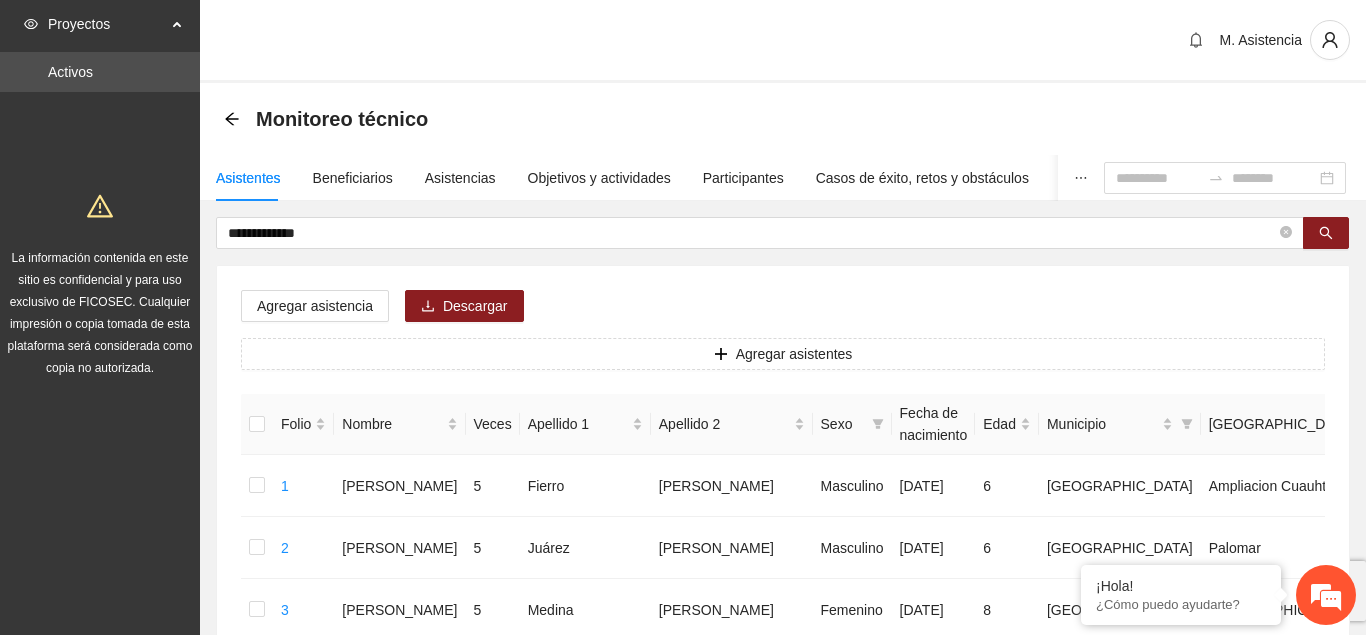 scroll, scrollTop: 83, scrollLeft: 0, axis: vertical 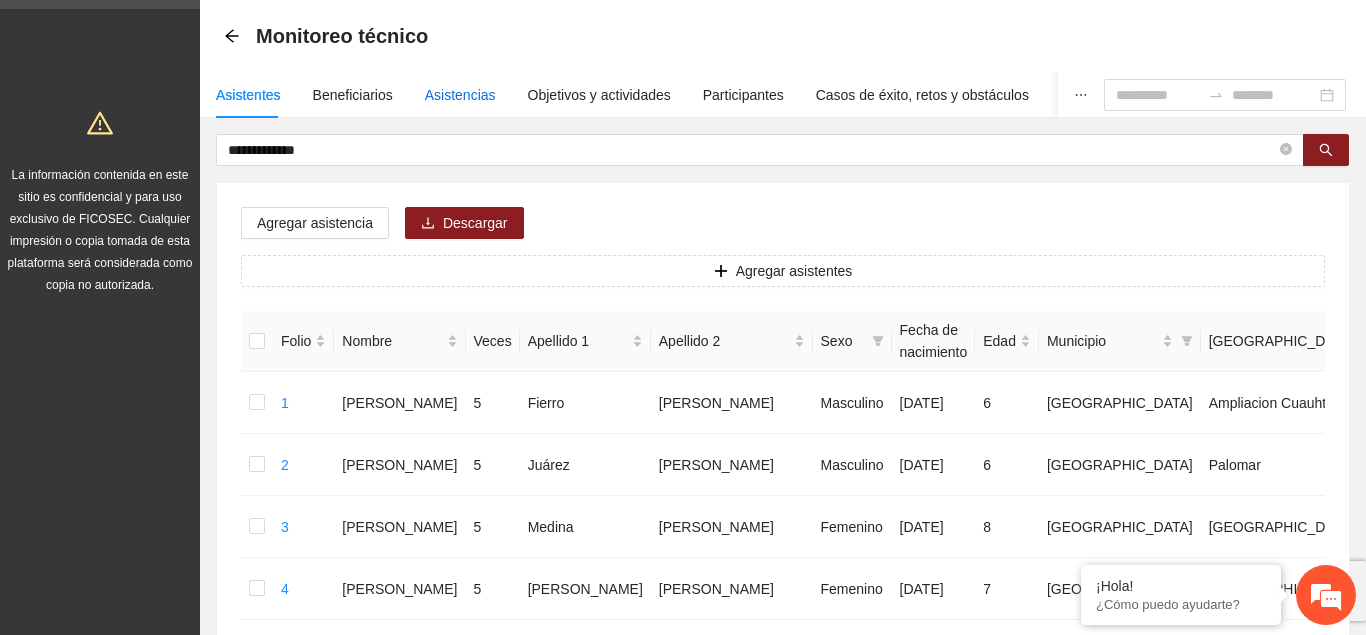 click on "Asistencias" at bounding box center (460, 95) 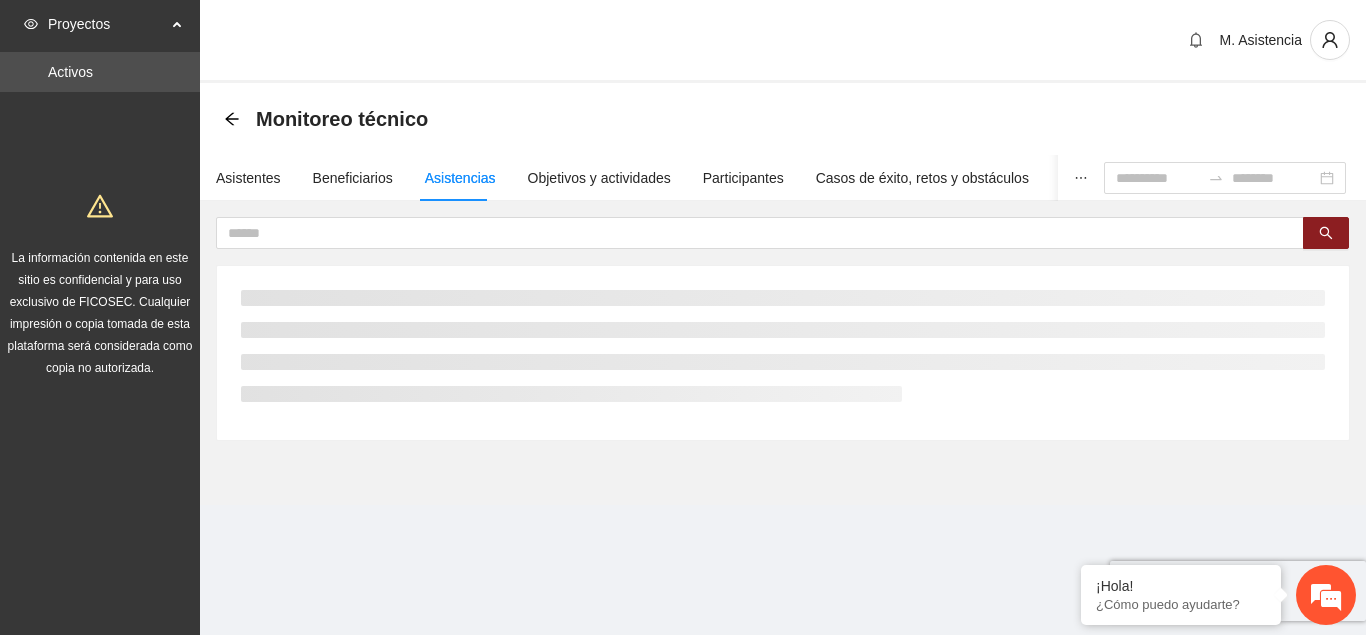 scroll, scrollTop: 0, scrollLeft: 0, axis: both 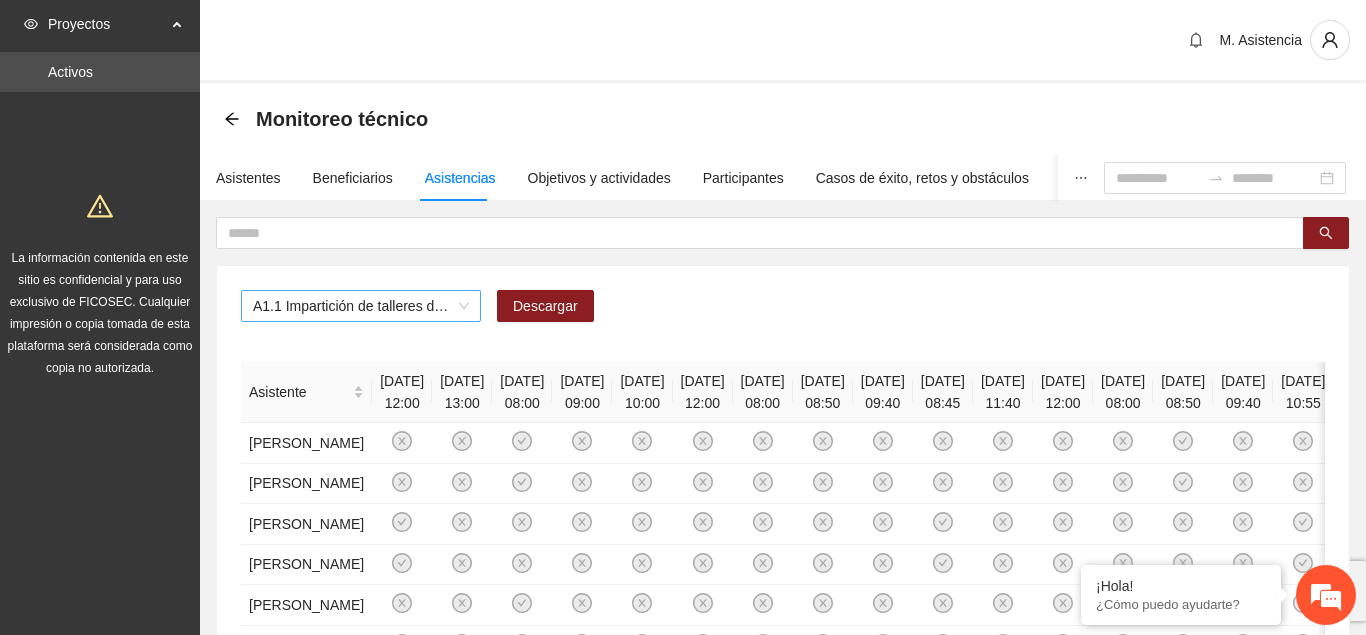 click on "A1.1 Impartición de talleres de habilidades para la vida-[GEOGRAPHIC_DATA]" at bounding box center (361, 306) 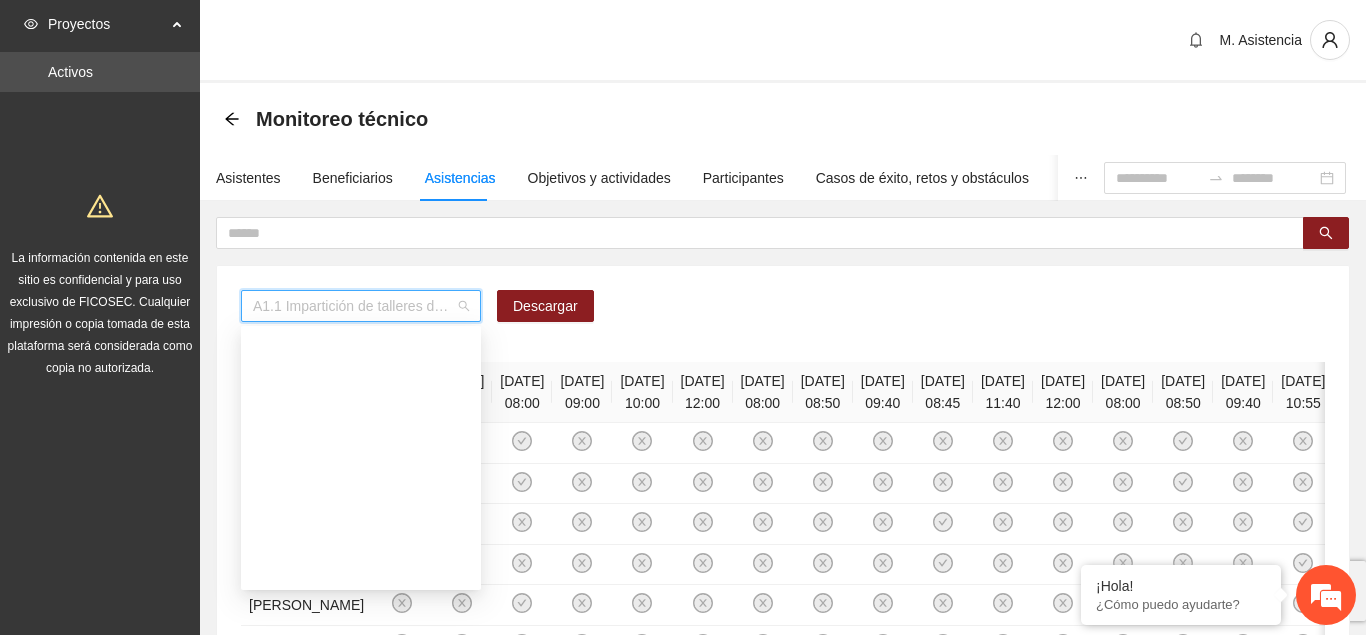 scroll, scrollTop: 1224, scrollLeft: 0, axis: vertical 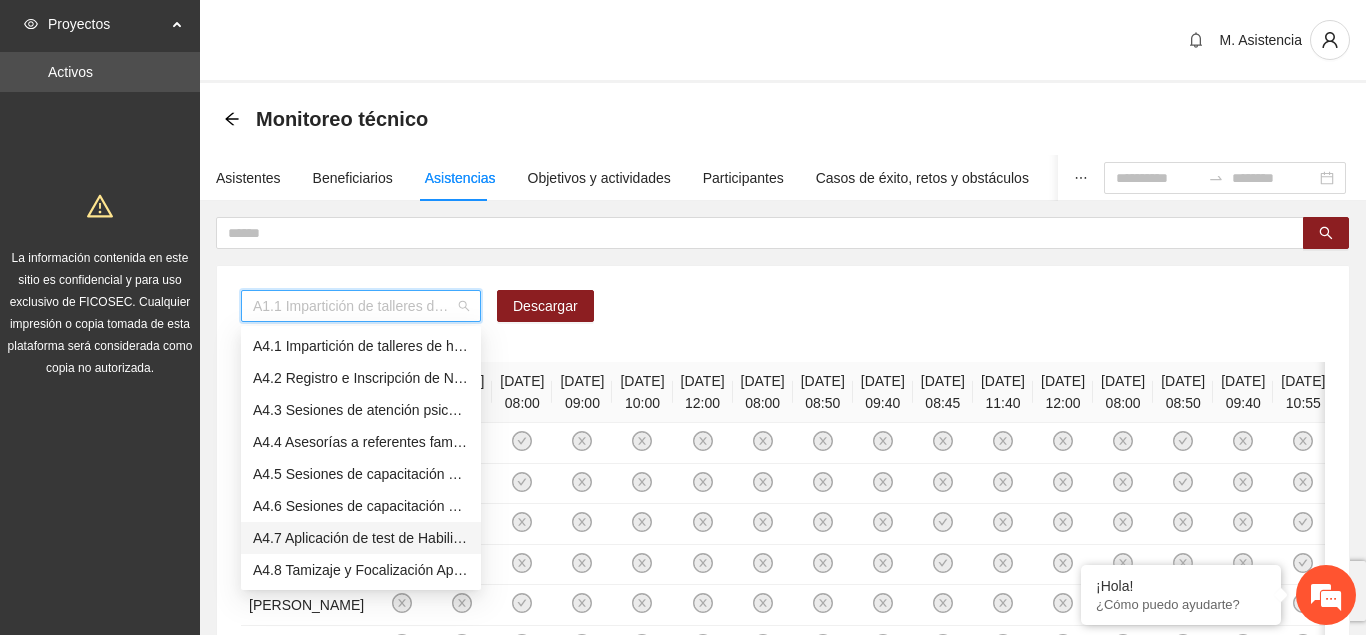click on "A4.7 Aplicación de test de Habilidades para la vida- Delicias" at bounding box center (361, 538) 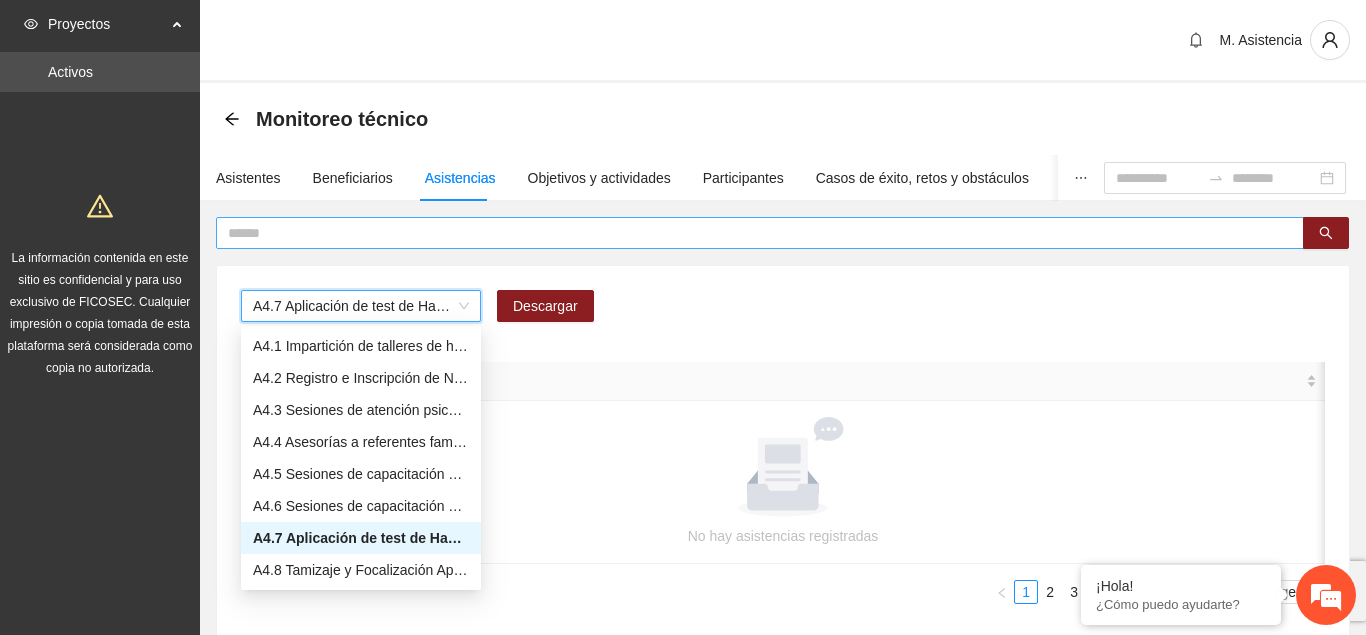 scroll, scrollTop: 1224, scrollLeft: 0, axis: vertical 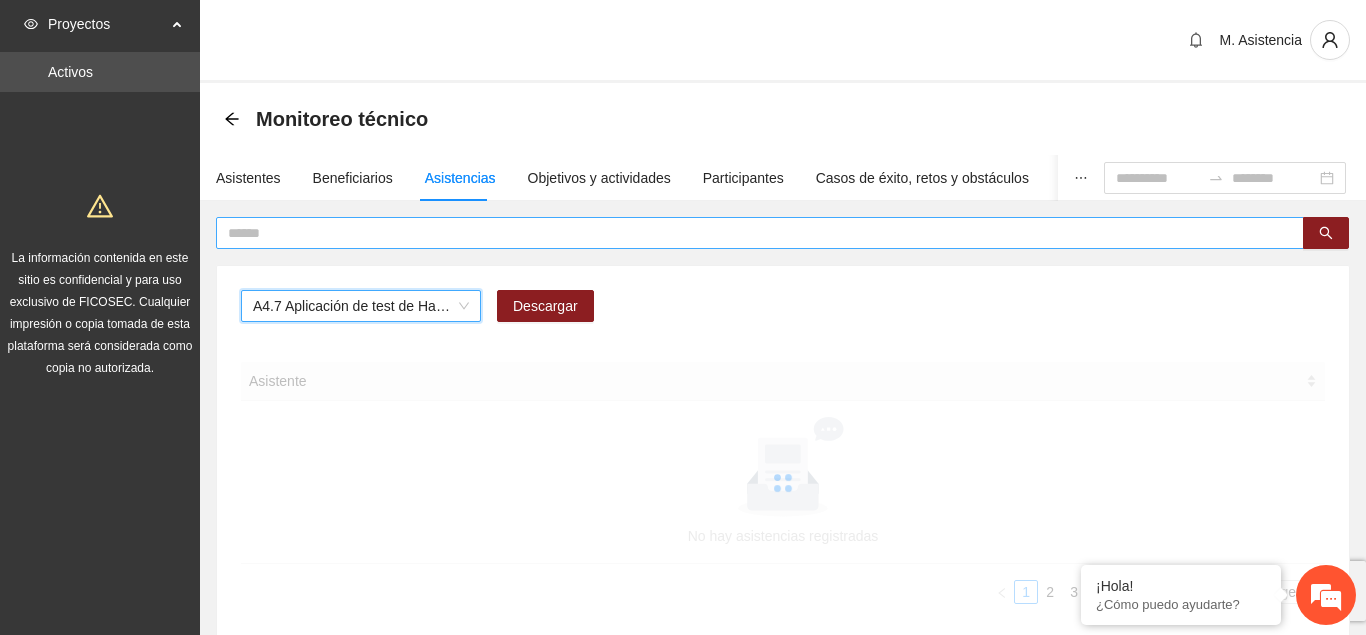 click at bounding box center (752, 233) 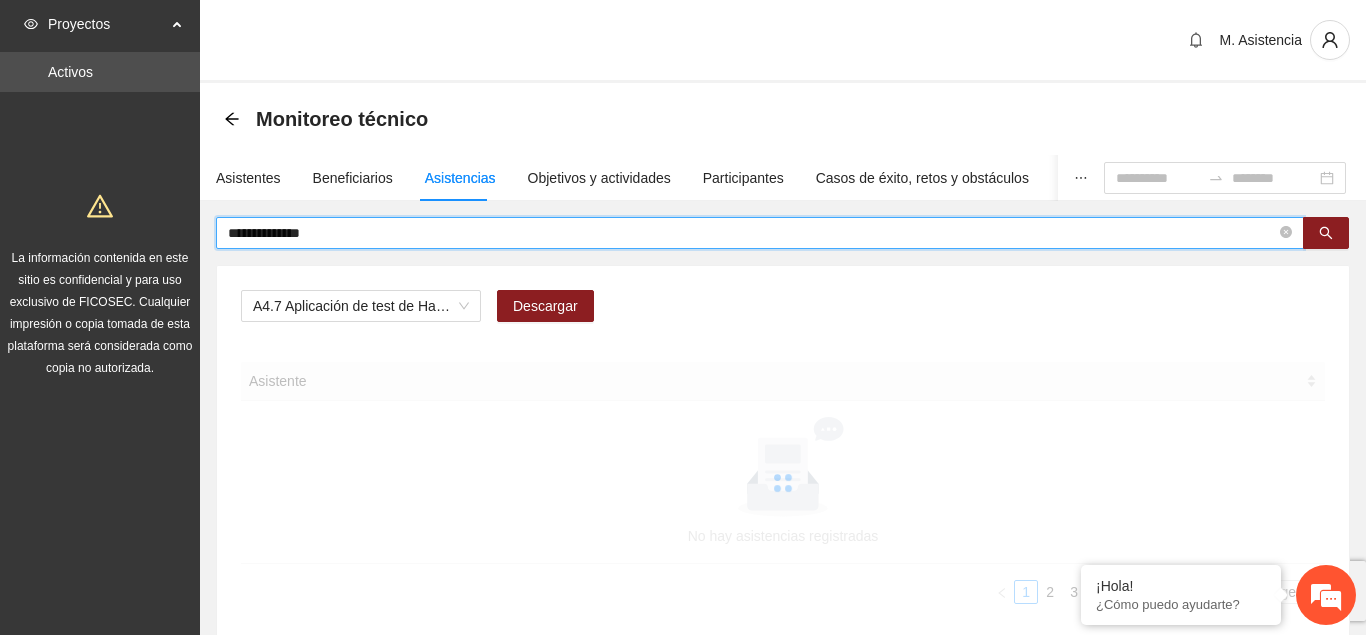 type on "**********" 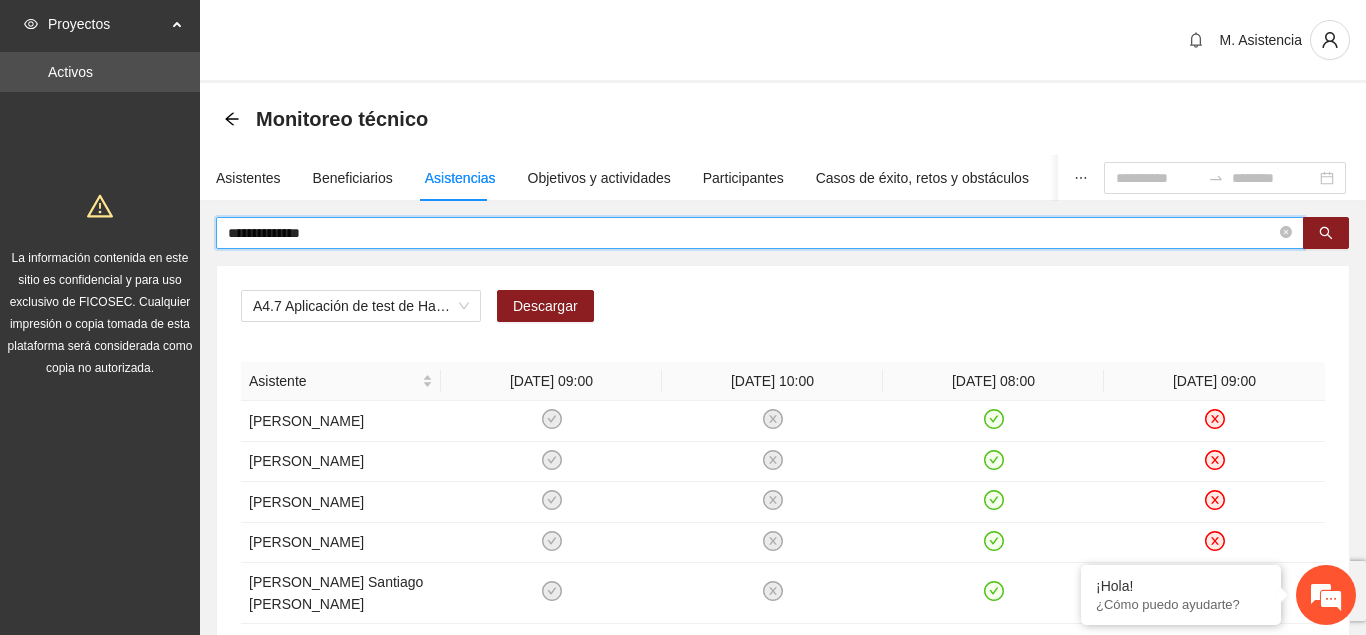 drag, startPoint x: 359, startPoint y: 237, endPoint x: 148, endPoint y: 244, distance: 211.11609 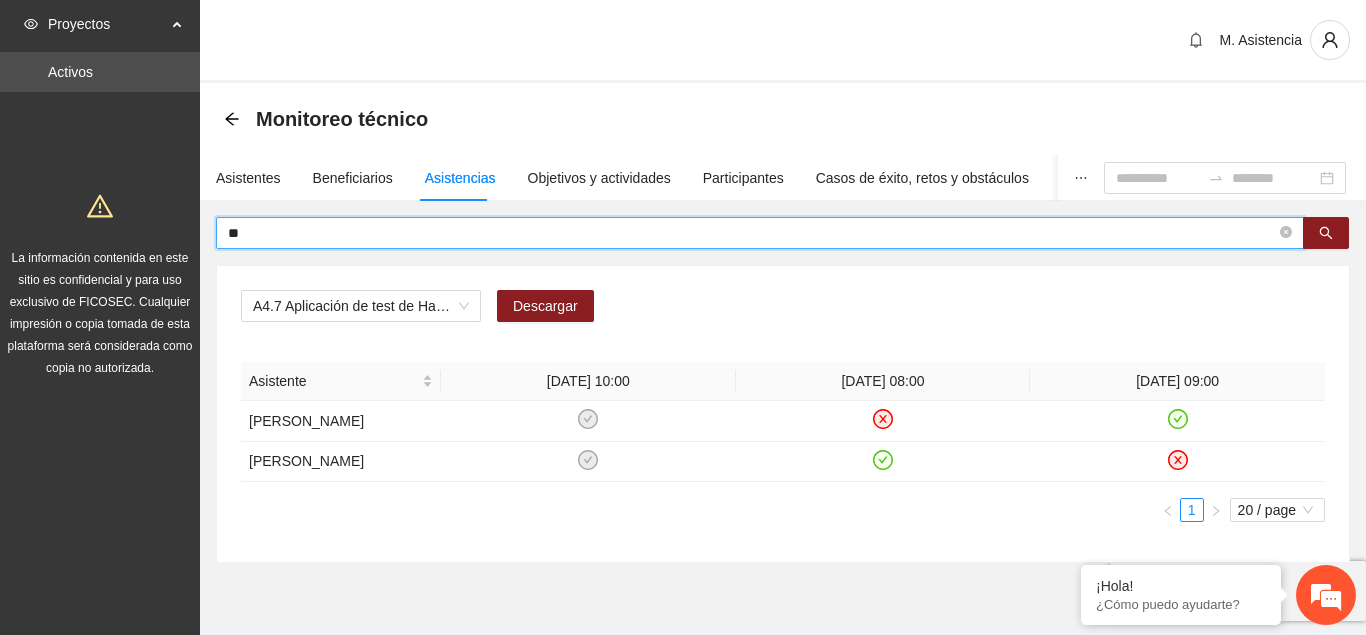 type on "*" 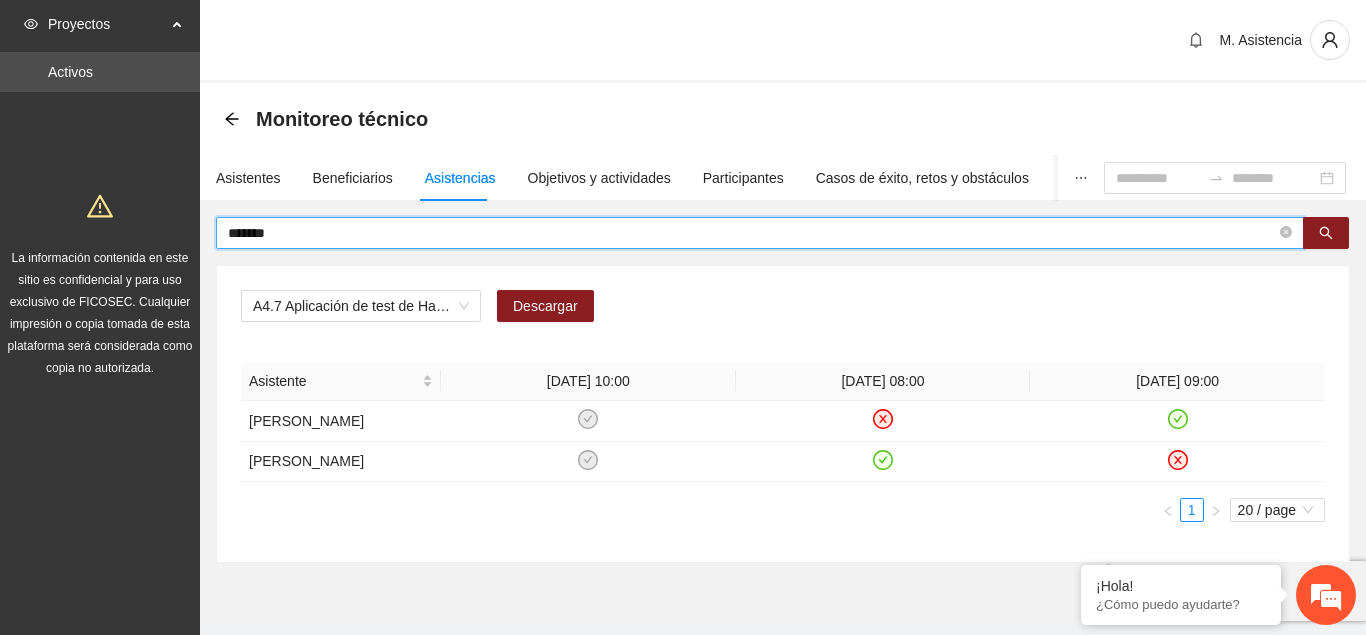 type on "******" 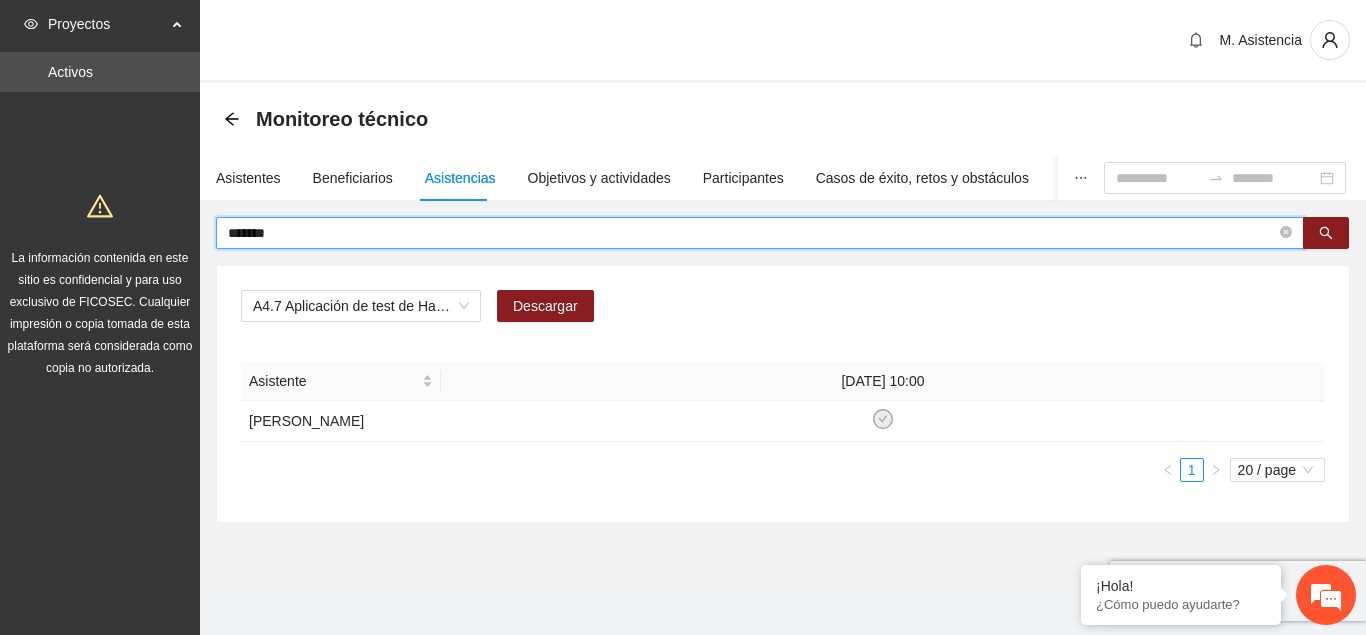 click on "******" at bounding box center [752, 233] 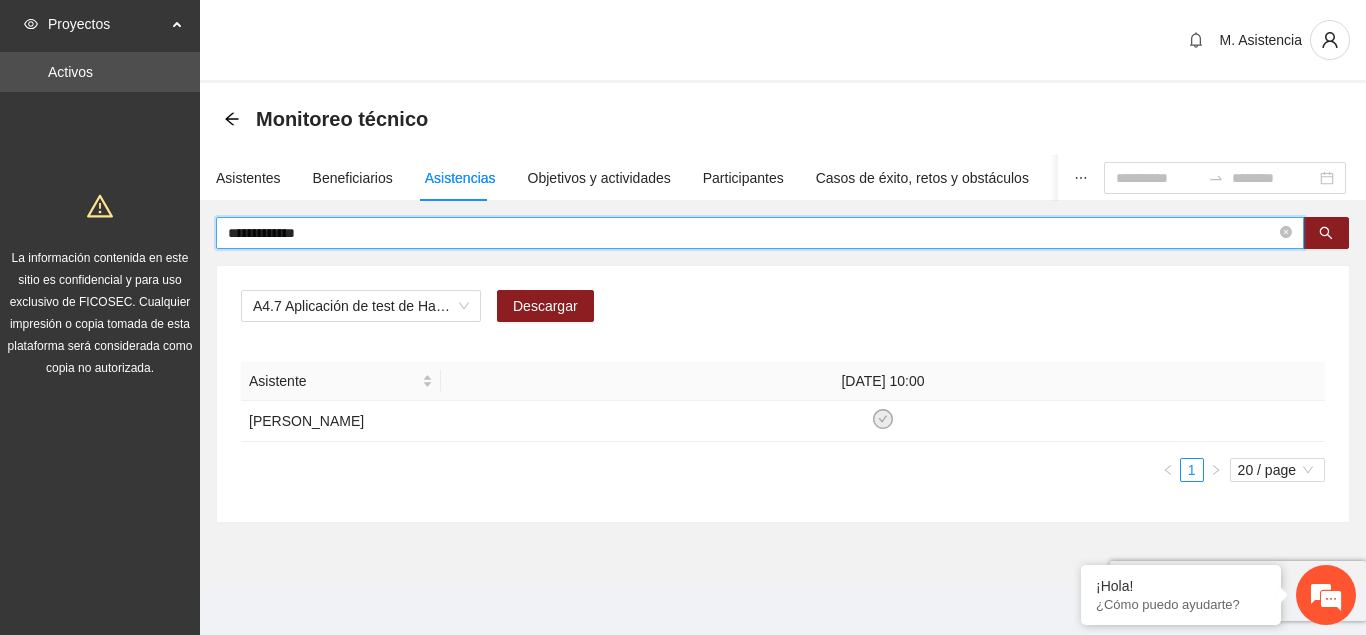 type on "**********" 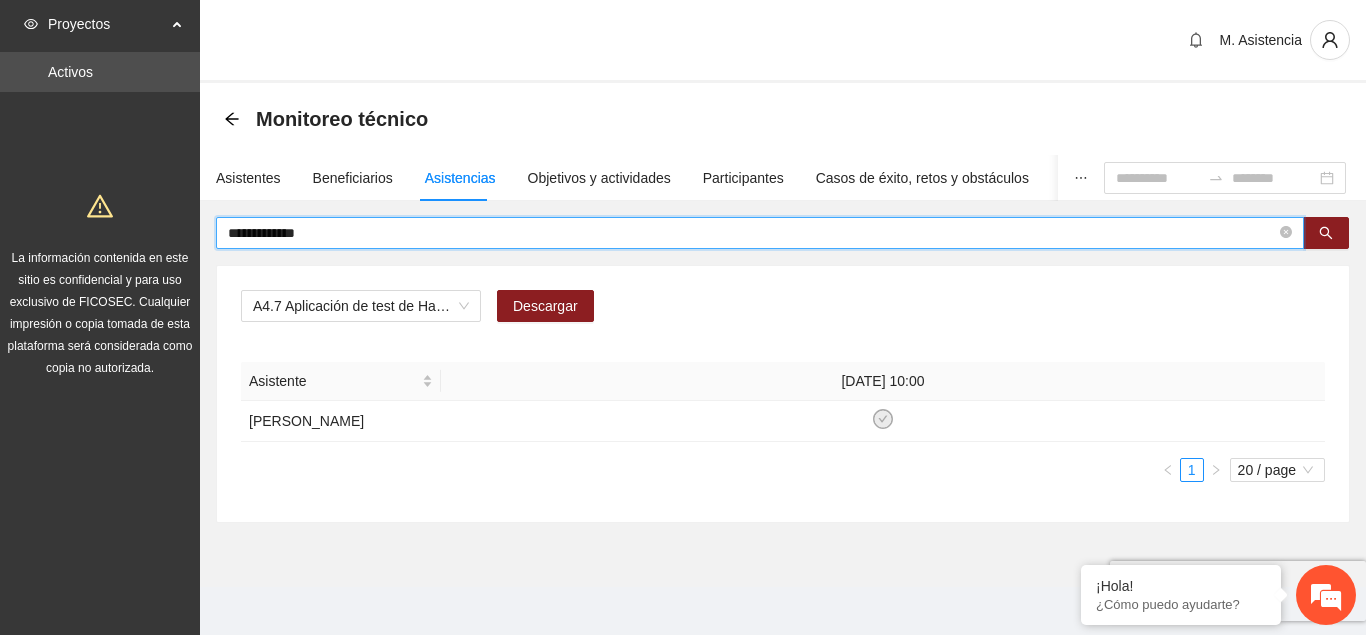 drag, startPoint x: 317, startPoint y: 230, endPoint x: 153, endPoint y: 229, distance: 164.00305 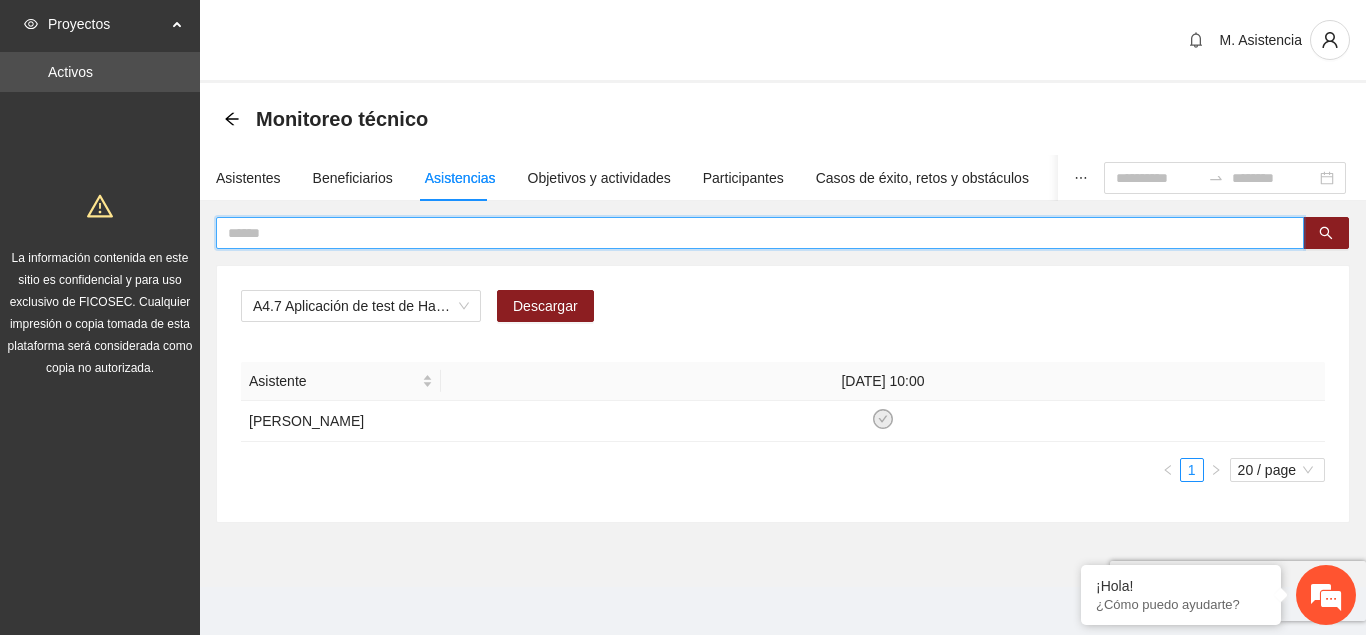 click on "Asistentes" at bounding box center [248, 178] 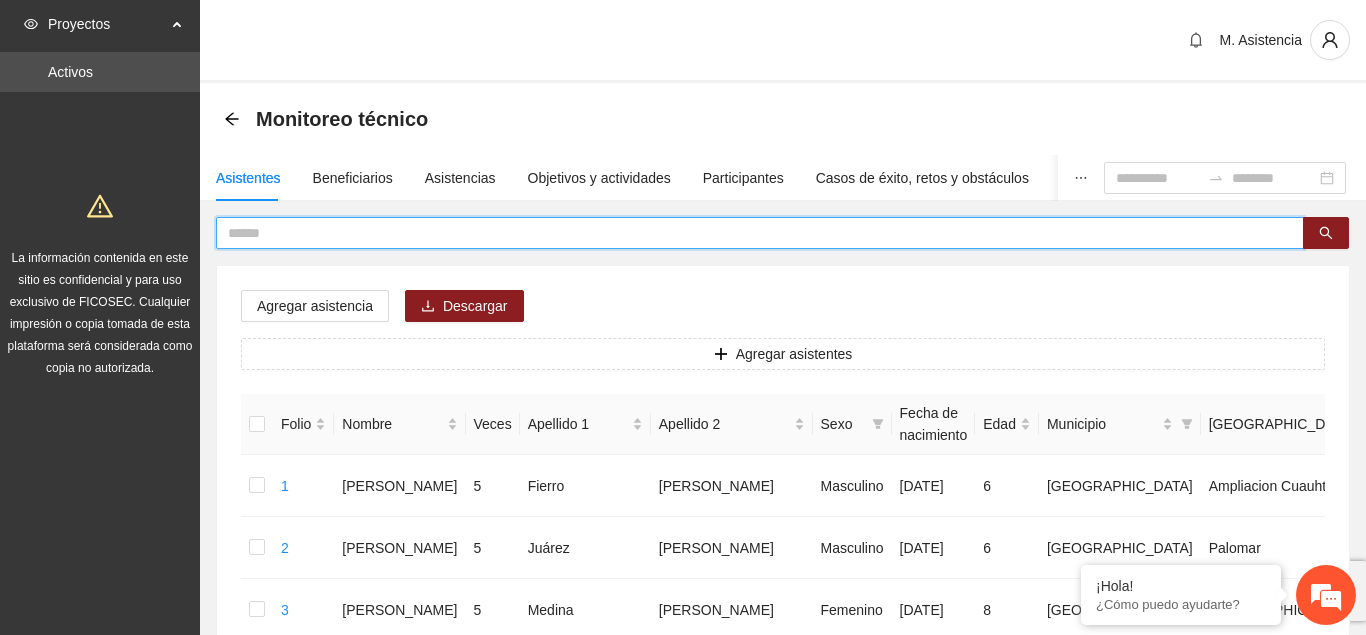 click at bounding box center [752, 233] 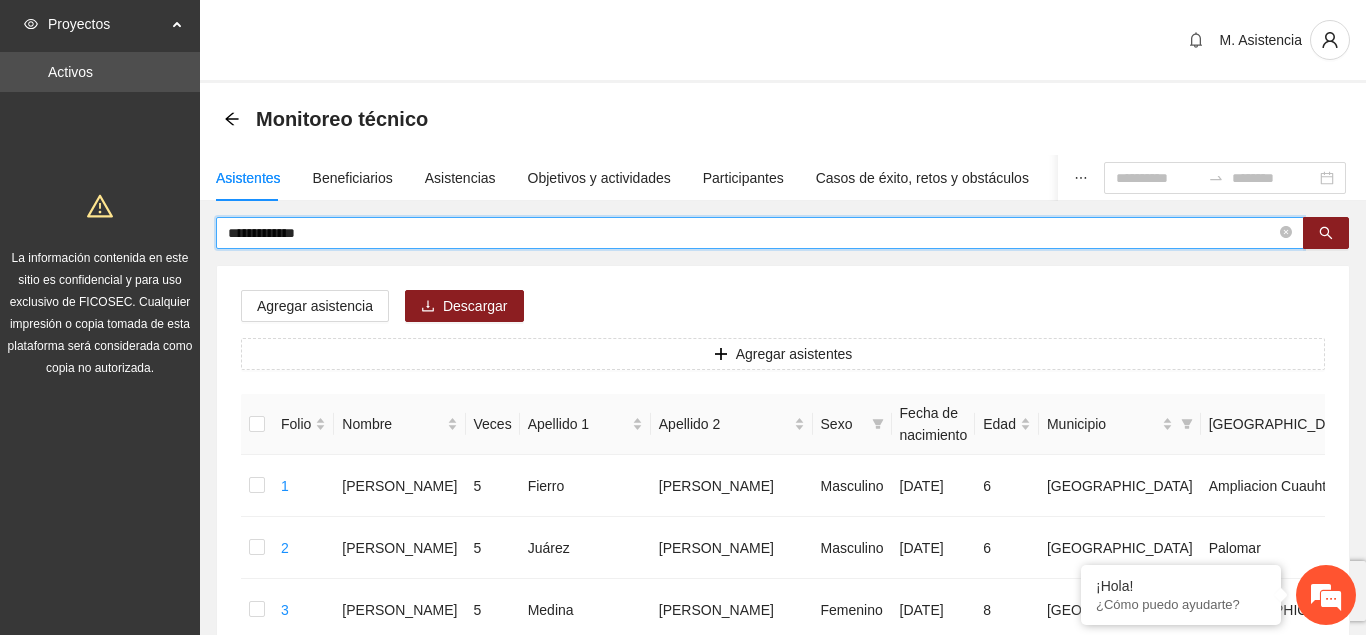 type on "**********" 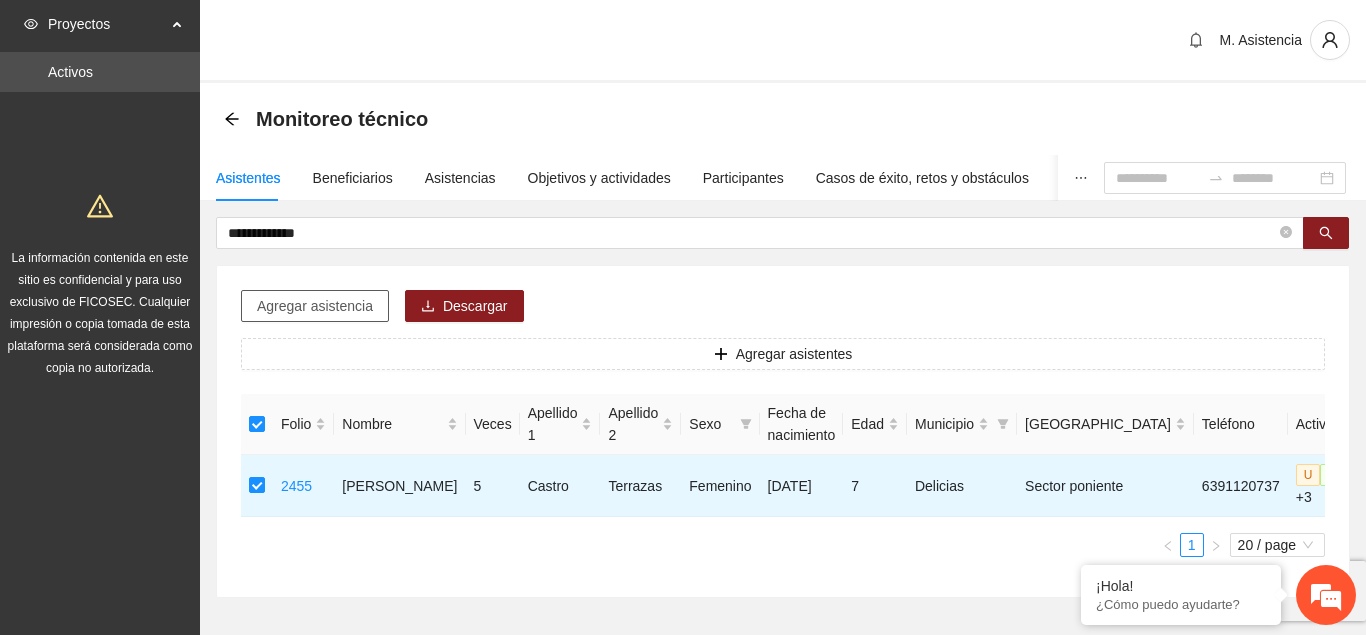 click on "Agregar asistencia" at bounding box center [315, 306] 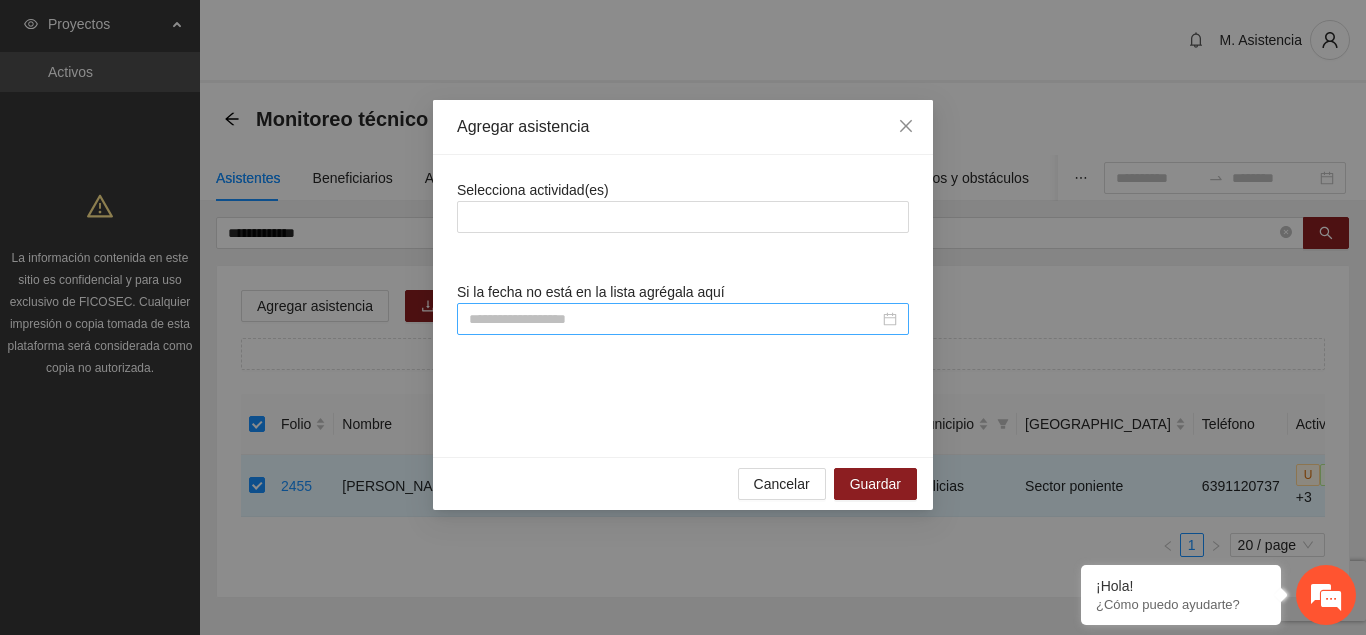 click at bounding box center (674, 319) 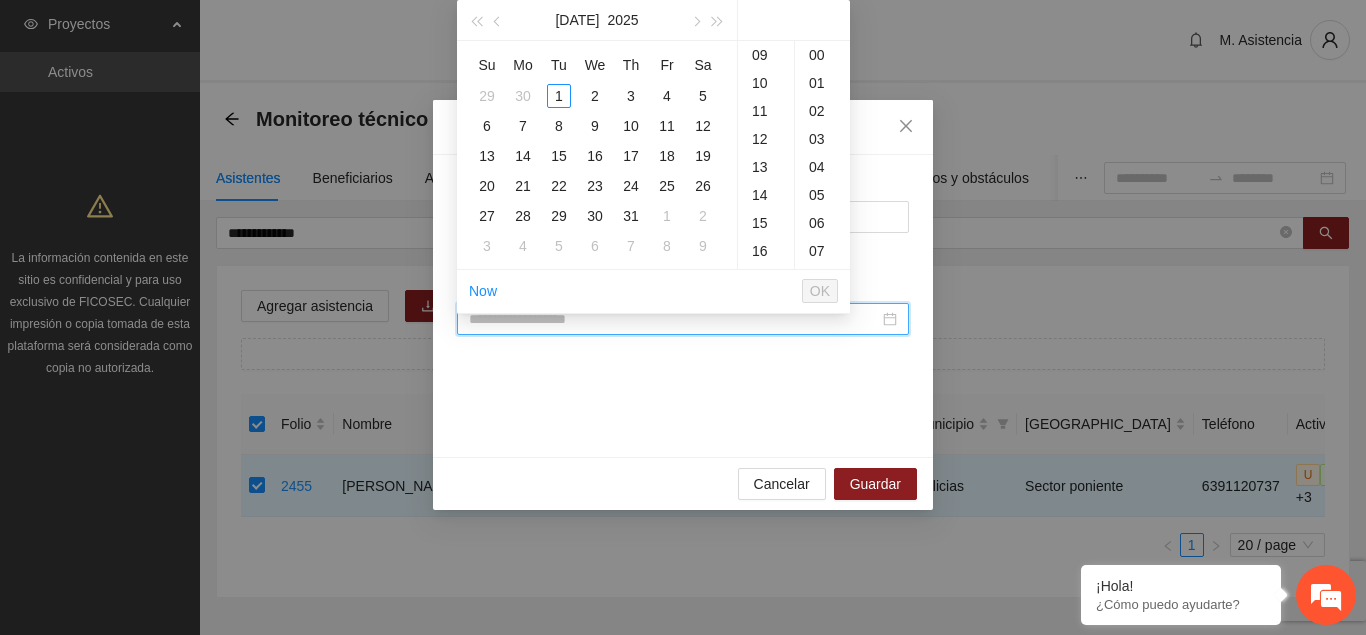 paste on "**********" 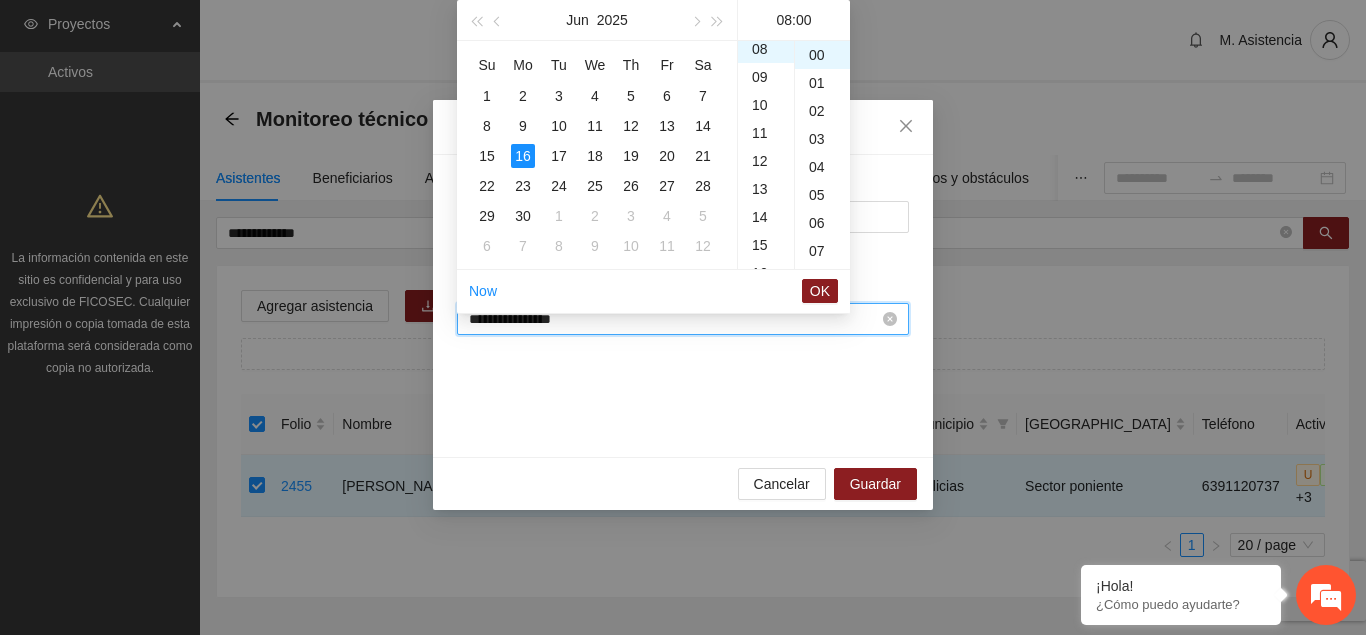 scroll, scrollTop: 224, scrollLeft: 0, axis: vertical 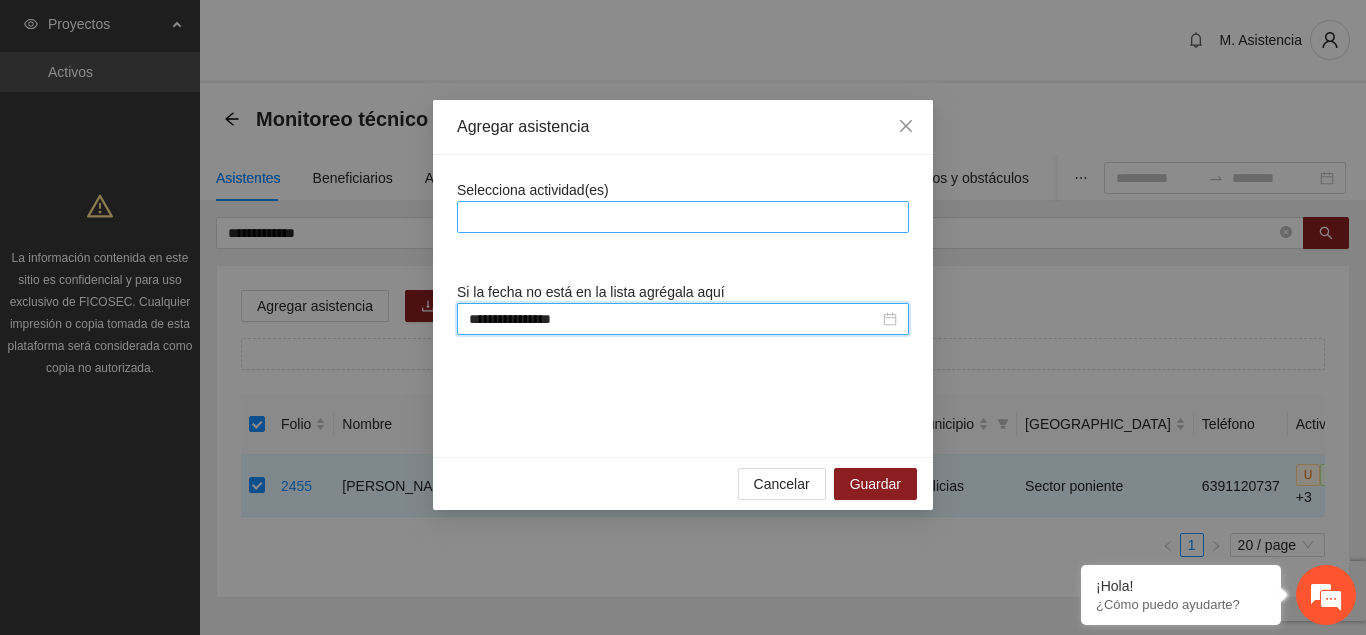 click at bounding box center (683, 217) 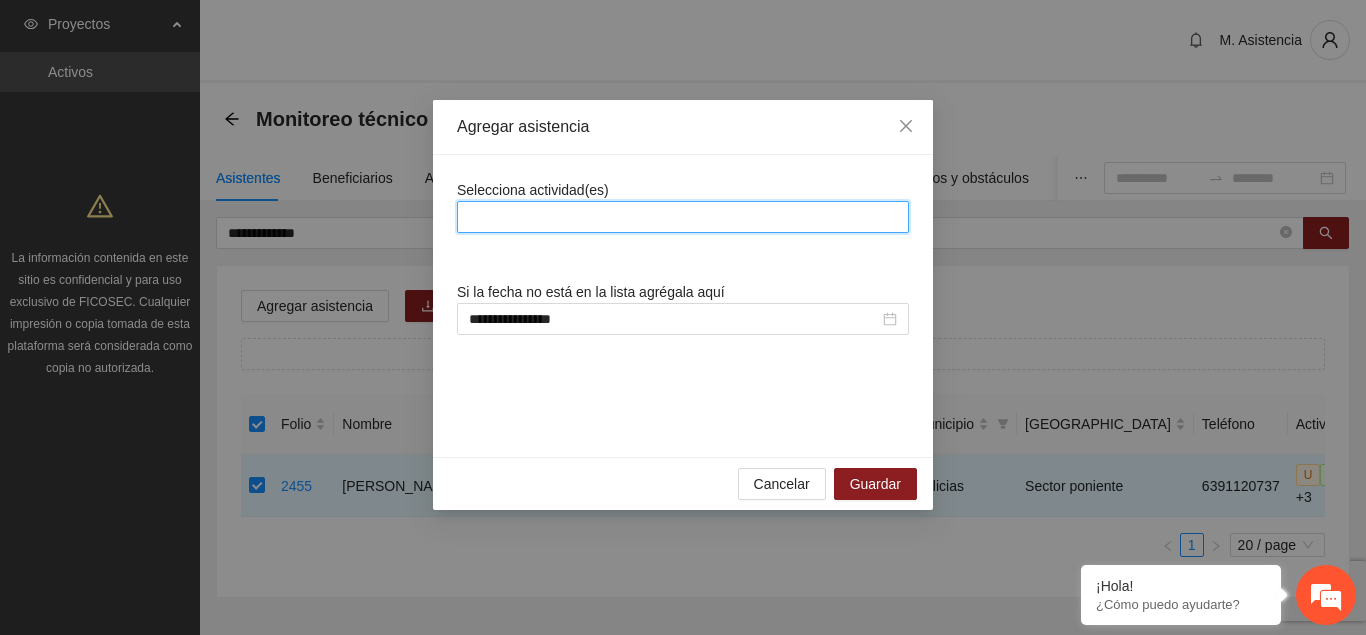 click at bounding box center (683, 217) 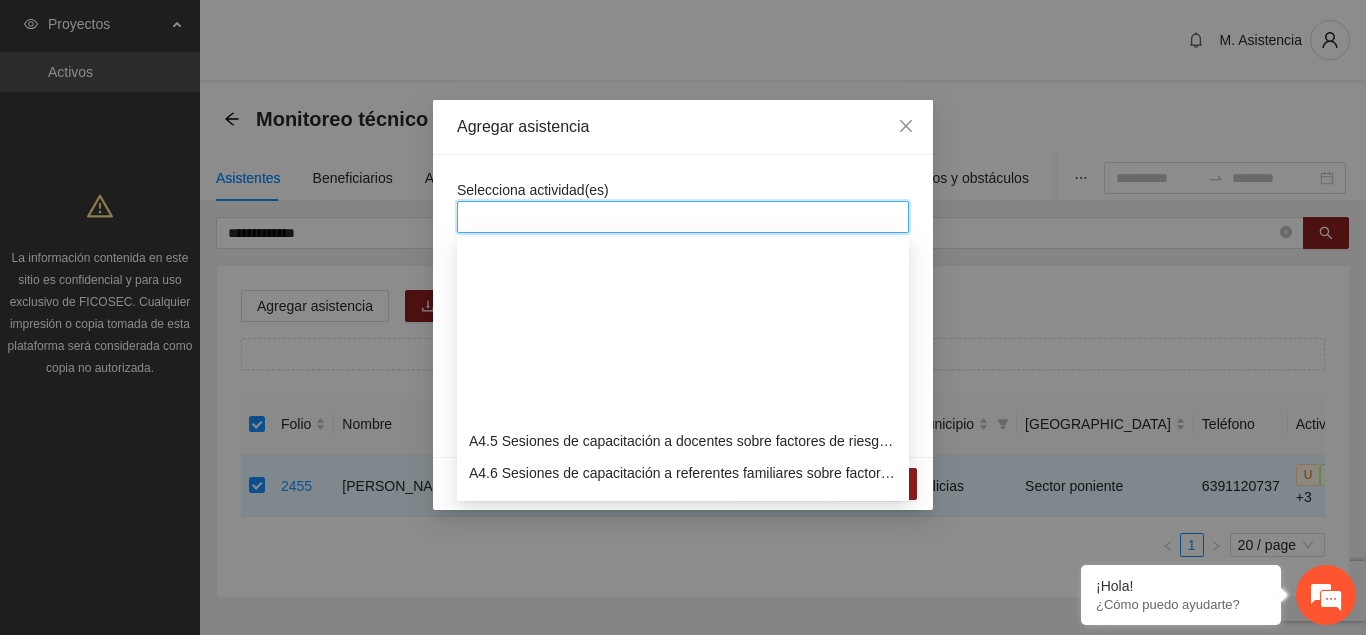 scroll, scrollTop: 1428, scrollLeft: 0, axis: vertical 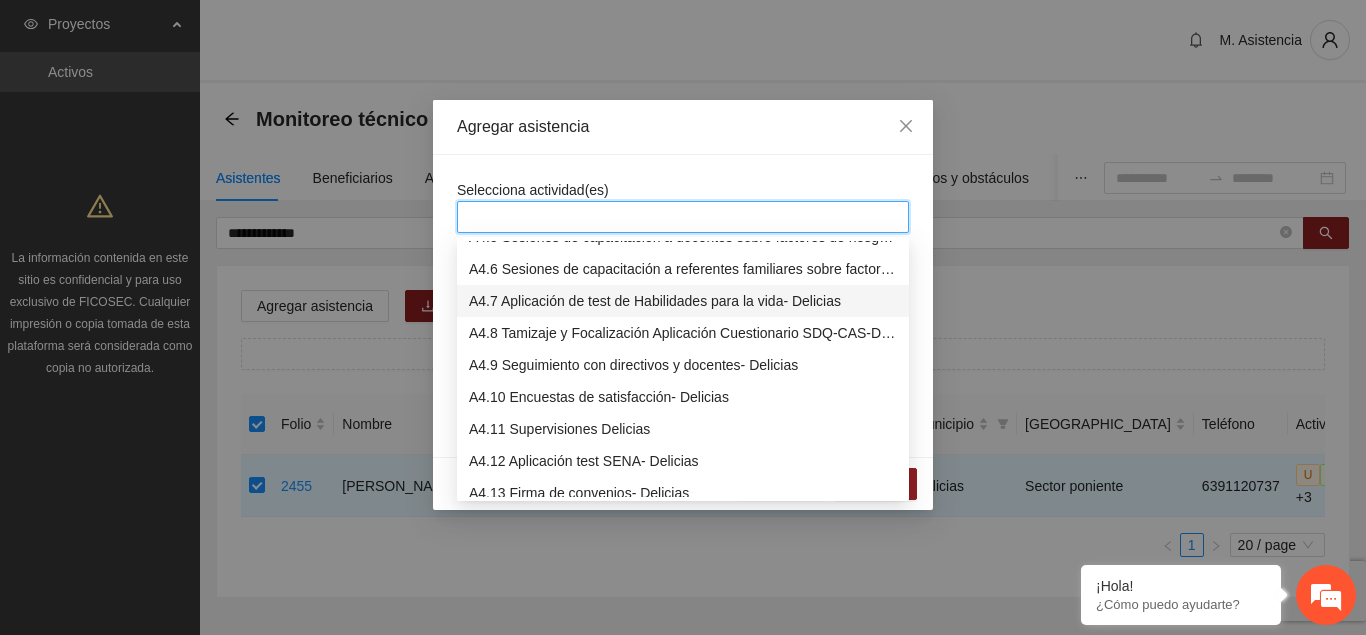 click on "A4.7 Aplicación de test de Habilidades para la vida- Delicias" at bounding box center [683, 301] 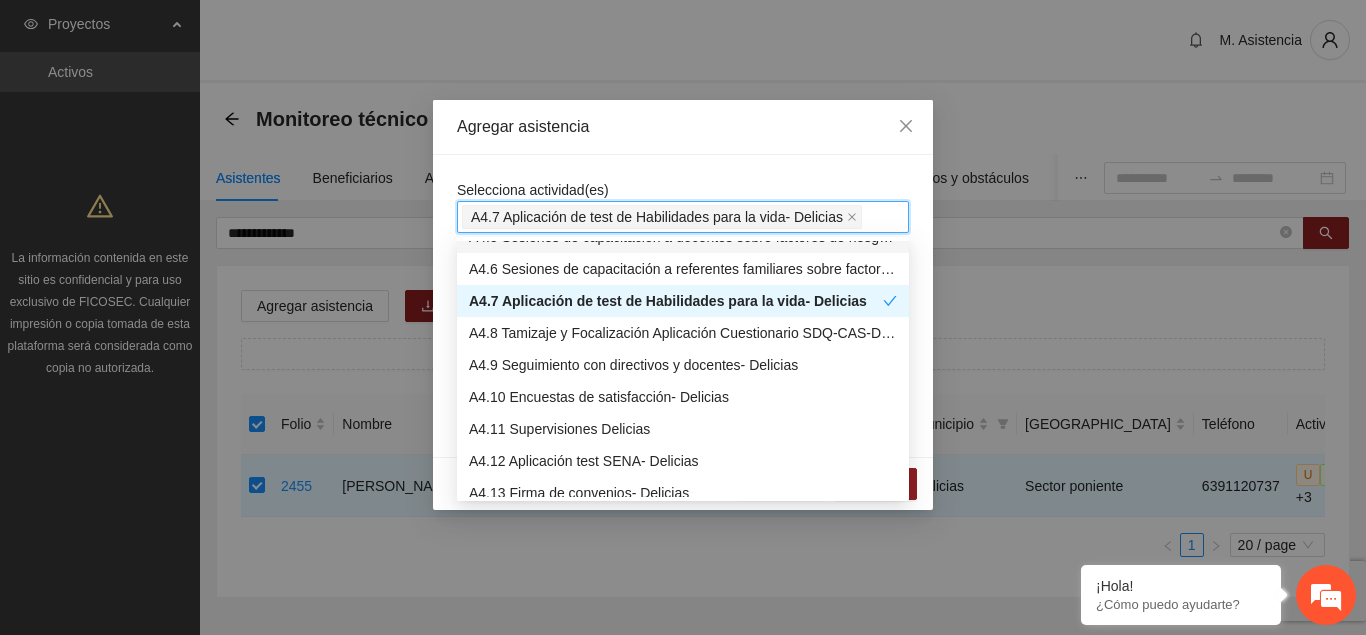 click on "Agregar asistencia" at bounding box center [683, 127] 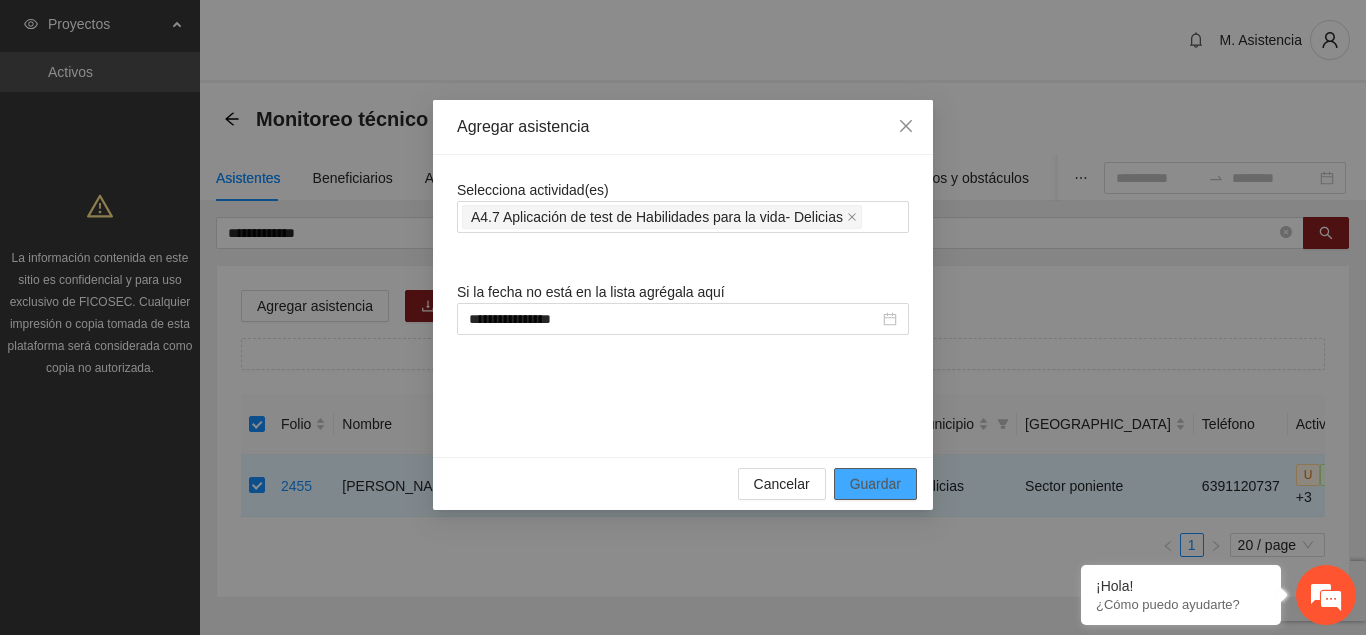 click on "Guardar" at bounding box center [875, 484] 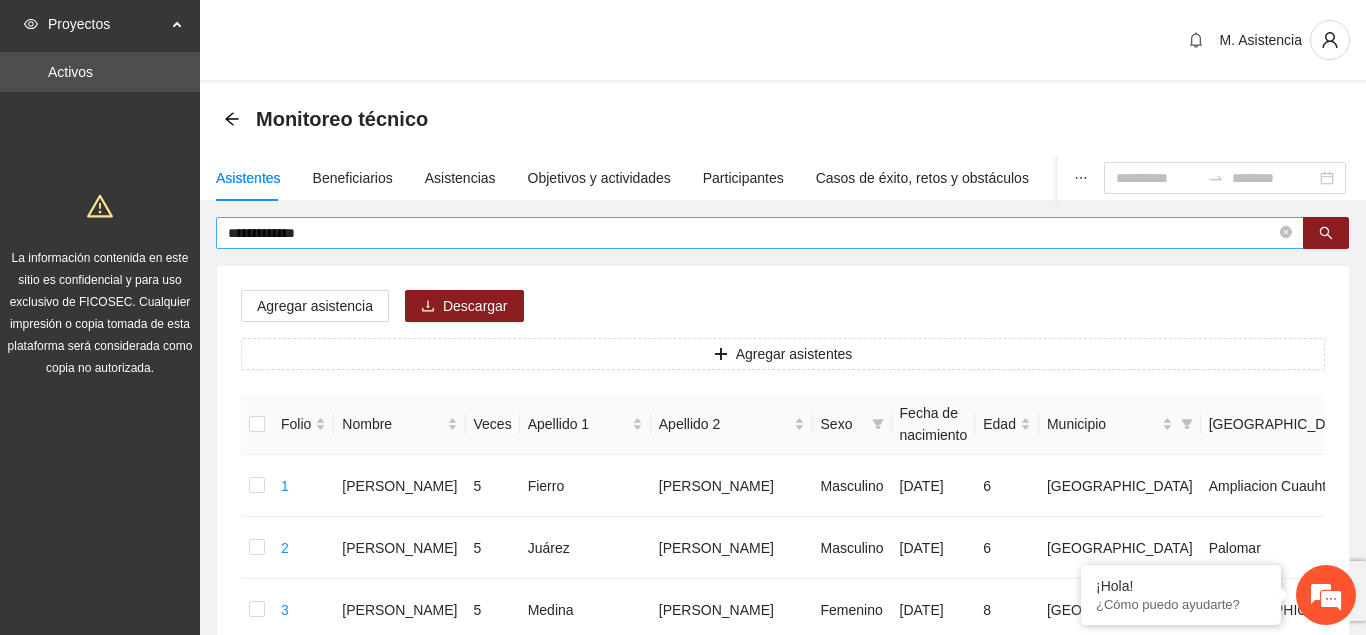 click on "**********" at bounding box center (752, 233) 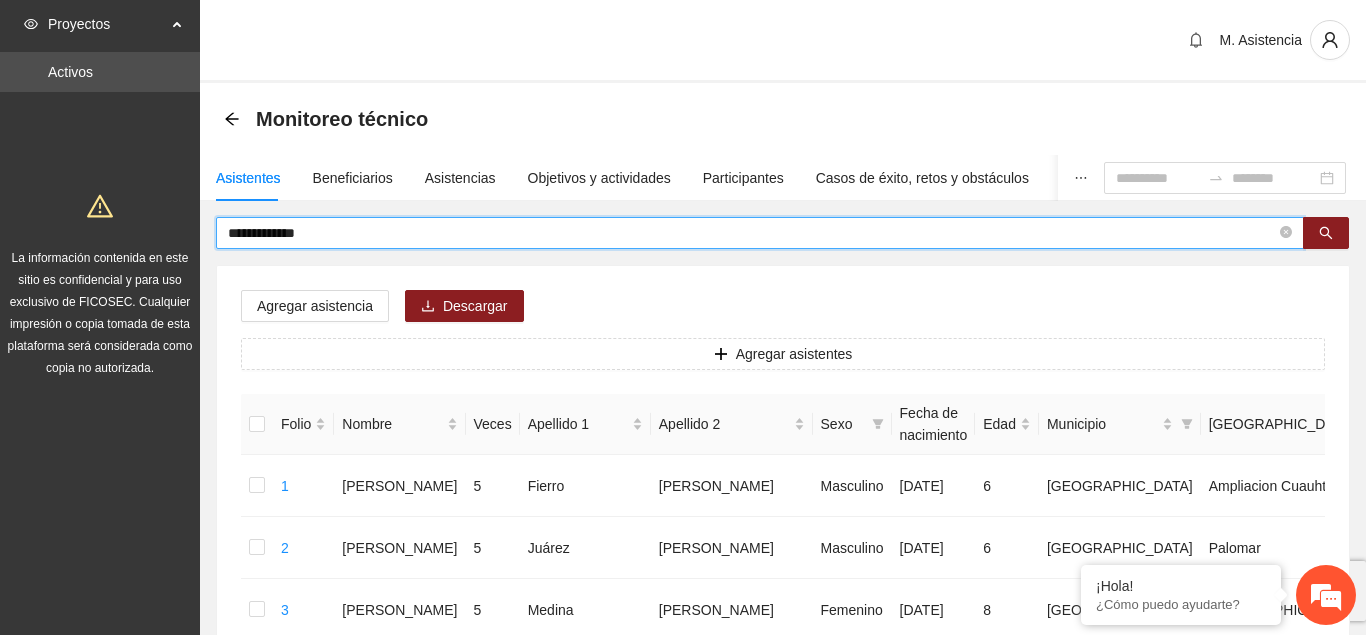 drag, startPoint x: 357, startPoint y: 235, endPoint x: 142, endPoint y: 236, distance: 215.00232 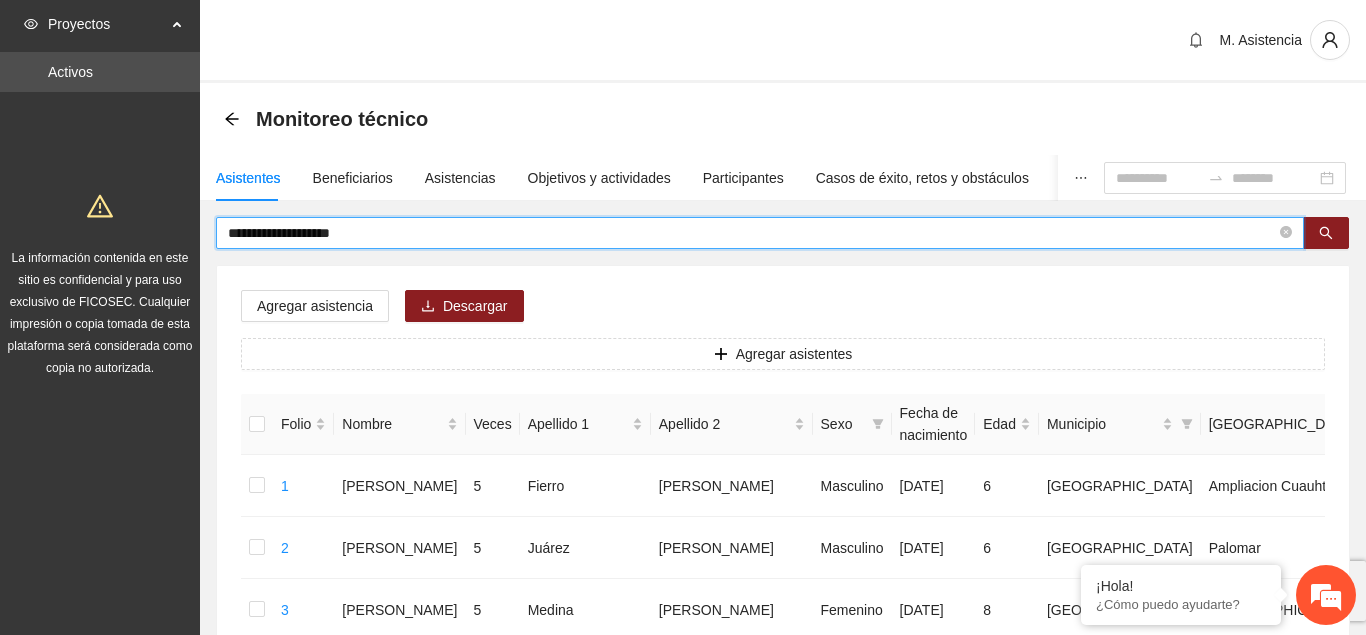type on "**********" 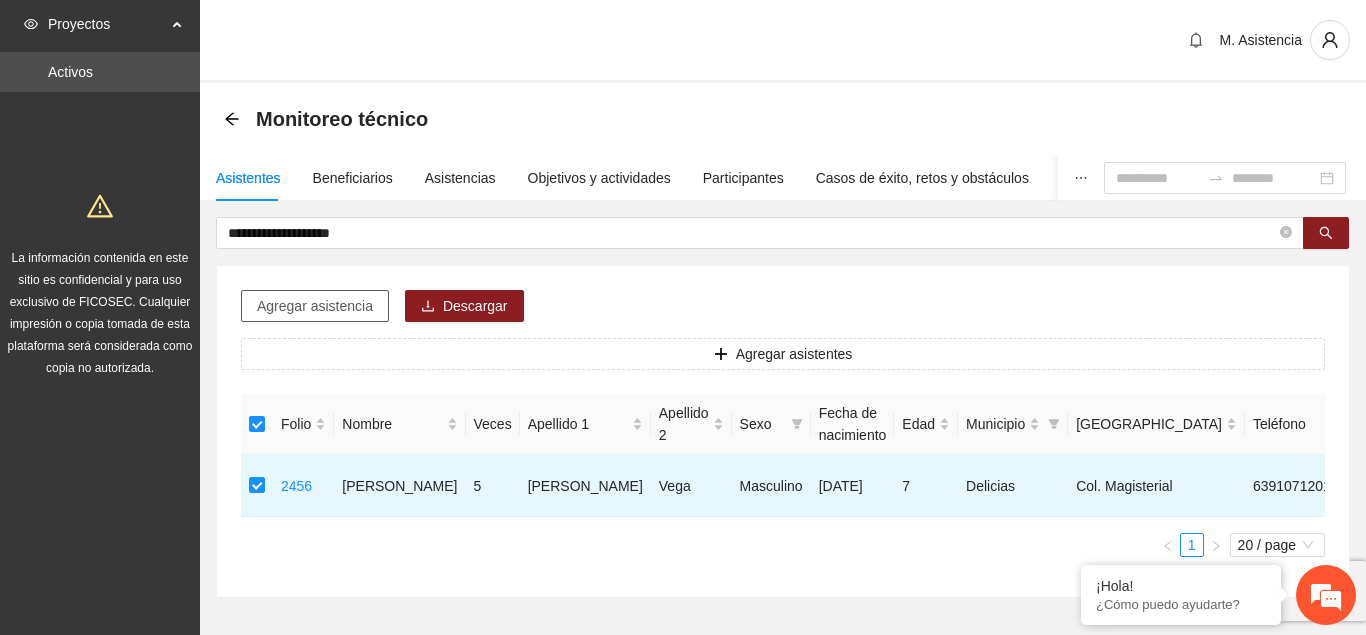 click on "Agregar asistencia" at bounding box center [315, 306] 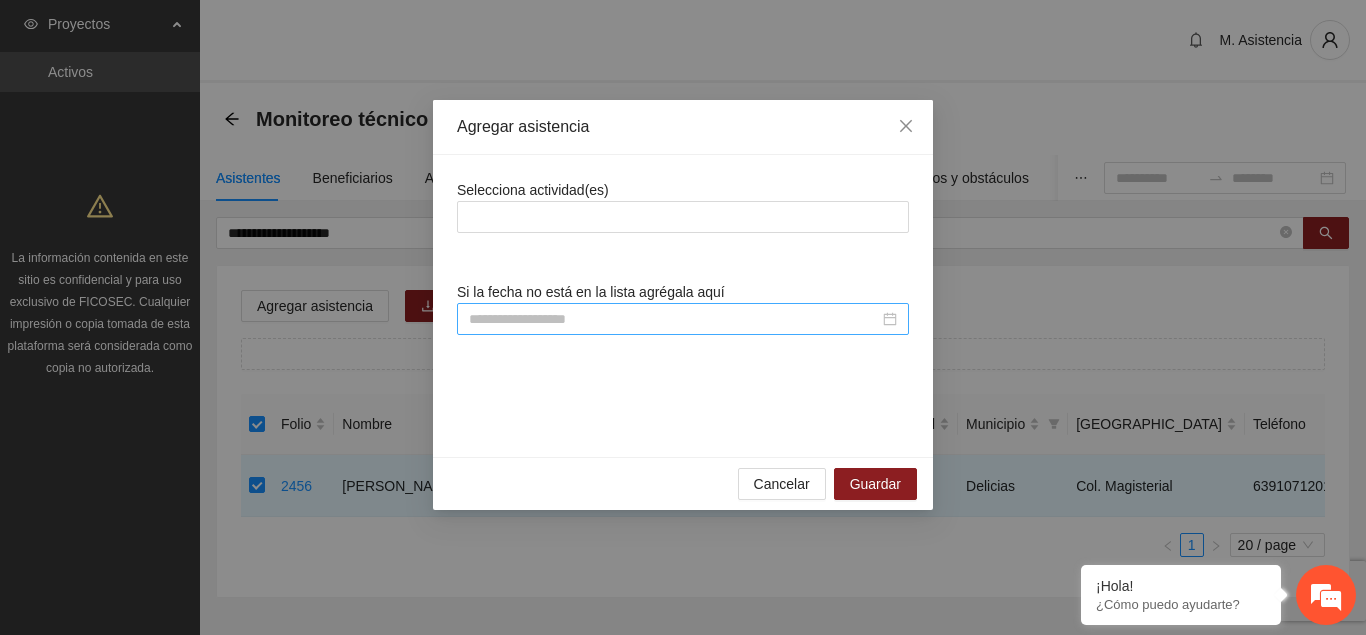 click at bounding box center (674, 319) 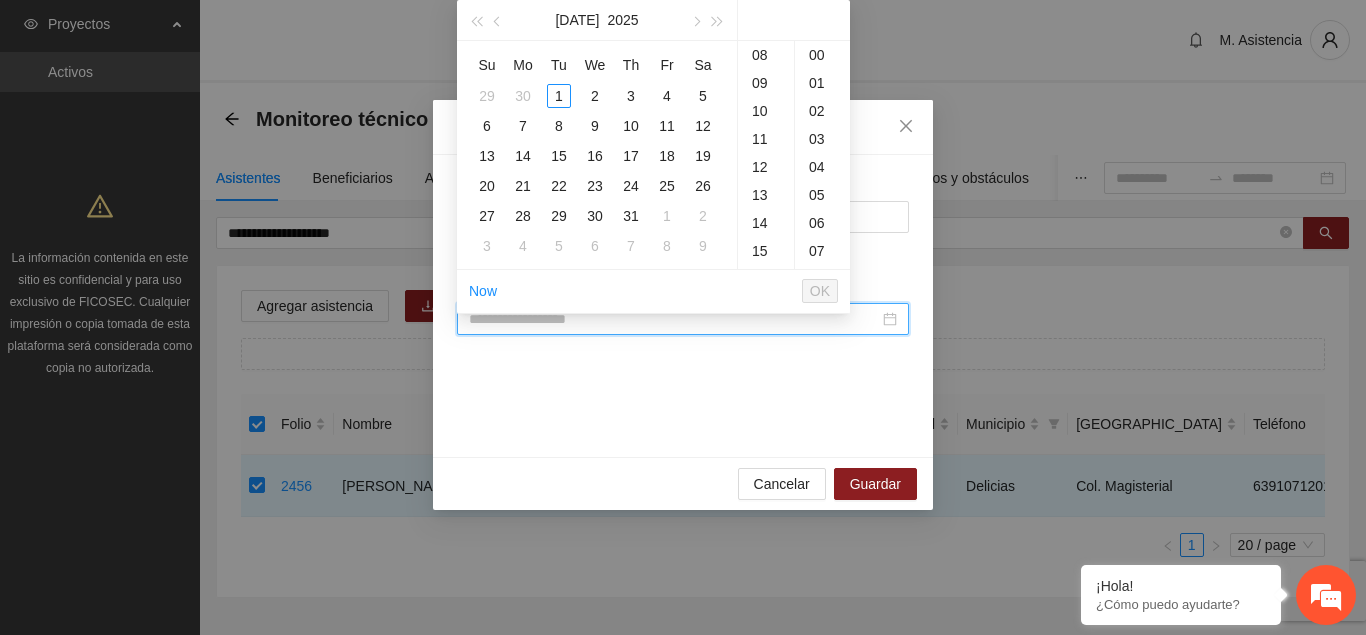 paste on "**********" 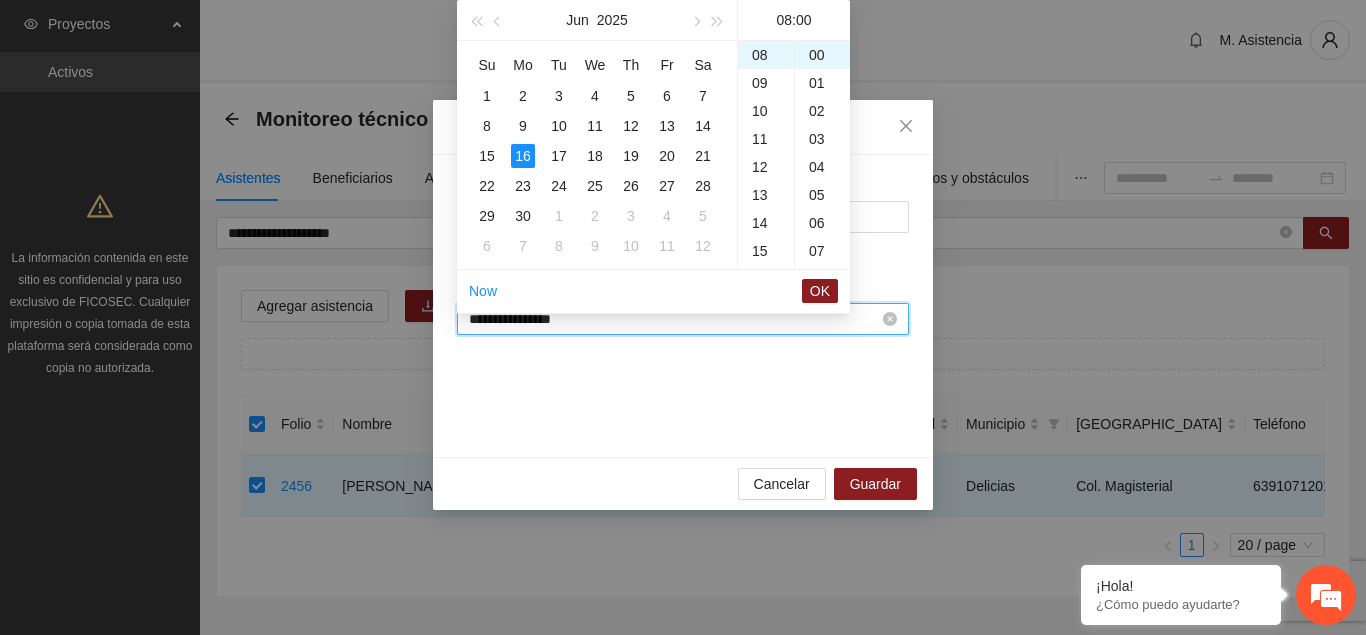 scroll, scrollTop: 224, scrollLeft: 0, axis: vertical 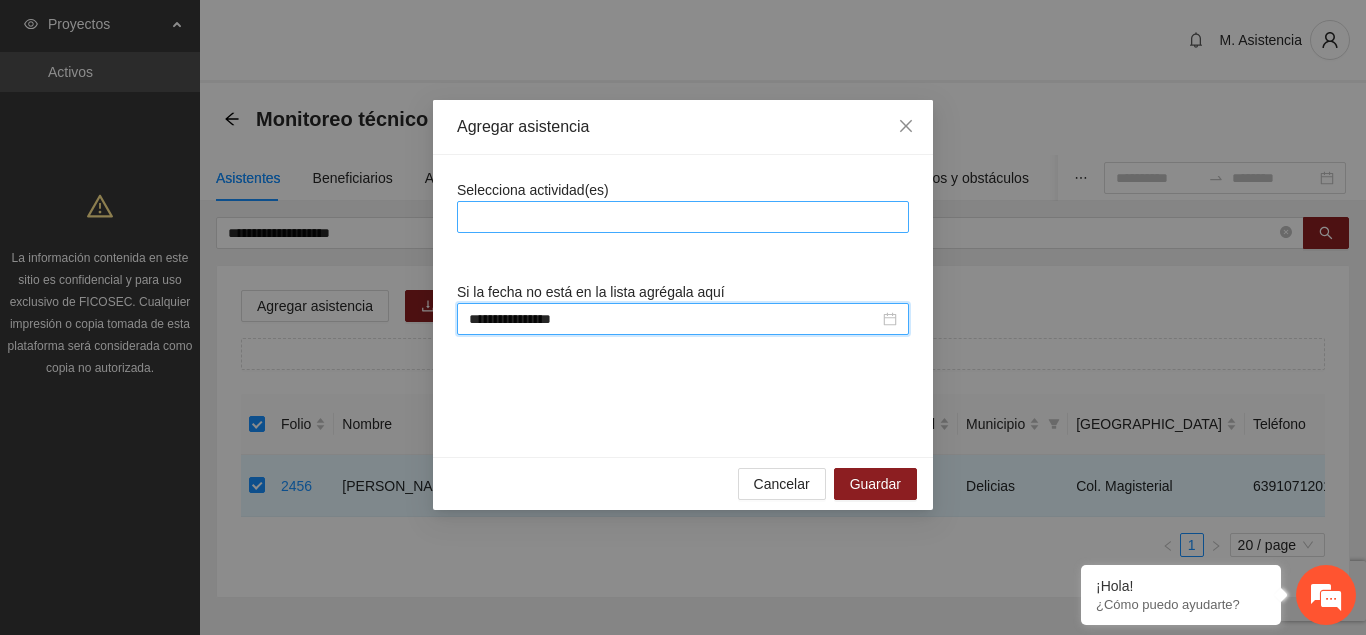 click at bounding box center (683, 217) 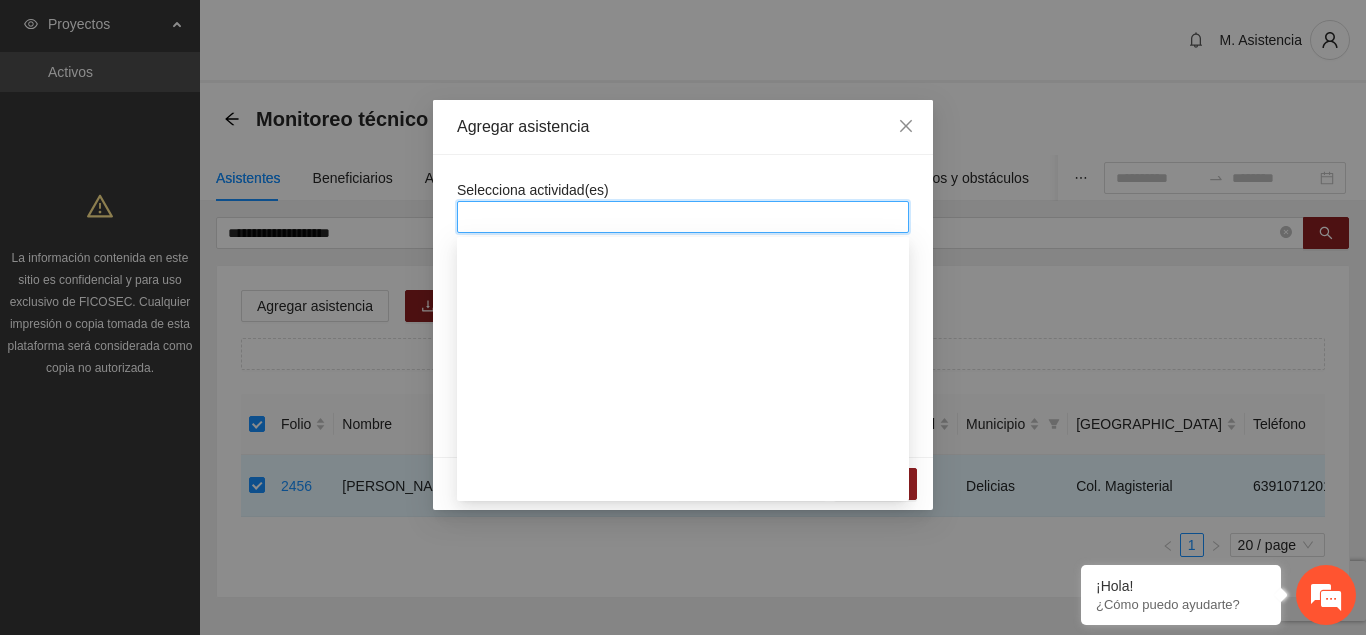scroll, scrollTop: 1326, scrollLeft: 0, axis: vertical 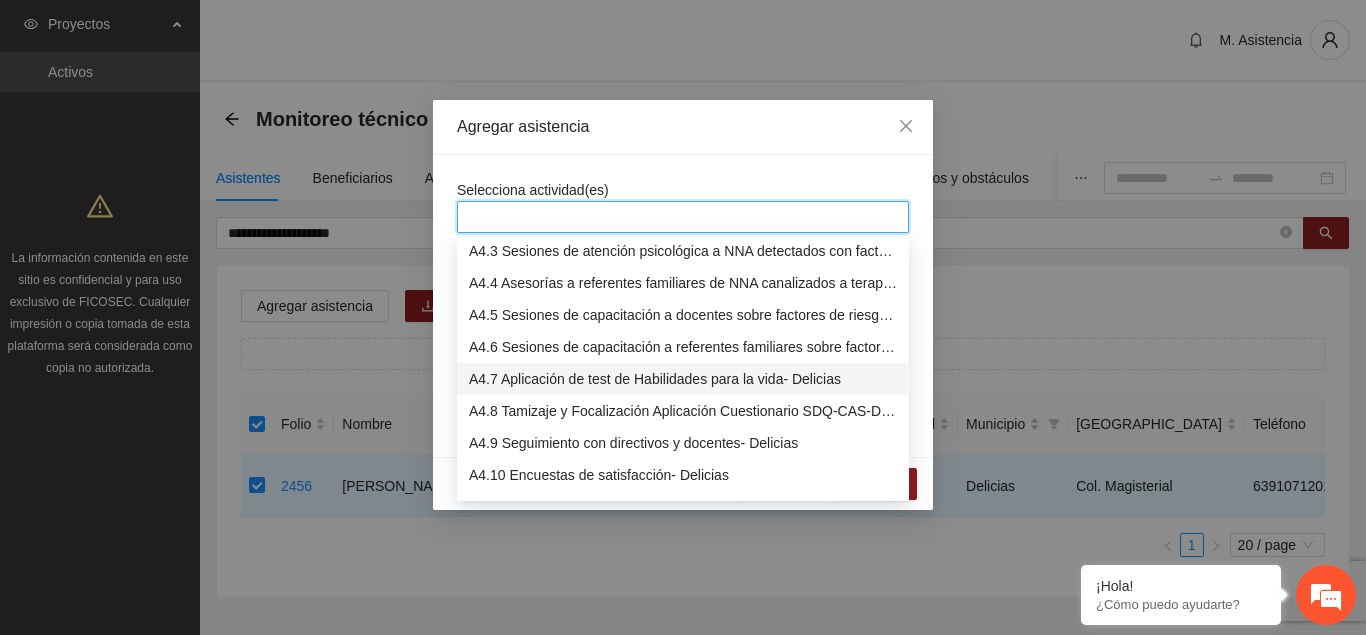 click on "A4.7 Aplicación de test de Habilidades para la vida- Delicias" at bounding box center (683, 379) 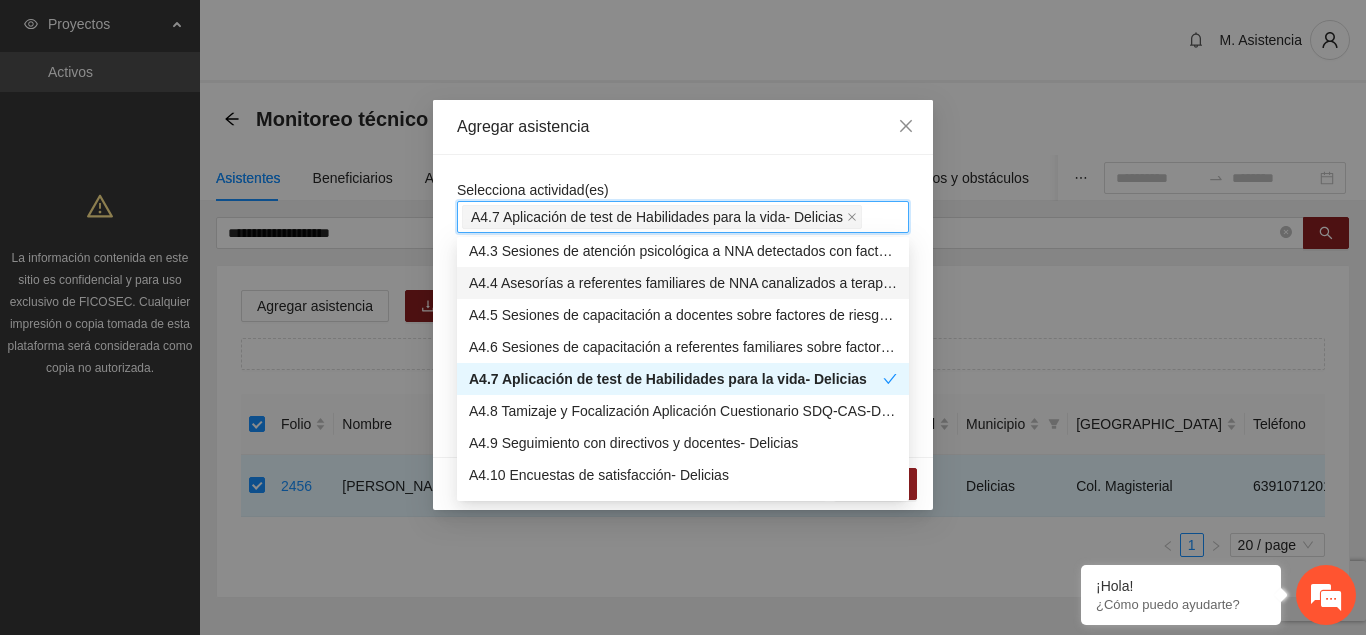click on "Agregar asistencia" at bounding box center (683, 127) 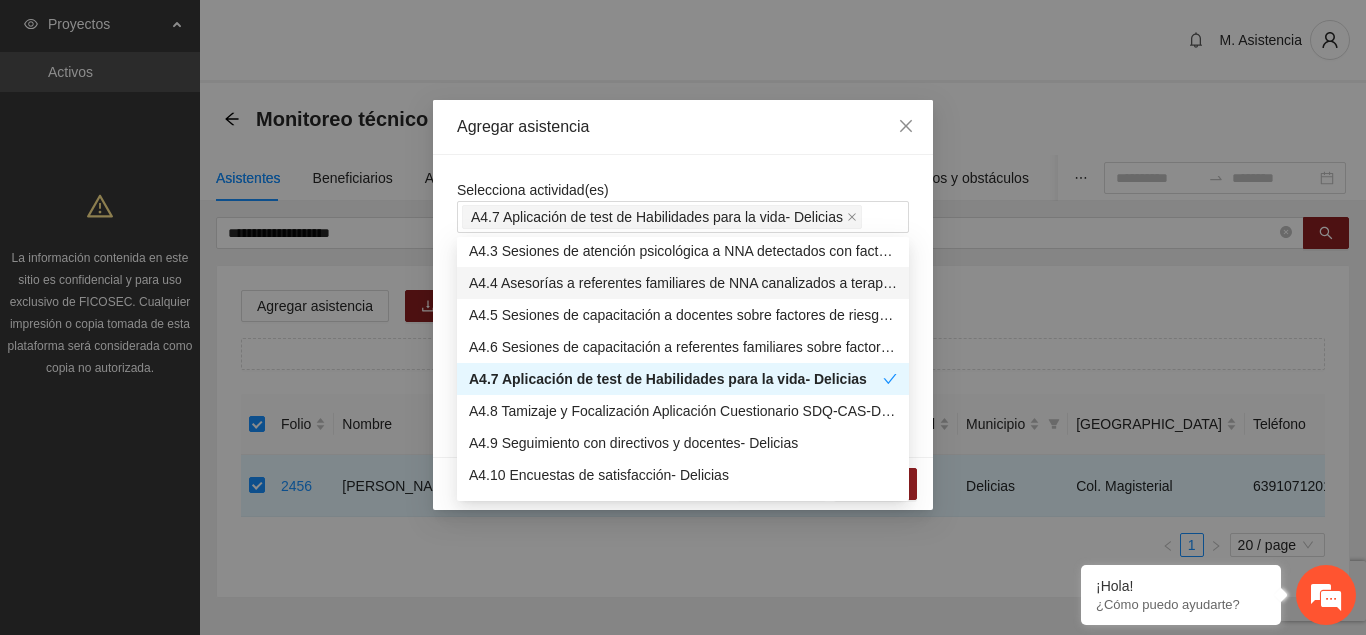 scroll, scrollTop: 1326, scrollLeft: 0, axis: vertical 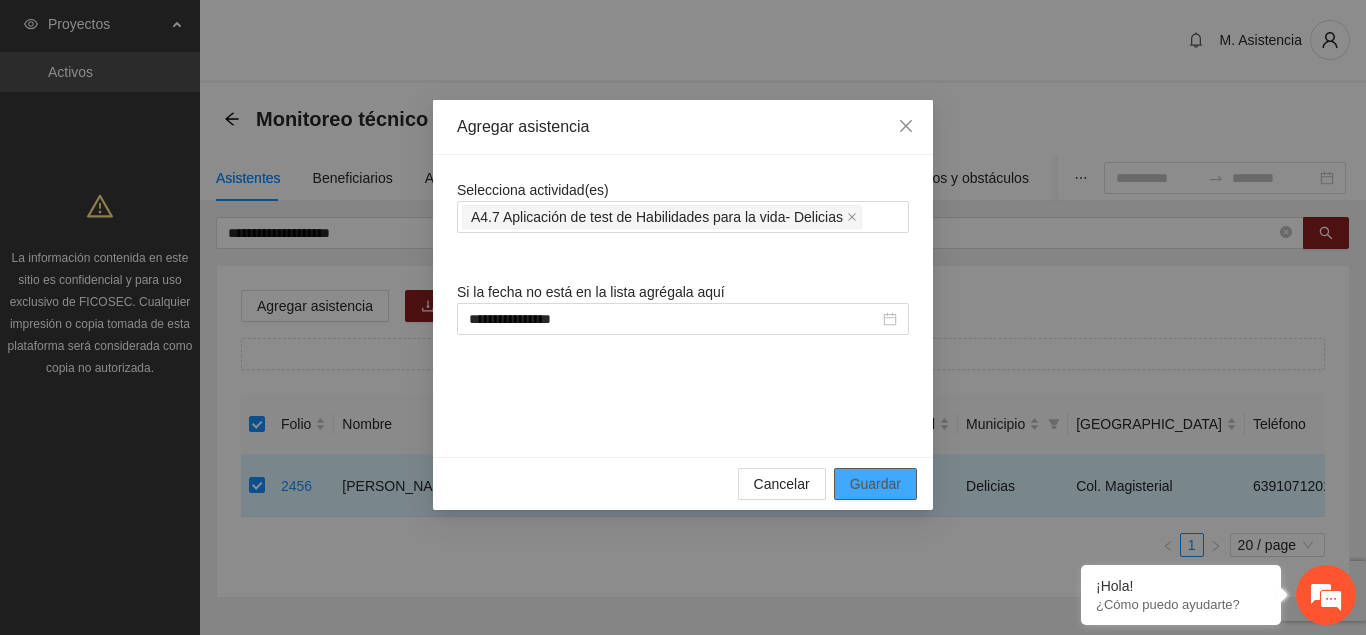 click on "Guardar" at bounding box center [875, 484] 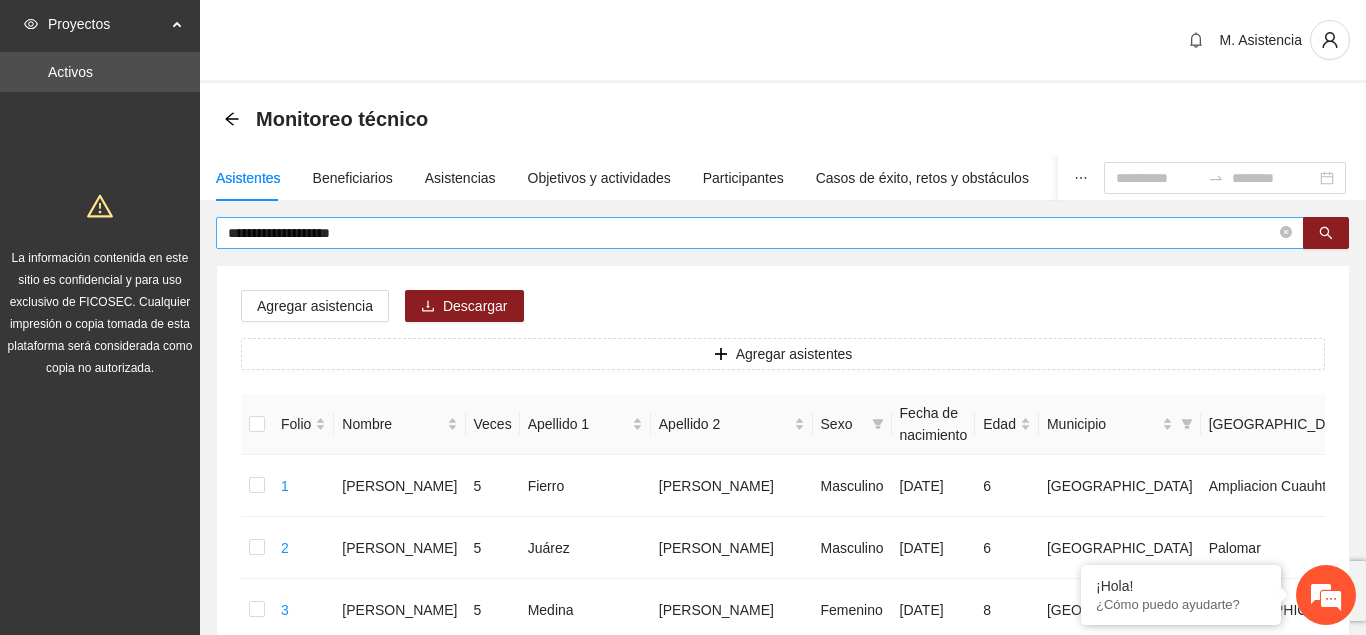 click on "**********" at bounding box center [752, 233] 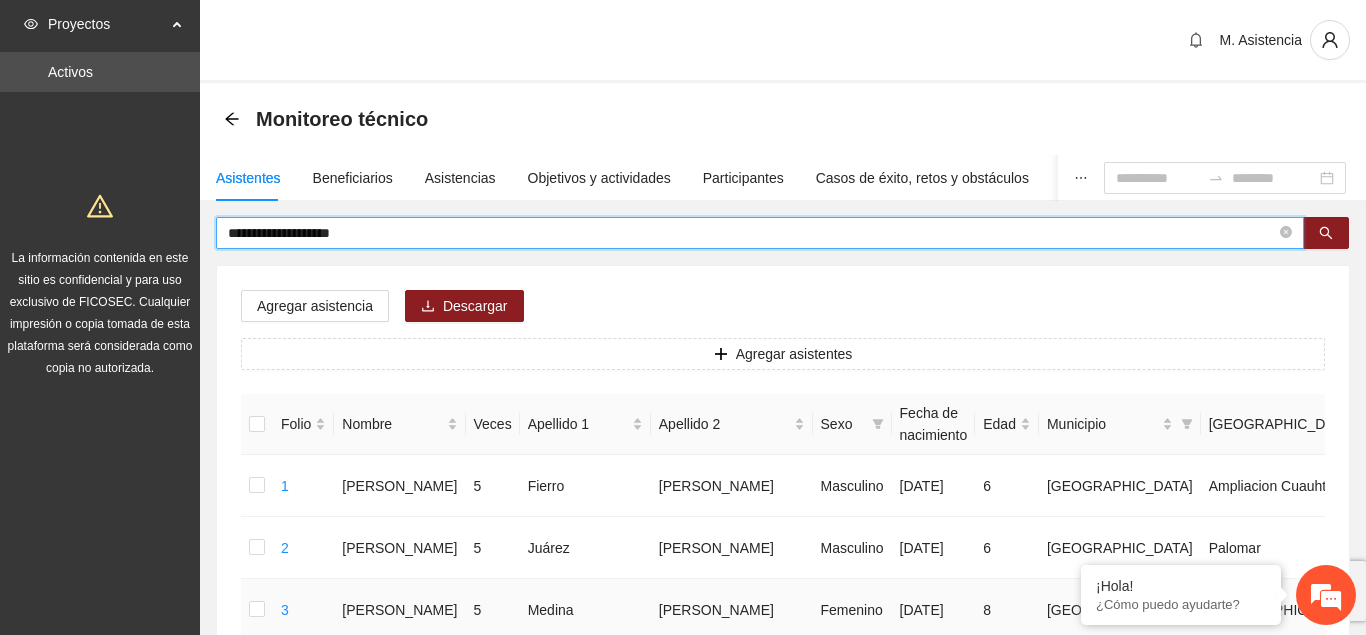 drag, startPoint x: 389, startPoint y: 237, endPoint x: 425, endPoint y: 595, distance: 359.8055 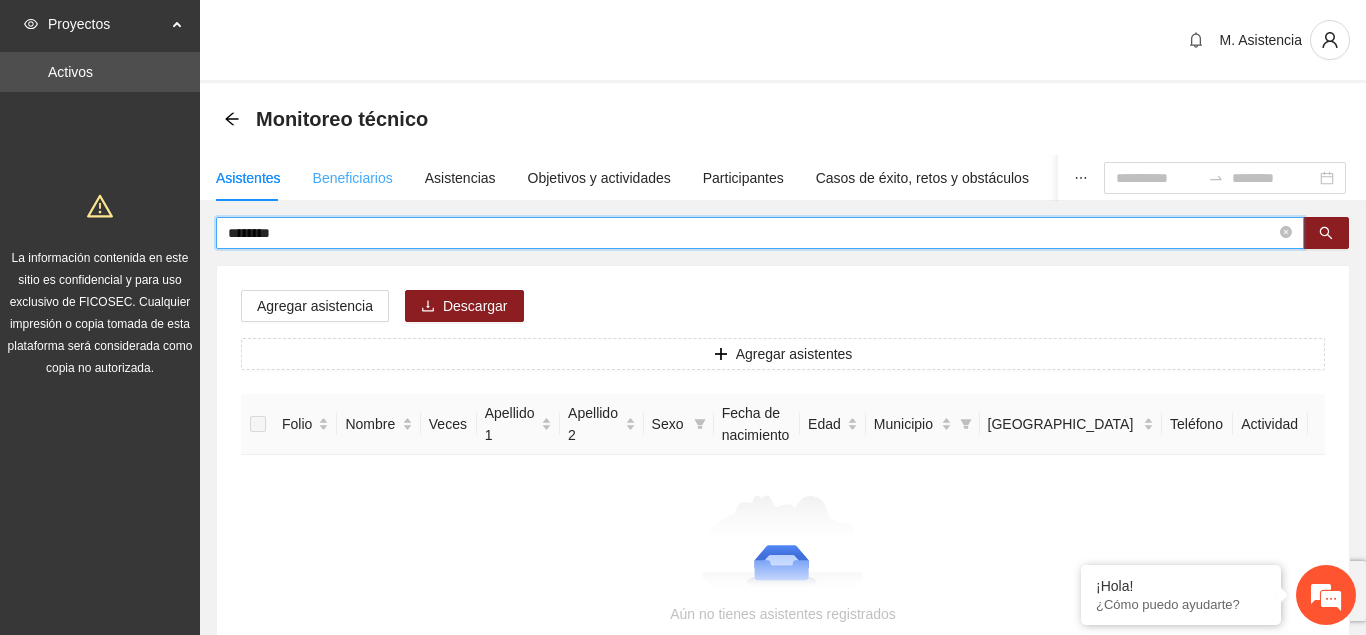 type on "*******" 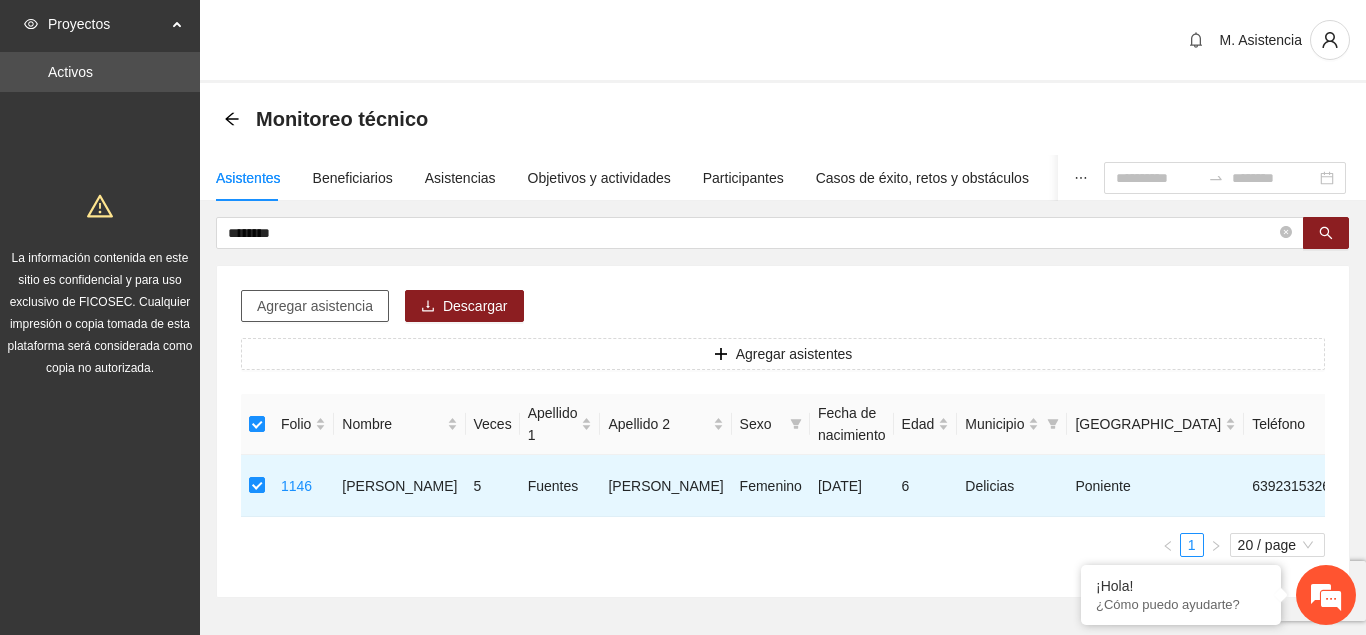 click on "Agregar asistencia" at bounding box center [315, 306] 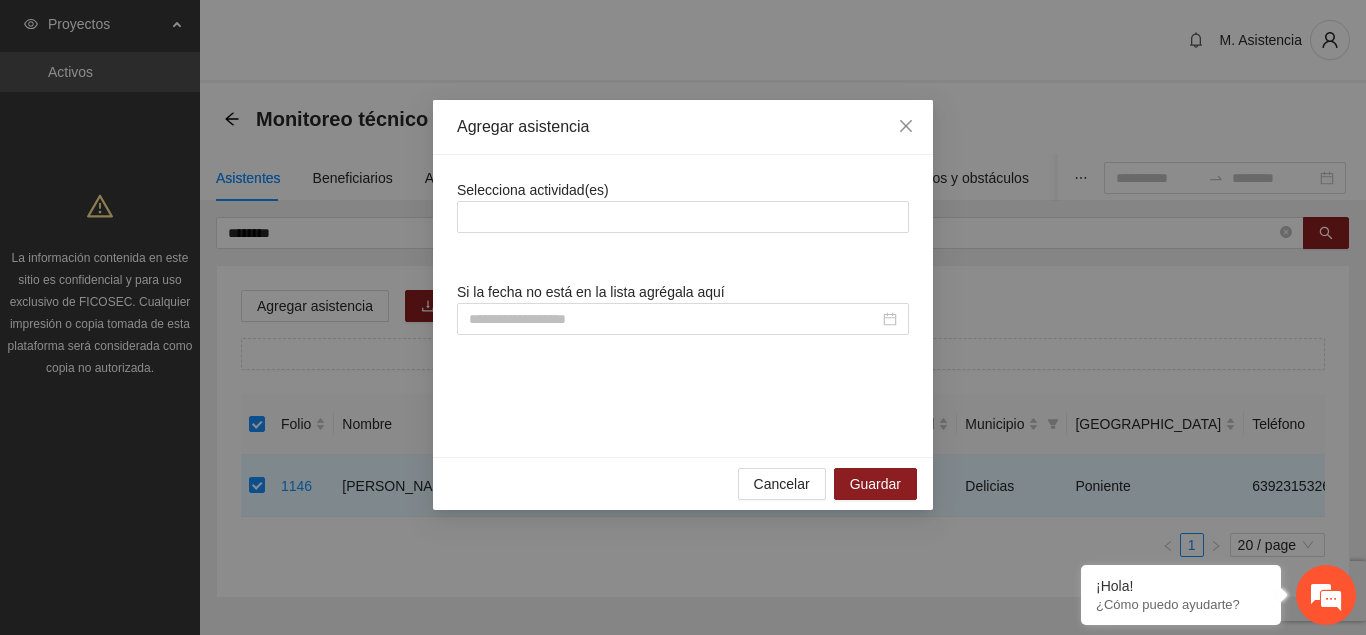 click at bounding box center (674, 319) 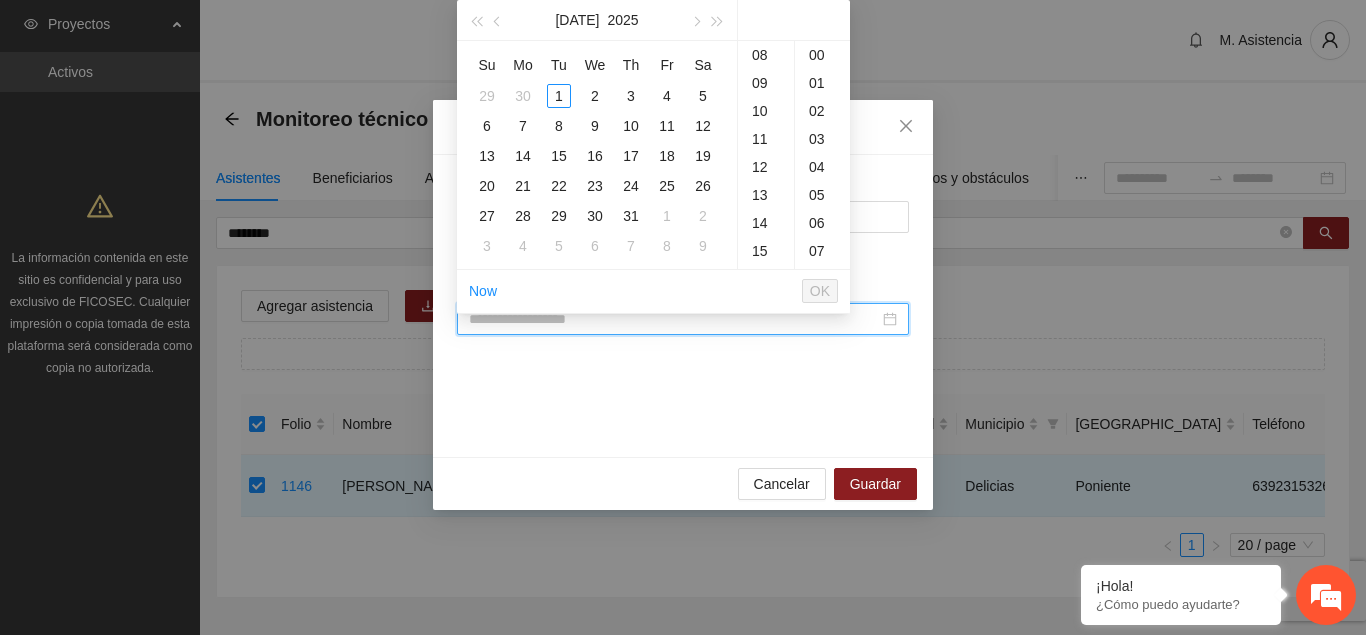 paste on "**********" 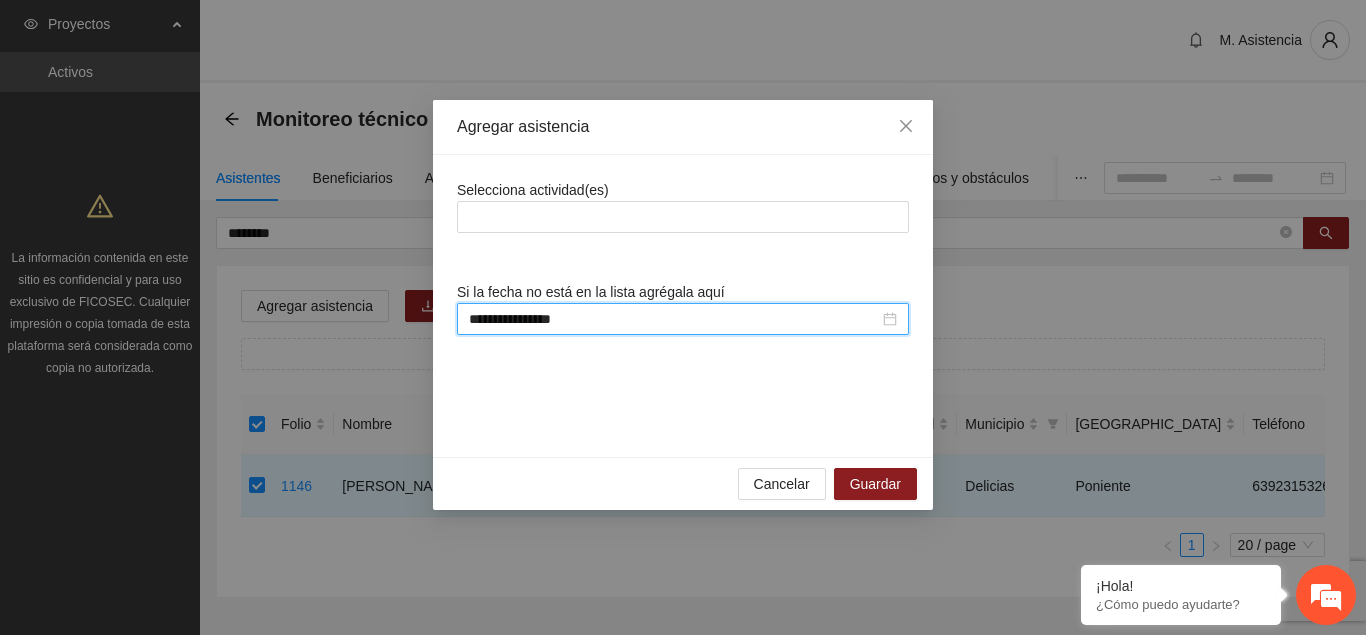 scroll, scrollTop: 0, scrollLeft: 0, axis: both 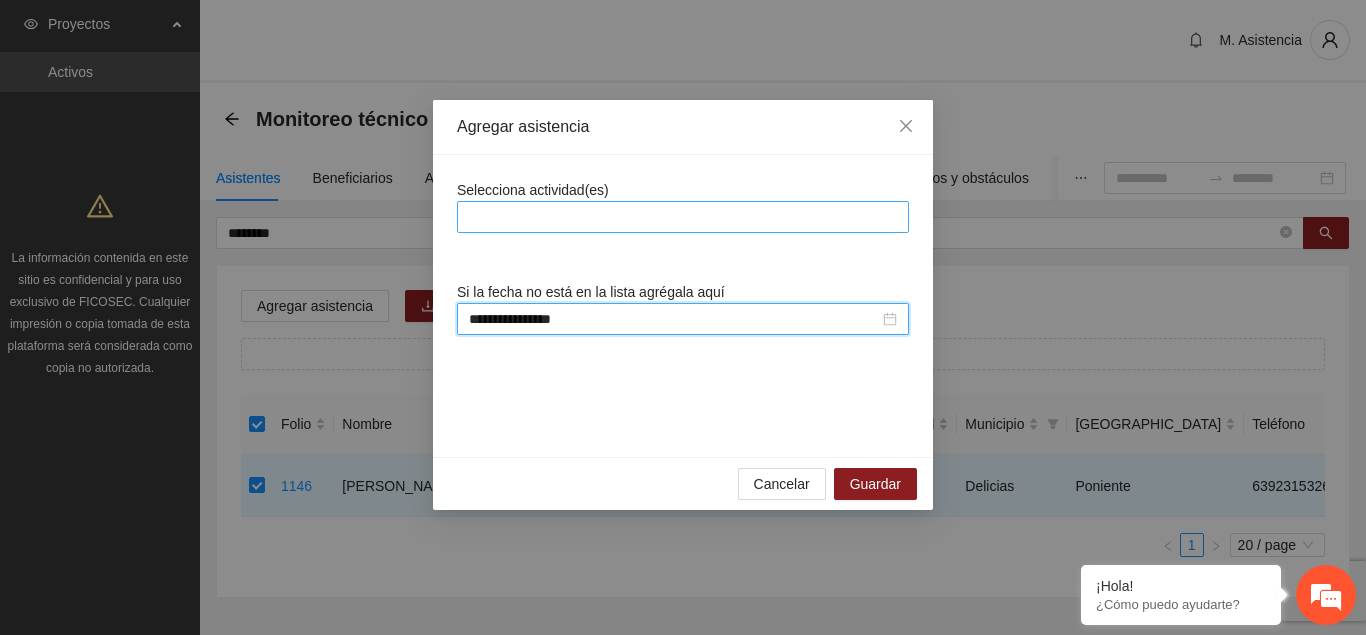 click at bounding box center [683, 217] 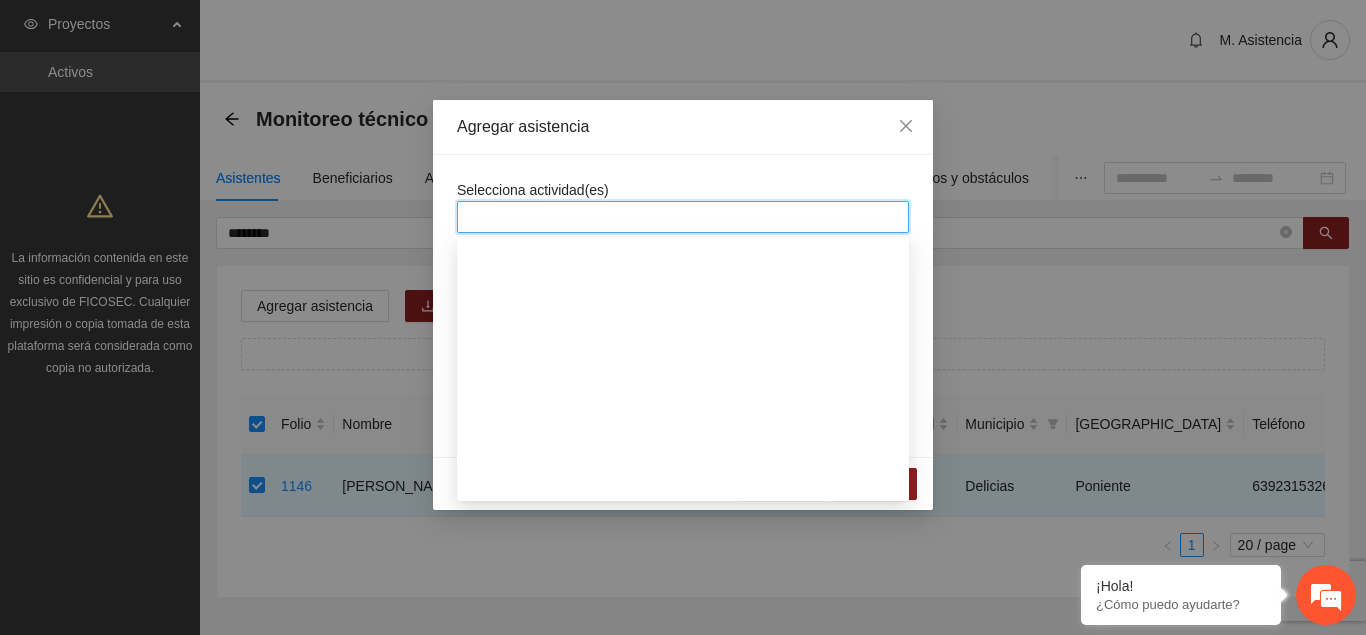 scroll, scrollTop: 1326, scrollLeft: 0, axis: vertical 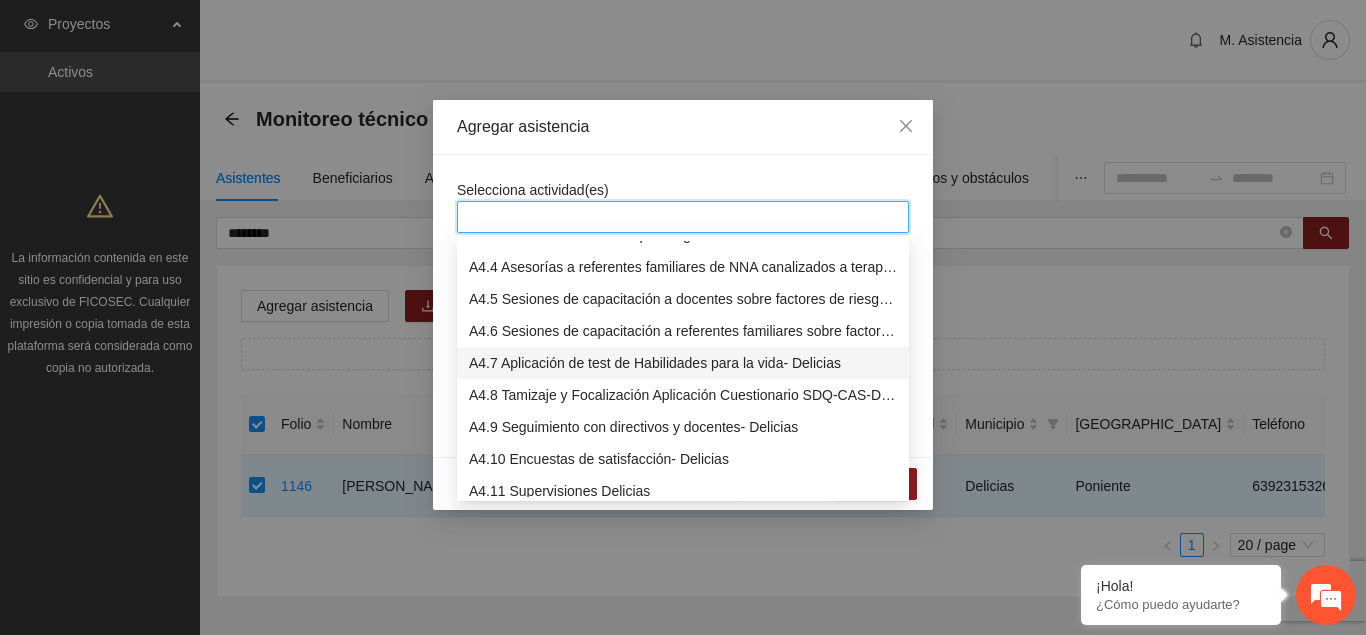 click on "A4.7 Aplicación de test de Habilidades para la vida- Delicias" at bounding box center [683, 363] 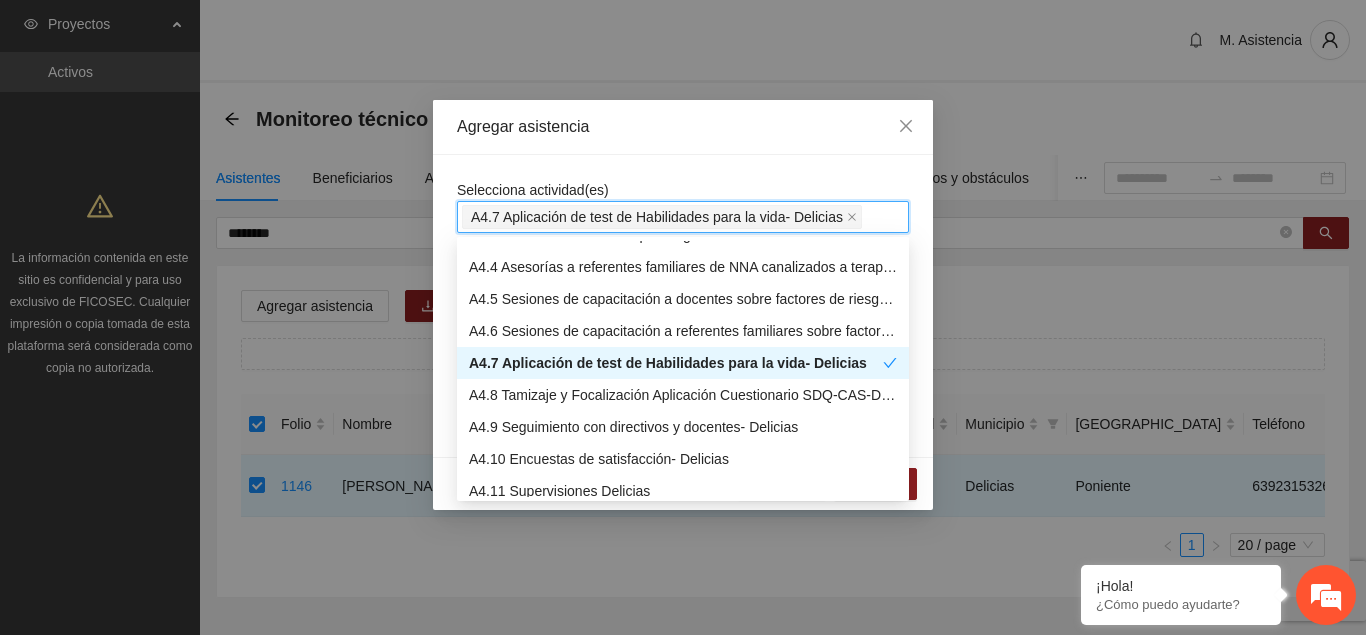 click on "Agregar asistencia" at bounding box center [683, 127] 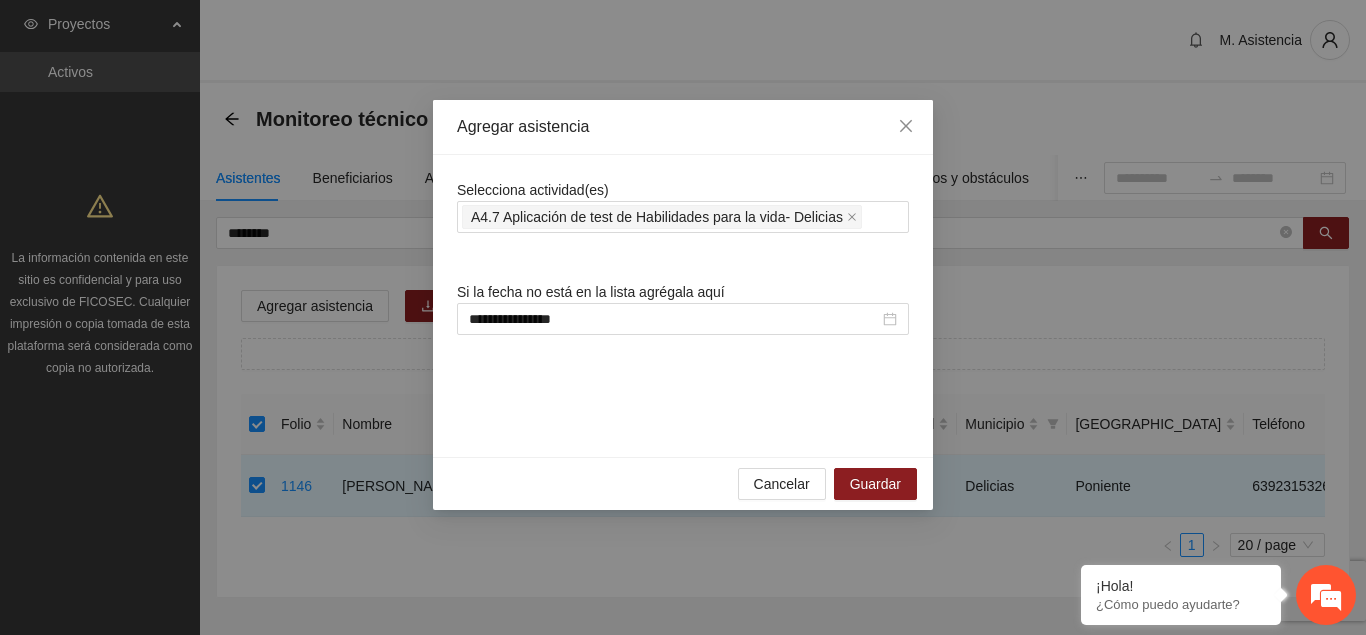 scroll, scrollTop: 1326, scrollLeft: 0, axis: vertical 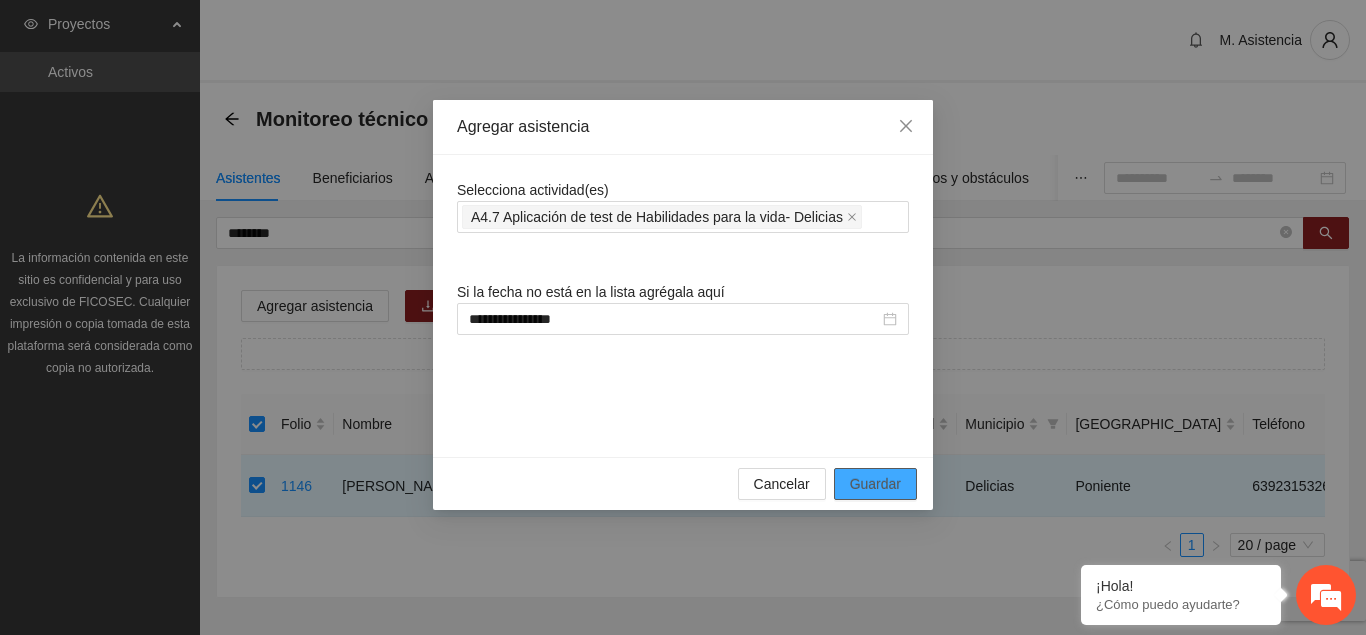 click on "Guardar" at bounding box center [875, 484] 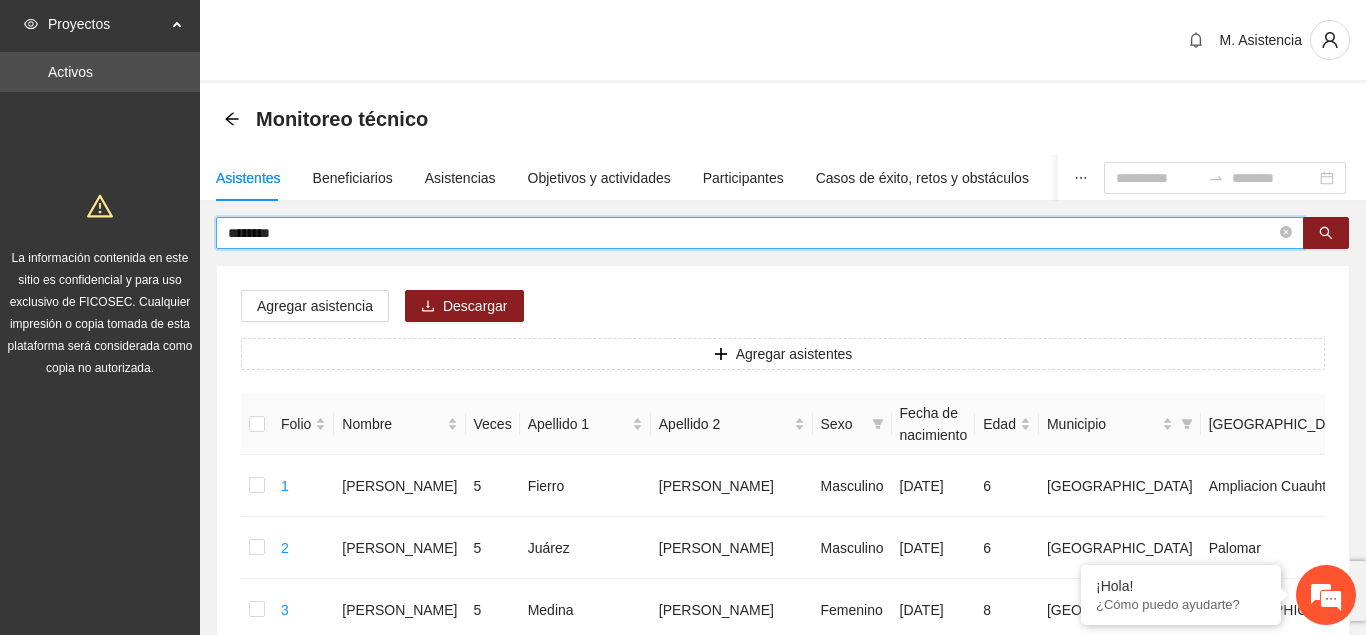 drag, startPoint x: 360, startPoint y: 224, endPoint x: 350, endPoint y: 226, distance: 10.198039 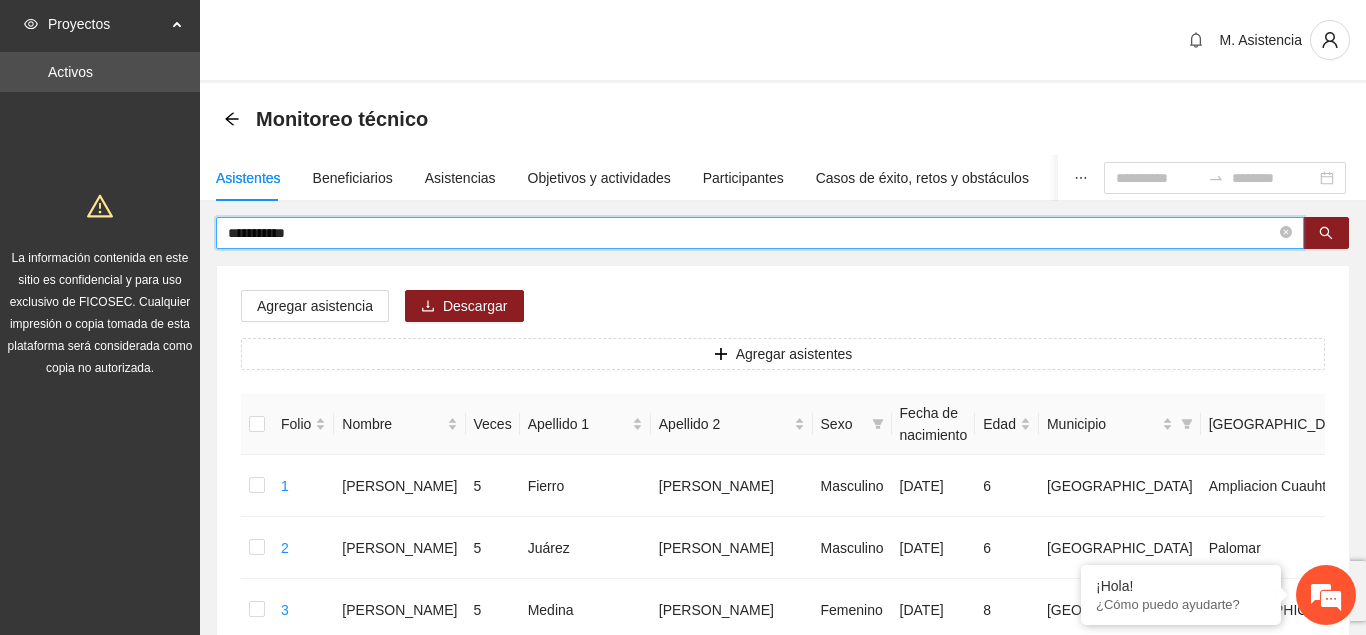 type on "**********" 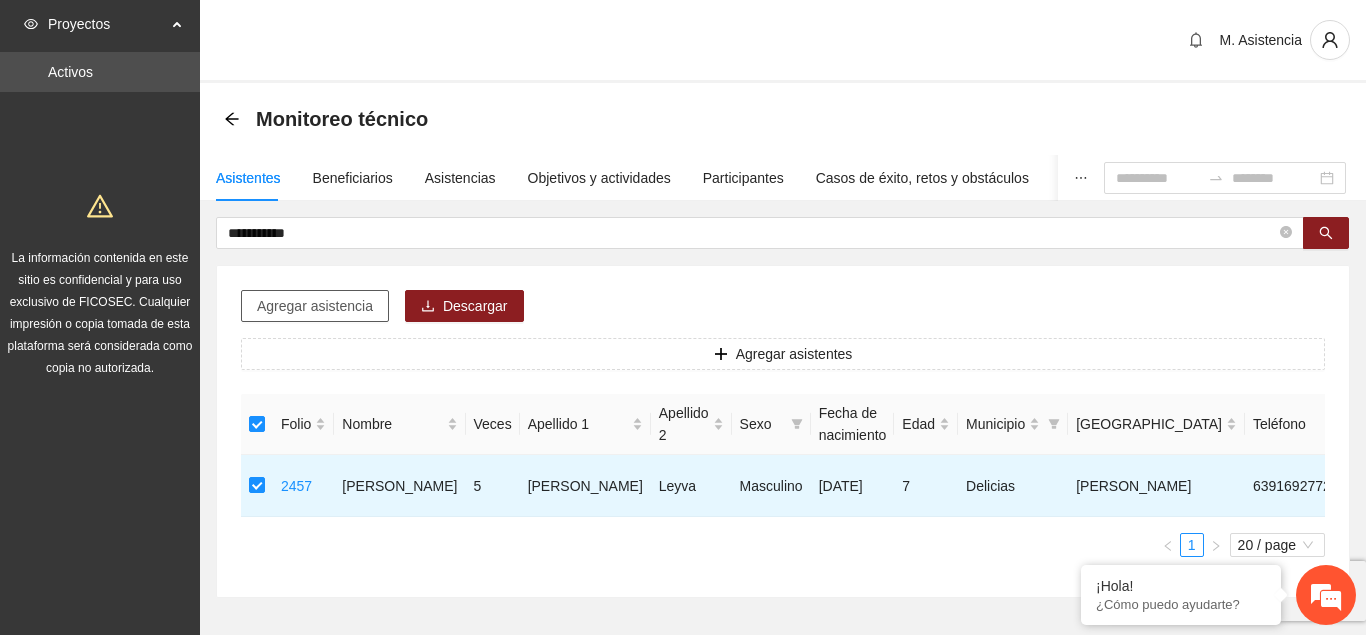 click on "Agregar asistencia" at bounding box center (315, 306) 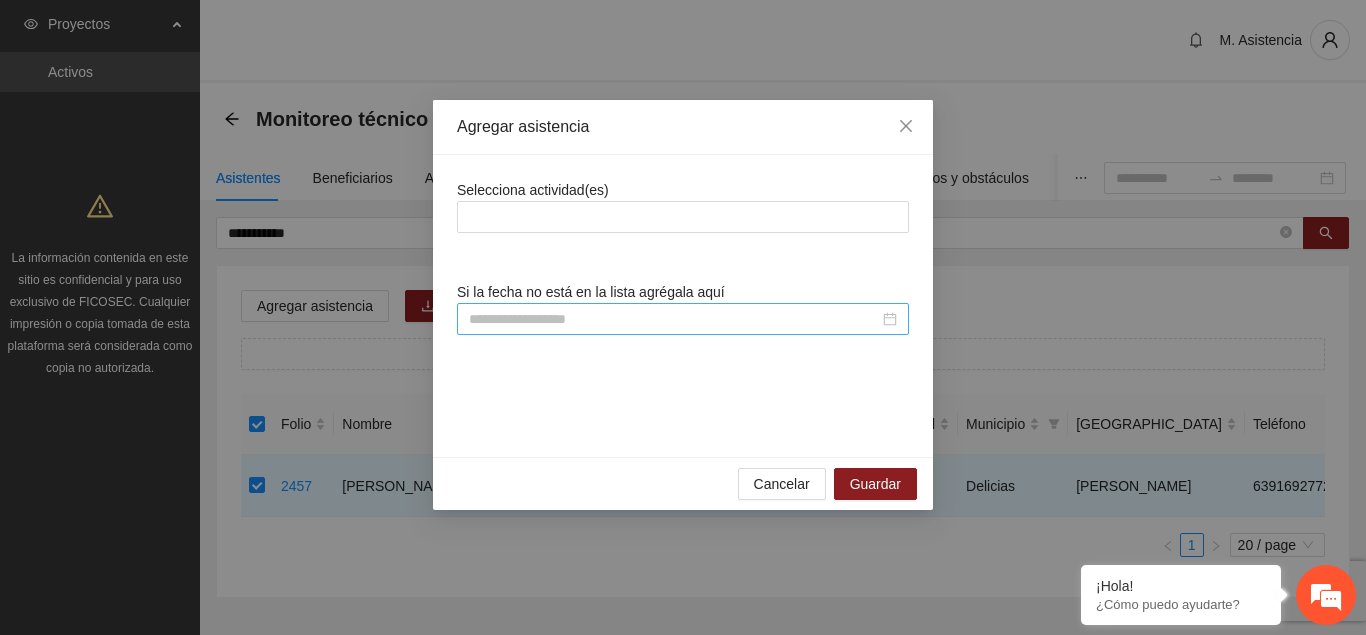 click at bounding box center (674, 319) 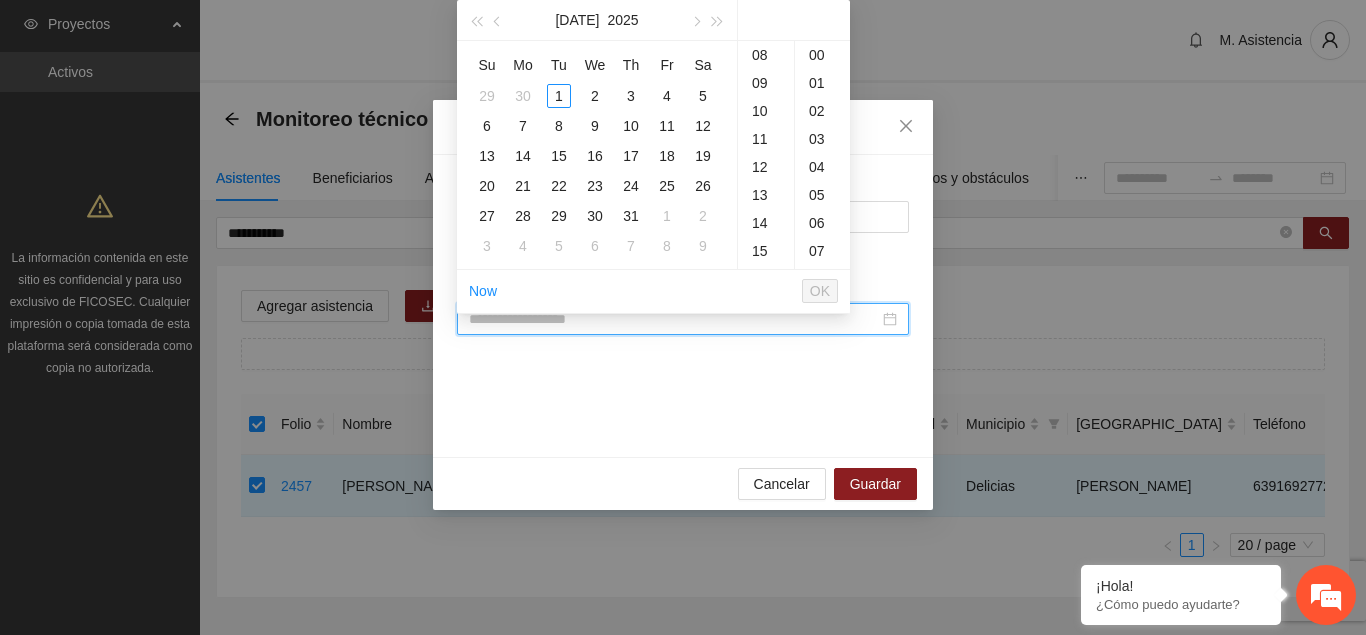 paste on "**********" 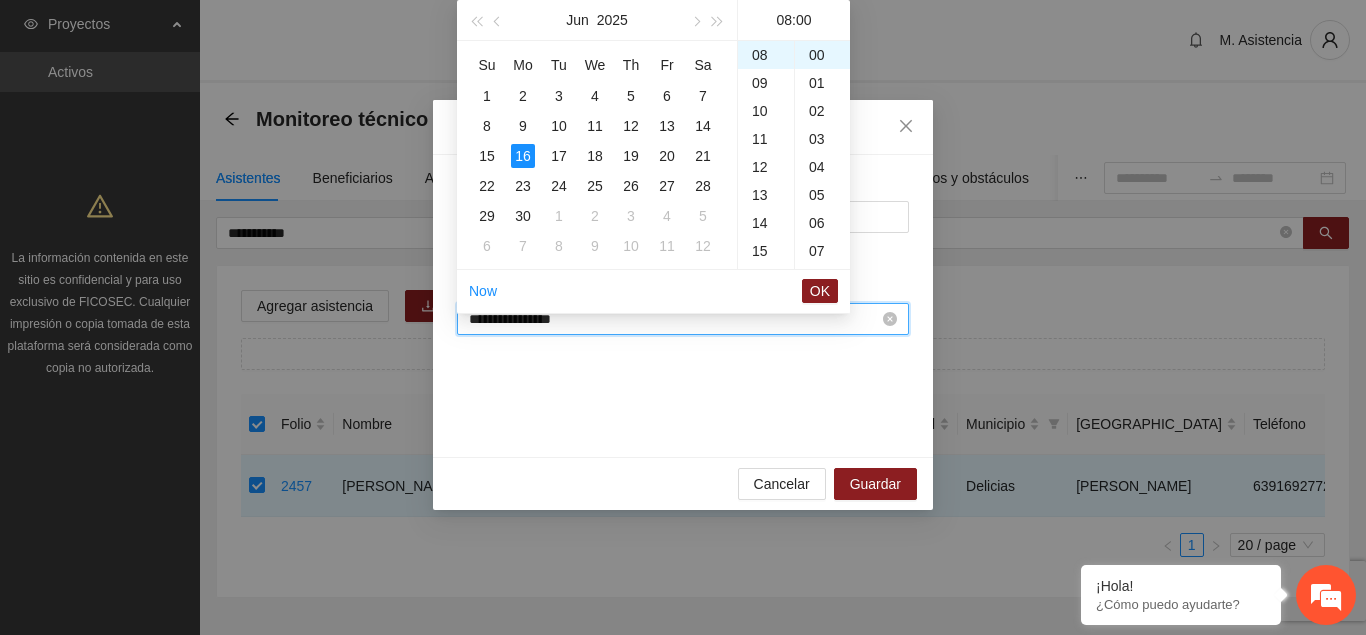 scroll, scrollTop: 224, scrollLeft: 0, axis: vertical 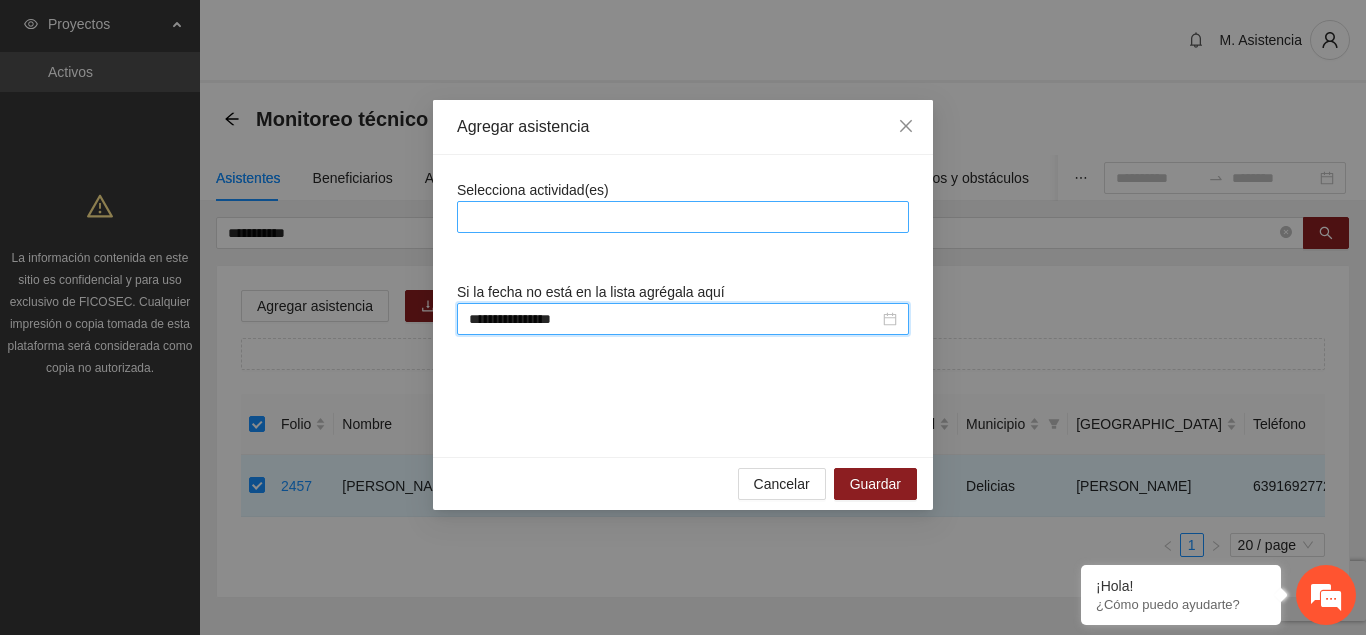 click at bounding box center [683, 217] 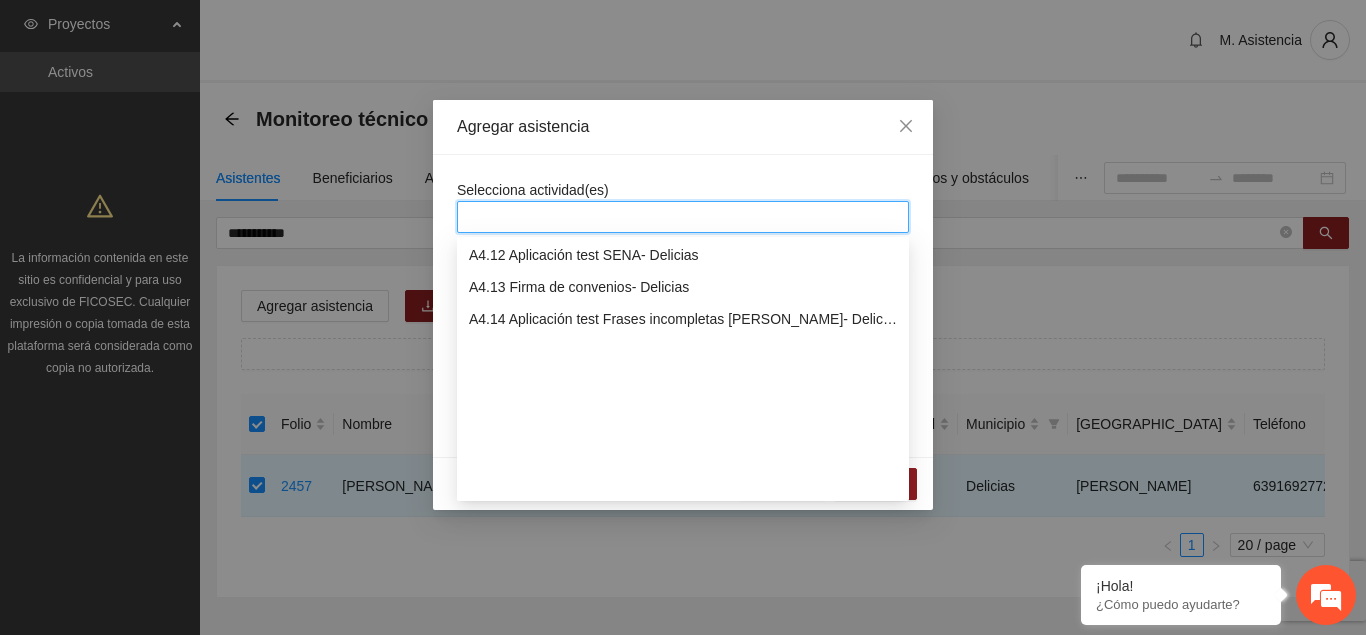 scroll, scrollTop: 1326, scrollLeft: 0, axis: vertical 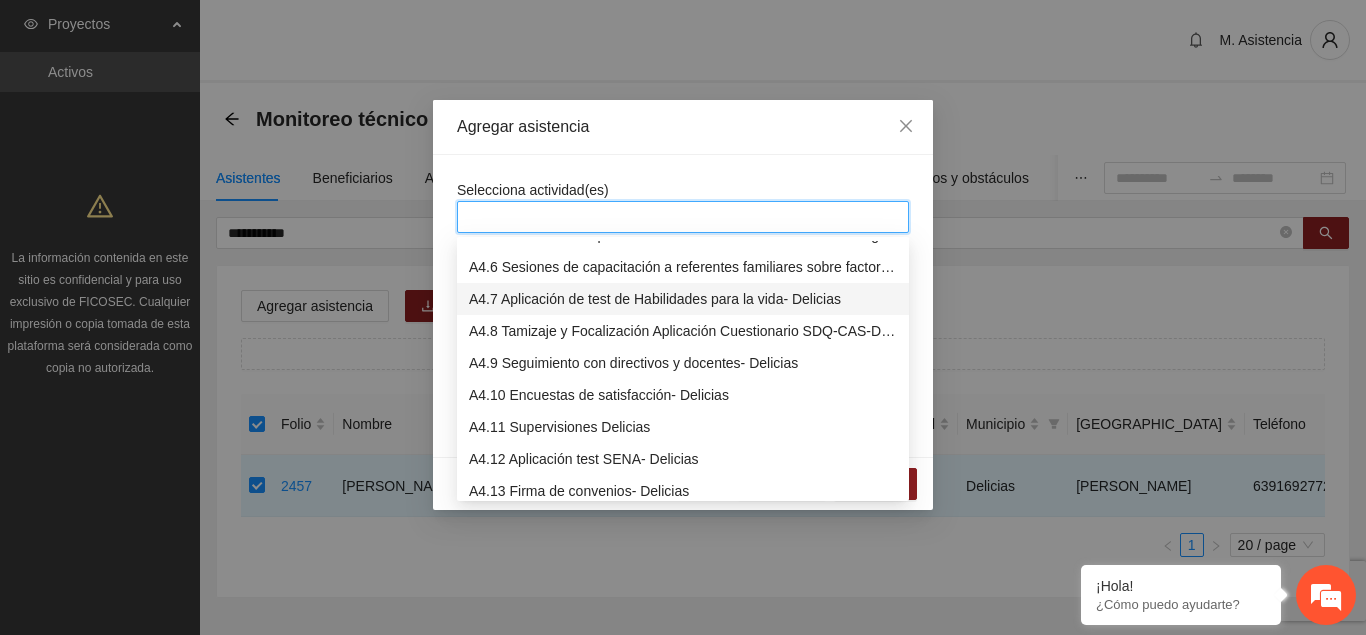 click on "A4.7 Aplicación de test de Habilidades para la vida- Delicias" at bounding box center [683, 299] 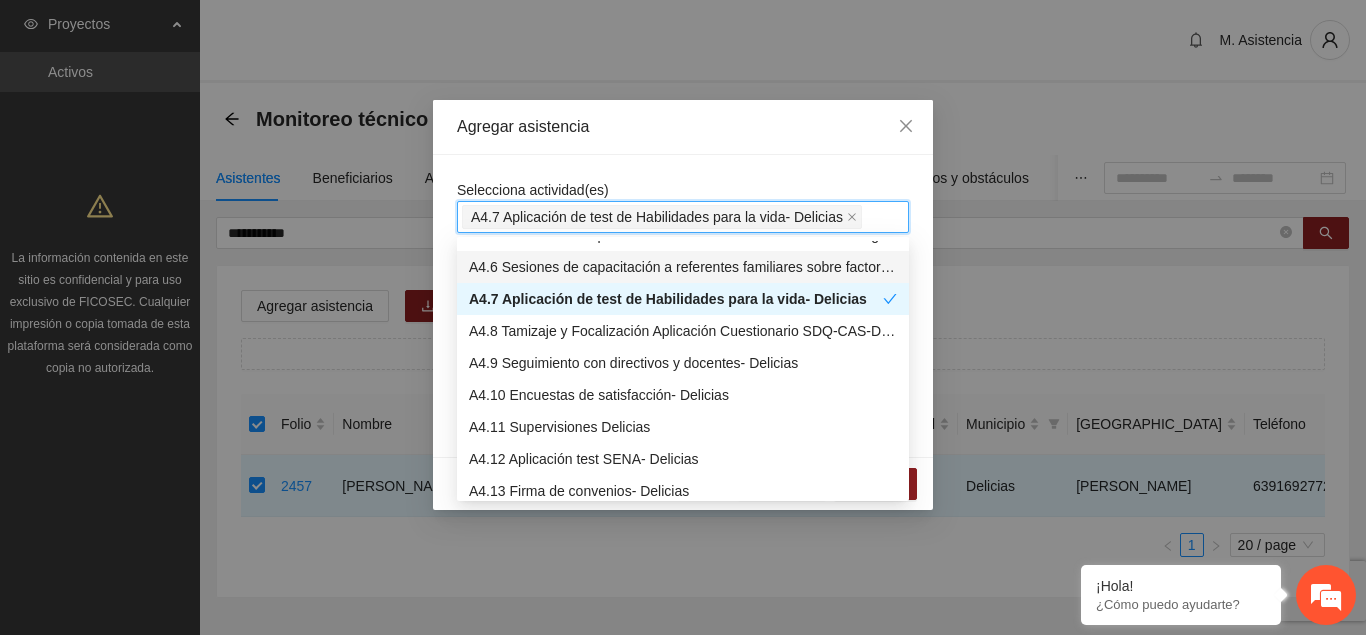 click on "Agregar asistencia" at bounding box center (683, 127) 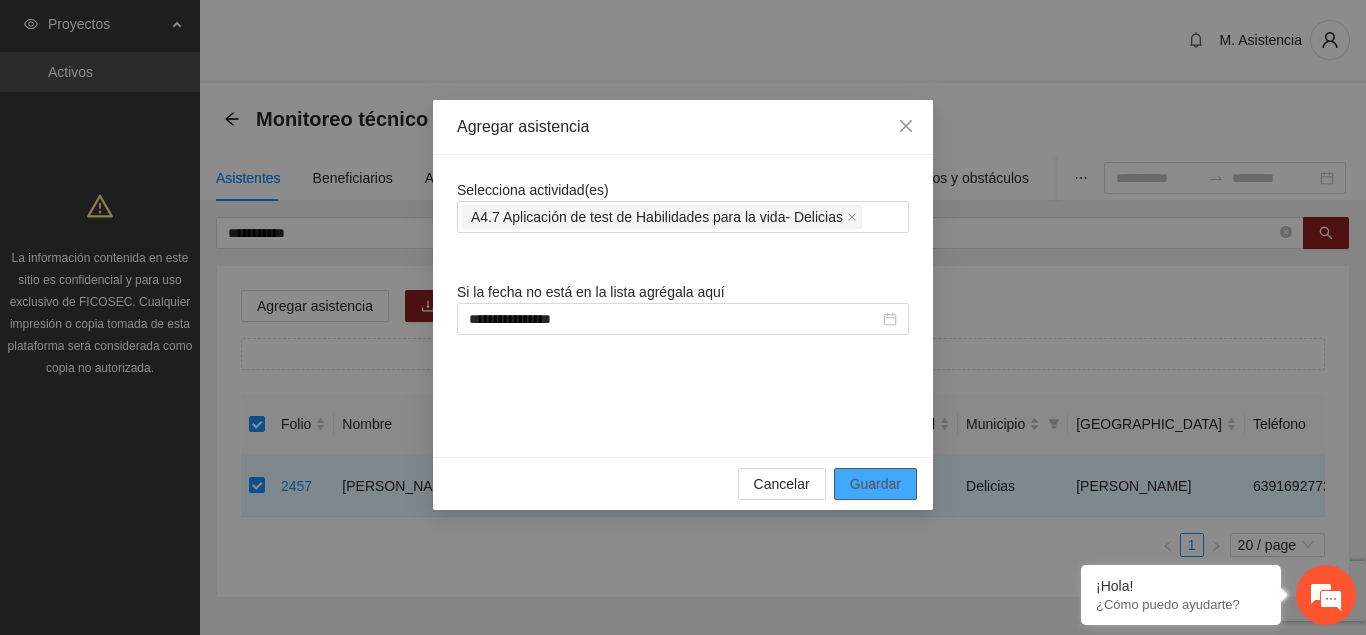 scroll, scrollTop: 1326, scrollLeft: 0, axis: vertical 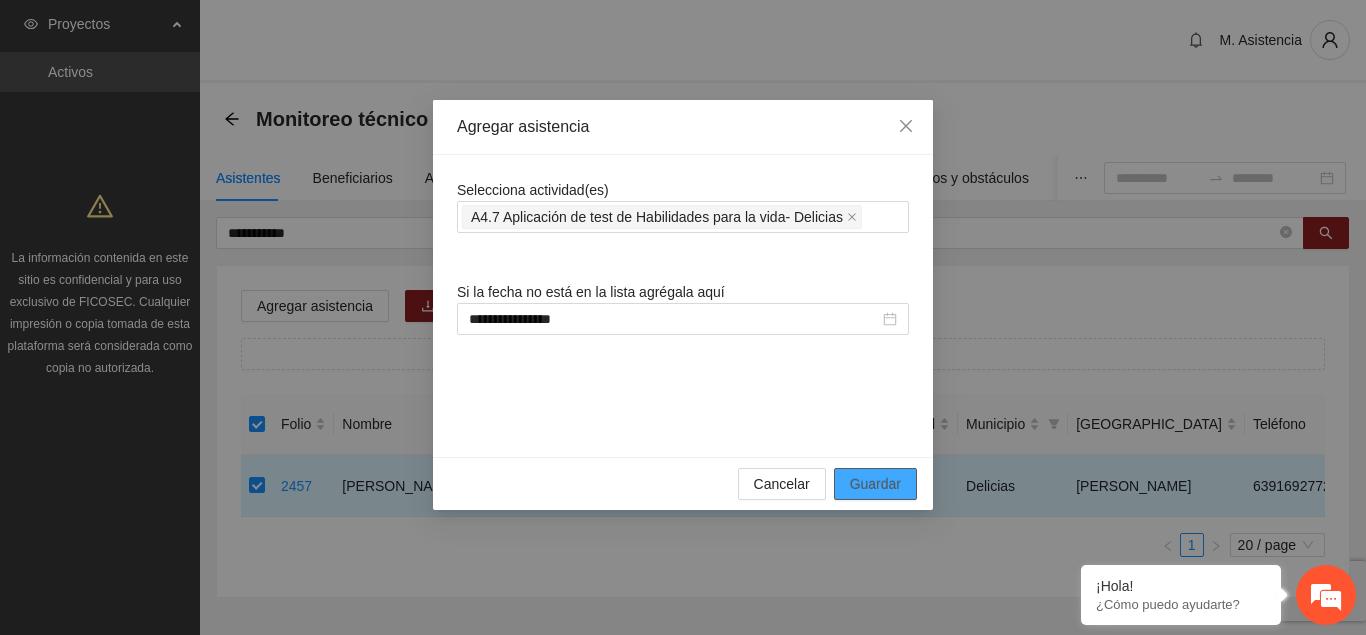click on "Guardar" at bounding box center [875, 484] 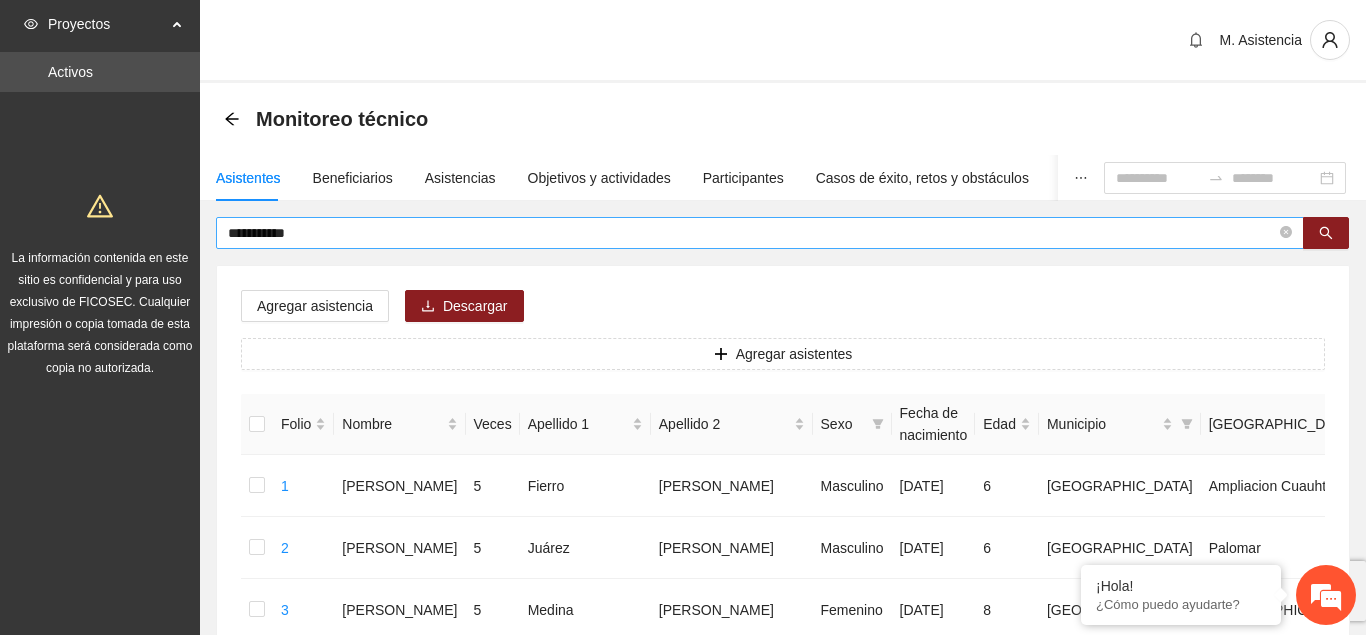 click on "**********" at bounding box center (760, 233) 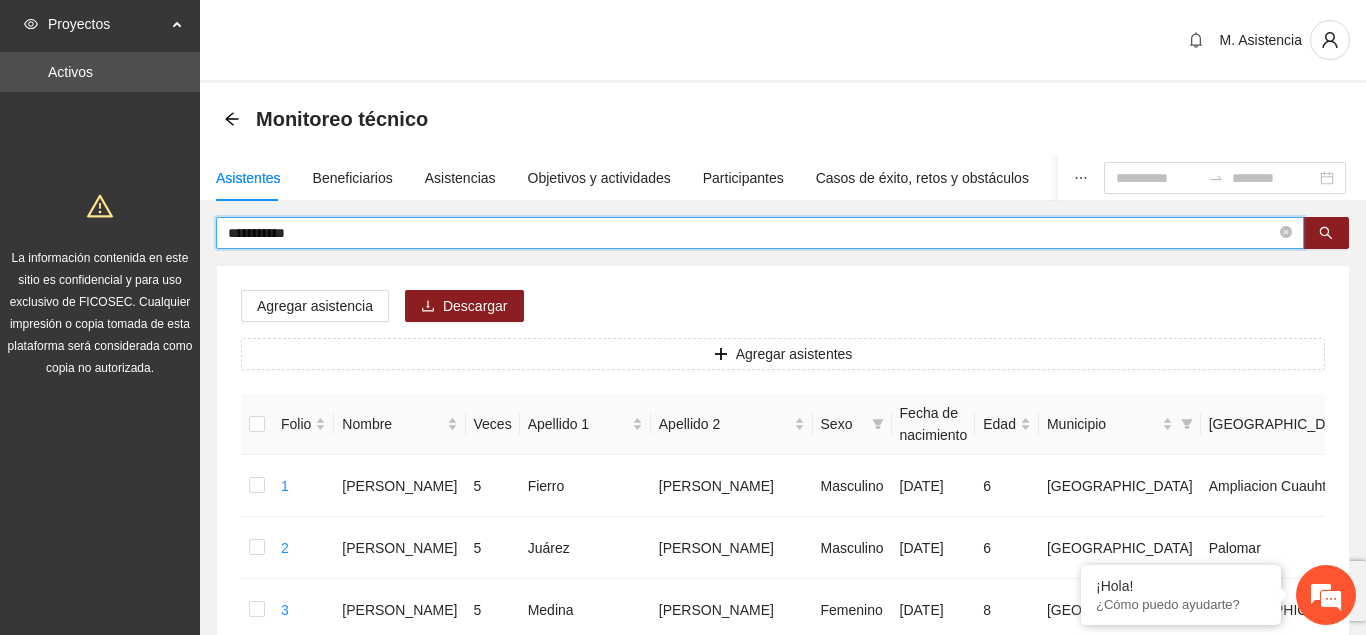 drag, startPoint x: 327, startPoint y: 231, endPoint x: 177, endPoint y: 234, distance: 150.03 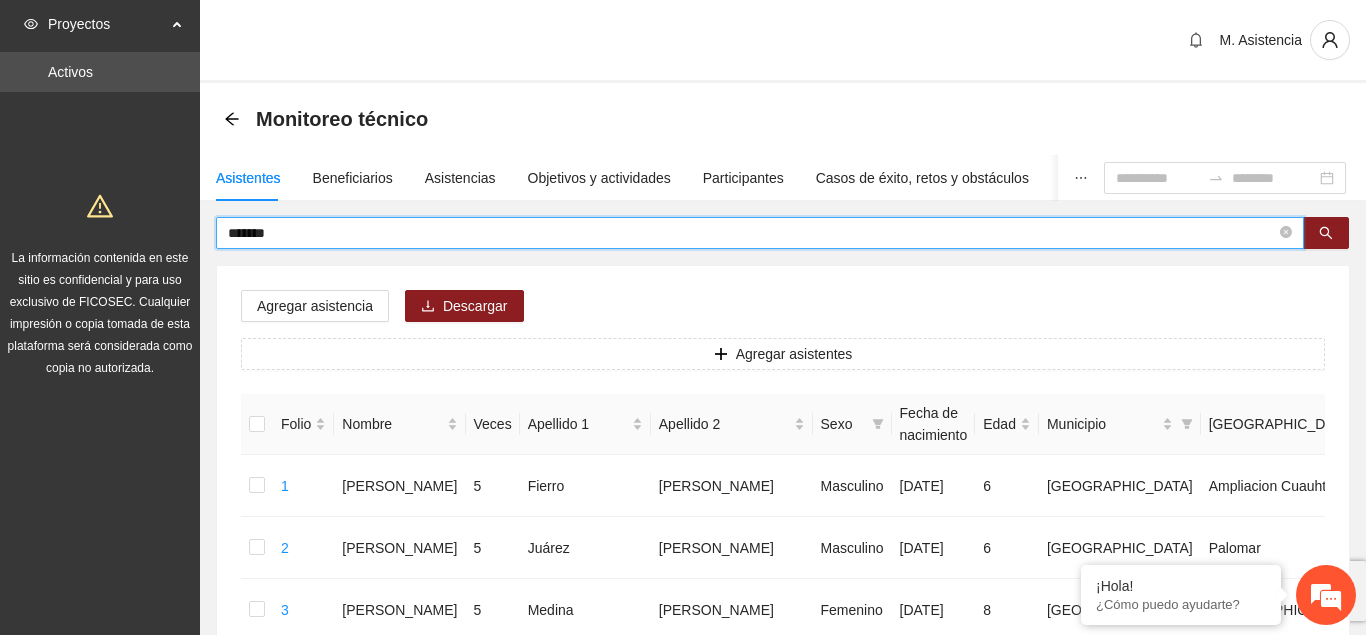 type on "******" 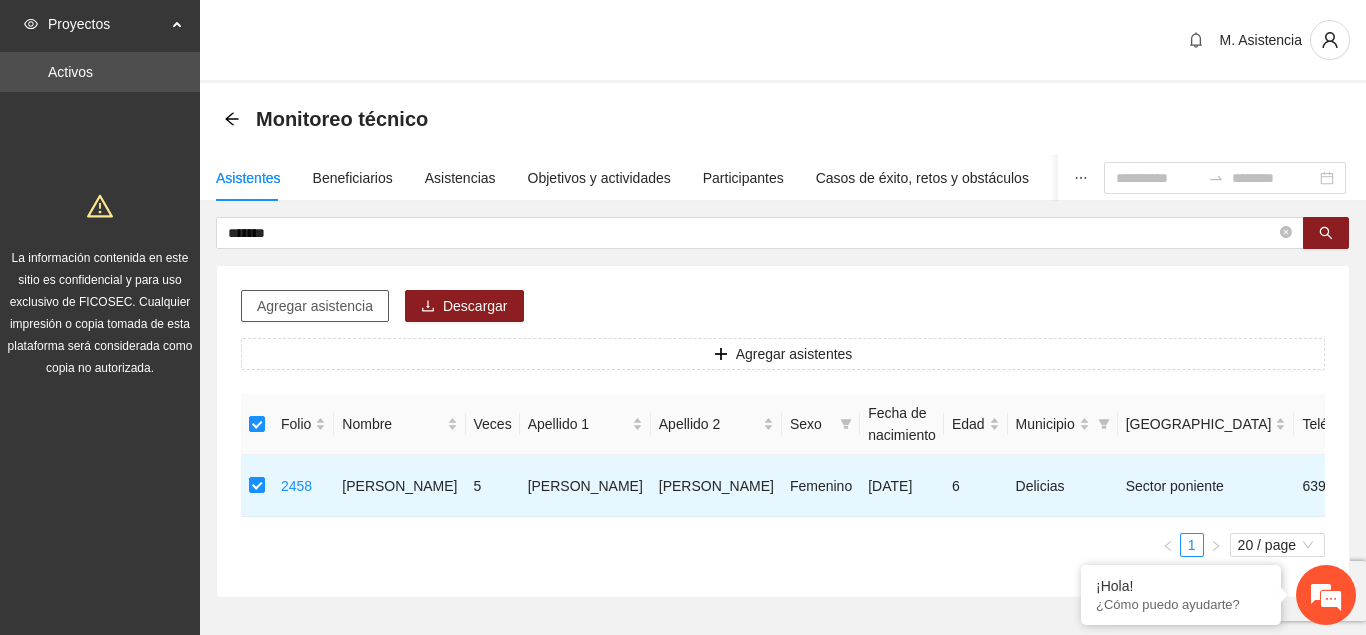 click on "Agregar asistencia" at bounding box center [315, 306] 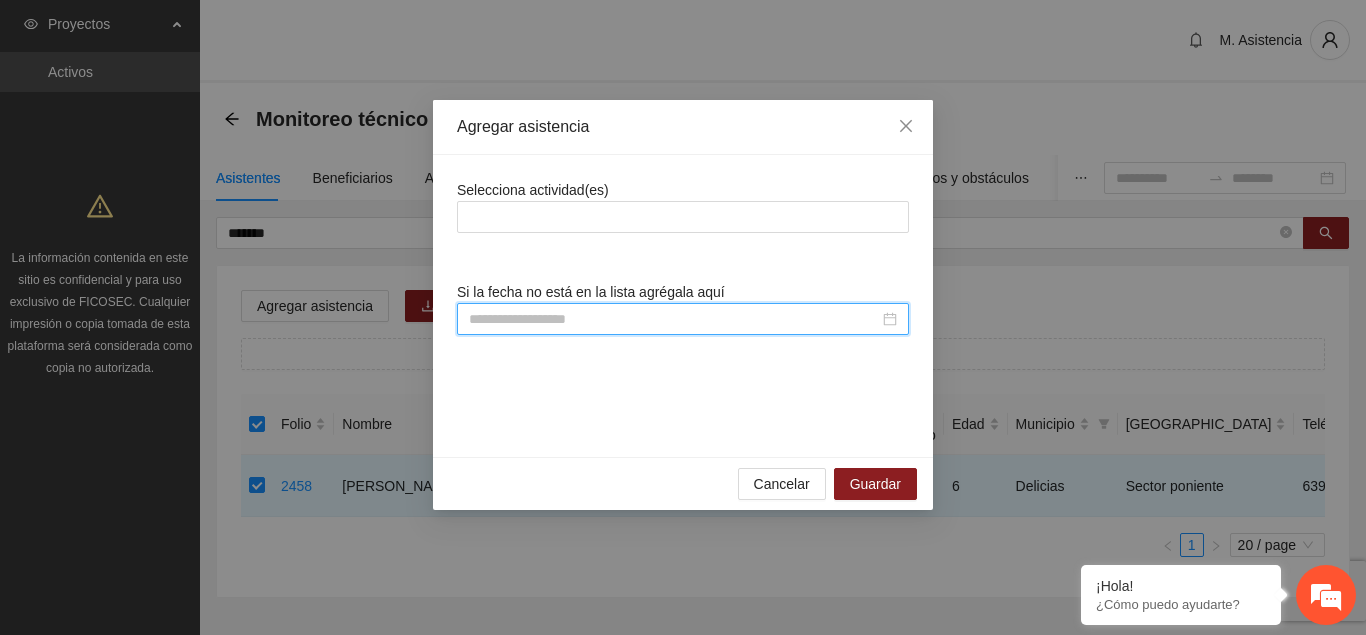 click at bounding box center [674, 319] 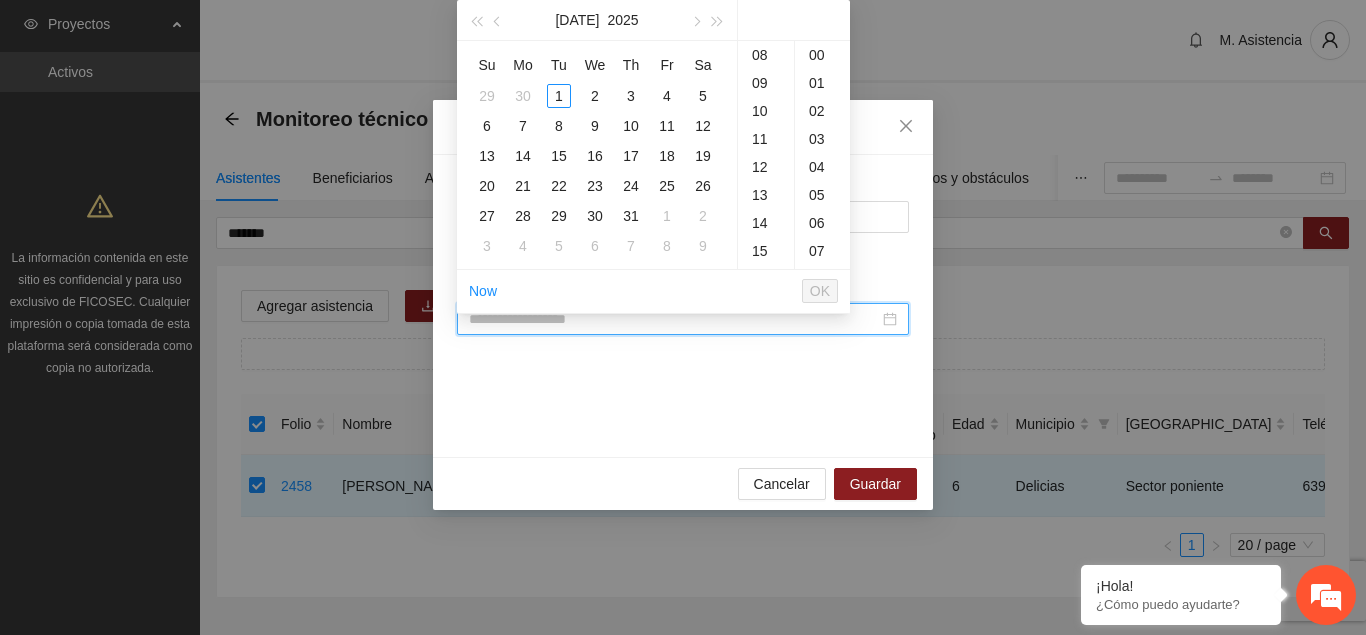 paste on "**********" 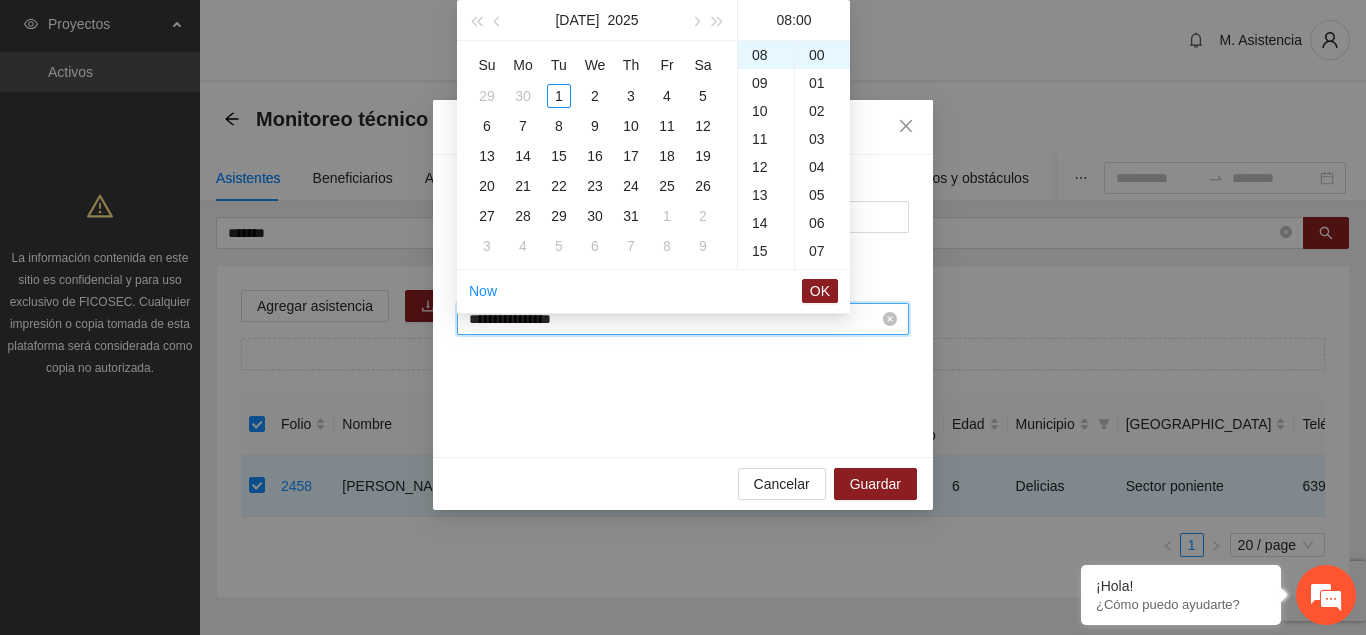 scroll, scrollTop: 224, scrollLeft: 0, axis: vertical 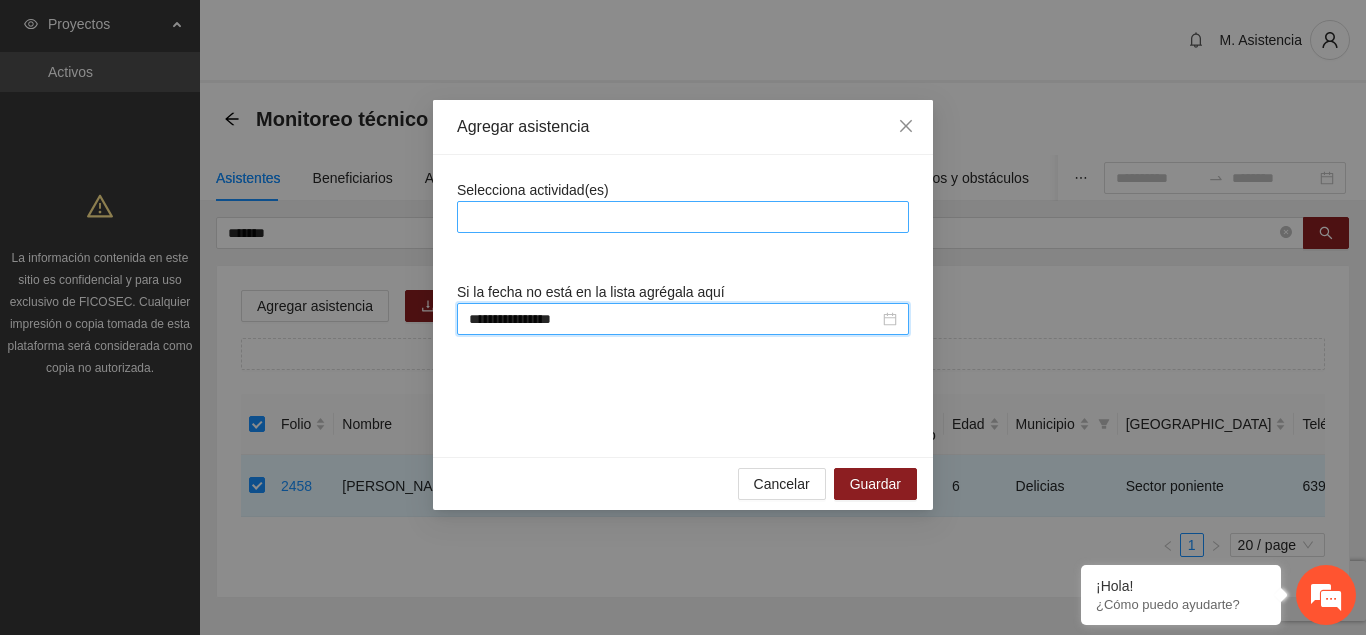 click at bounding box center [683, 217] 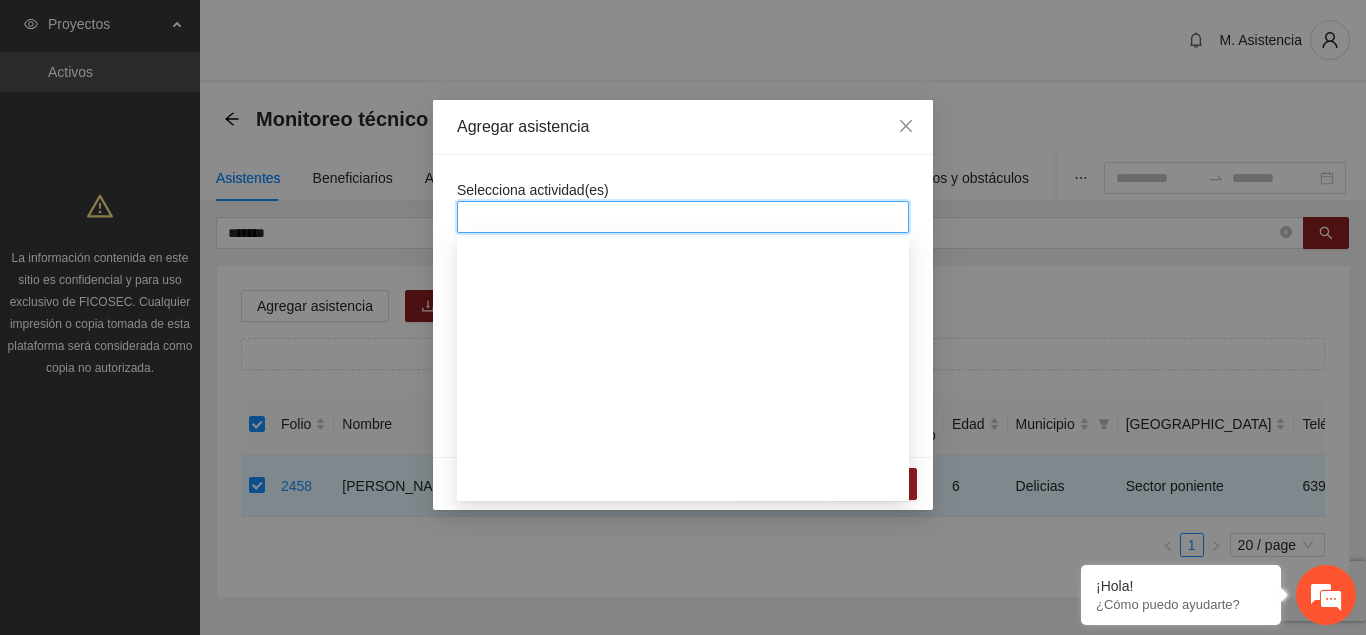 scroll, scrollTop: 1326, scrollLeft: 0, axis: vertical 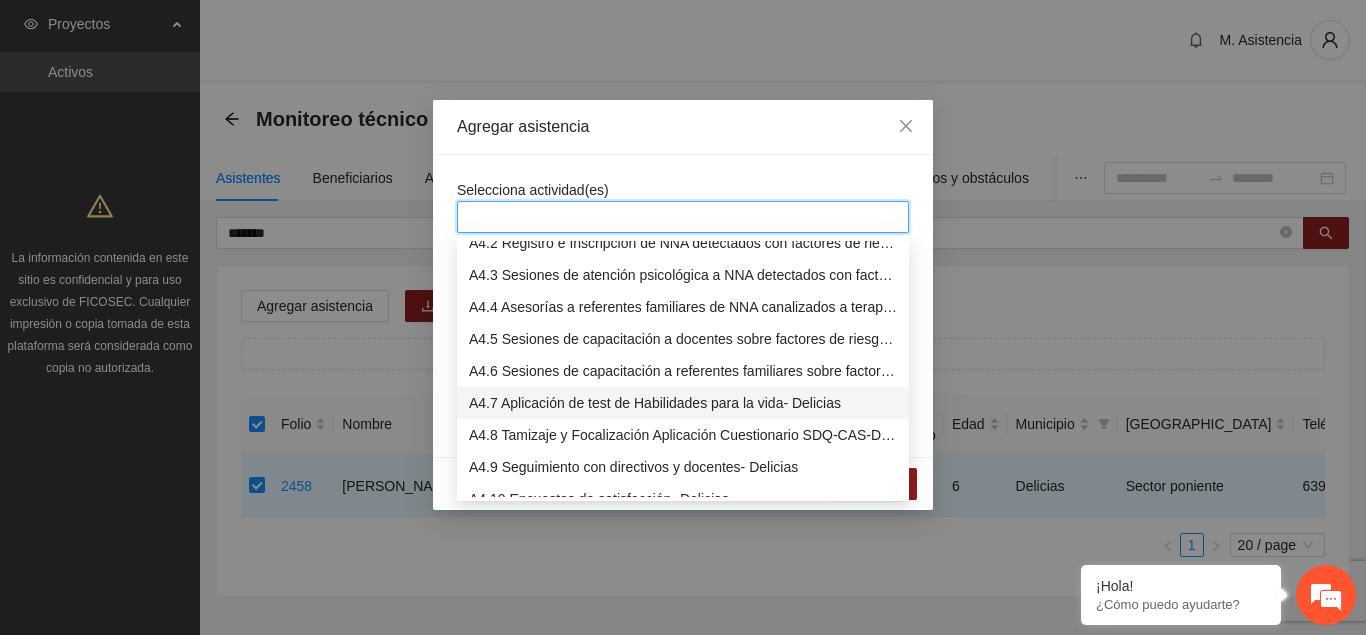 click on "A4.7 Aplicación de test de Habilidades para la vida- Delicias" at bounding box center (683, 403) 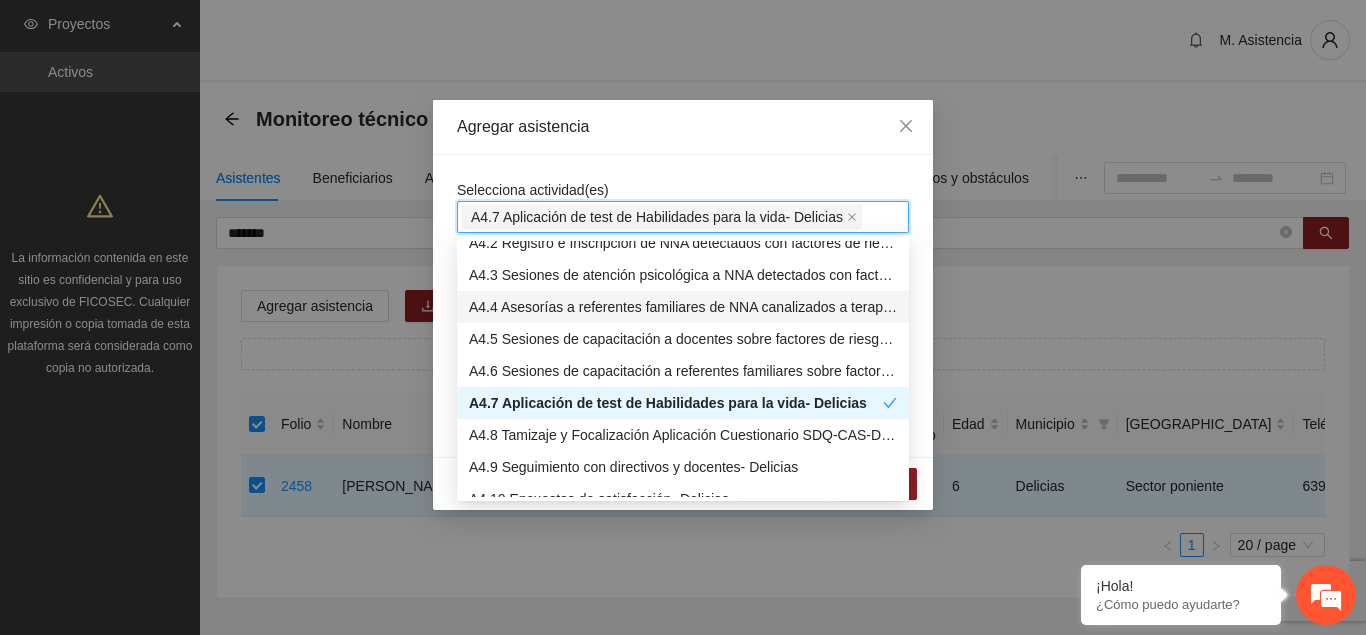 click on "Agregar asistencia" at bounding box center [683, 127] 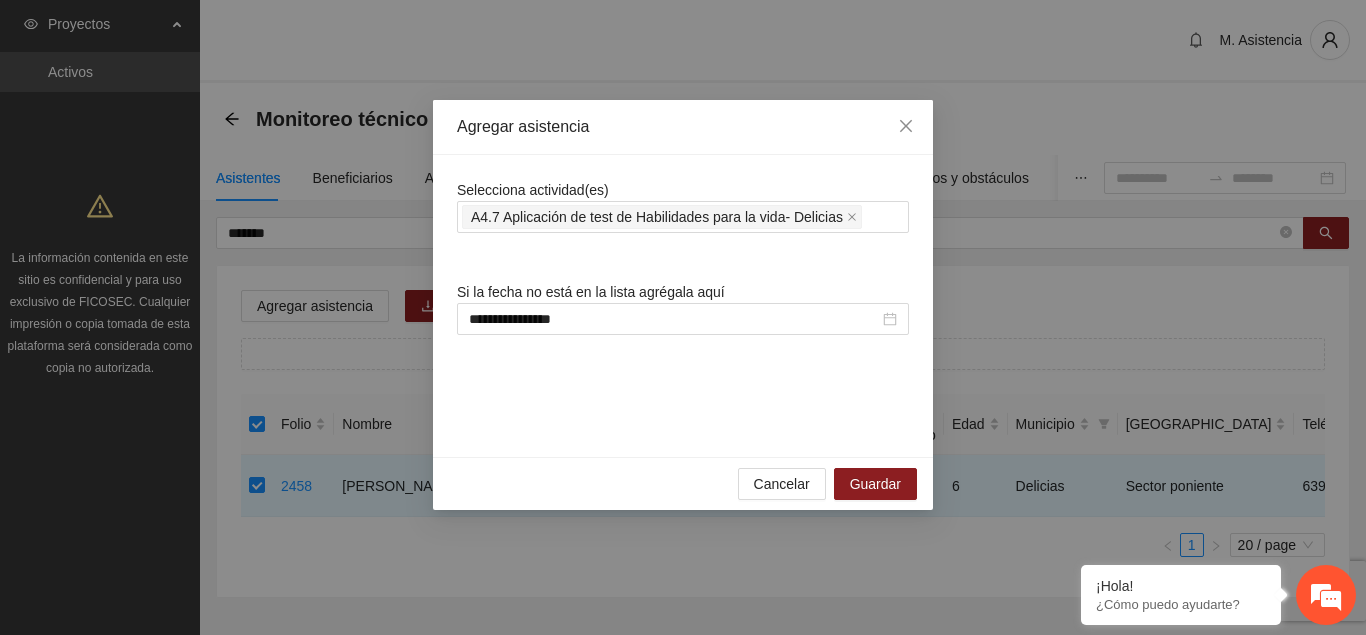 scroll, scrollTop: 0, scrollLeft: 0, axis: both 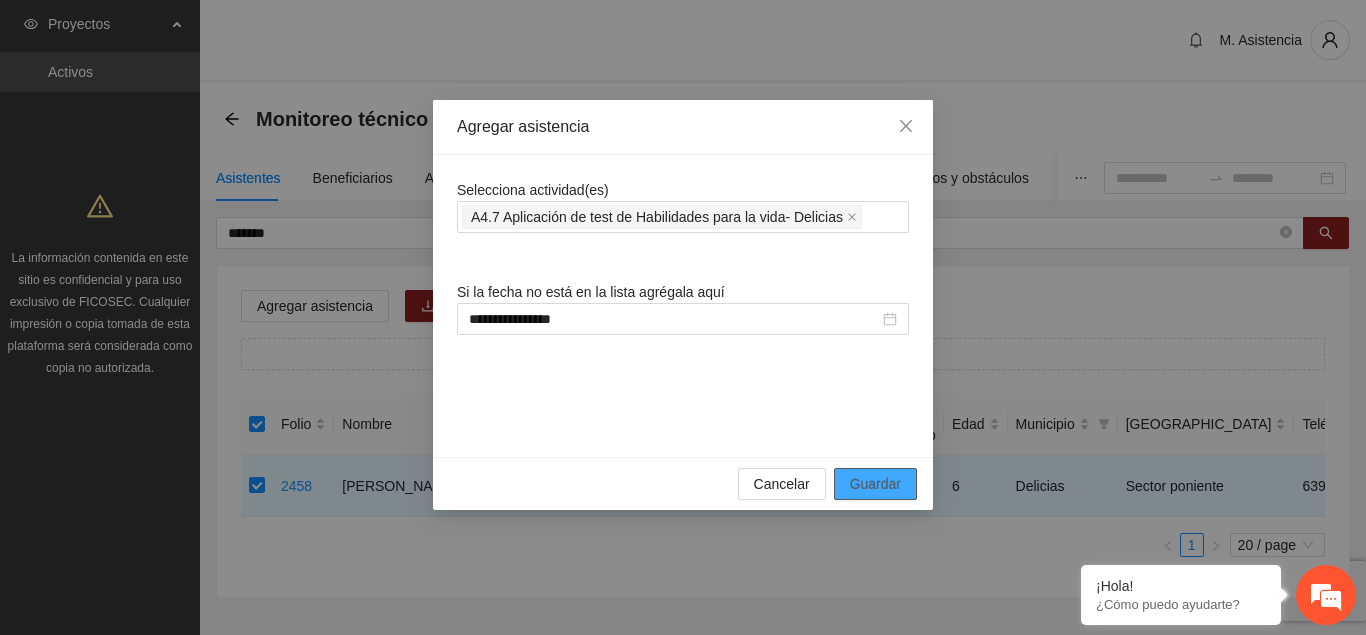 click on "Guardar" at bounding box center (875, 484) 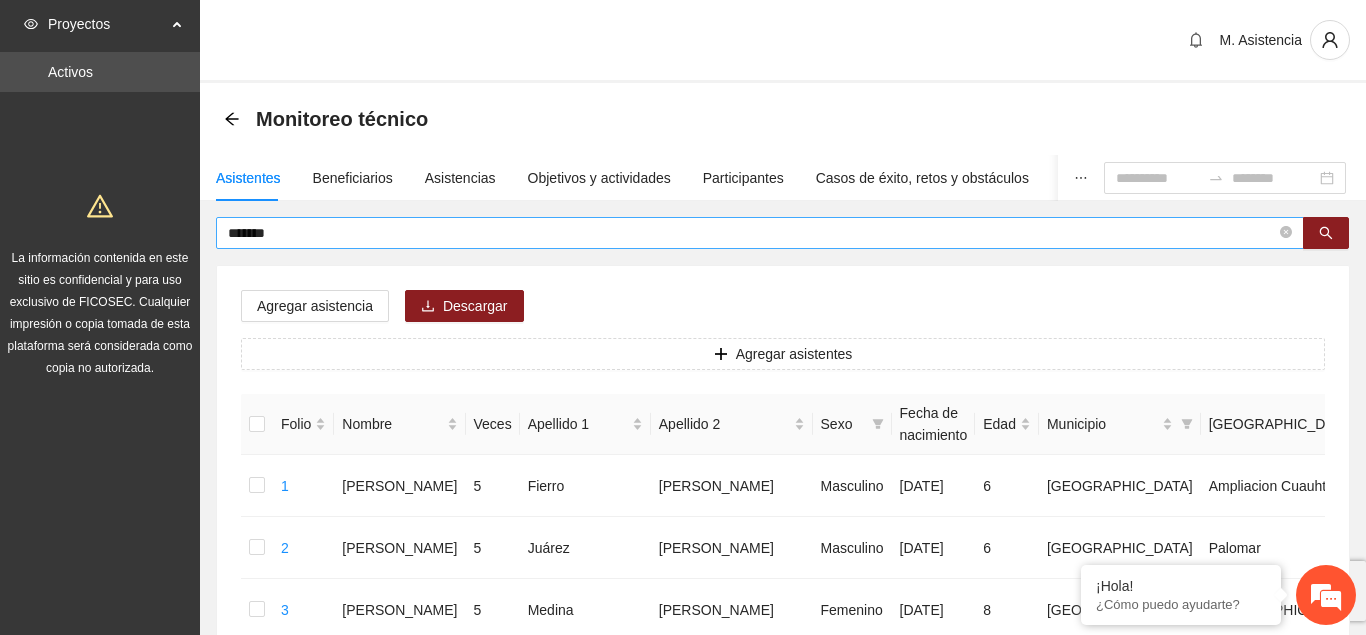 click on "******" at bounding box center (760, 233) 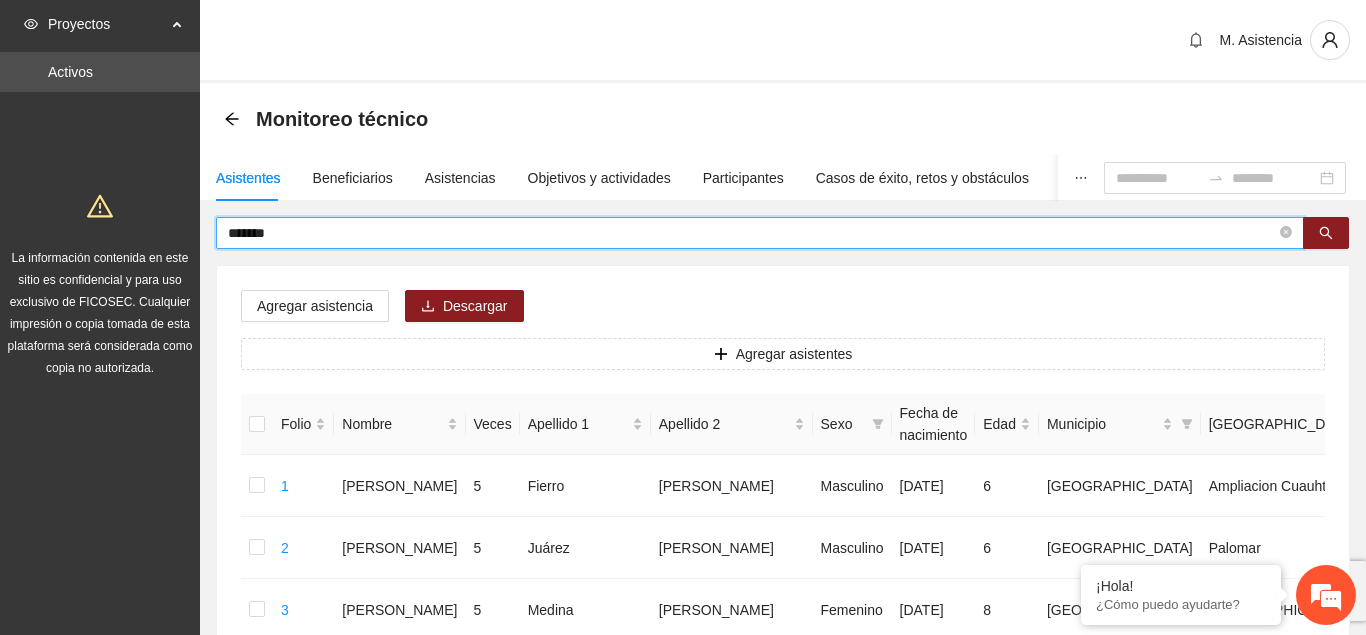 drag, startPoint x: 297, startPoint y: 234, endPoint x: 175, endPoint y: 236, distance: 122.016396 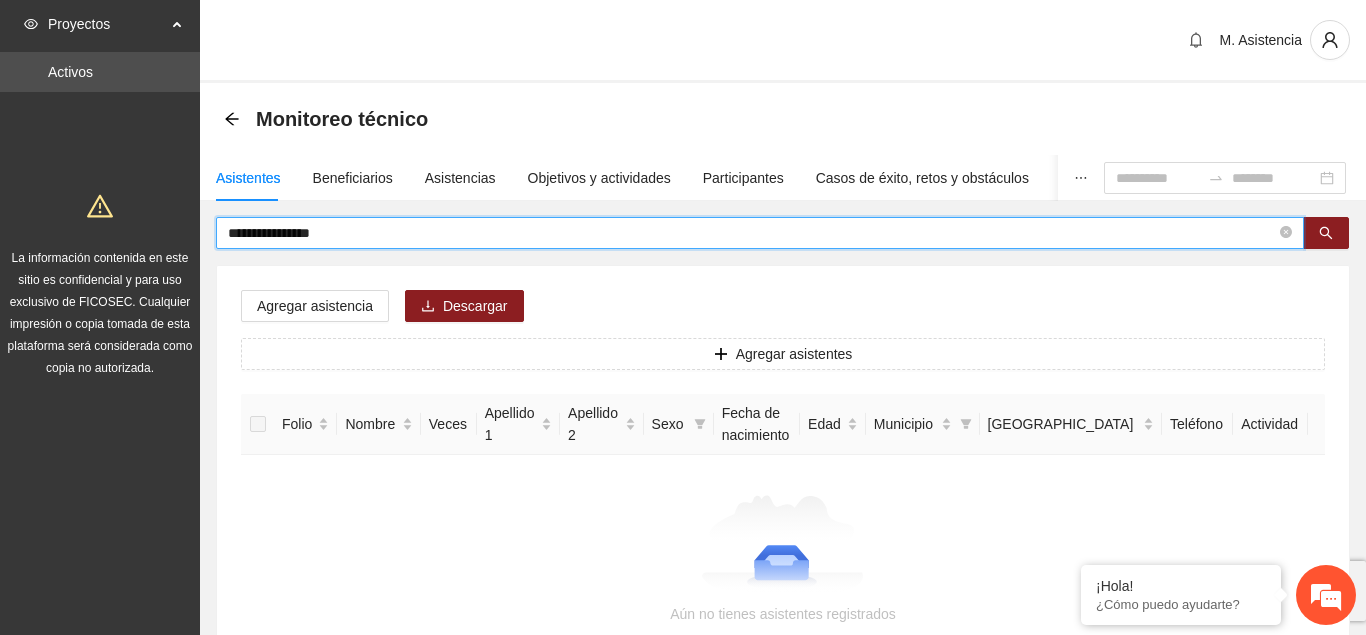 type on "**********" 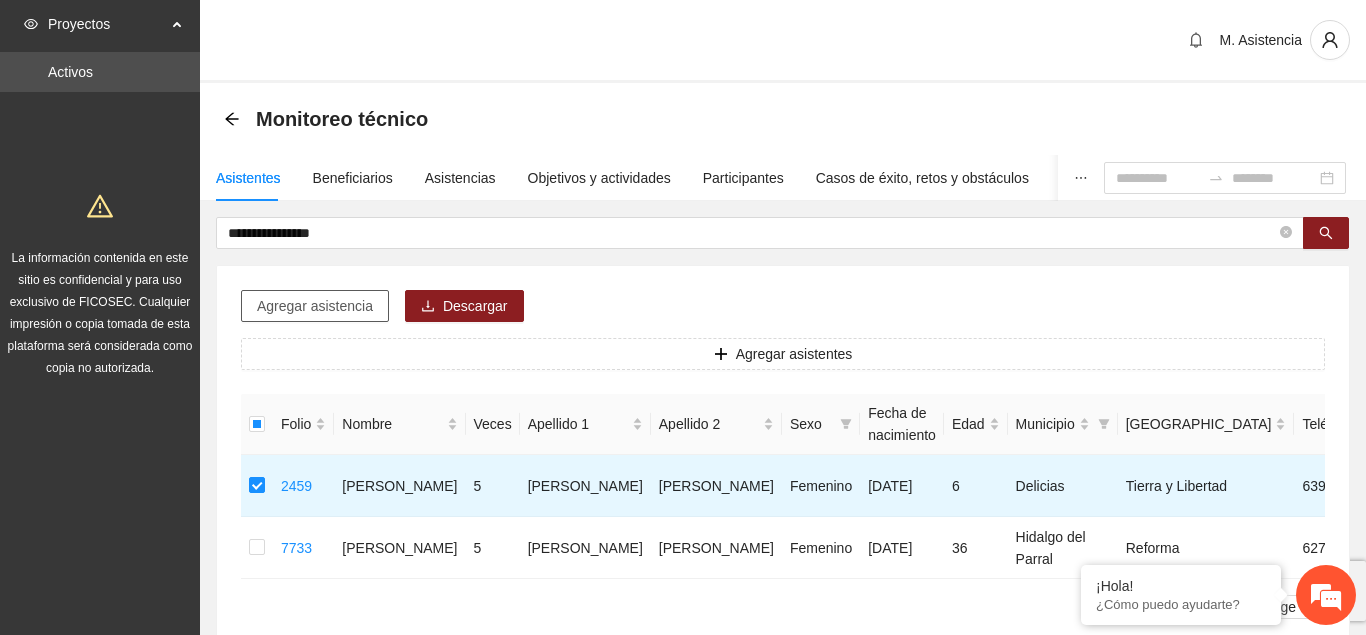 click on "Agregar asistencia" at bounding box center [315, 306] 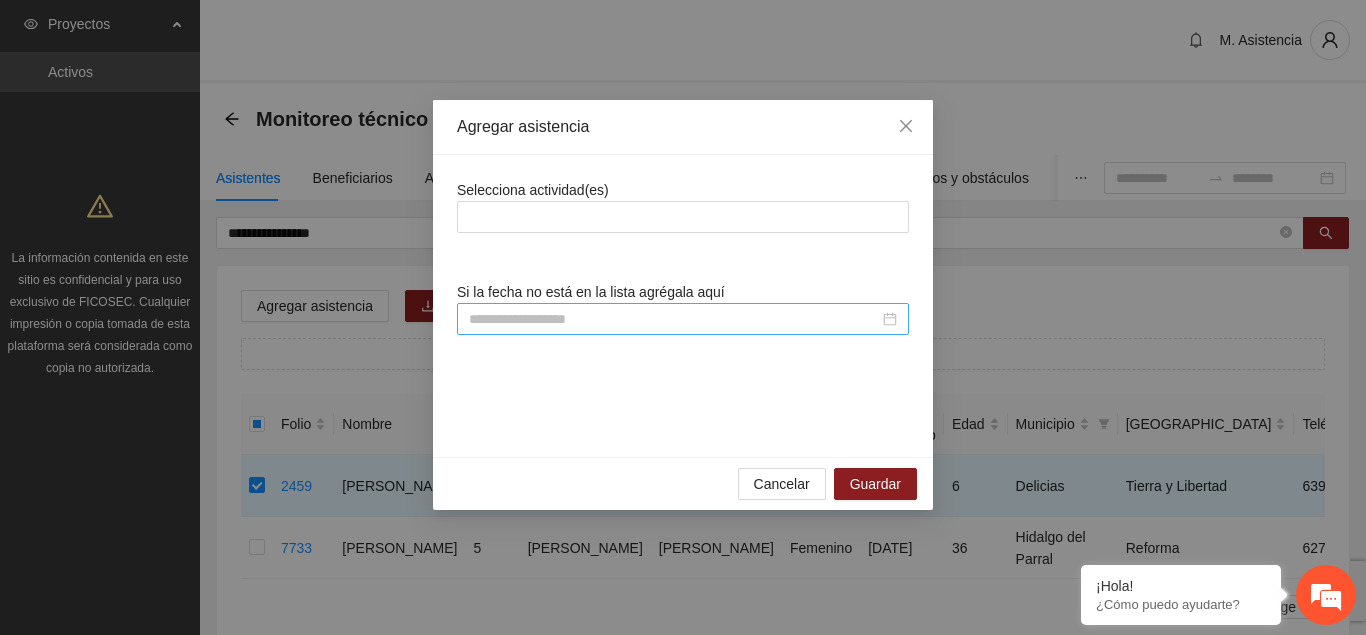 click at bounding box center (674, 319) 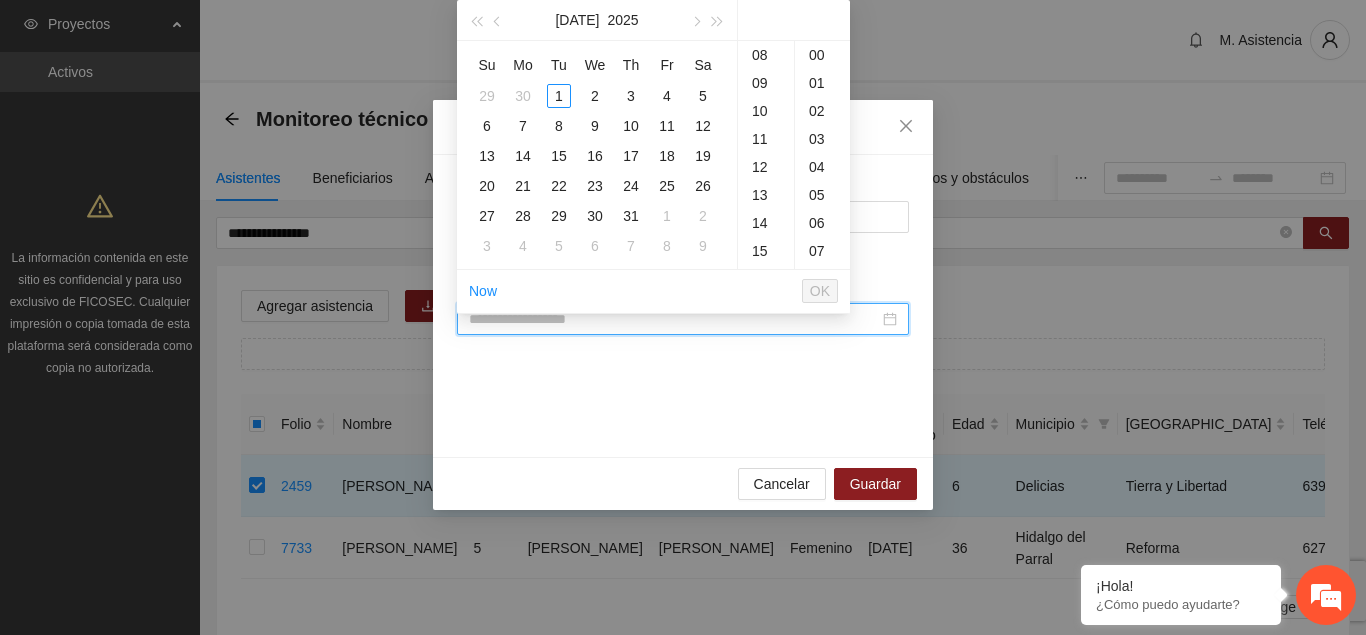 paste on "**********" 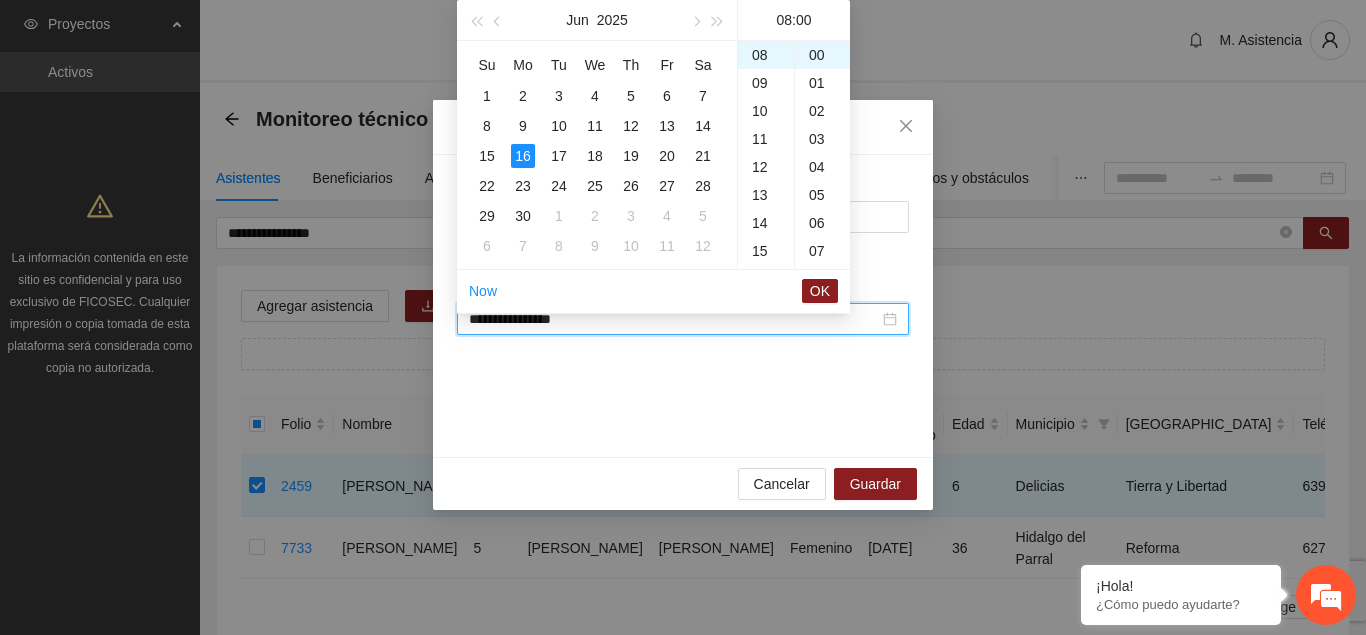 scroll, scrollTop: 224, scrollLeft: 0, axis: vertical 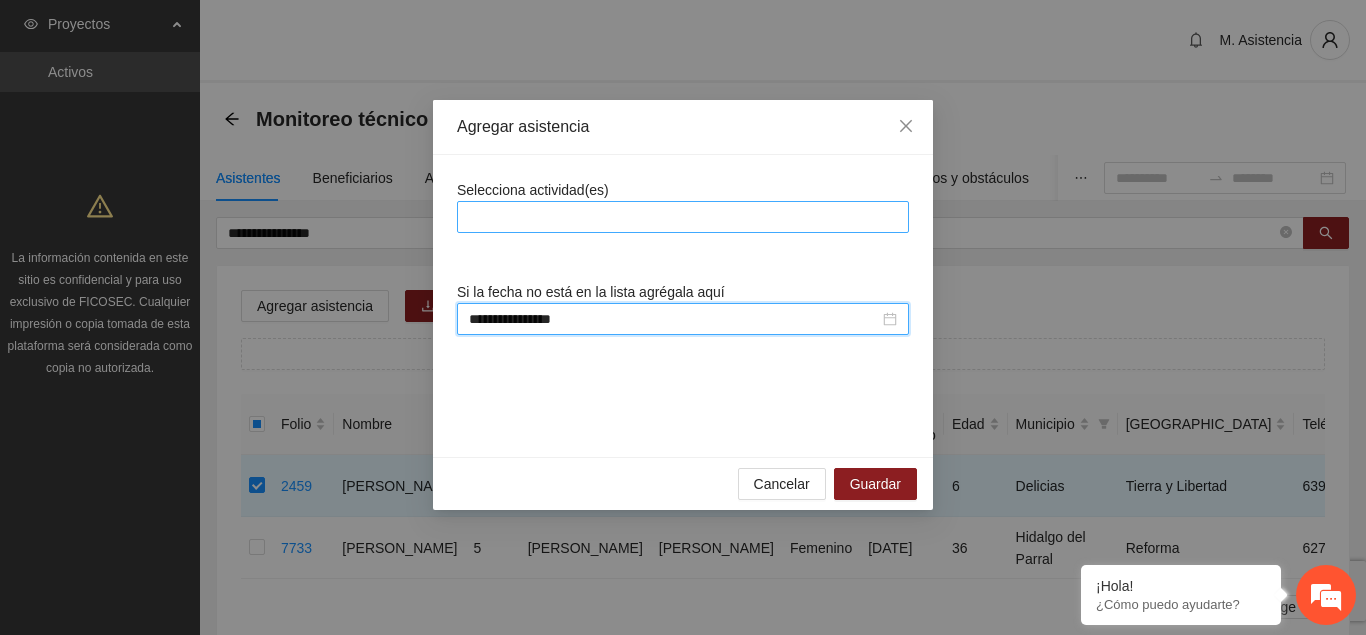 click at bounding box center (683, 217) 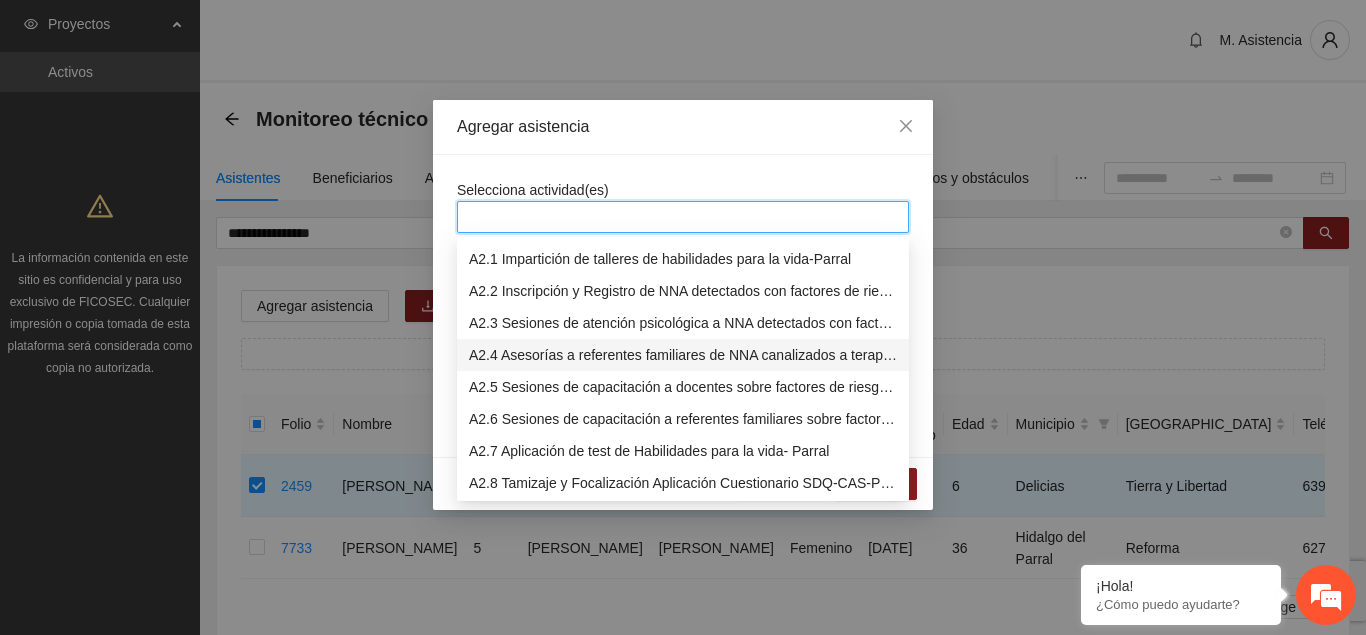scroll, scrollTop: 1020, scrollLeft: 0, axis: vertical 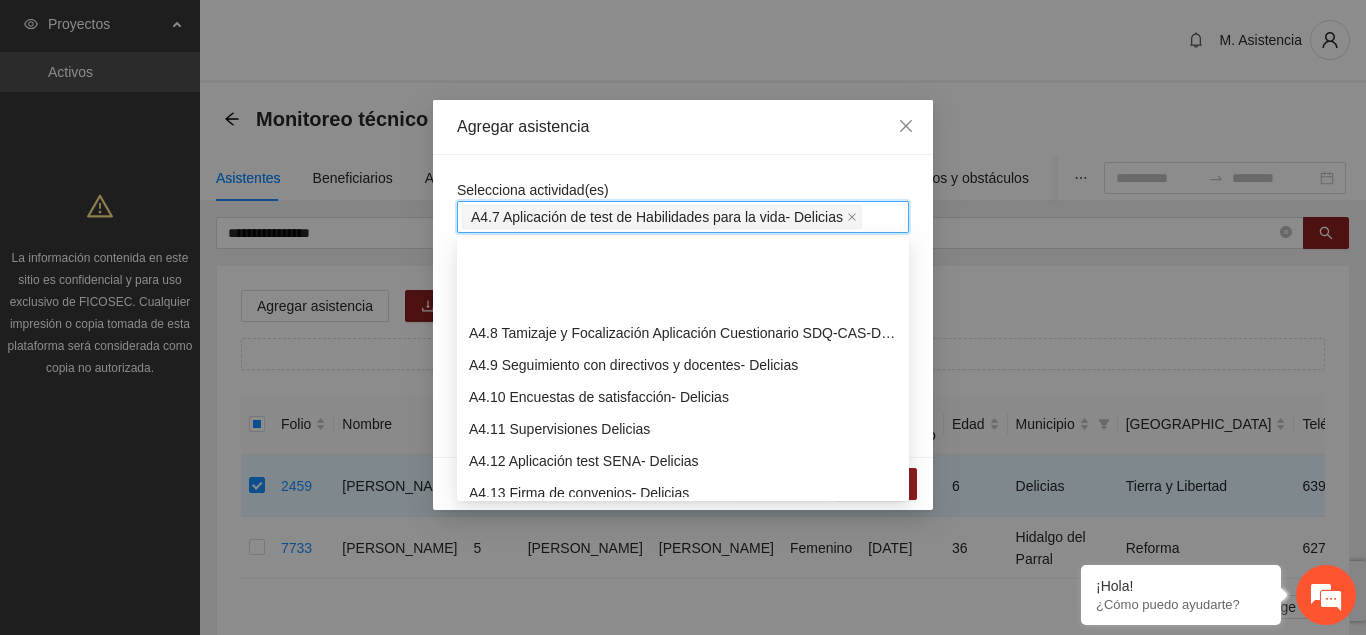 click on "**********" at bounding box center [683, 306] 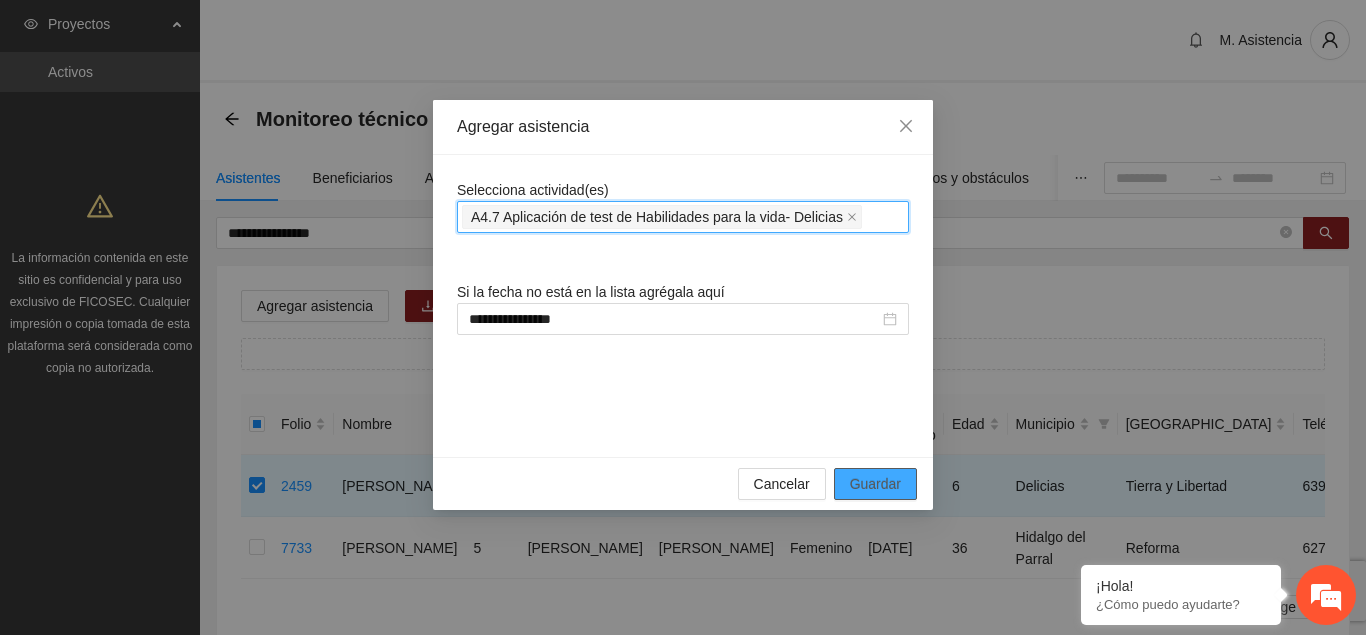 click on "Guardar" at bounding box center [875, 484] 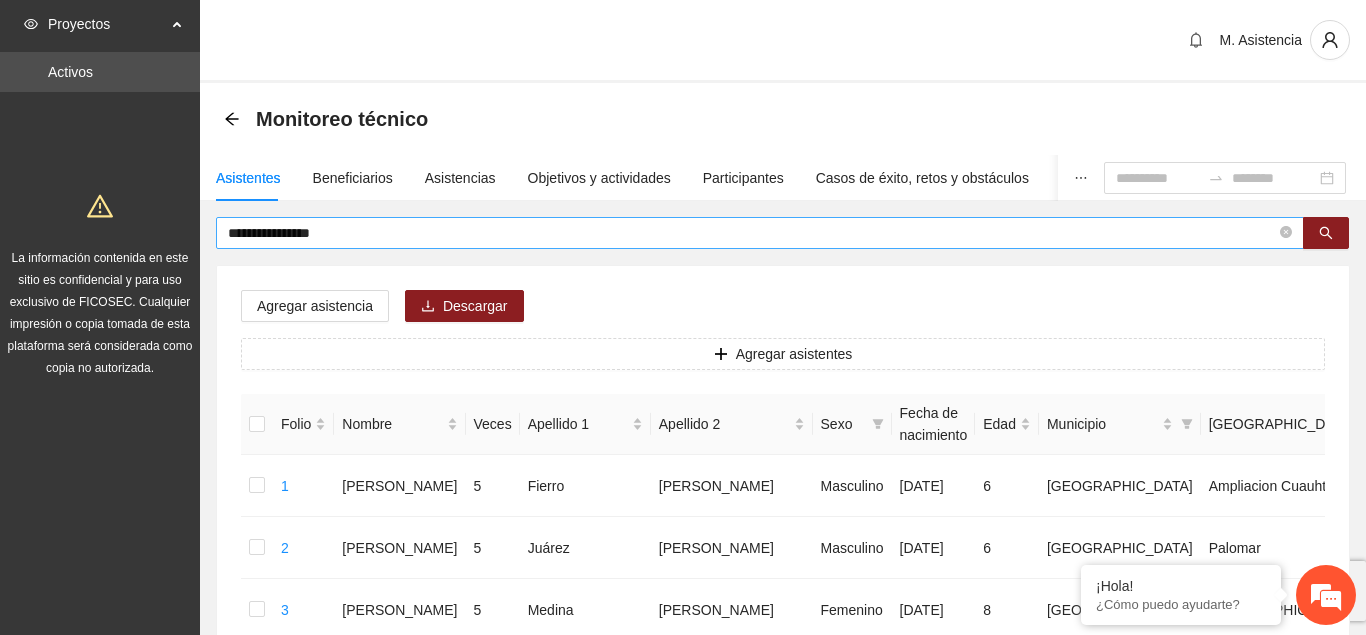 click on "**********" at bounding box center [752, 233] 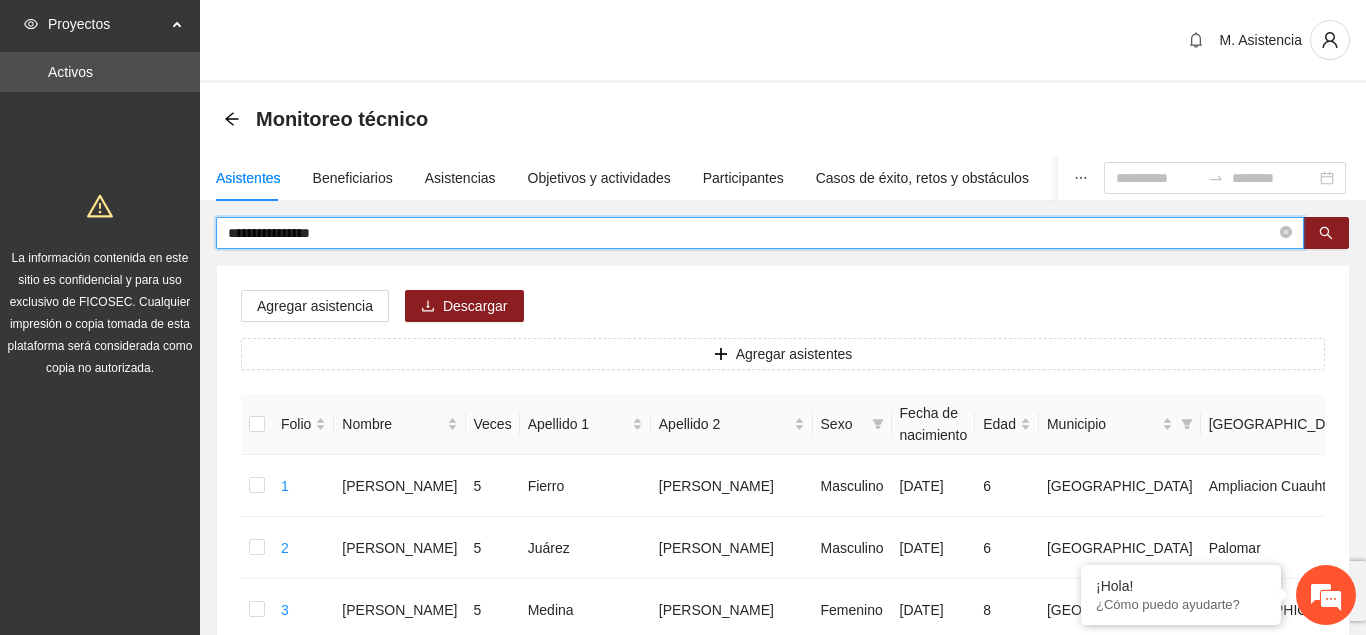 drag, startPoint x: 267, startPoint y: 238, endPoint x: 152, endPoint y: 239, distance: 115.00435 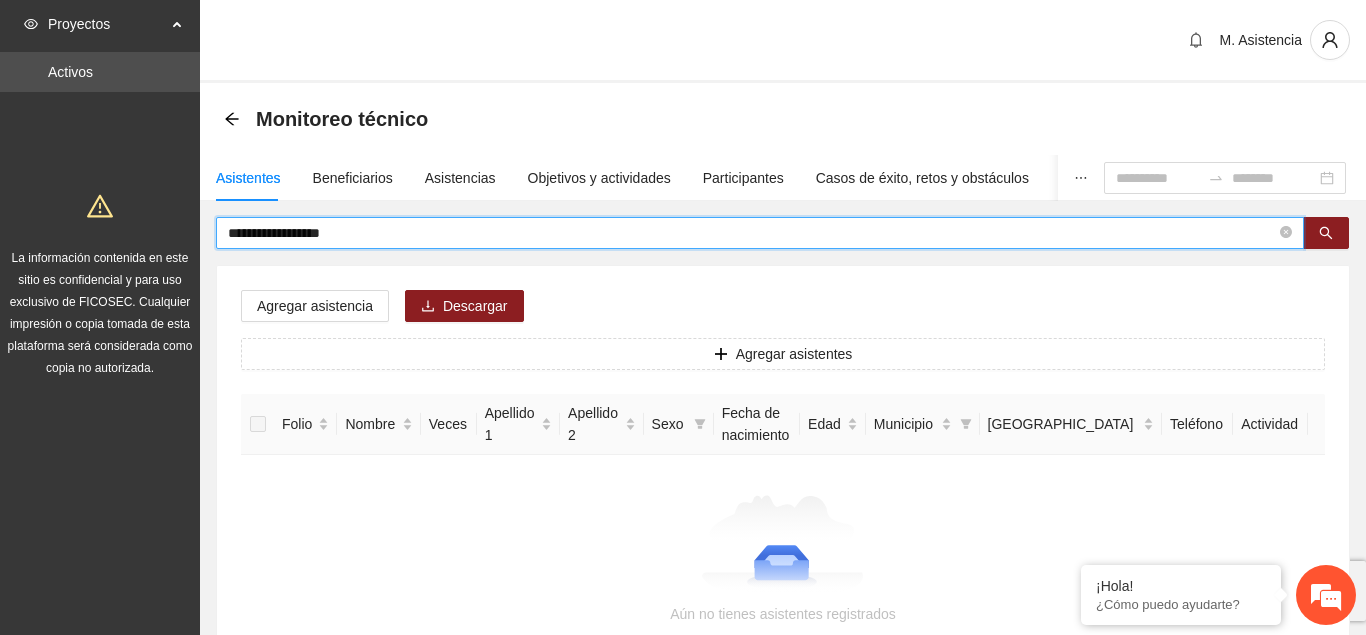 type on "**********" 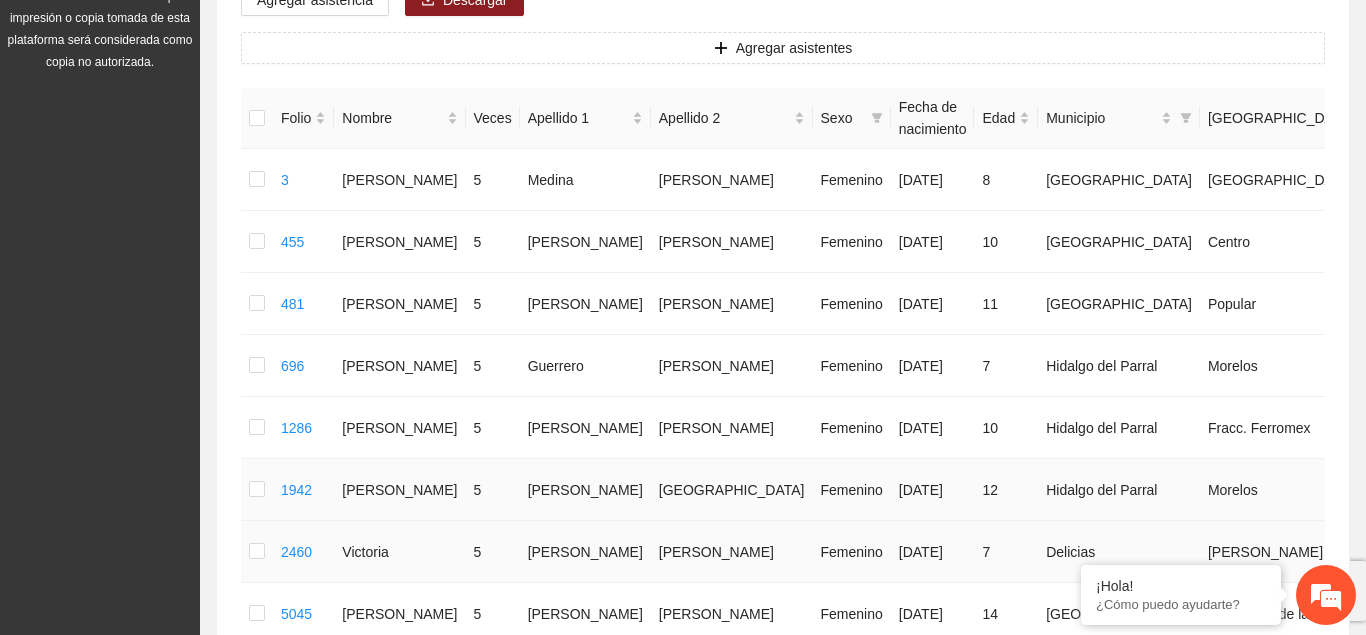 scroll, scrollTop: 408, scrollLeft: 0, axis: vertical 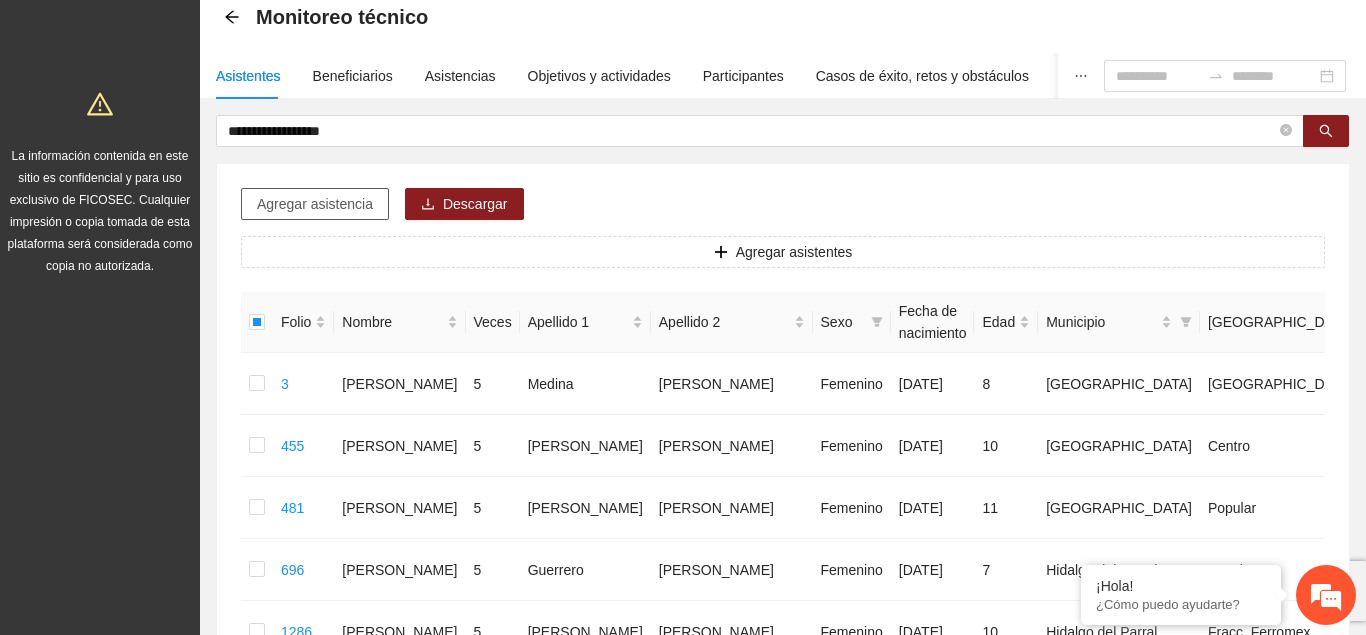 click on "Agregar asistencia" at bounding box center [315, 204] 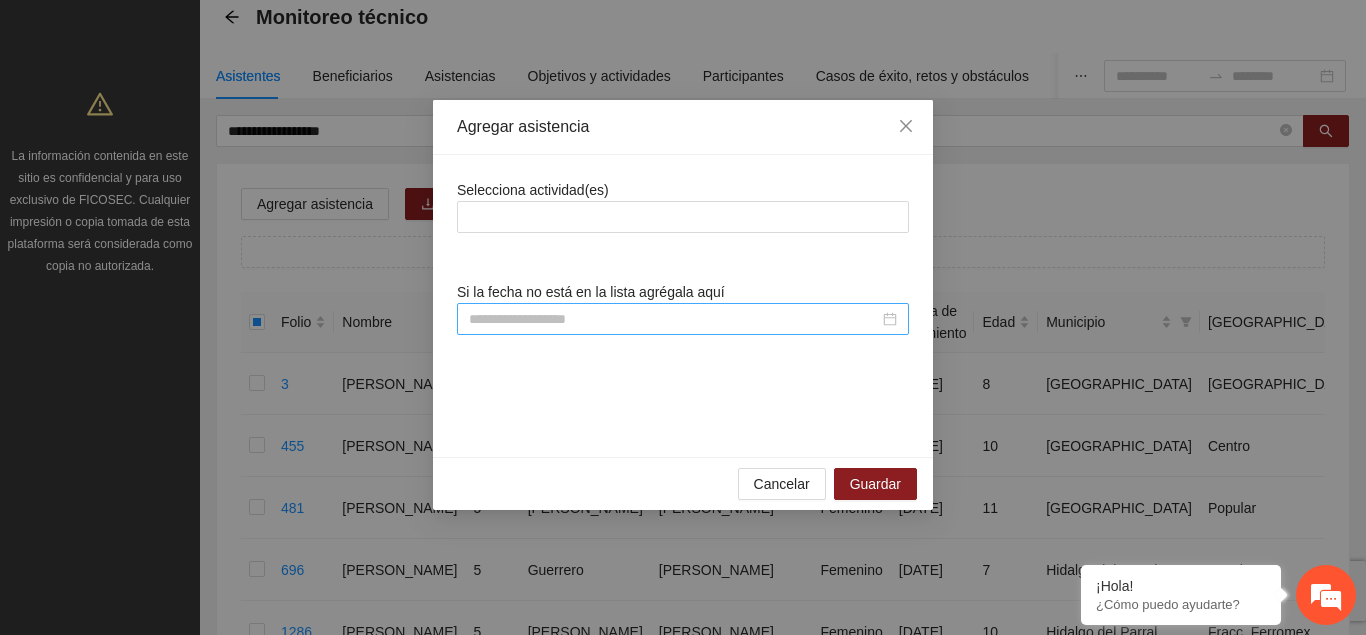 click at bounding box center [674, 319] 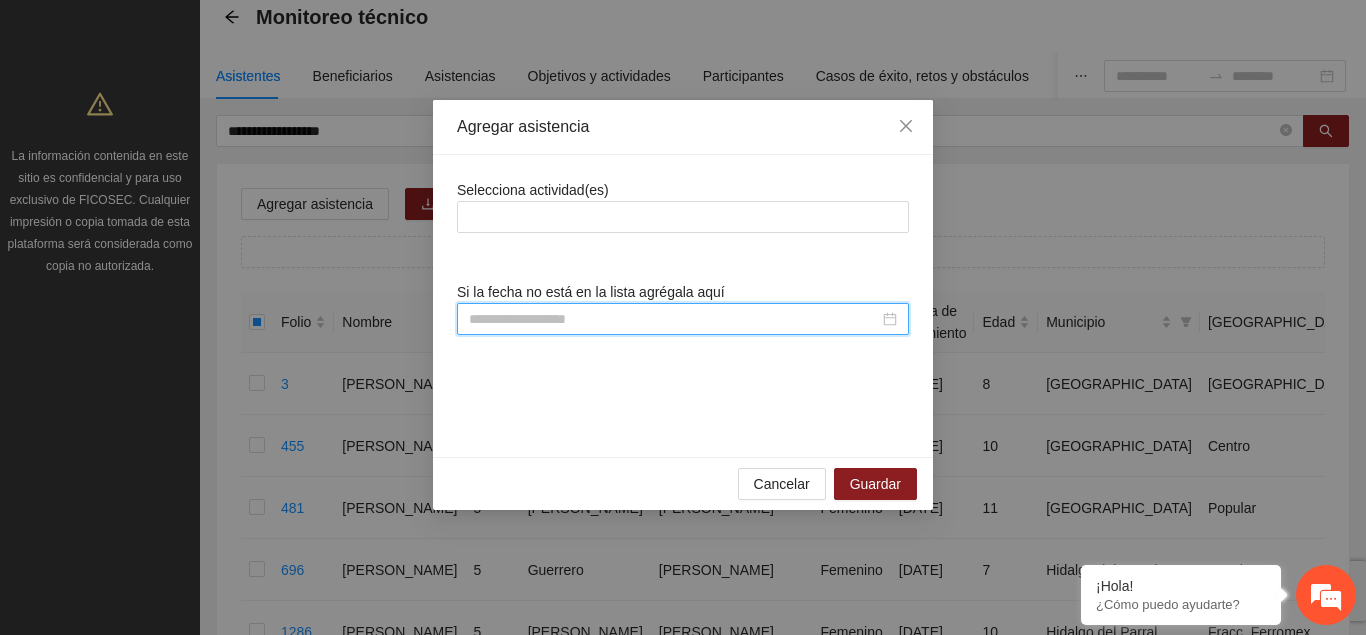 paste on "**********" 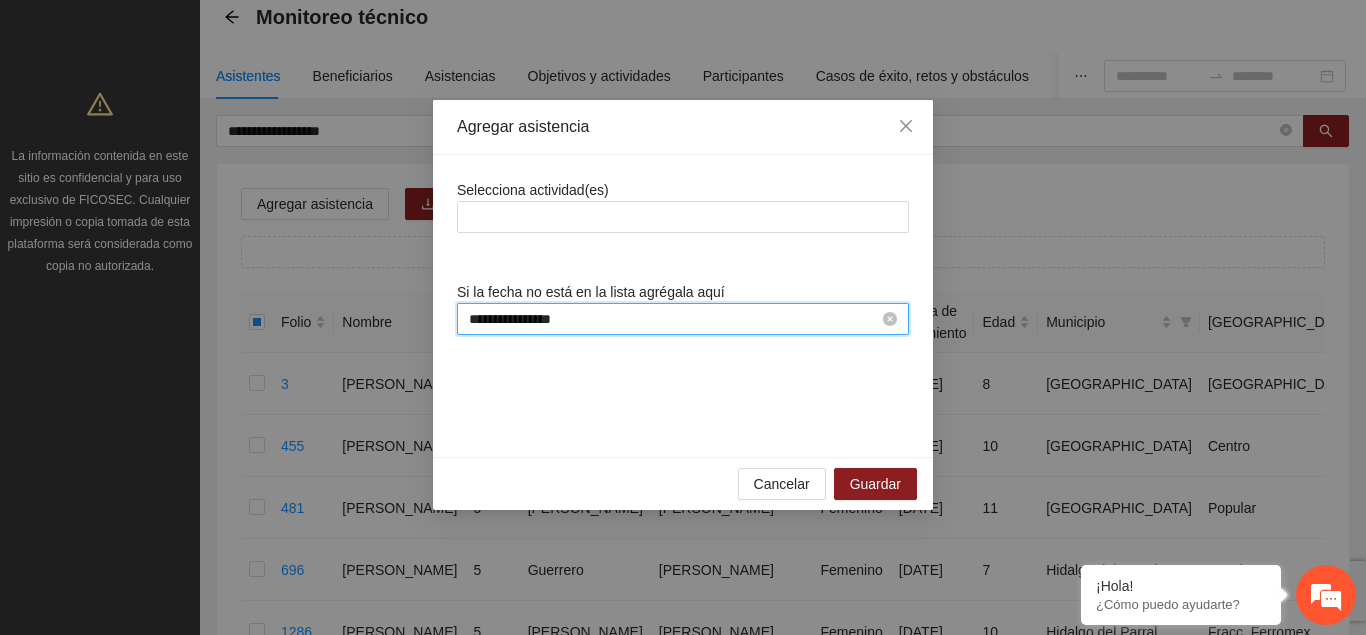 scroll, scrollTop: 224, scrollLeft: 0, axis: vertical 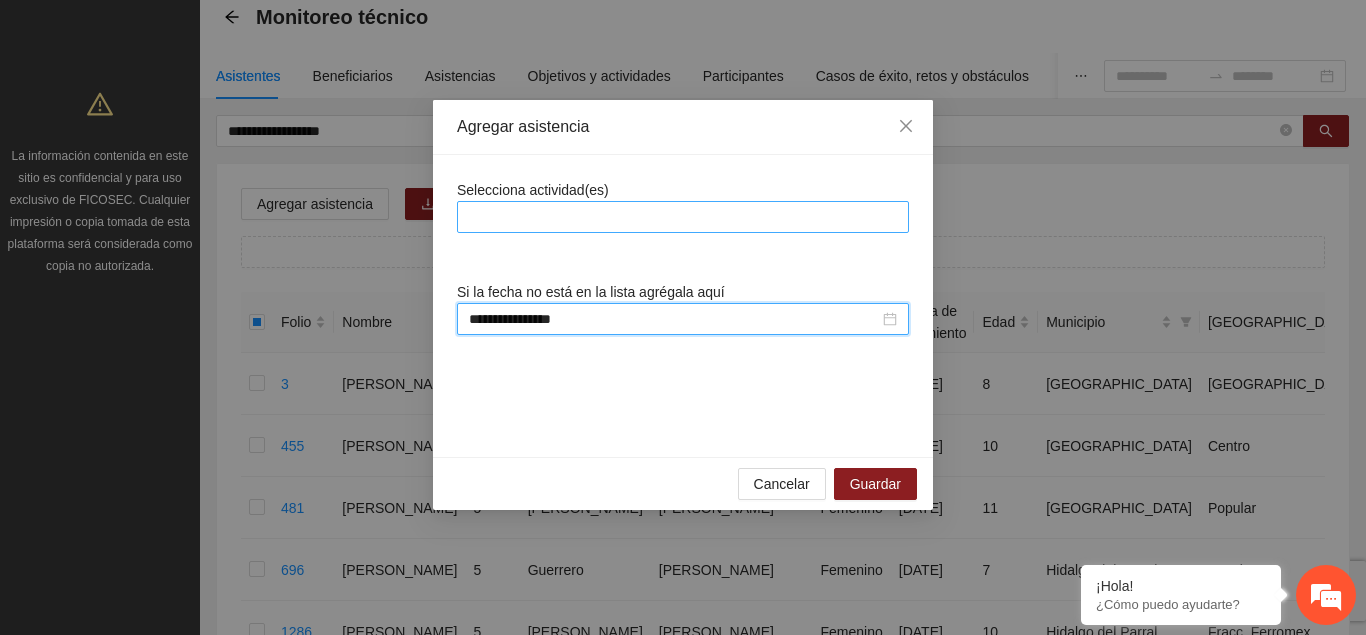 click at bounding box center [683, 217] 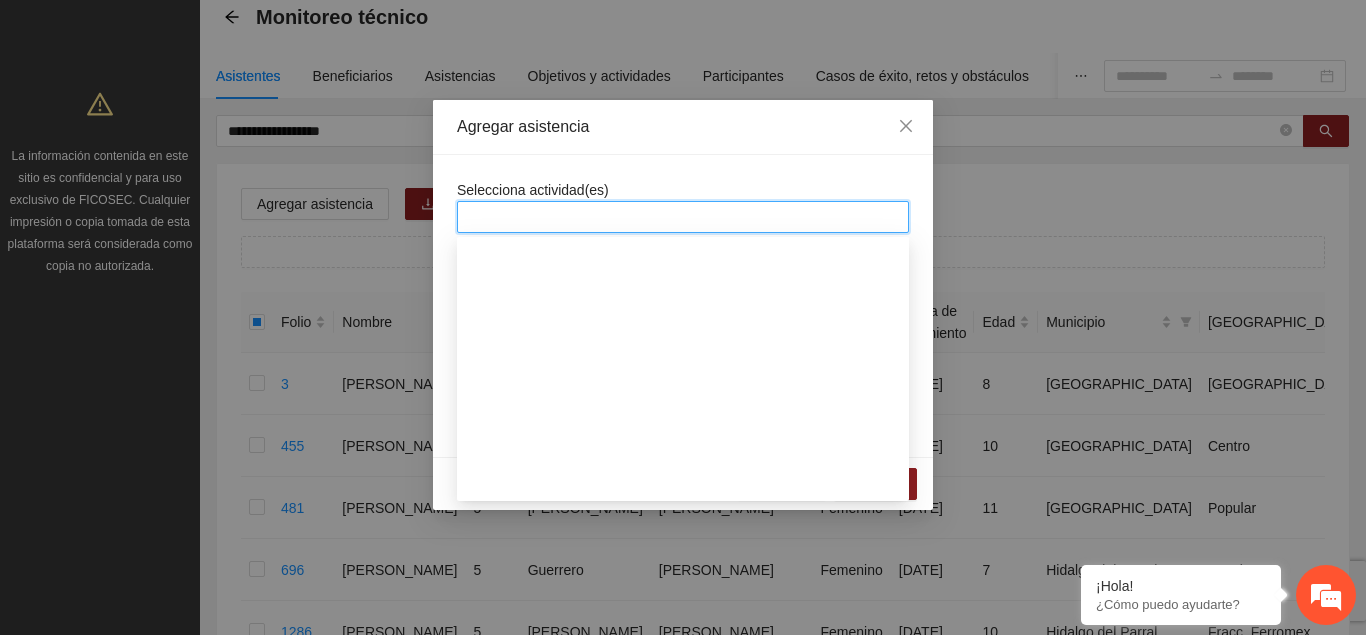 scroll, scrollTop: 1326, scrollLeft: 0, axis: vertical 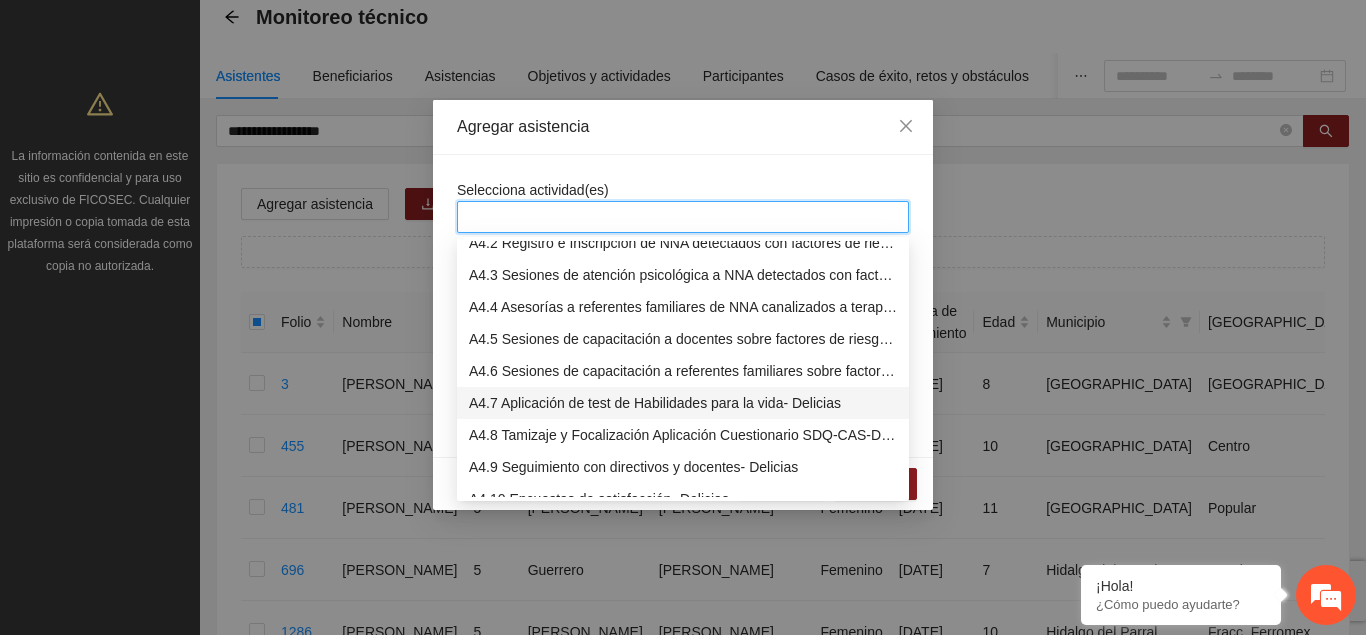 click on "A4.7 Aplicación de test de Habilidades para la vida- Delicias" at bounding box center [683, 403] 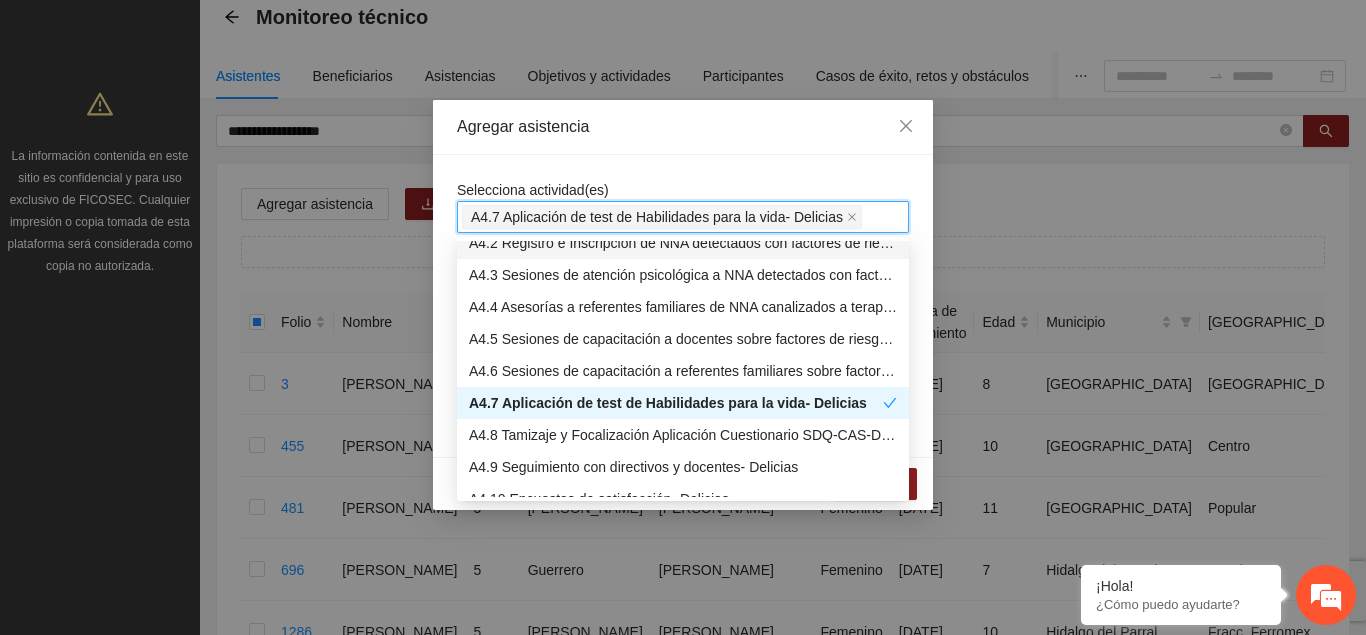 click on "Agregar asistencia" at bounding box center [683, 127] 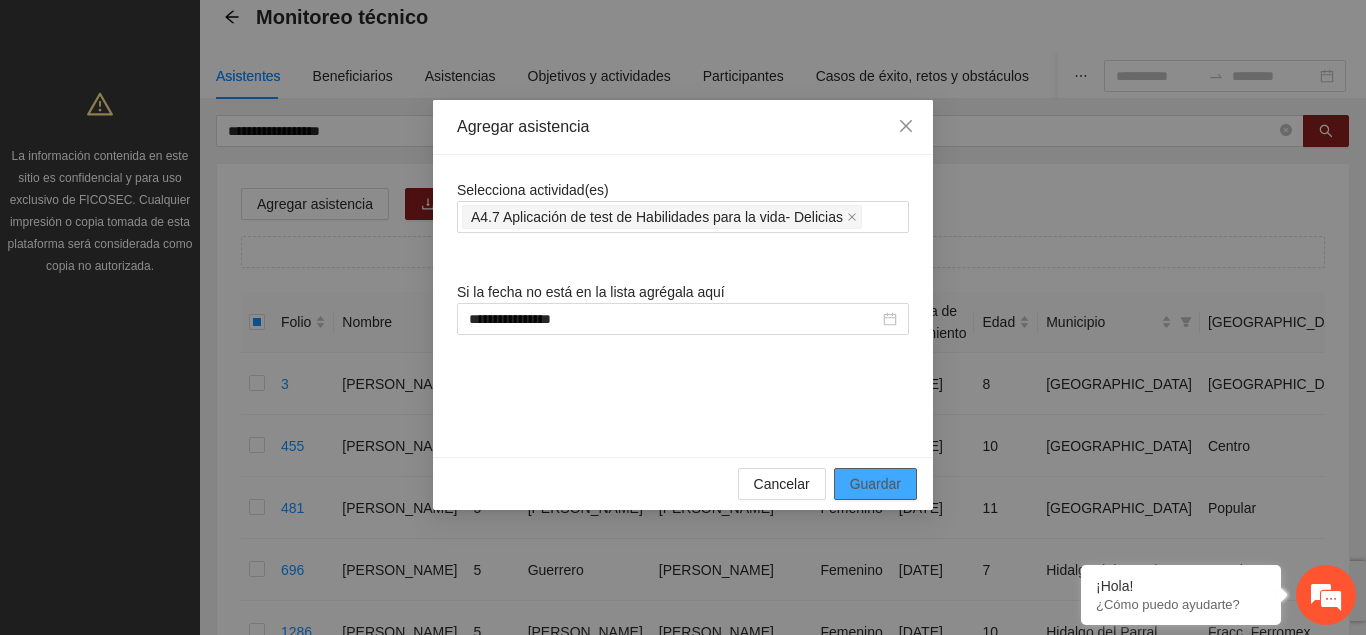 click on "Guardar" at bounding box center [875, 484] 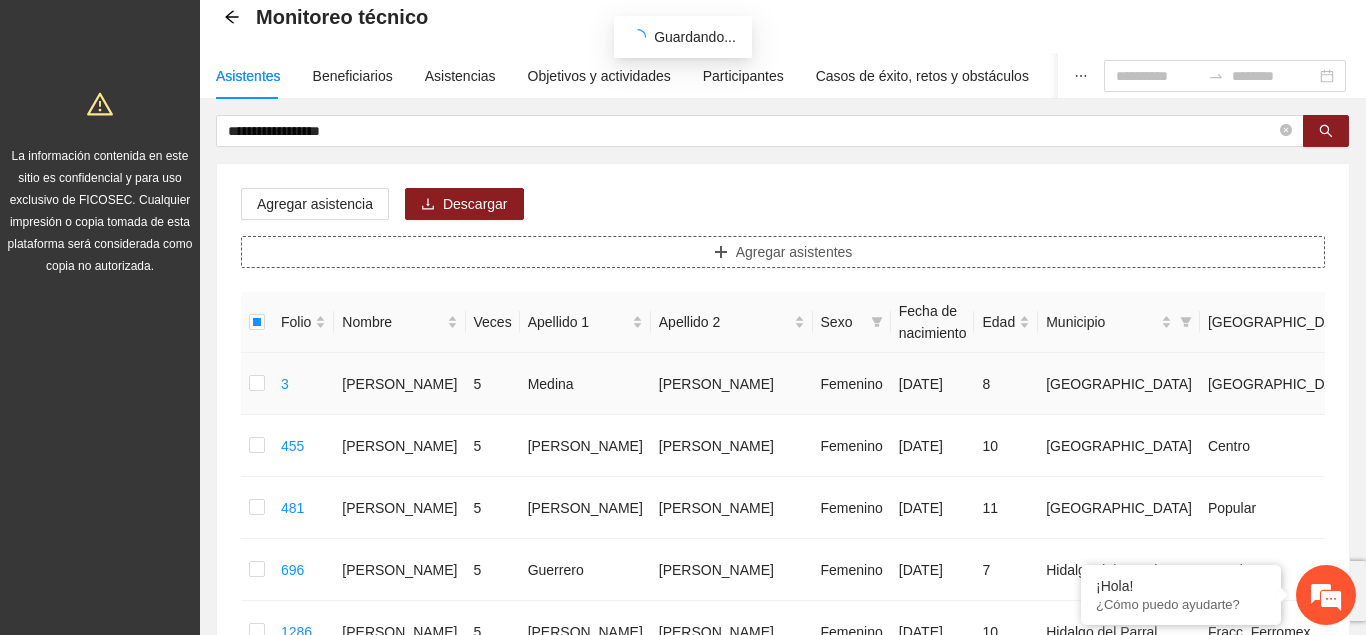 scroll, scrollTop: 306, scrollLeft: 0, axis: vertical 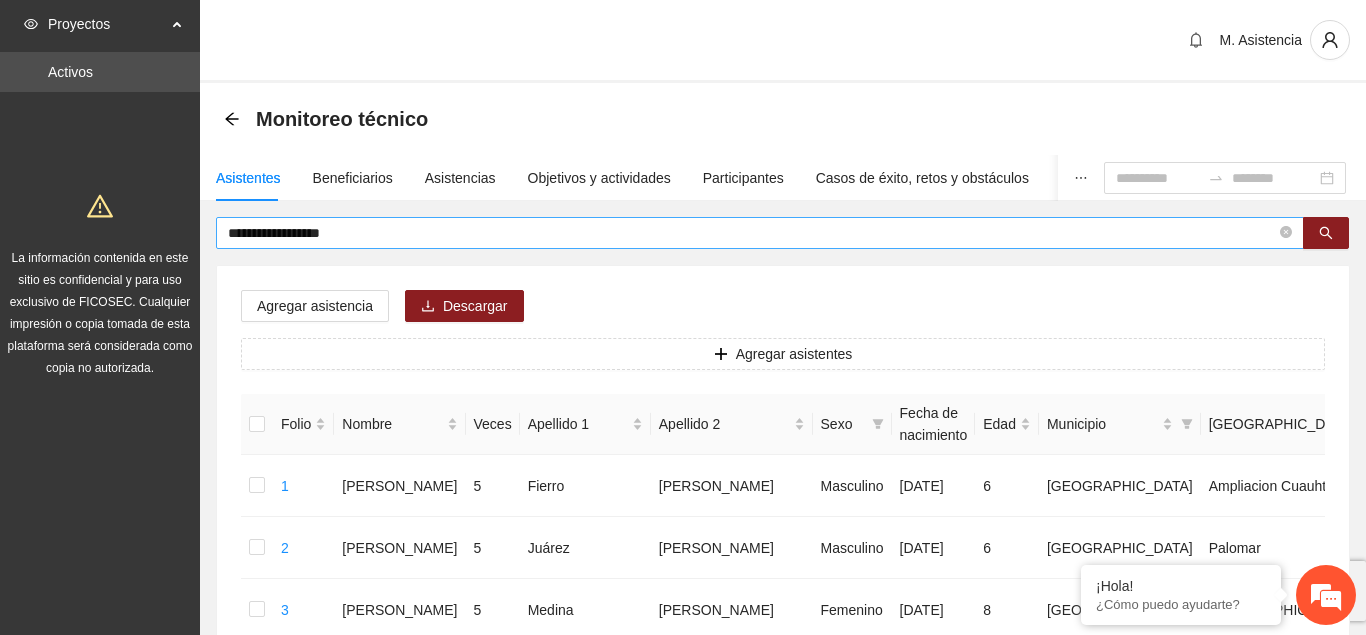 click on "**********" at bounding box center (760, 233) 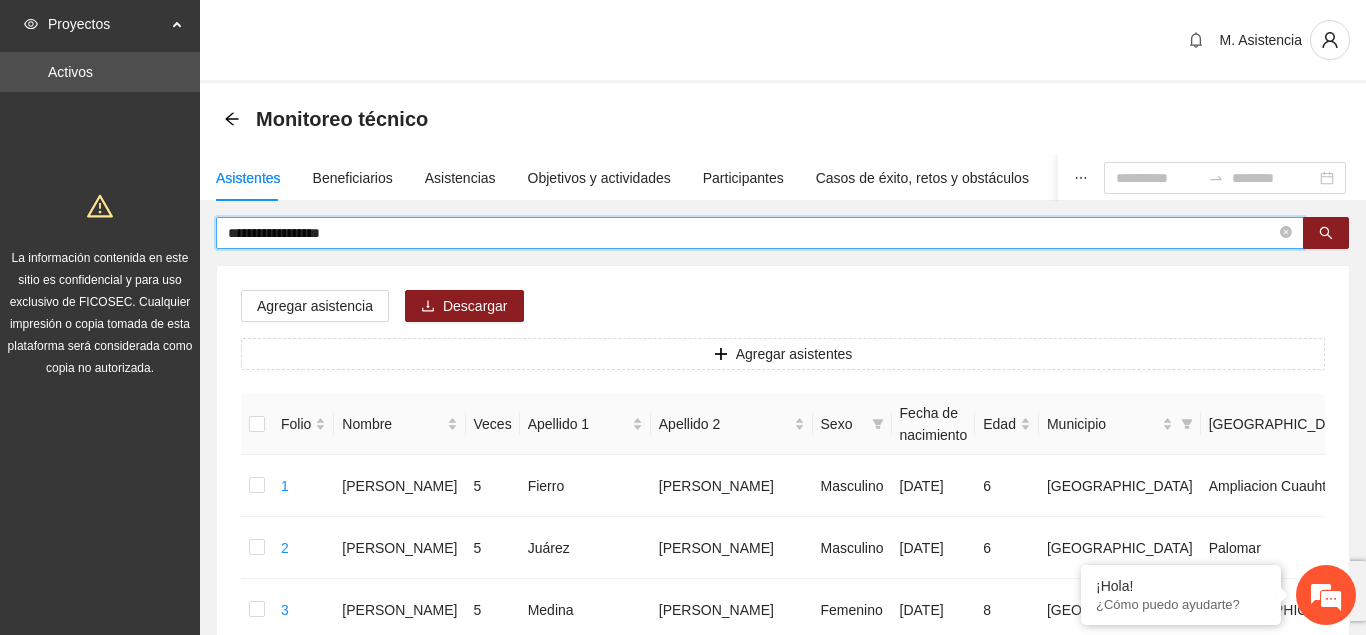 drag, startPoint x: 191, startPoint y: 242, endPoint x: 181, endPoint y: 243, distance: 10.049875 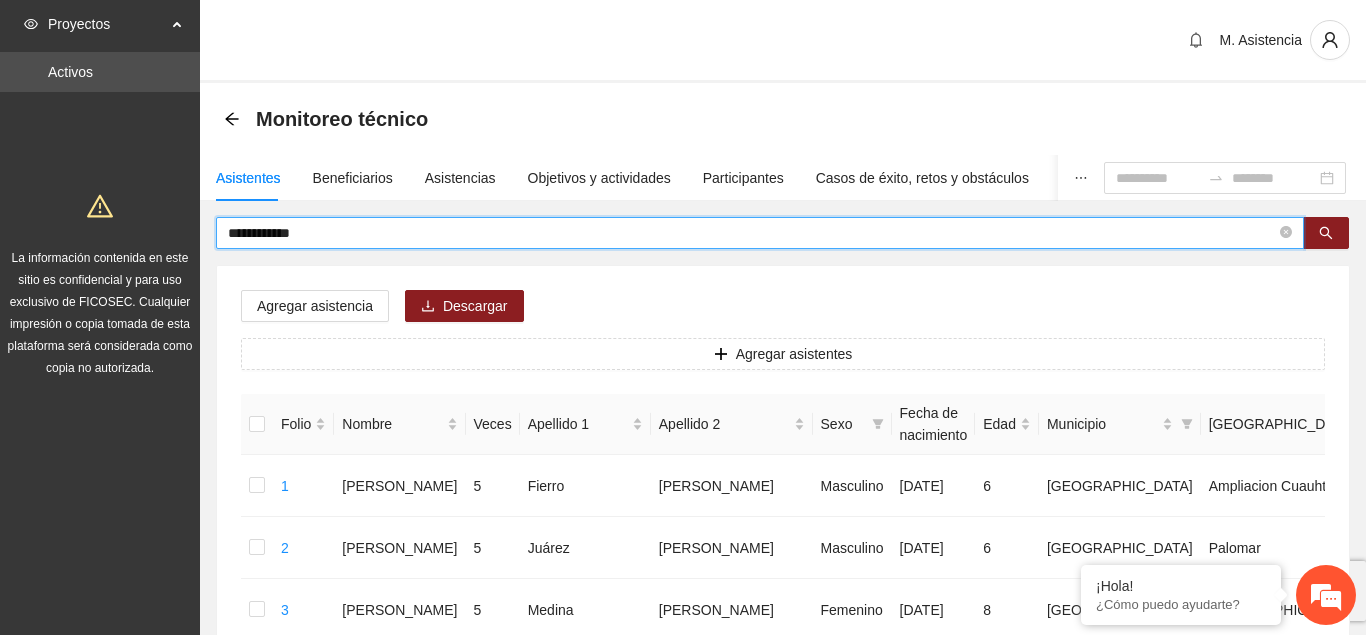 type on "**********" 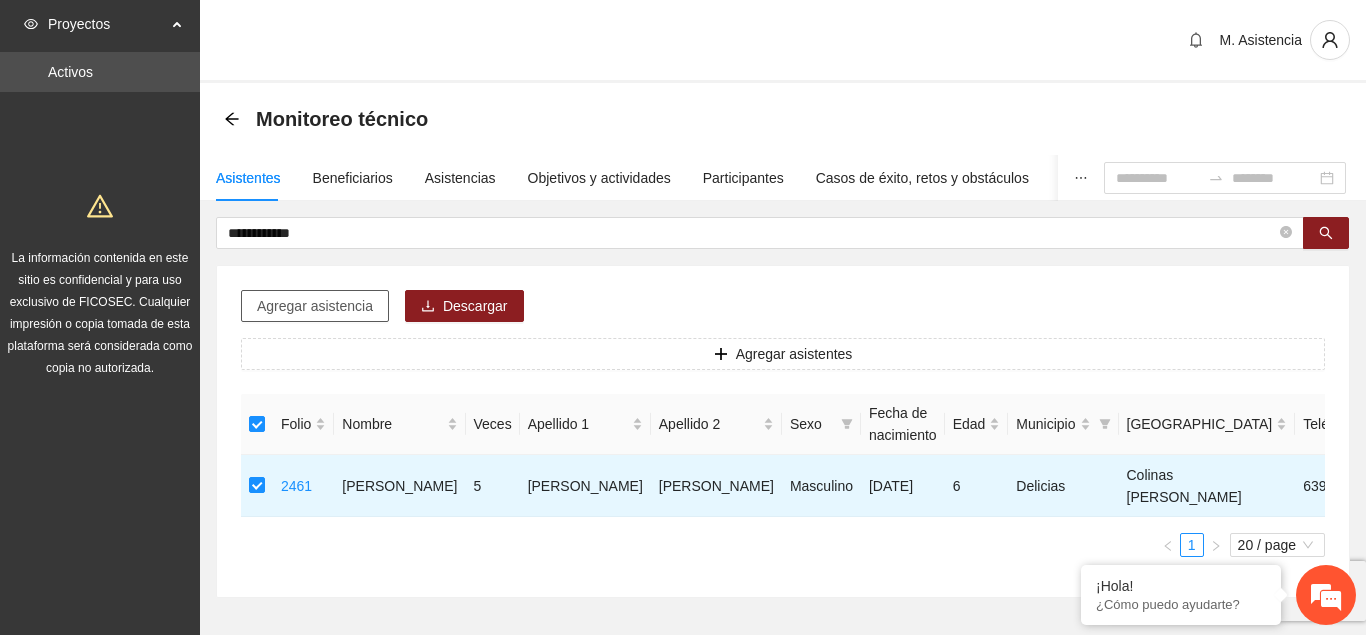 click on "Agregar asistencia" at bounding box center (315, 306) 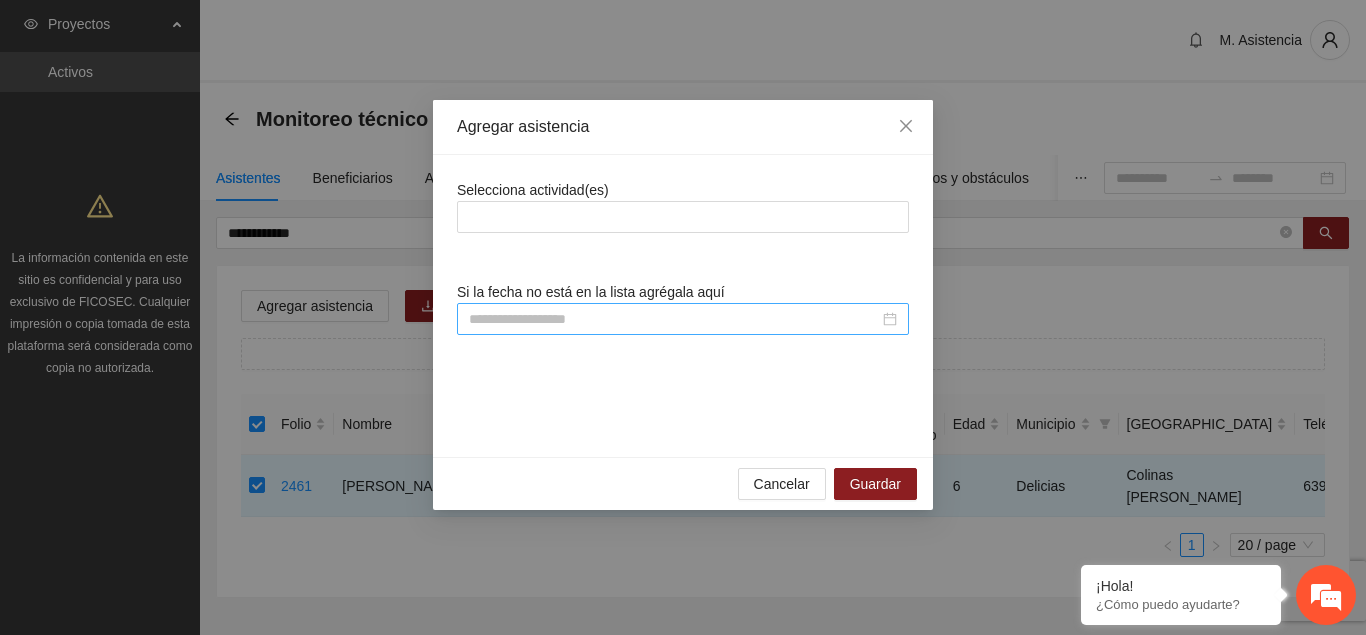 click at bounding box center [683, 319] 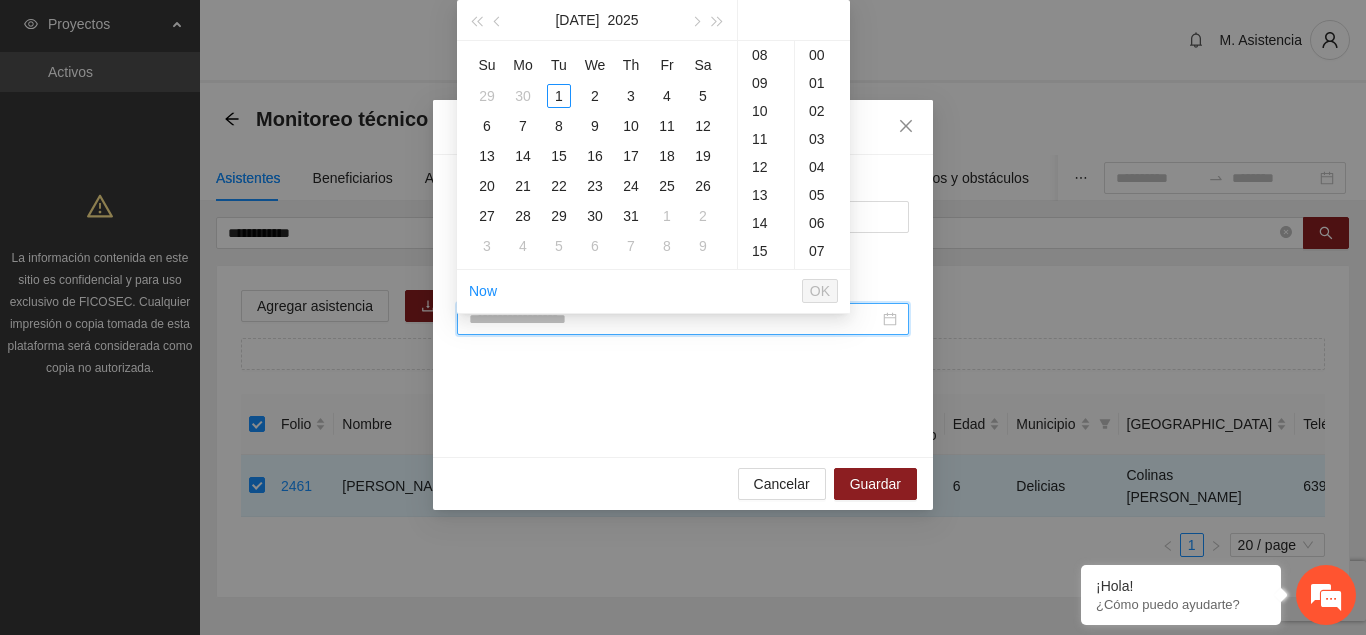 paste on "**********" 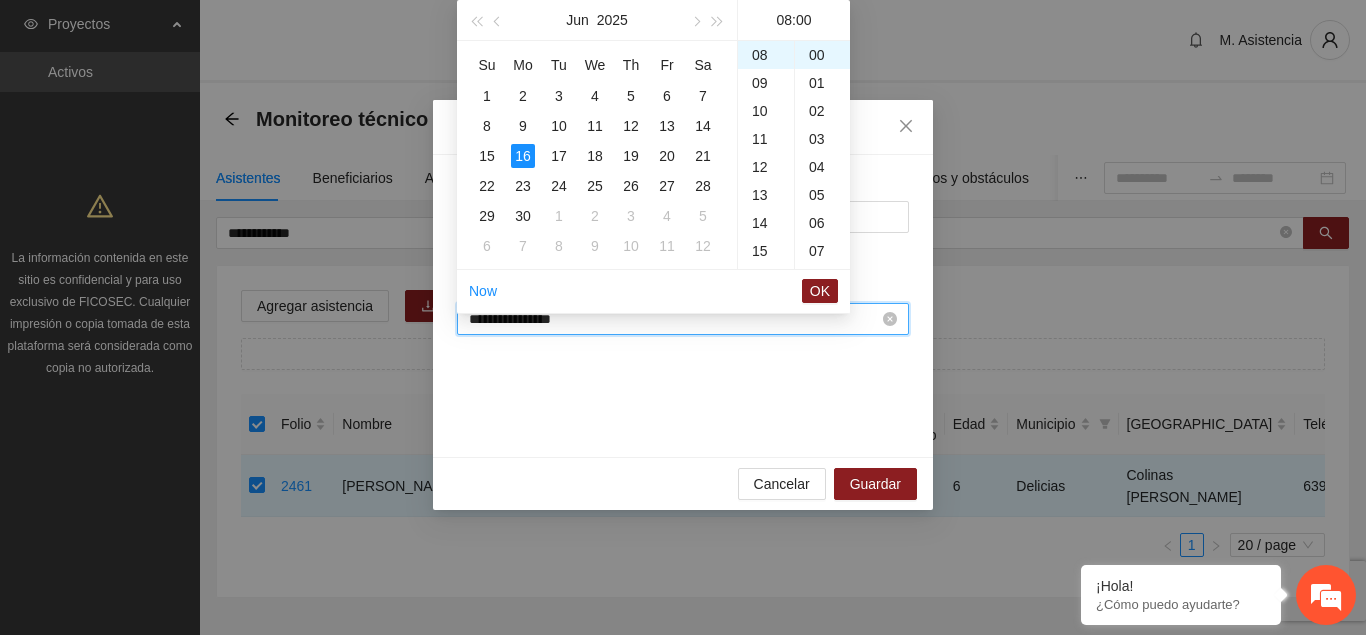 scroll, scrollTop: 224, scrollLeft: 0, axis: vertical 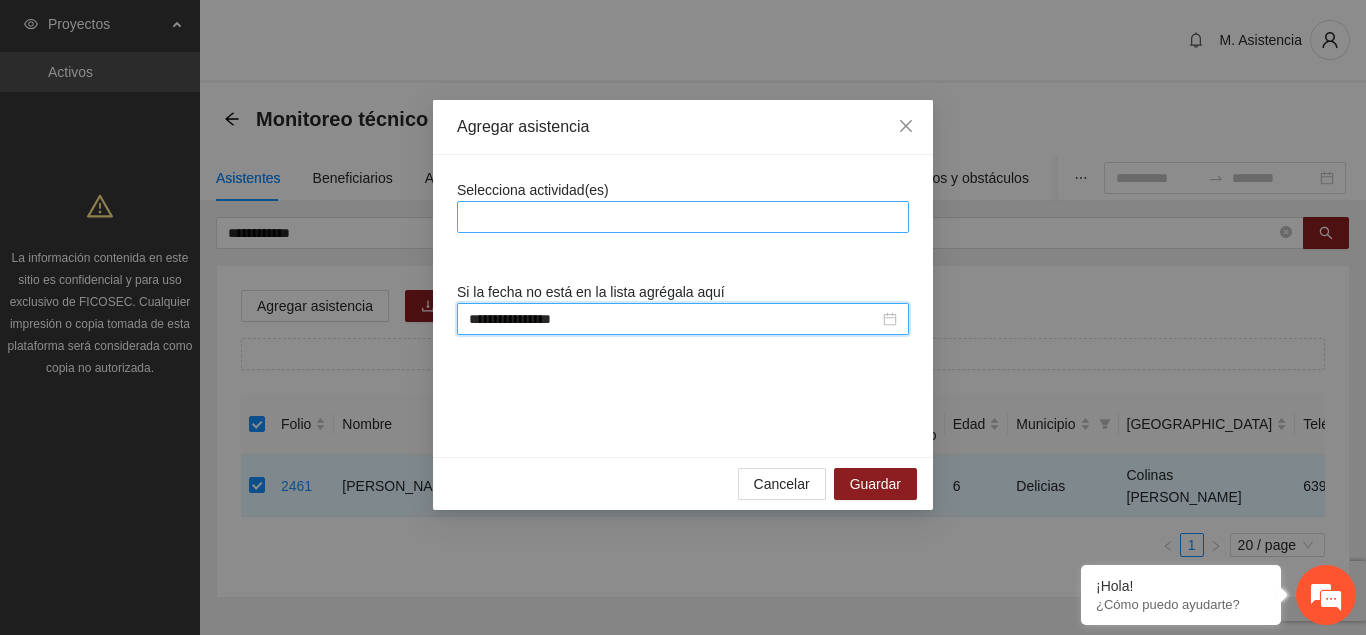 click at bounding box center (683, 217) 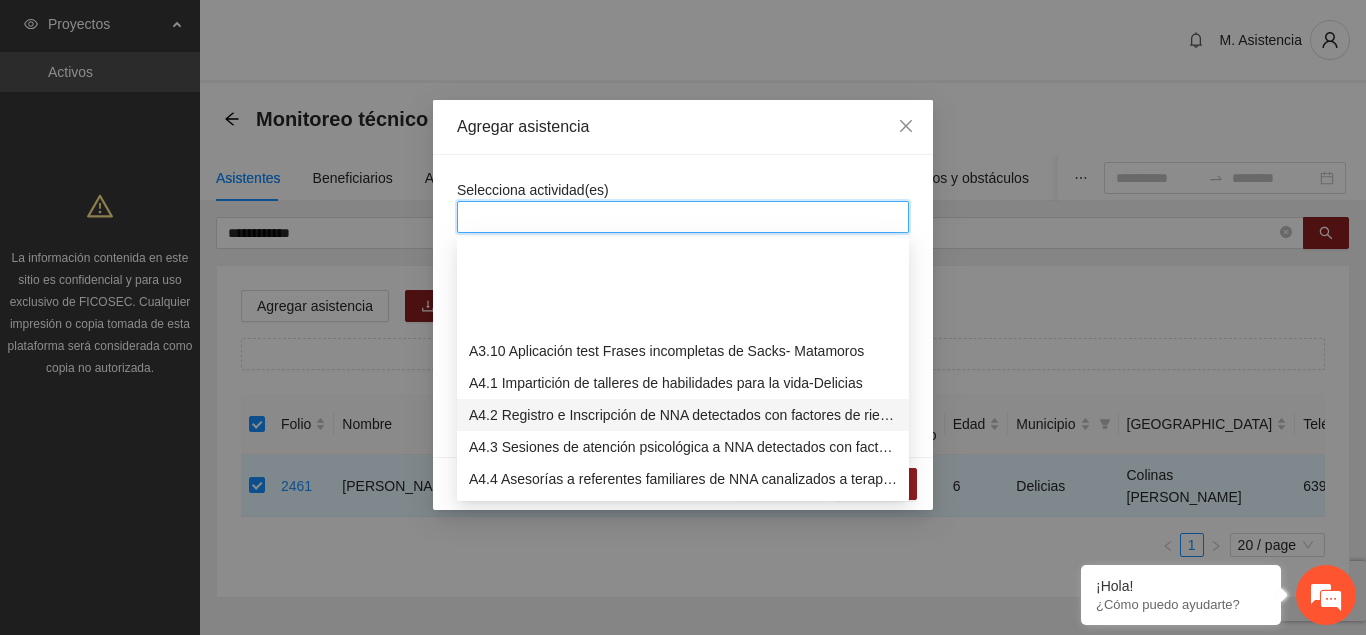 scroll, scrollTop: 1326, scrollLeft: 0, axis: vertical 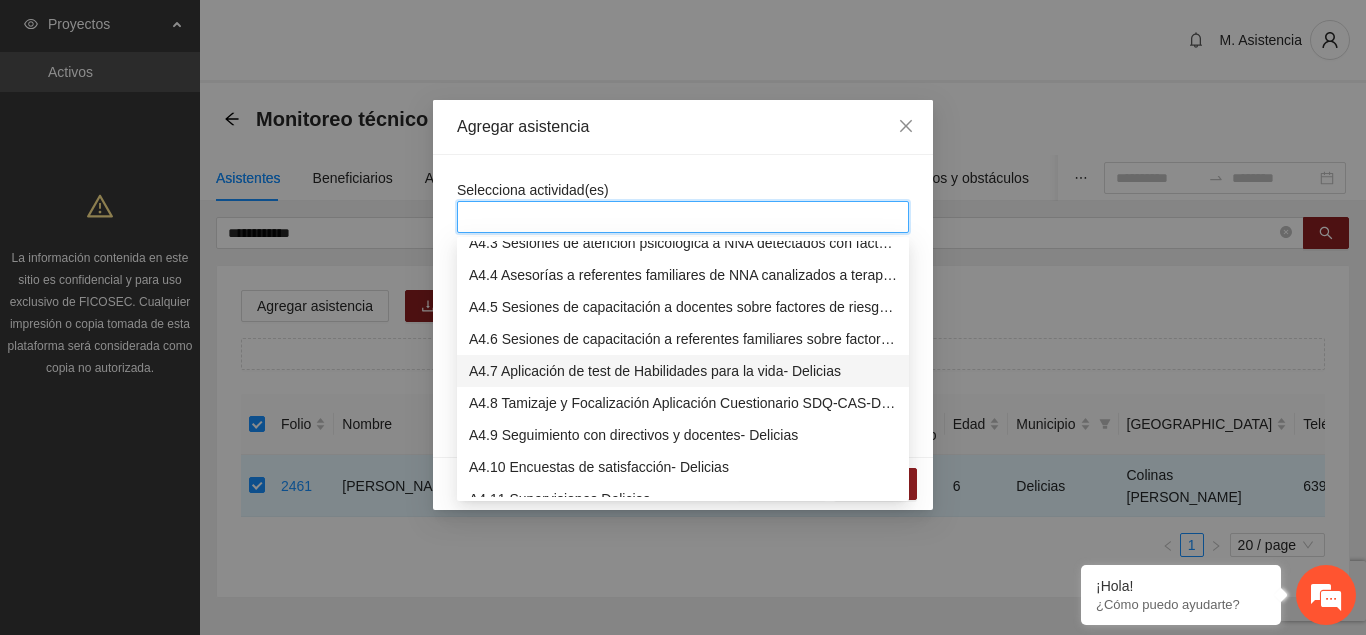 click on "A4.7 Aplicación de test de Habilidades para la vida- Delicias" at bounding box center [683, 371] 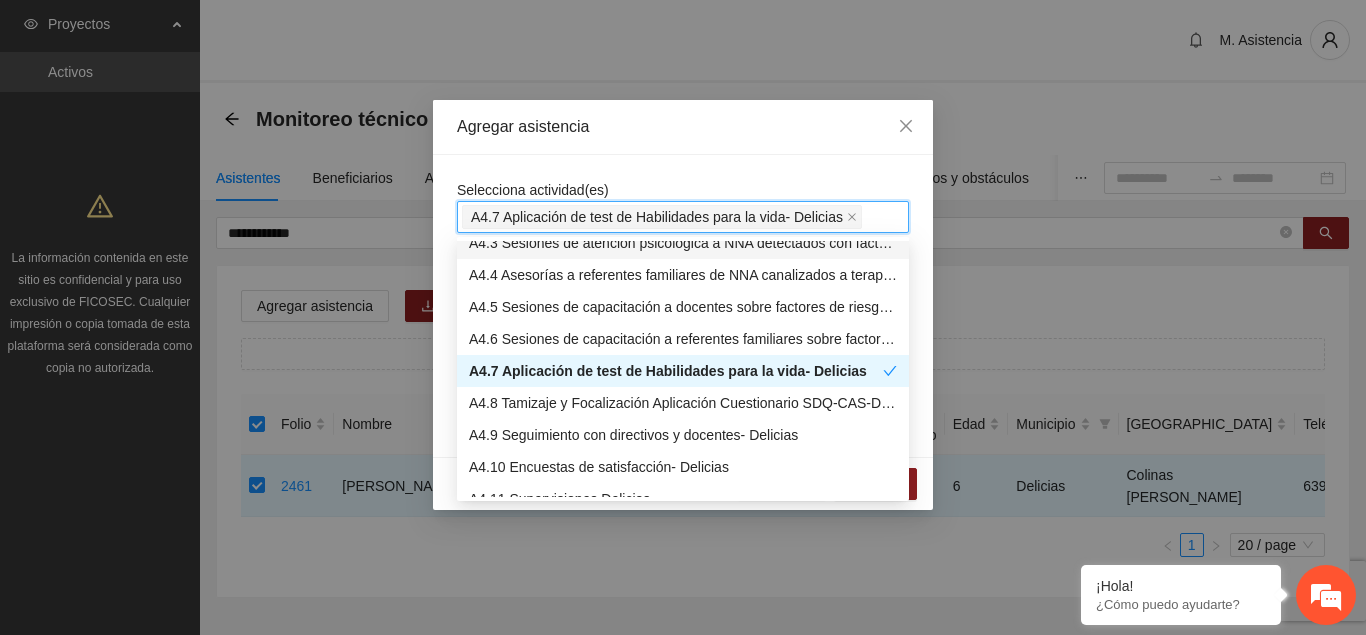 click on "Agregar asistencia" at bounding box center (683, 127) 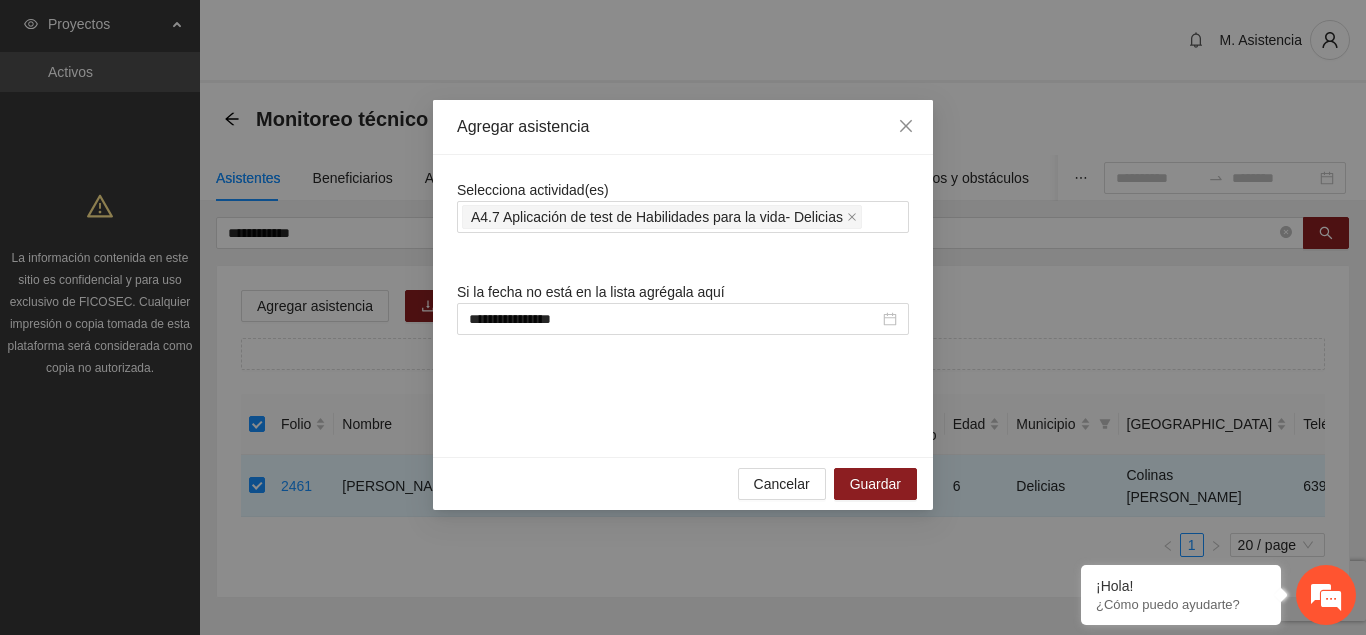 scroll, scrollTop: 0, scrollLeft: 0, axis: both 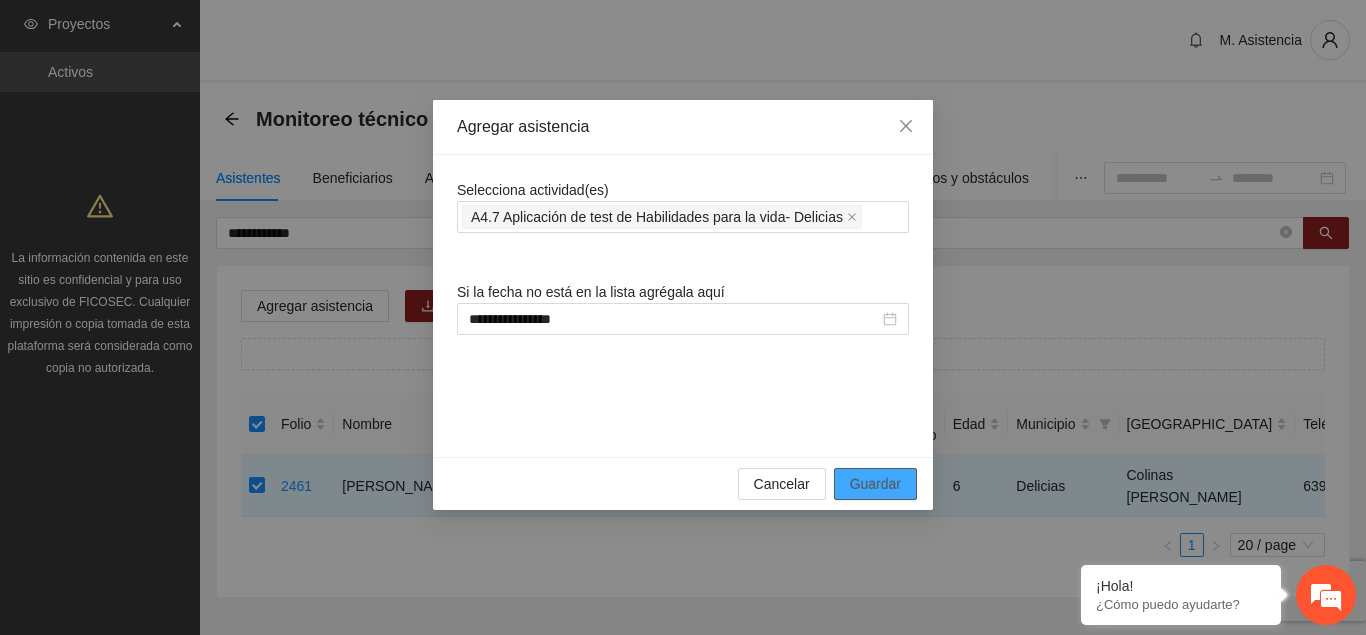click on "Guardar" at bounding box center [875, 484] 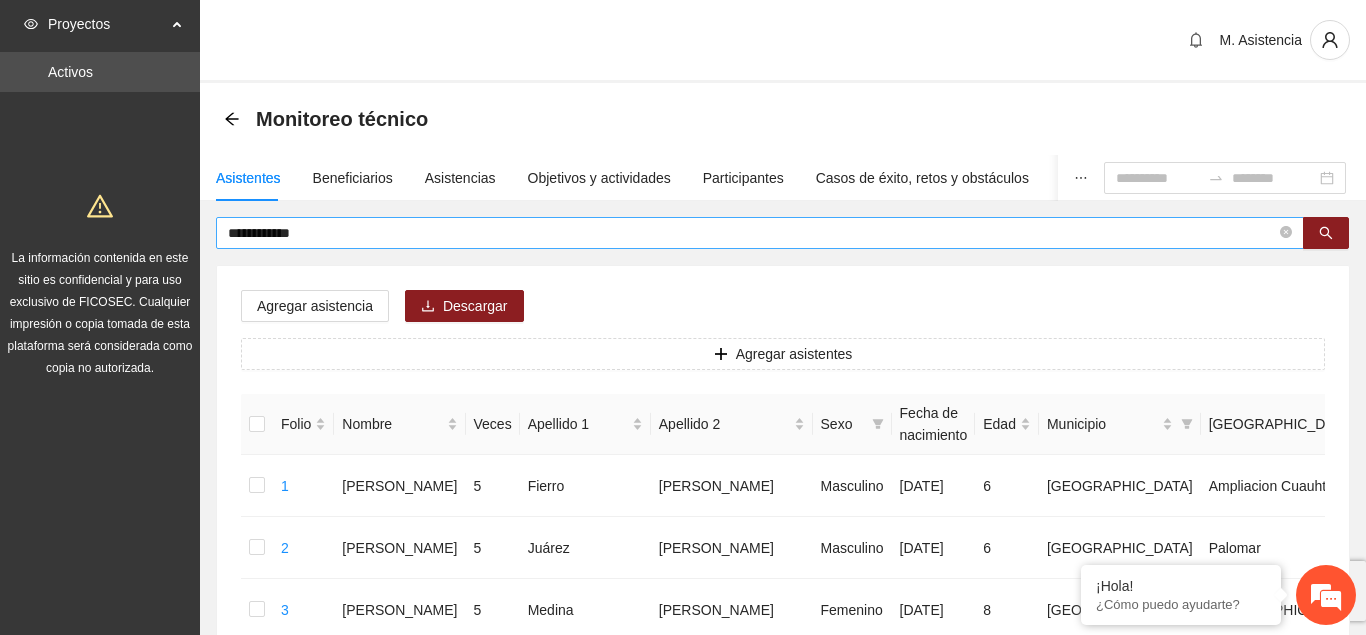 click on "**********" at bounding box center (752, 233) 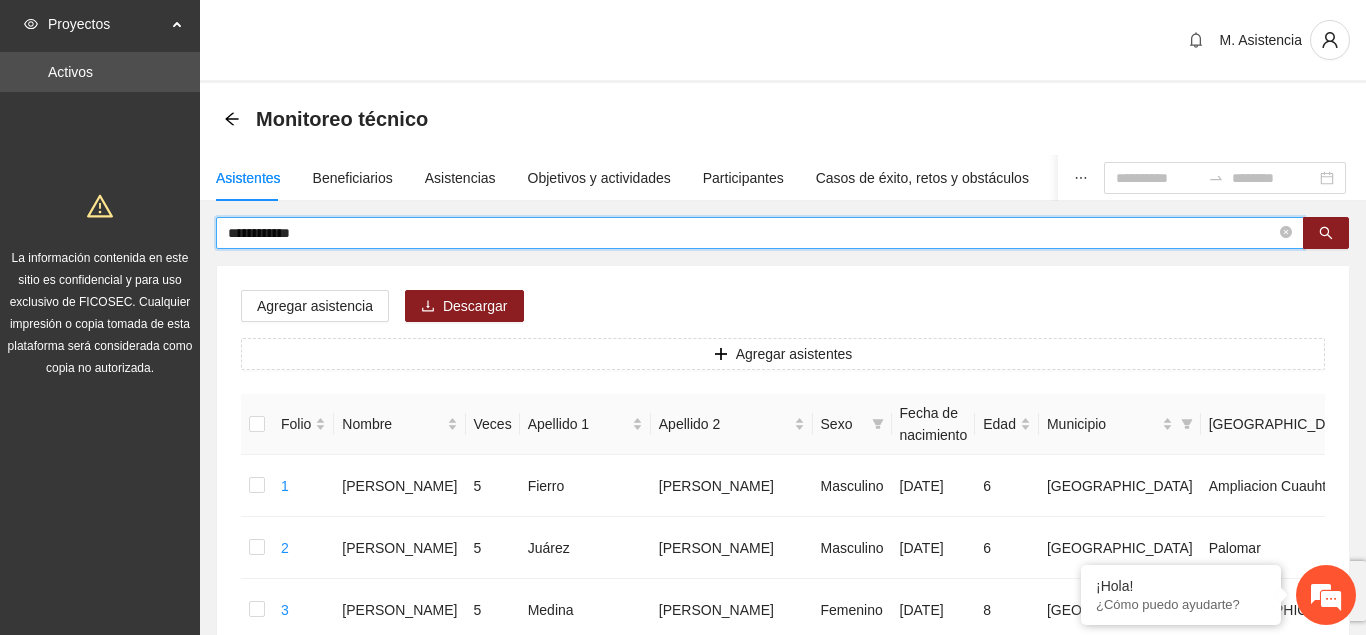 click on "**********" at bounding box center (752, 233) 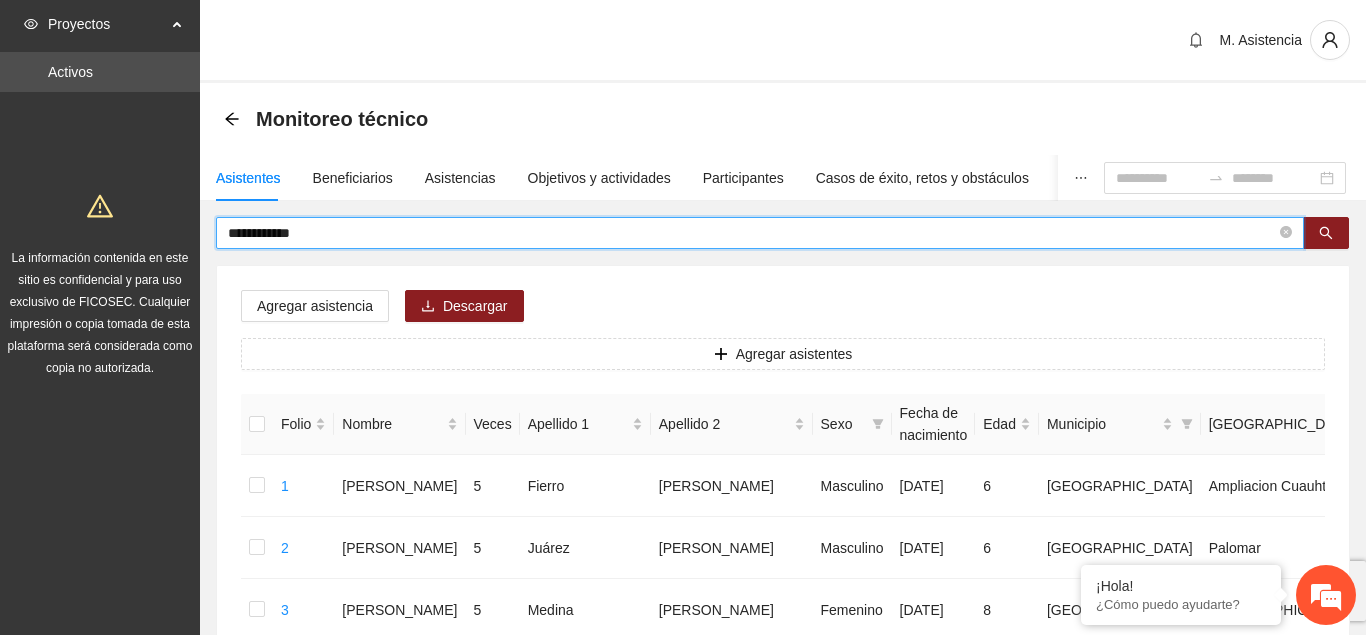 drag, startPoint x: 333, startPoint y: 237, endPoint x: 204, endPoint y: 240, distance: 129.03488 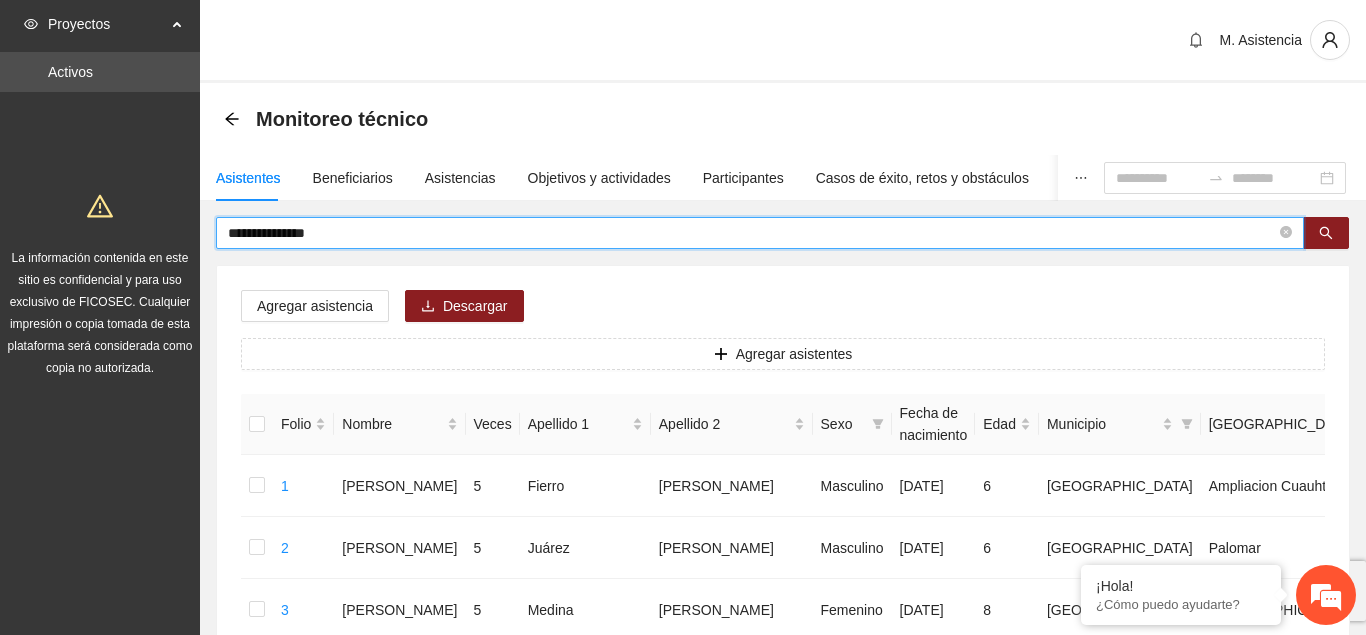 type on "**********" 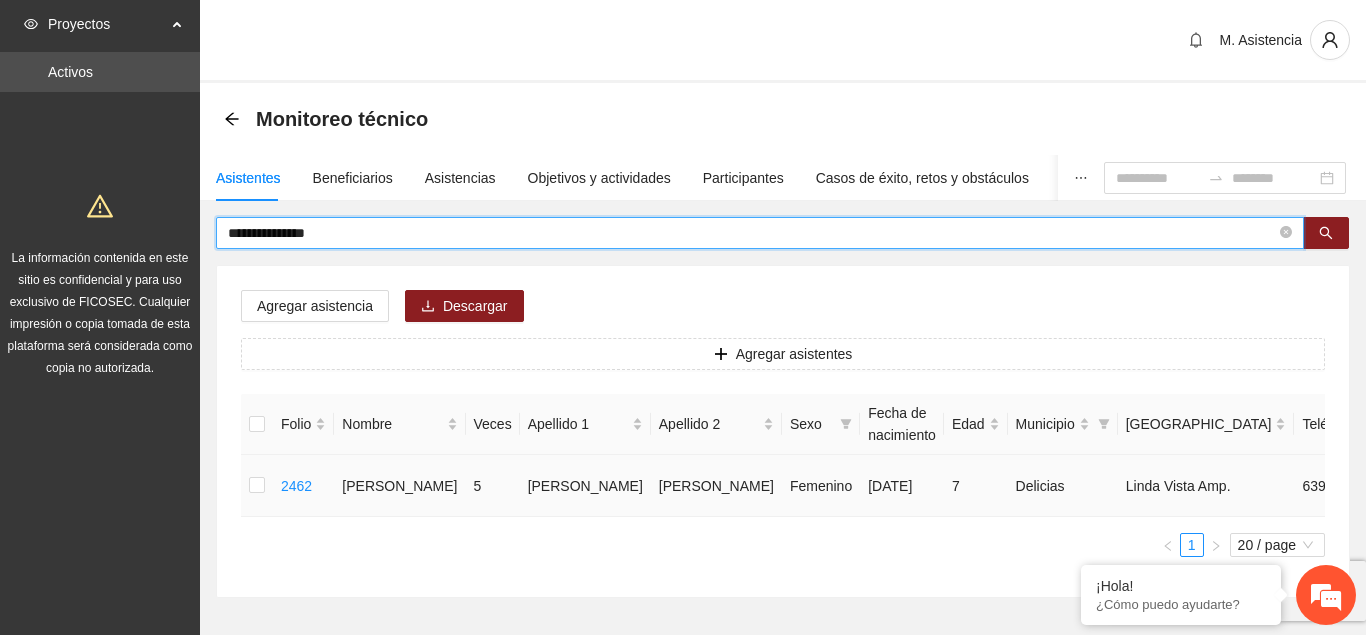 click at bounding box center (257, 486) 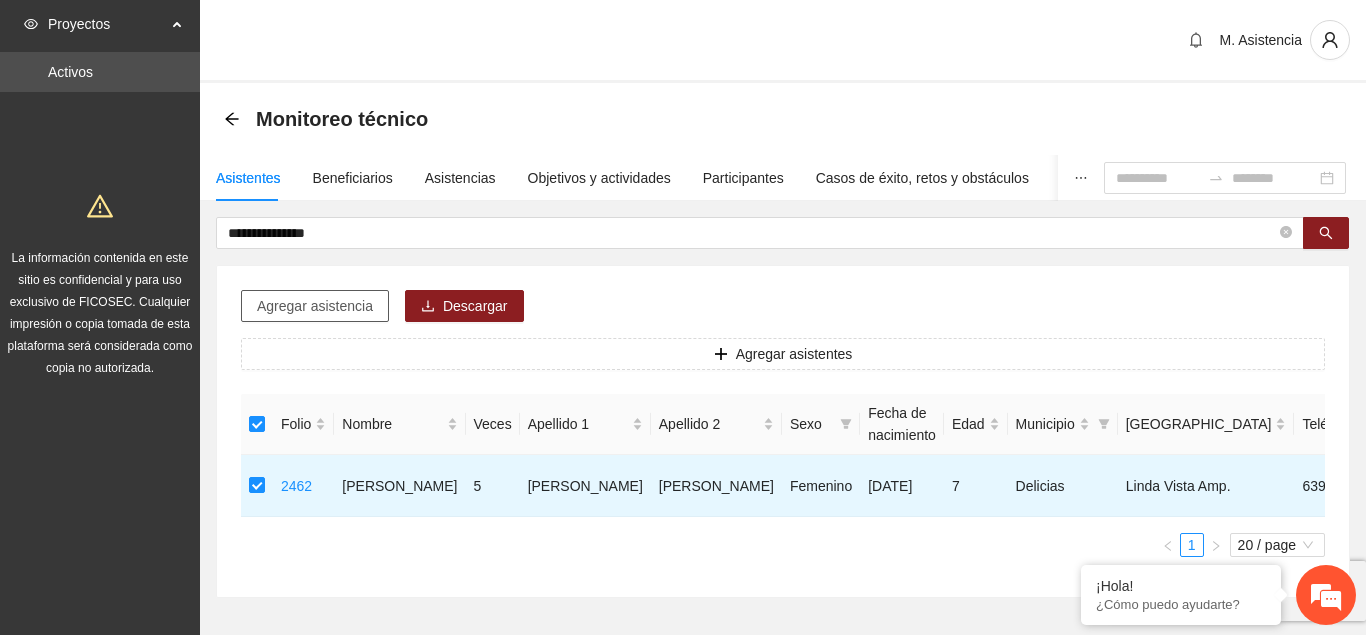 click on "Agregar asistencia" at bounding box center [315, 306] 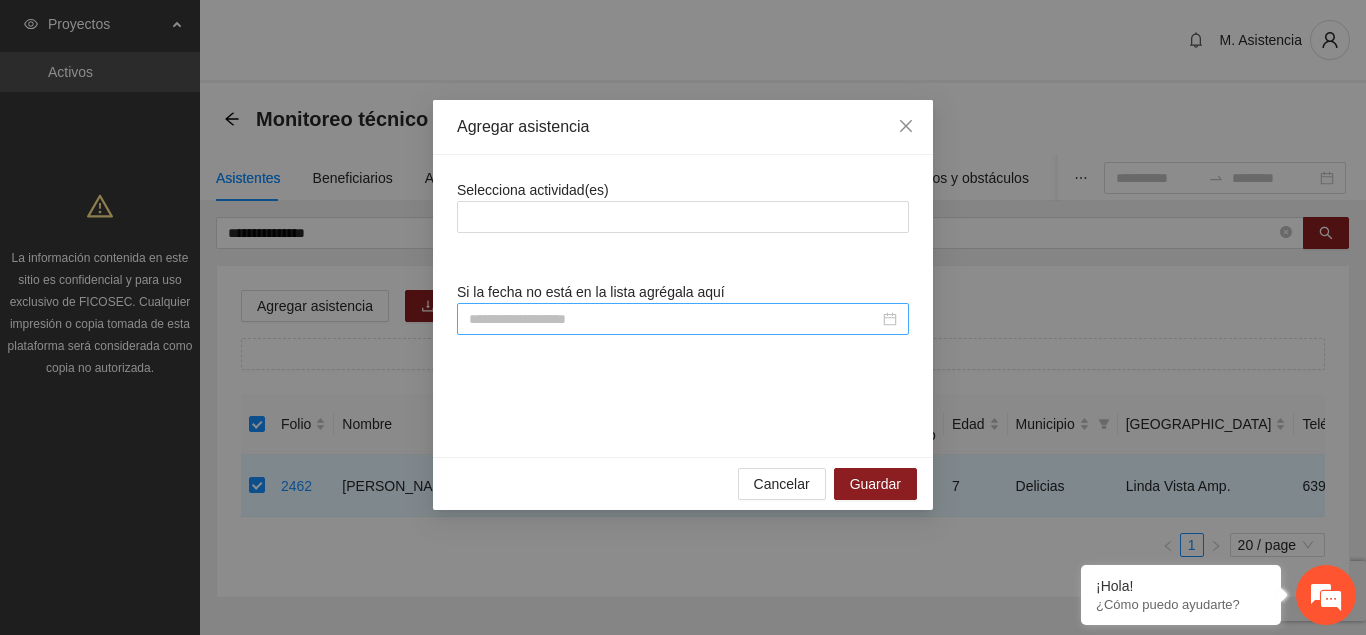 click at bounding box center [674, 319] 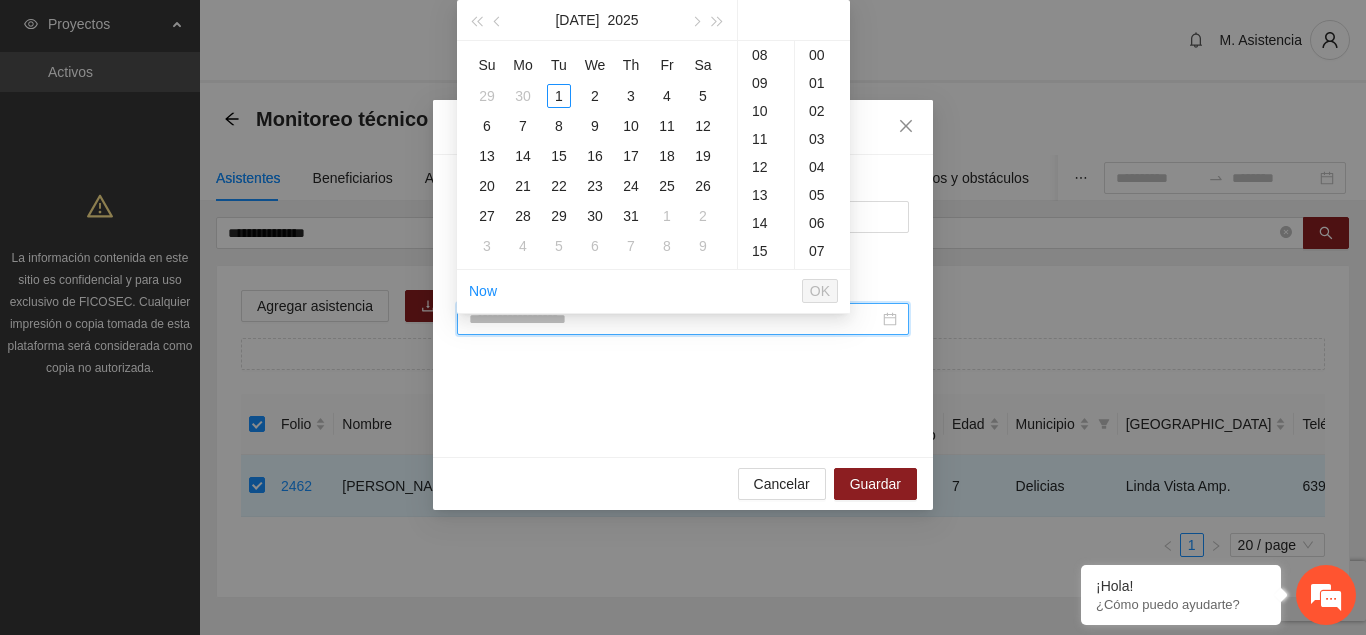 scroll, scrollTop: 224, scrollLeft: 0, axis: vertical 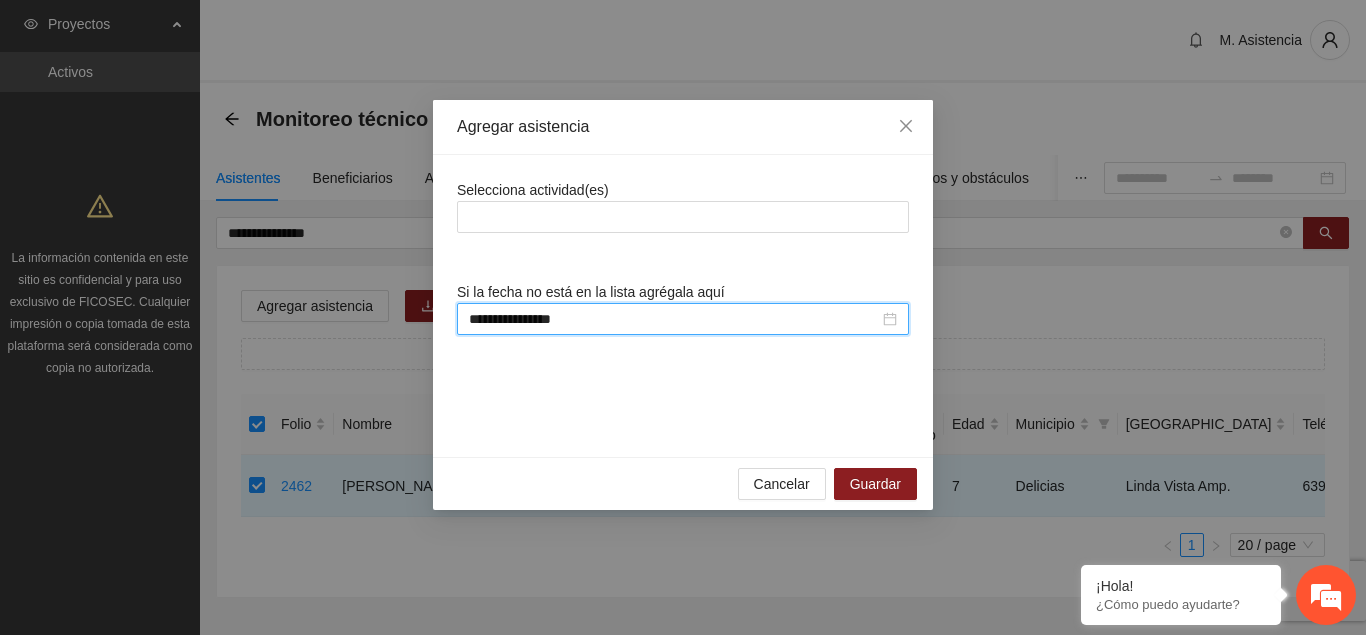 drag, startPoint x: 591, startPoint y: 205, endPoint x: 623, endPoint y: 274, distance: 76.05919 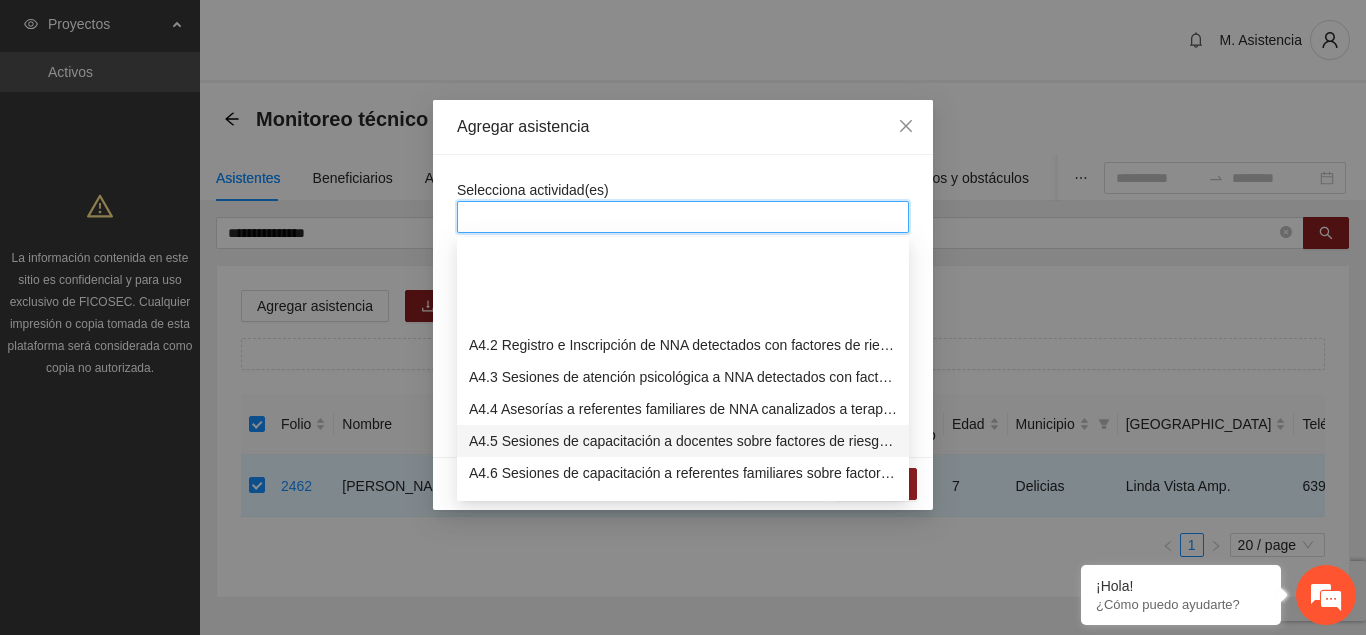 scroll, scrollTop: 1326, scrollLeft: 0, axis: vertical 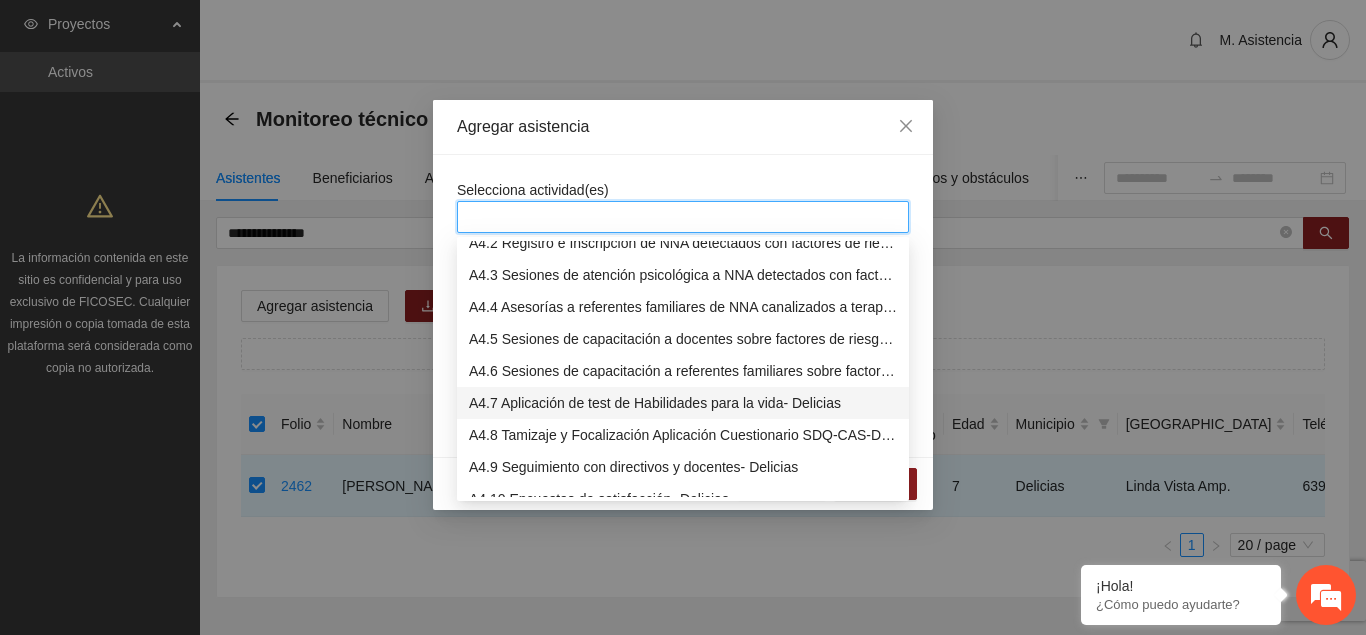 click on "A4.7 Aplicación de test de Habilidades para la vida- Delicias" at bounding box center (683, 403) 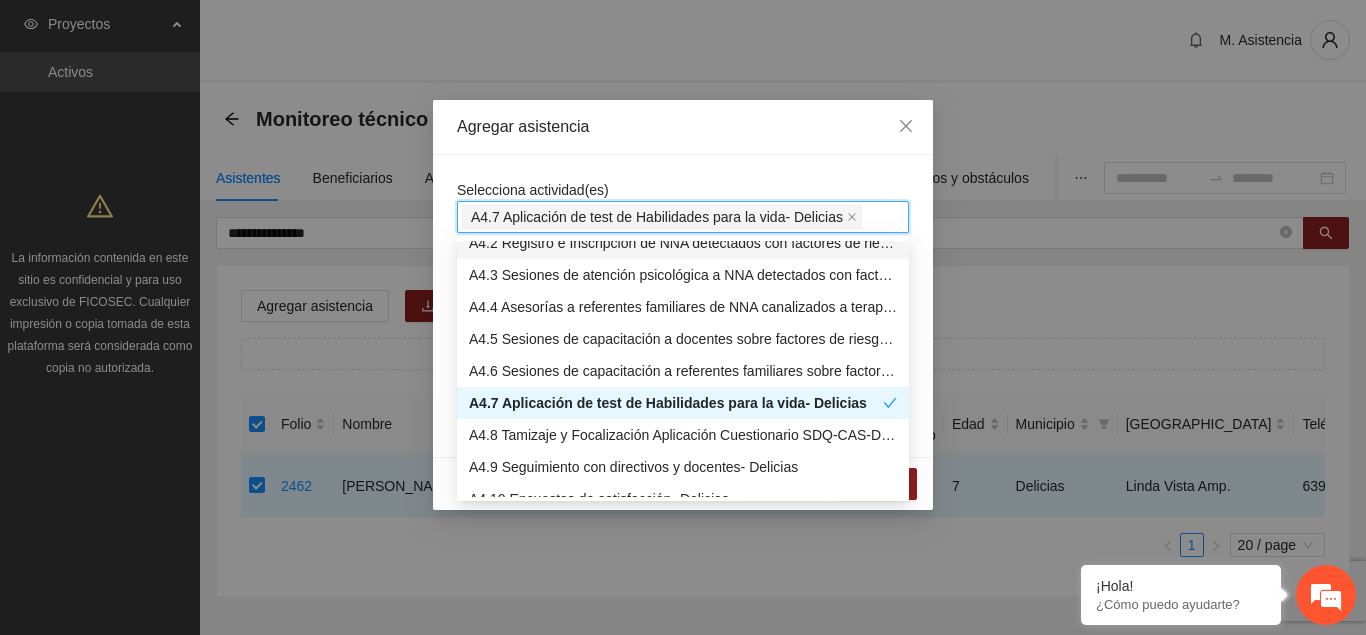 click on "Agregar asistencia" at bounding box center [683, 127] 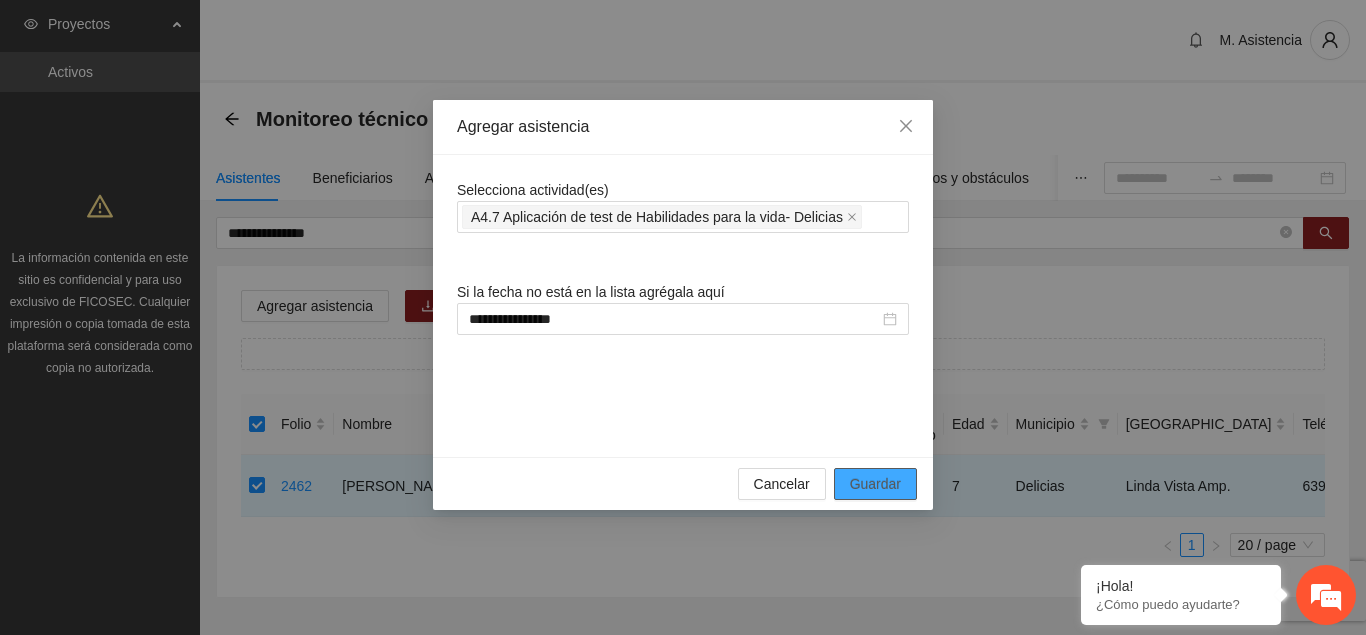 scroll, scrollTop: 0, scrollLeft: 0, axis: both 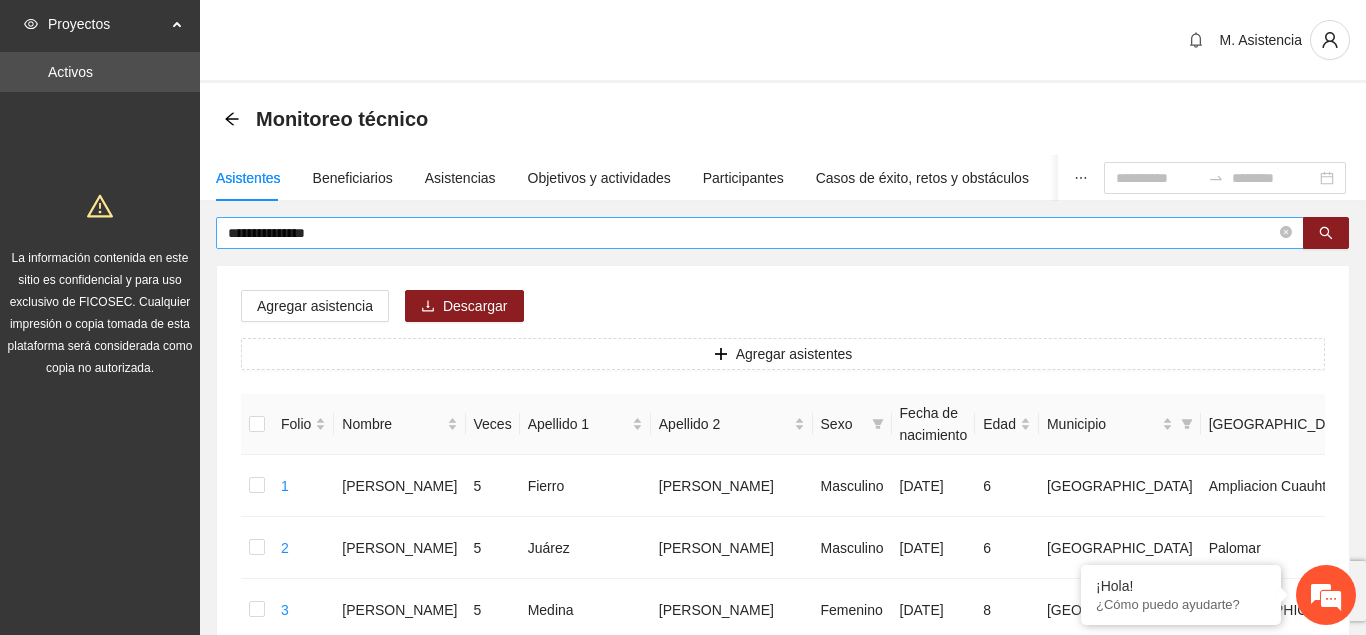 click on "**********" at bounding box center (752, 233) 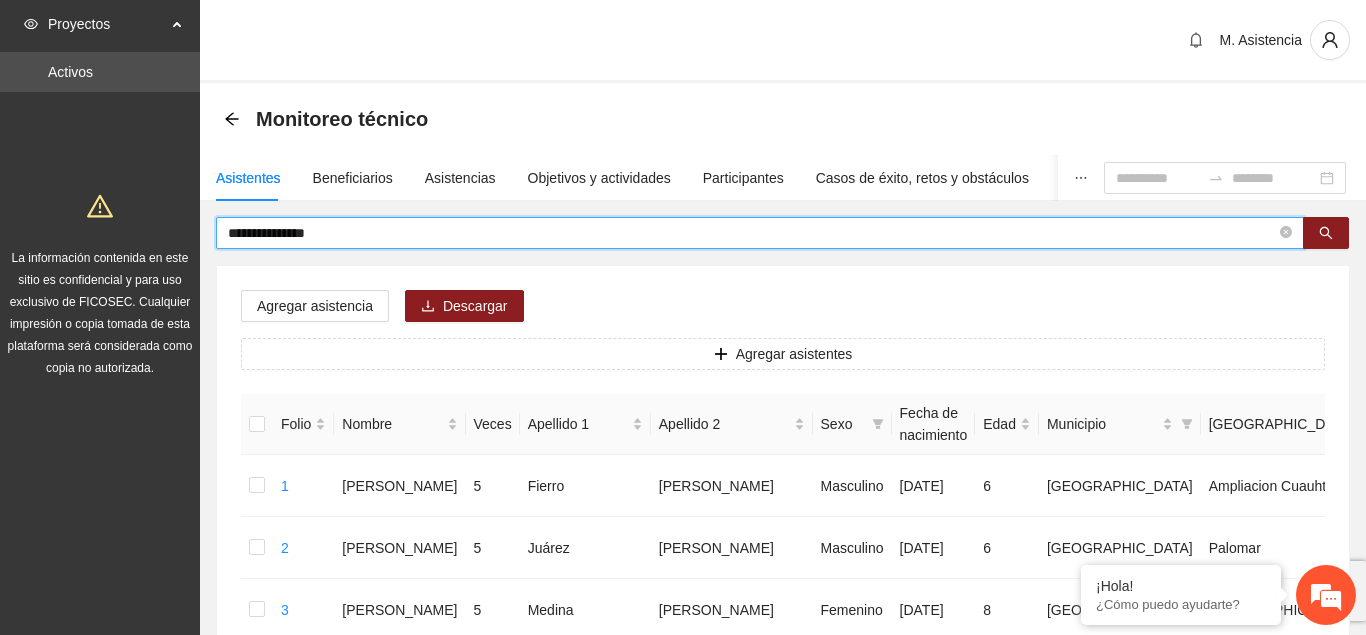 click on "**********" at bounding box center (752, 233) 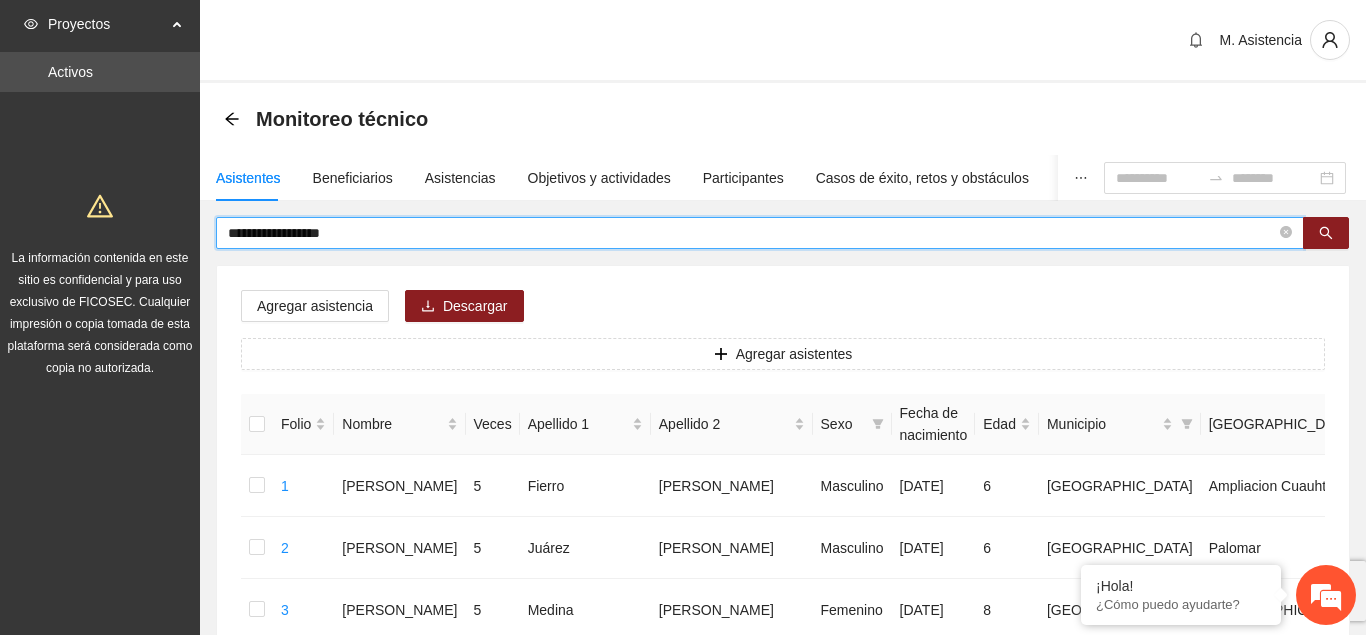 type on "**********" 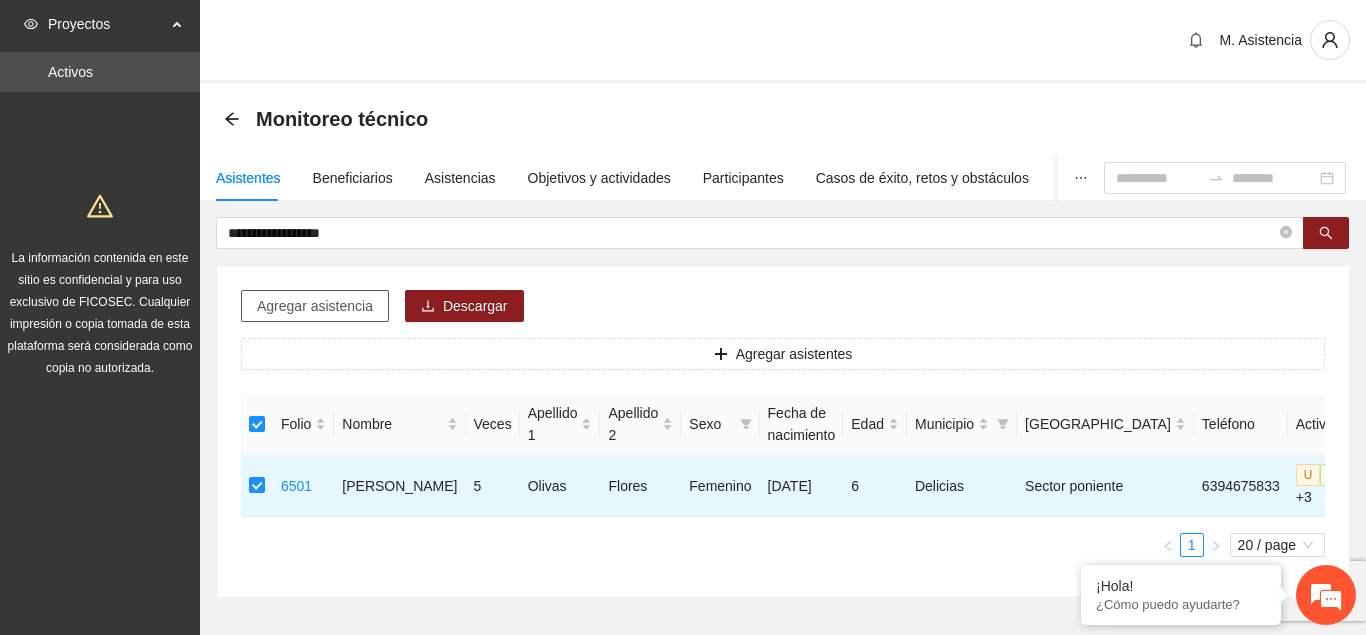 click on "Agregar asistencia" at bounding box center [315, 306] 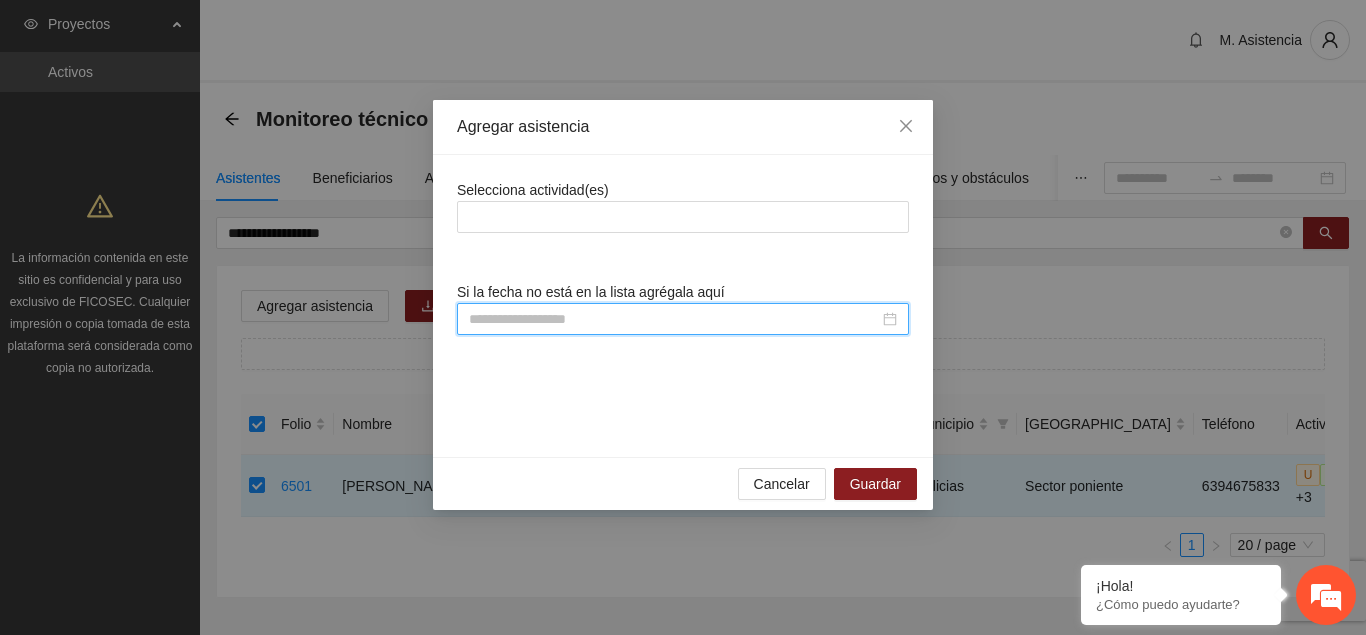 click at bounding box center [674, 319] 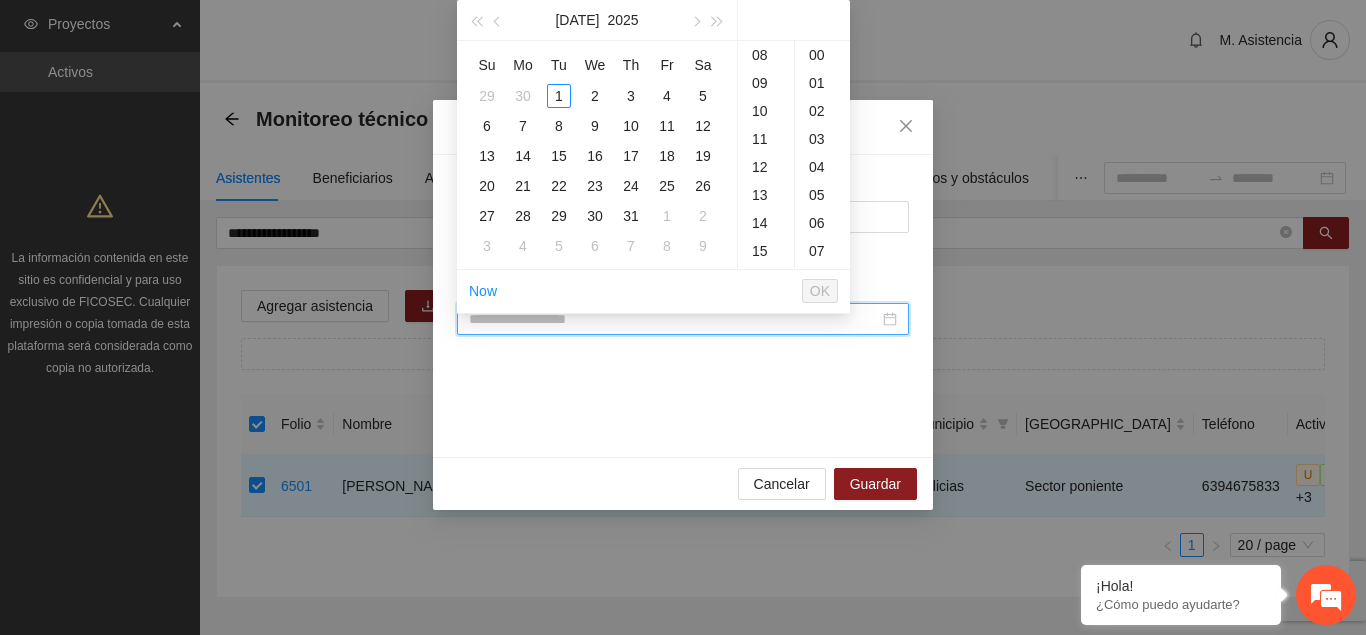 paste on "**********" 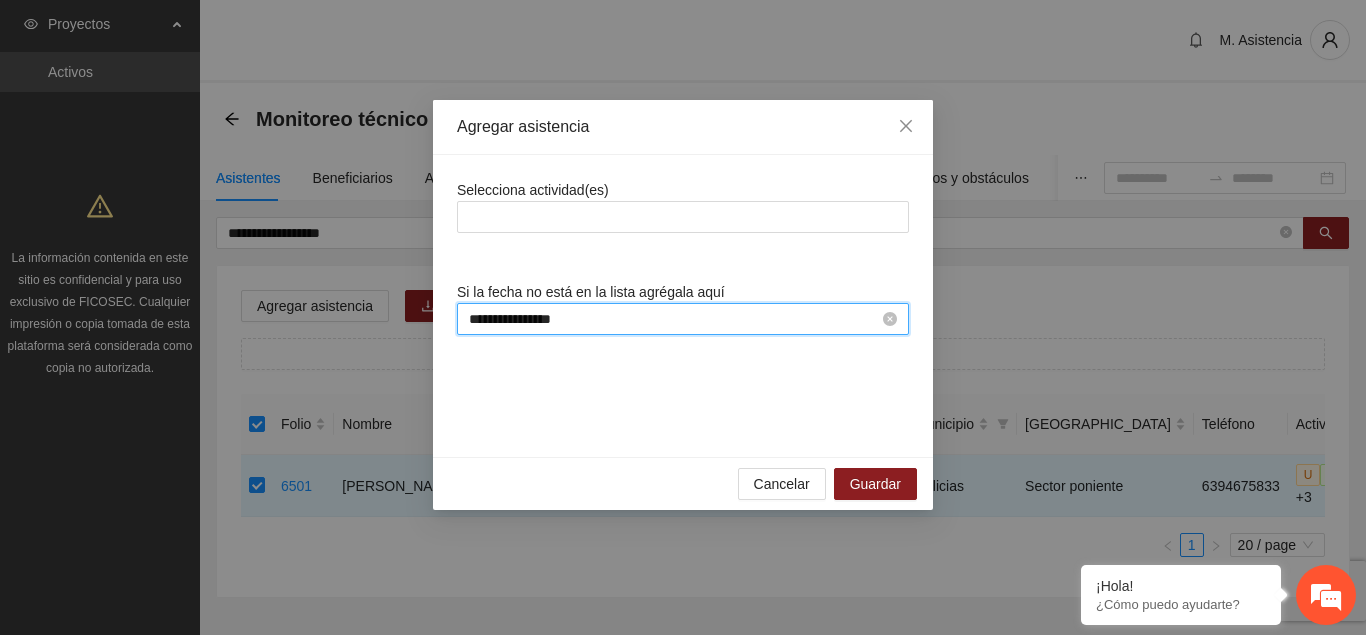 scroll, scrollTop: 0, scrollLeft: 0, axis: both 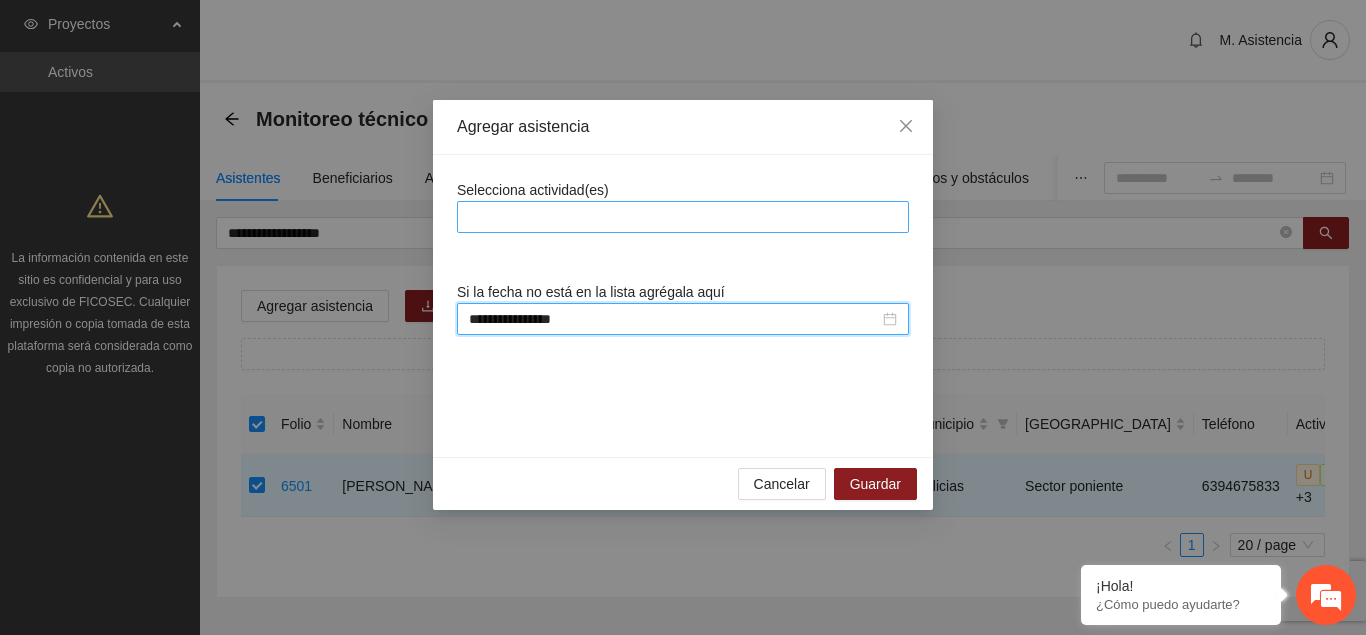 click at bounding box center [683, 217] 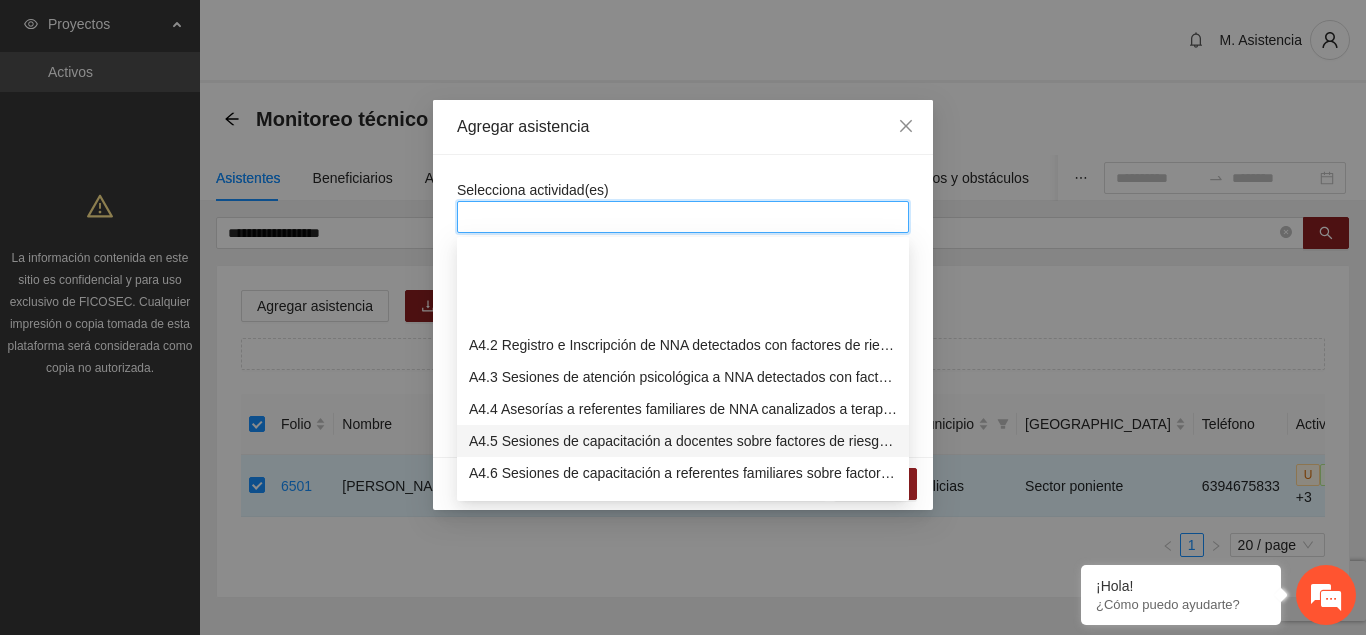 scroll, scrollTop: 1326, scrollLeft: 0, axis: vertical 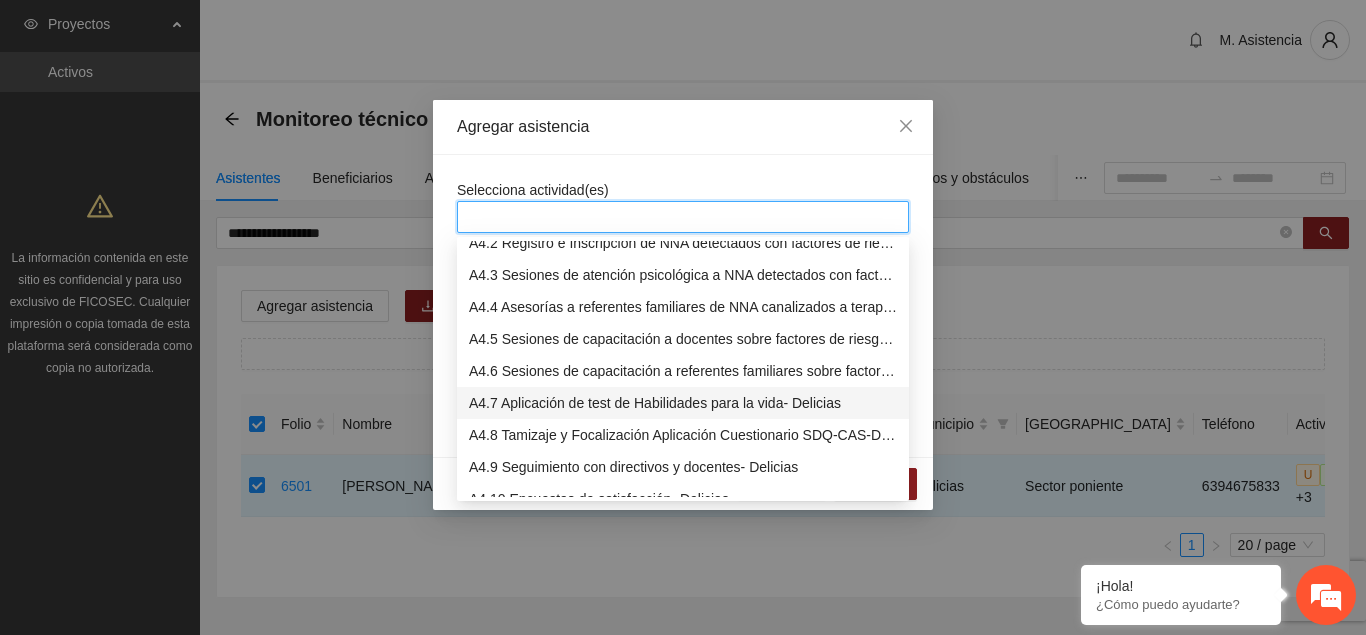 click on "A4.7 Aplicación de test de Habilidades para la vida- Delicias" at bounding box center (683, 403) 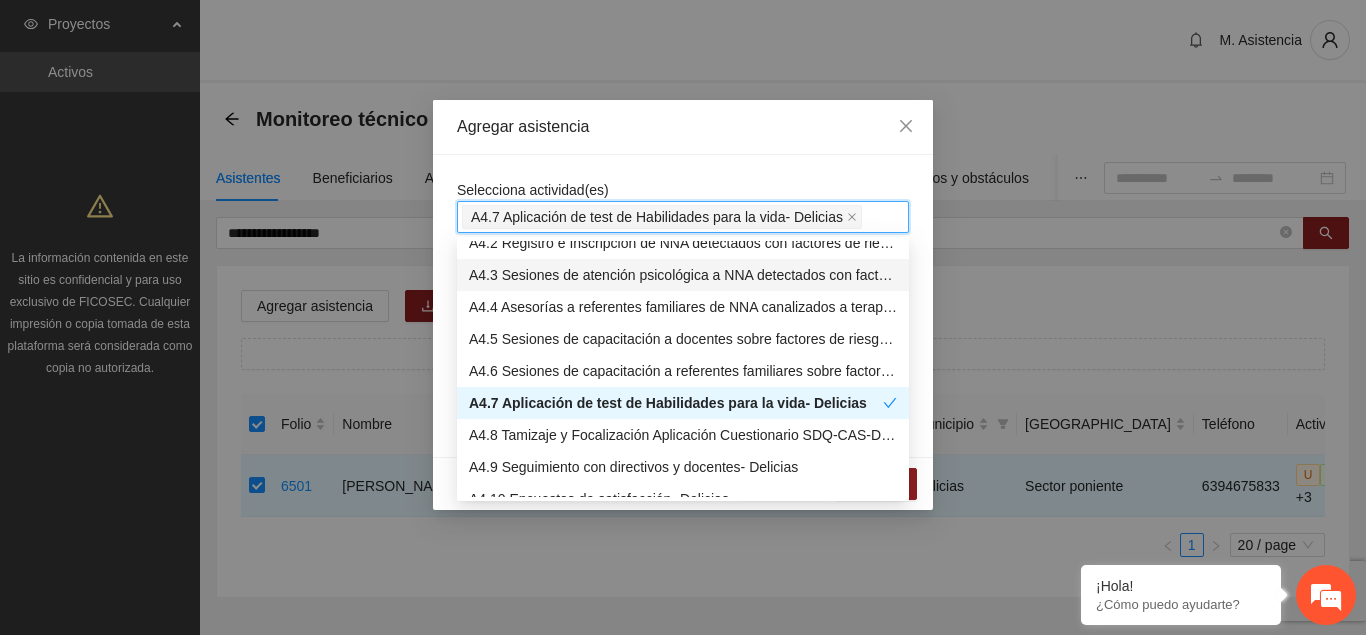 click on "Agregar asistencia" at bounding box center (683, 127) 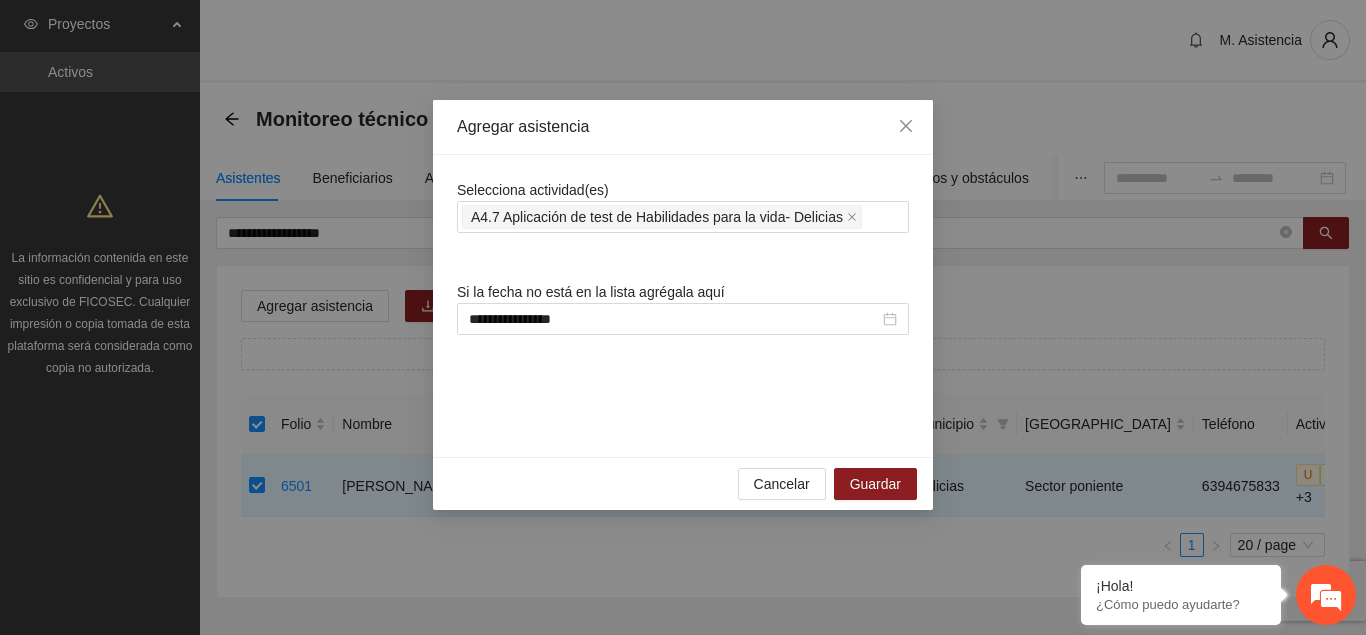 scroll, scrollTop: 1326, scrollLeft: 0, axis: vertical 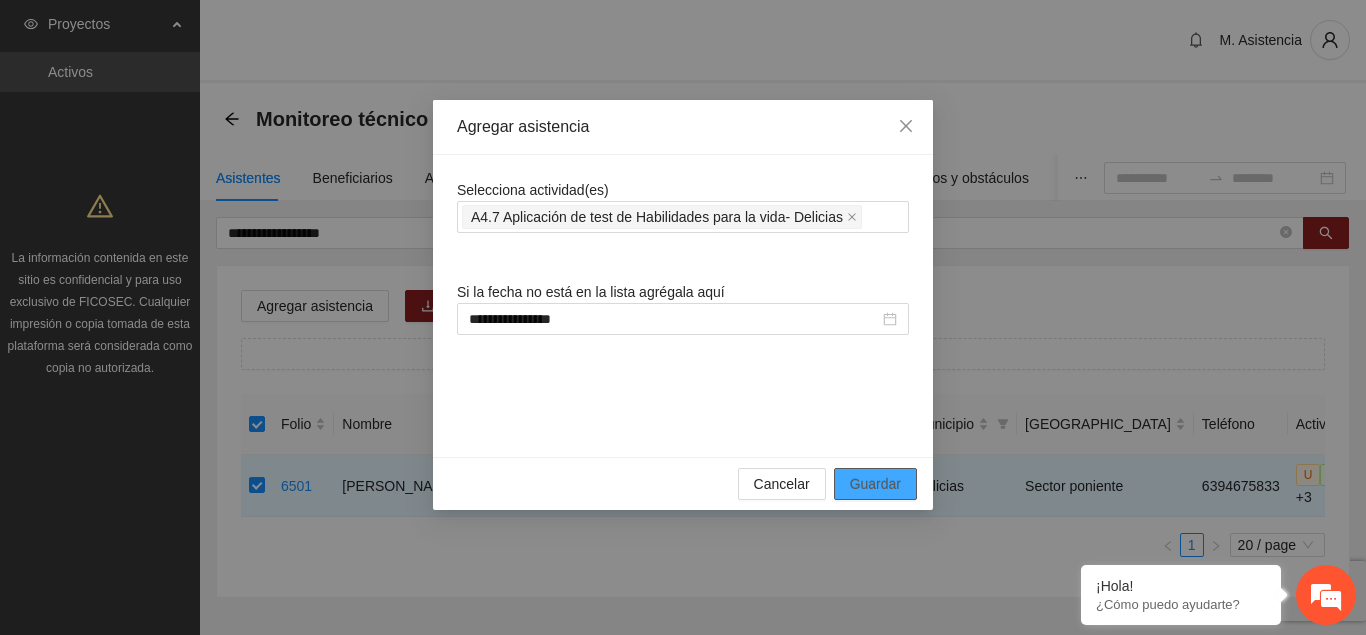 click on "Guardar" at bounding box center [875, 484] 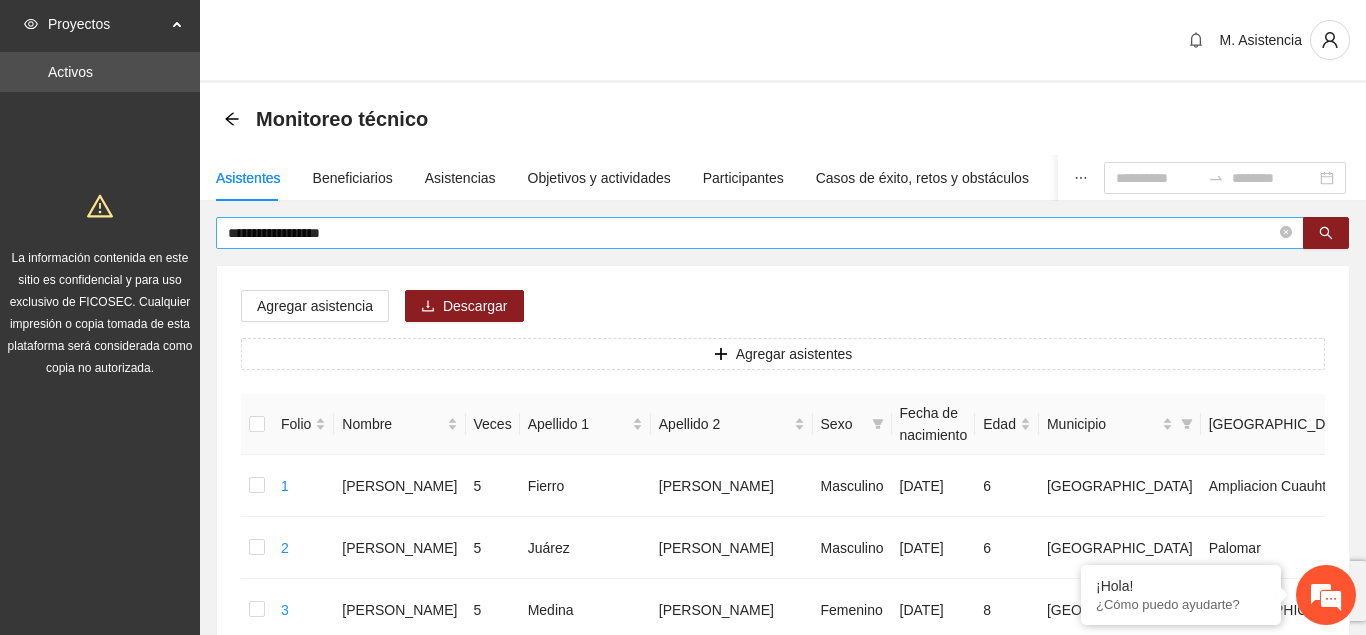 click on "**********" at bounding box center (760, 233) 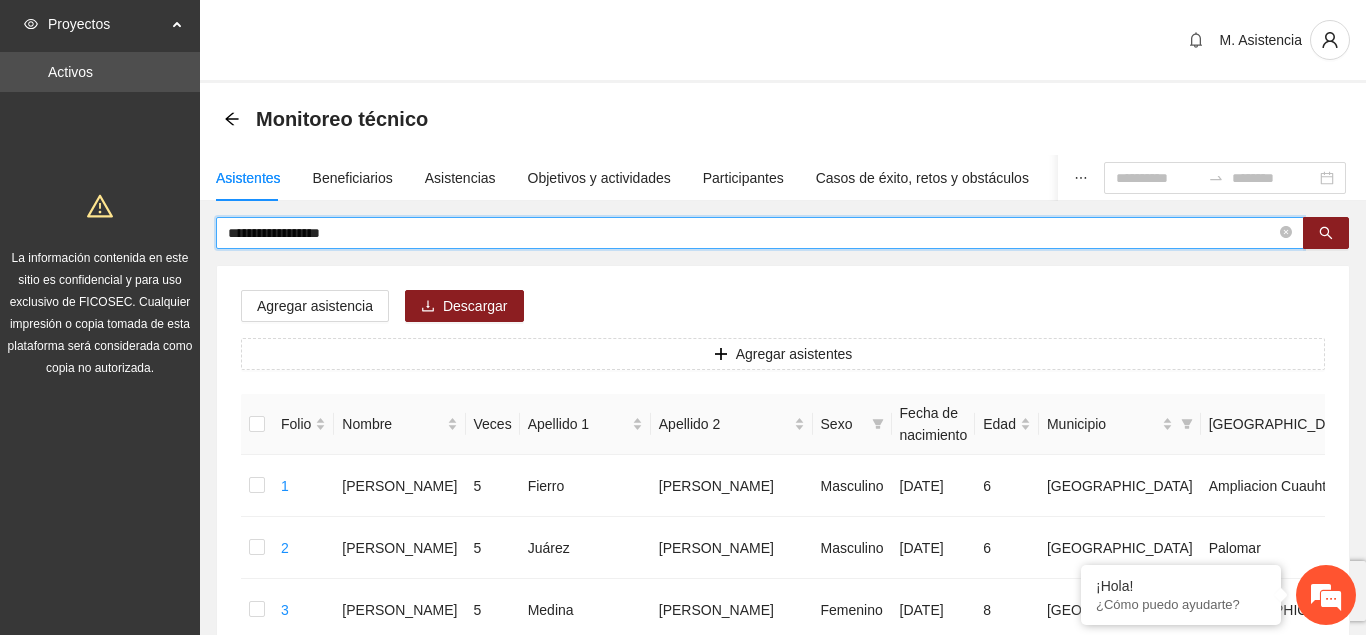 drag, startPoint x: 341, startPoint y: 232, endPoint x: 159, endPoint y: 230, distance: 182.01099 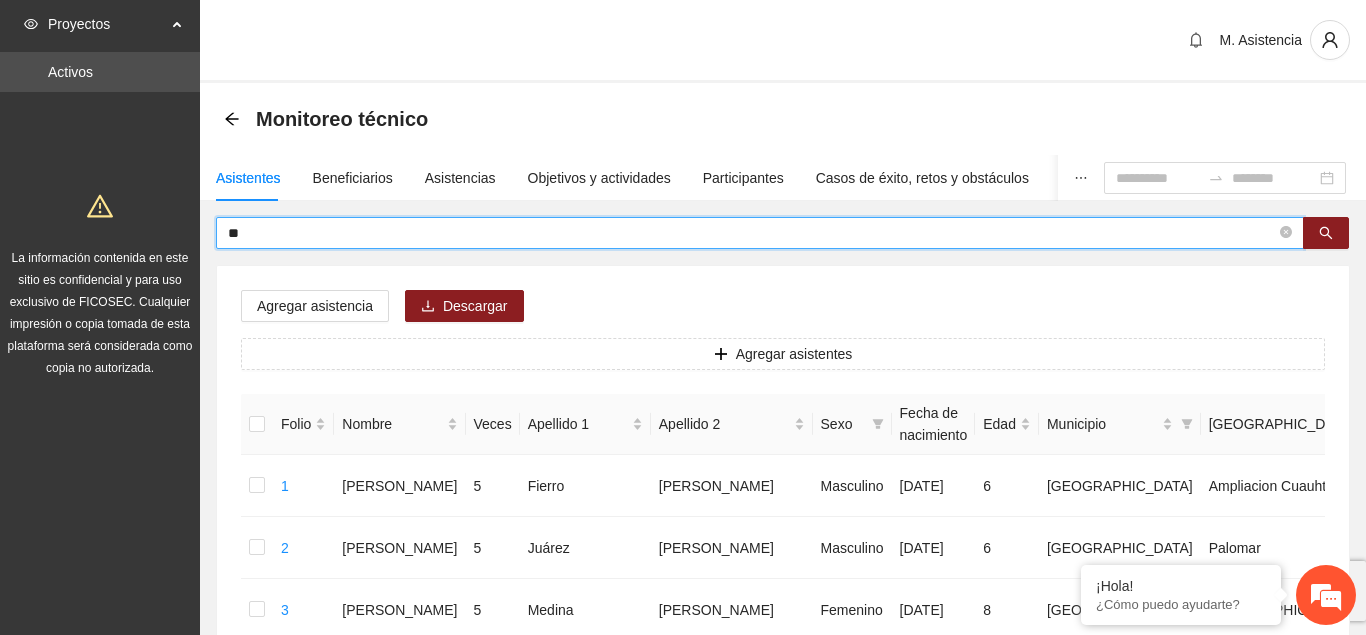 type on "*" 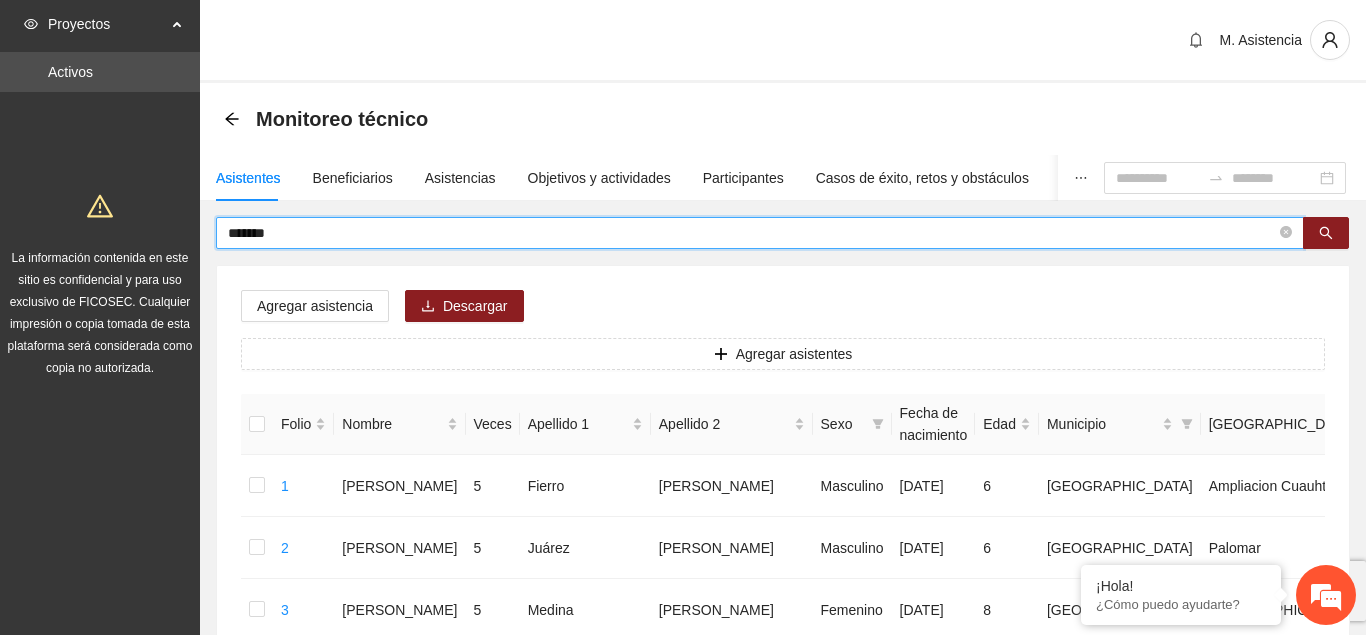 type on "*******" 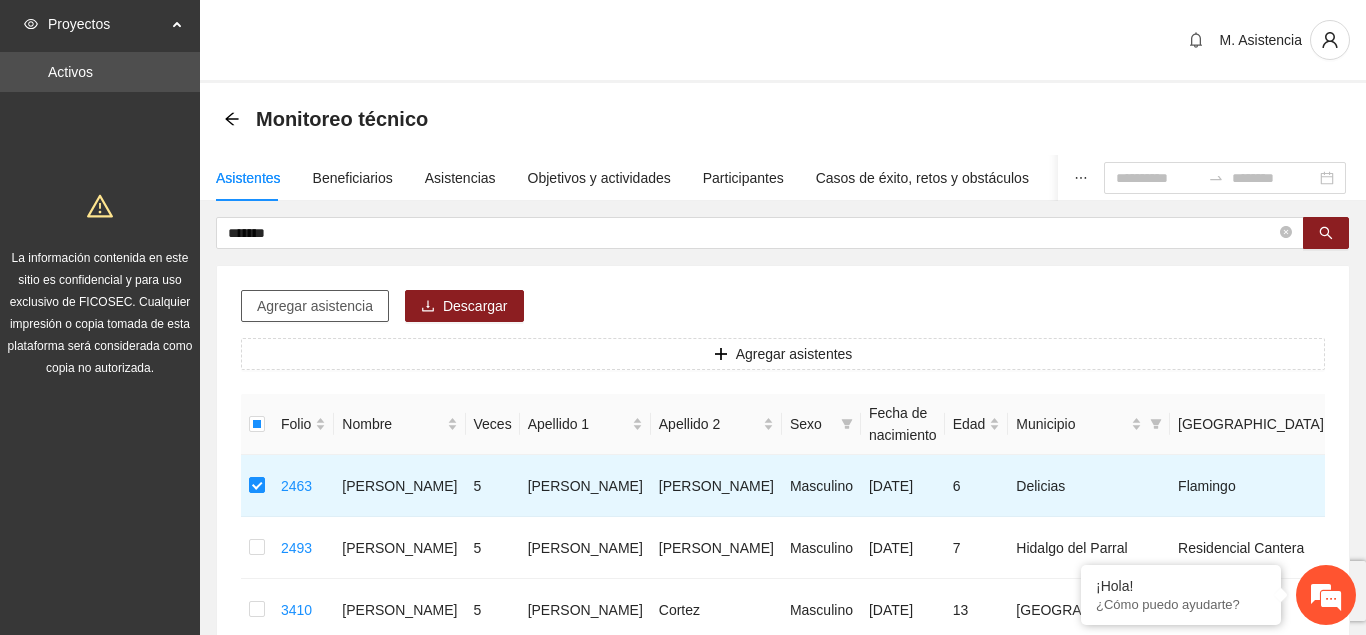 click on "Agregar asistencia" at bounding box center (315, 306) 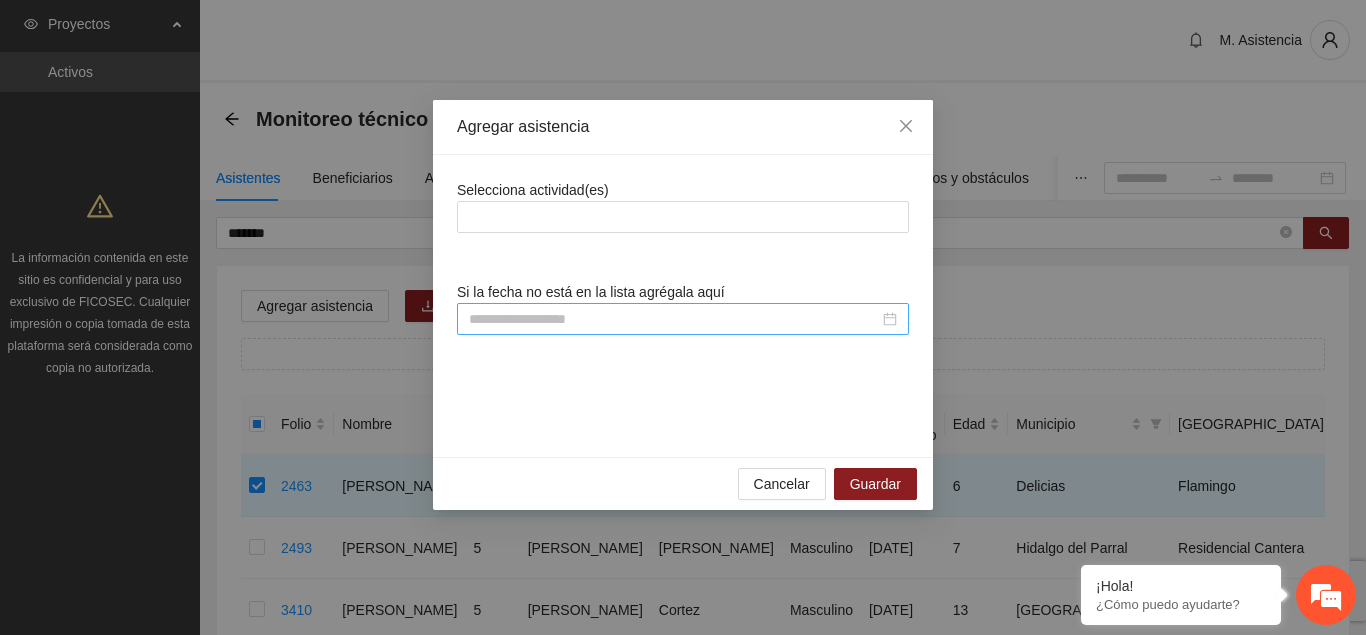 click at bounding box center [674, 319] 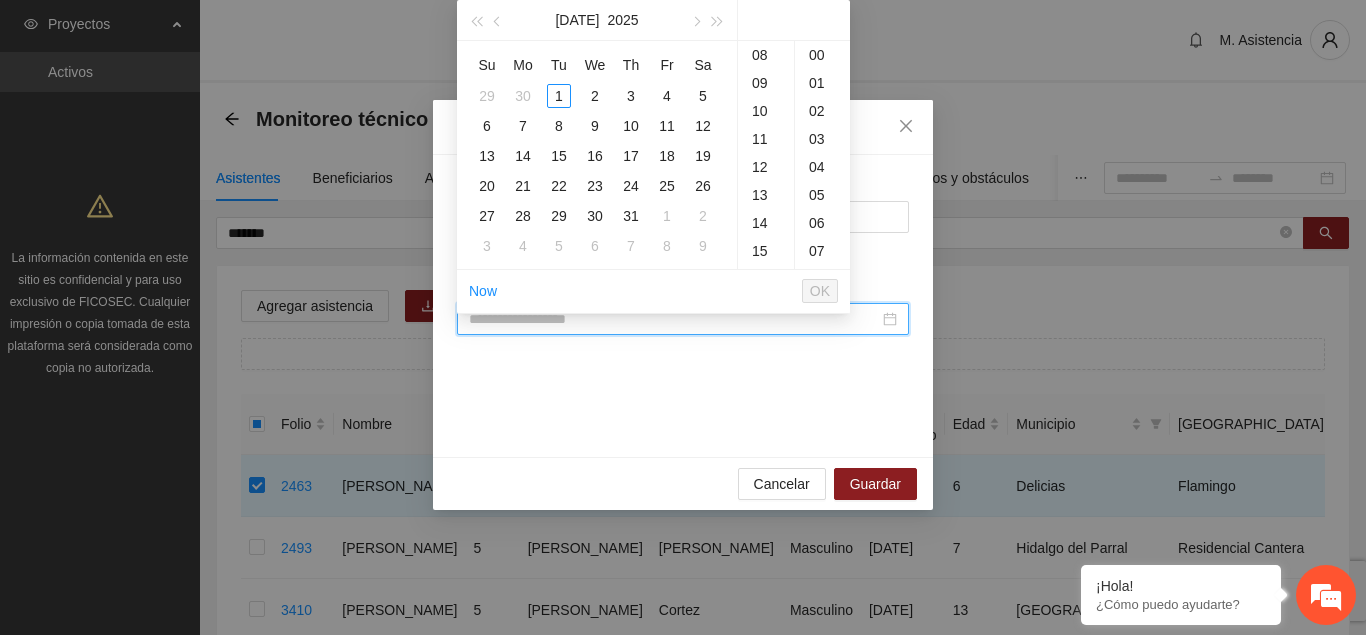 paste on "**********" 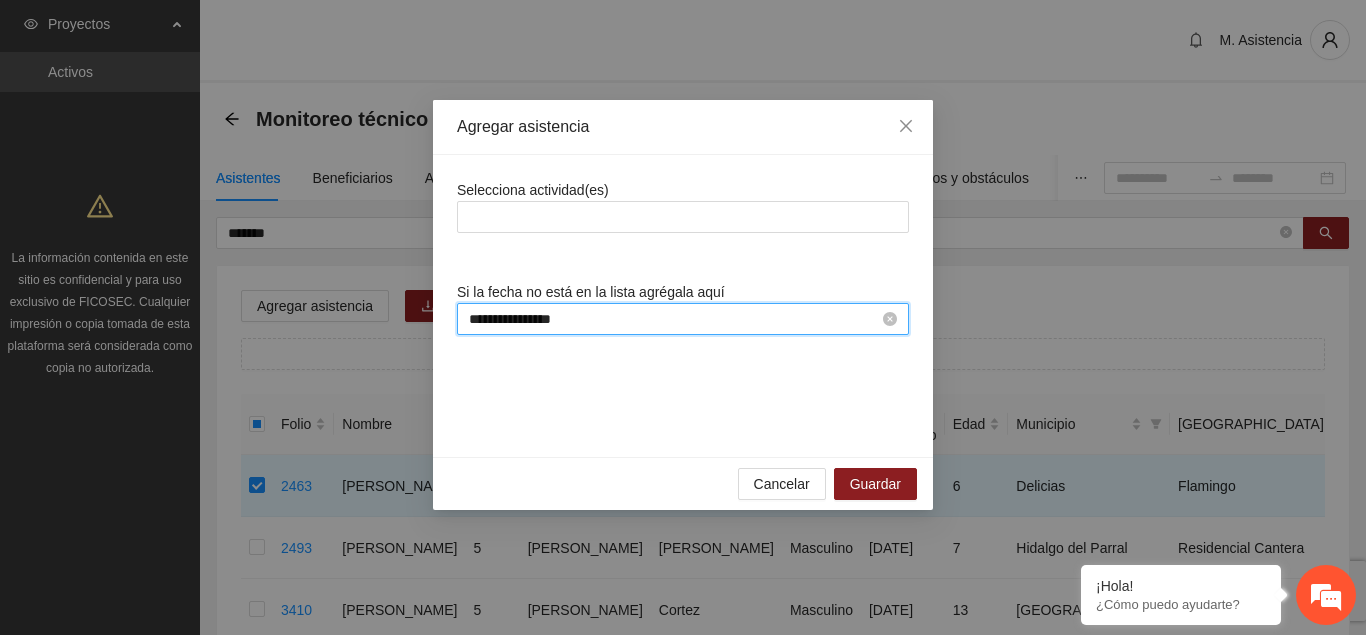 scroll, scrollTop: 224, scrollLeft: 0, axis: vertical 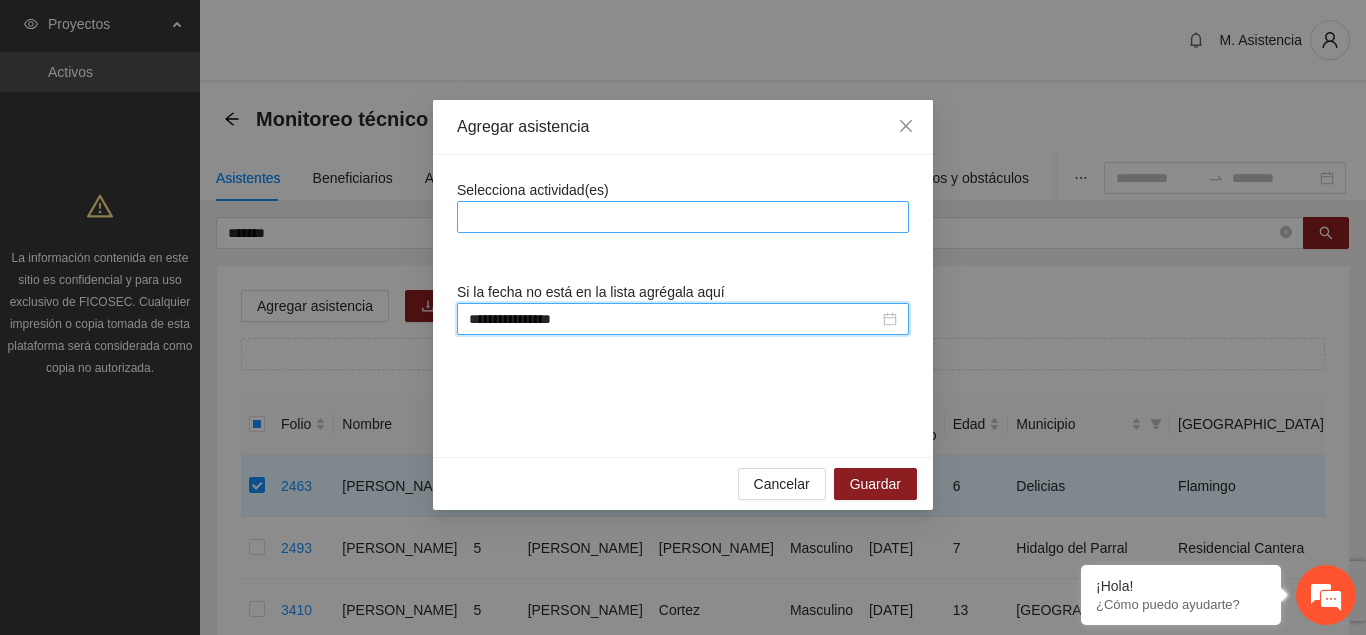 click at bounding box center (683, 217) 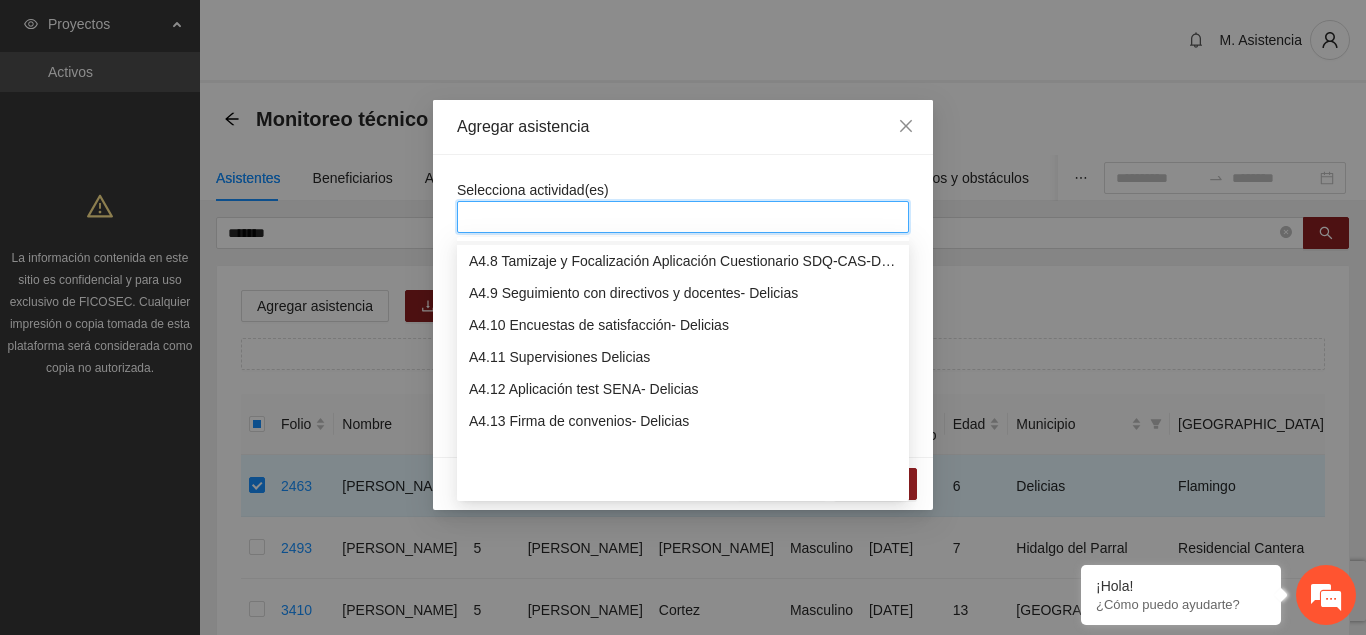 scroll, scrollTop: 1326, scrollLeft: 0, axis: vertical 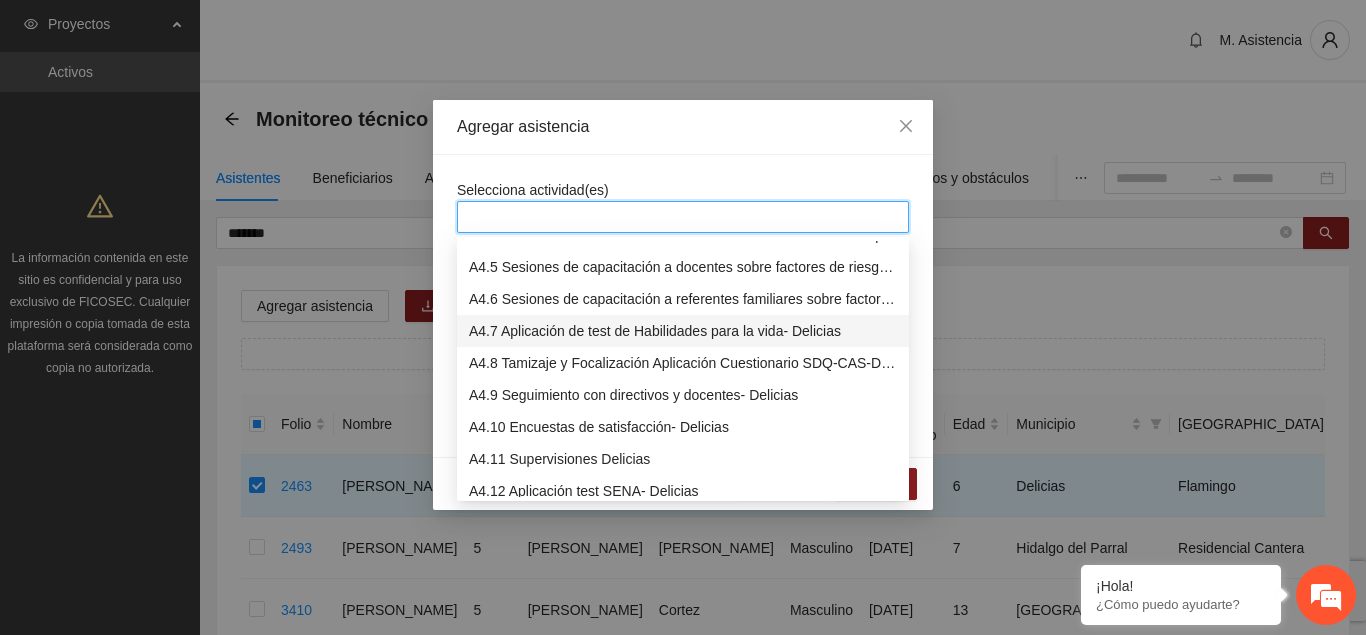 click on "A4.7 Aplicación de test de Habilidades para la vida- Delicias" at bounding box center [683, 331] 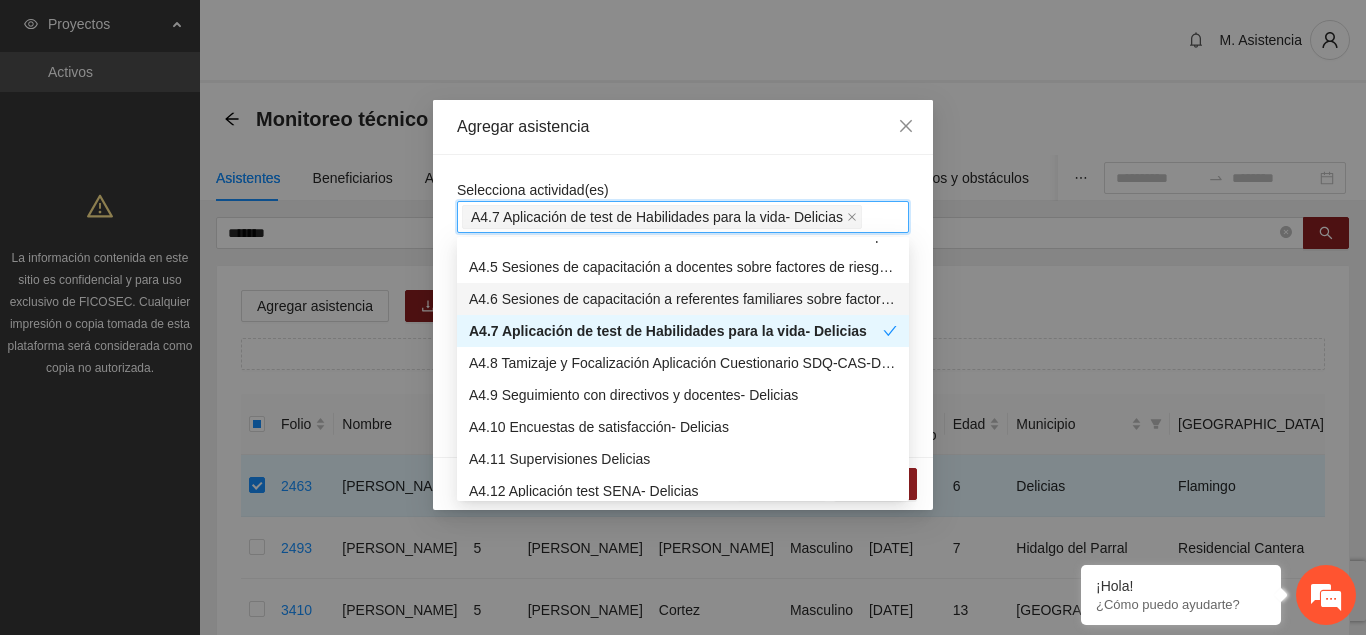 click on "**********" at bounding box center (683, 306) 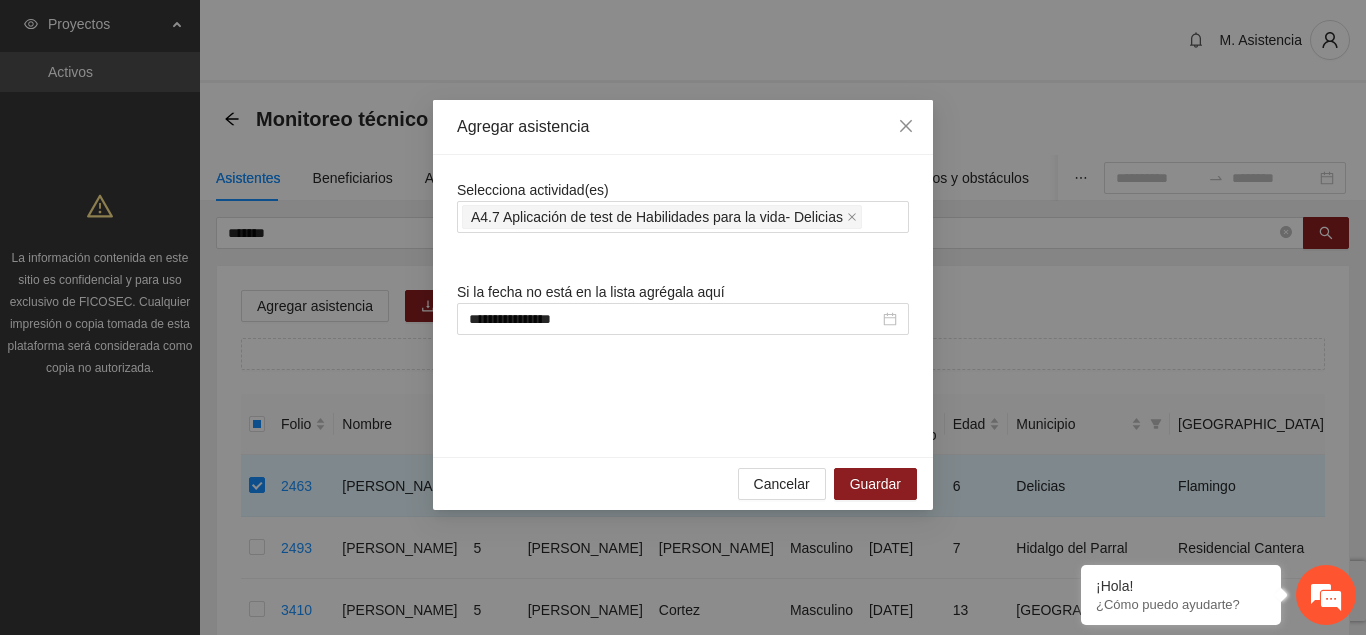 scroll, scrollTop: 0, scrollLeft: 0, axis: both 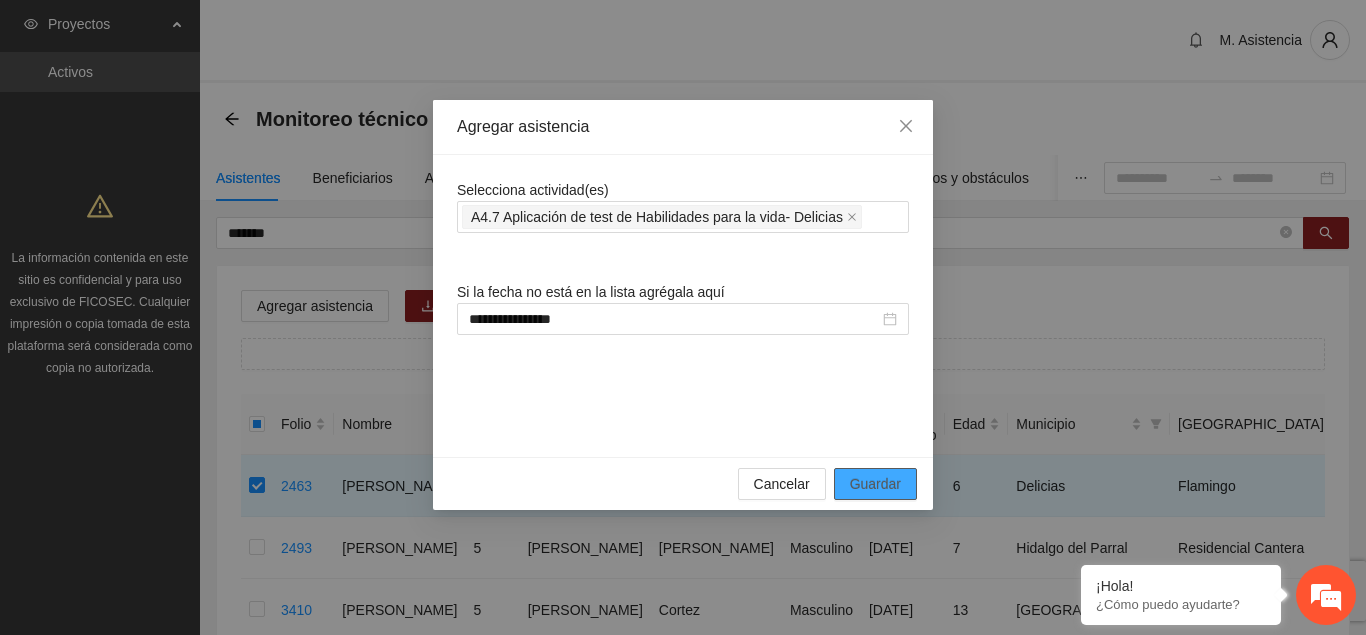 click on "Guardar" at bounding box center [875, 484] 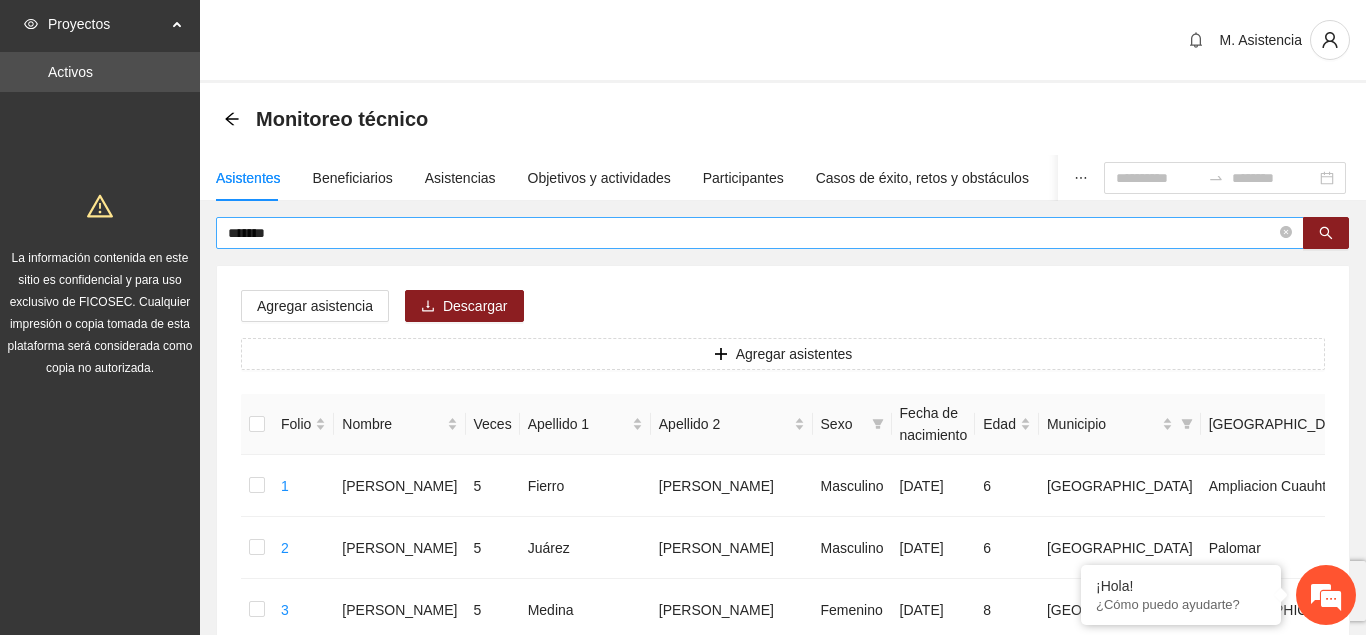 click on "*******" at bounding box center (752, 233) 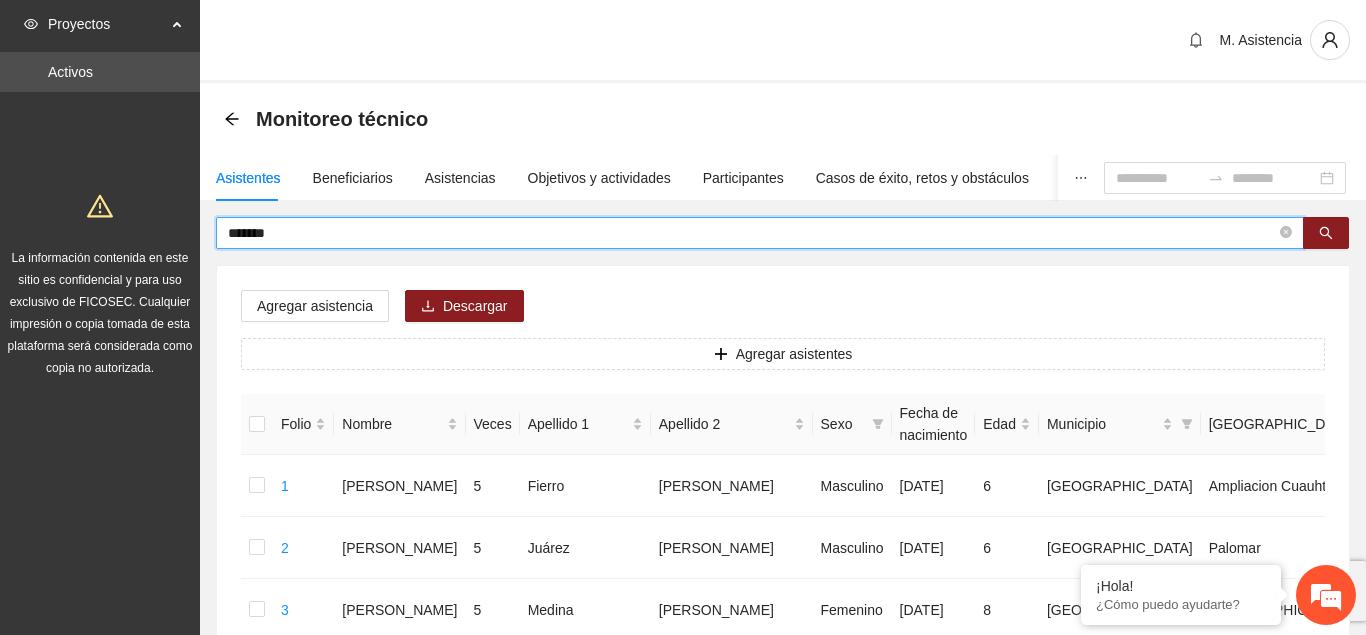 drag, startPoint x: 339, startPoint y: 242, endPoint x: 120, endPoint y: 211, distance: 221.18318 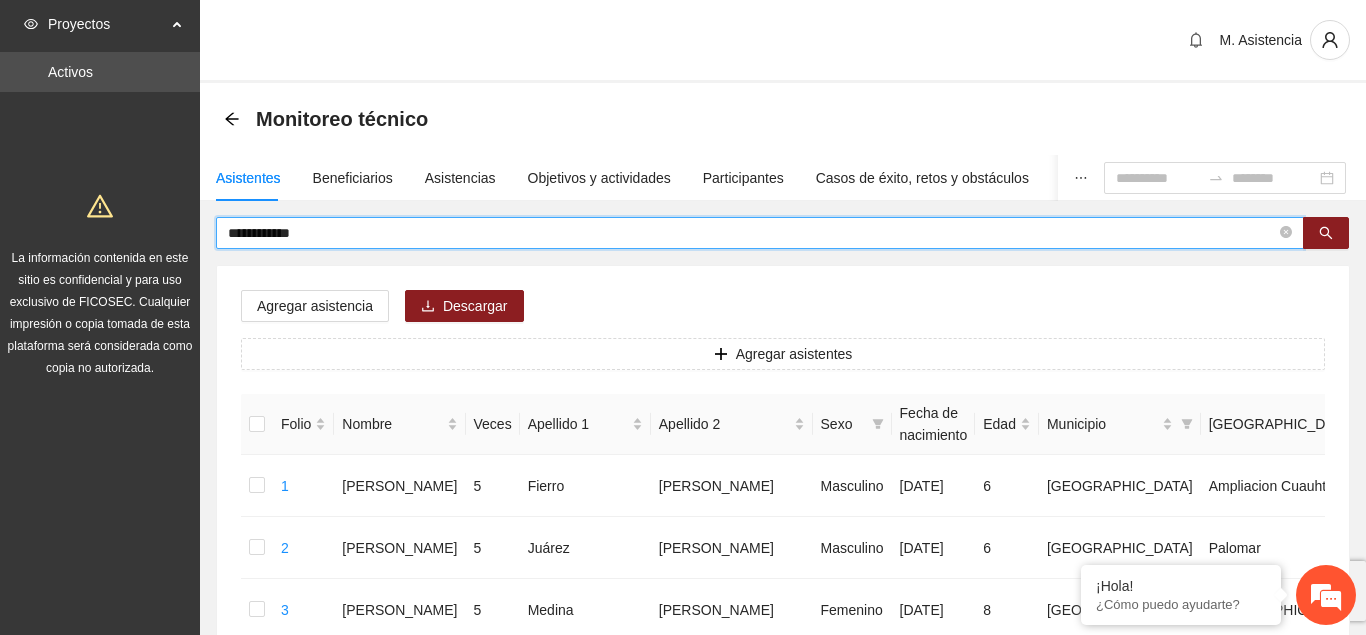 type on "**********" 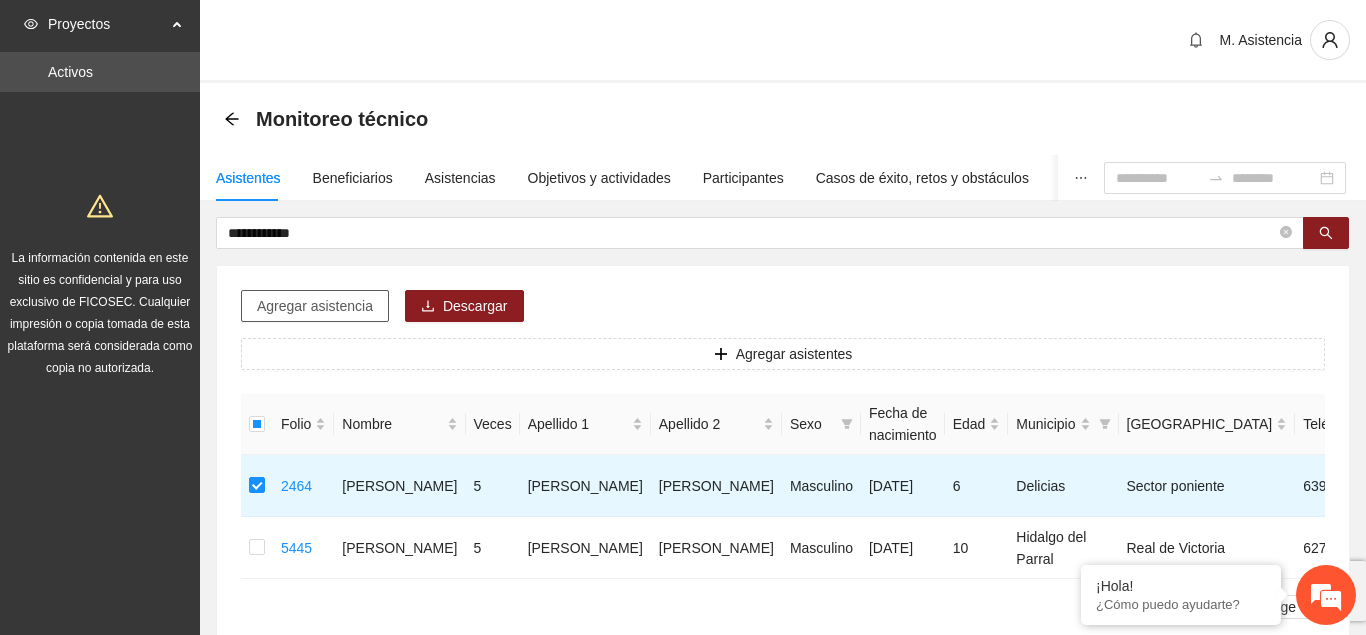 click on "Agregar asistencia" at bounding box center [315, 306] 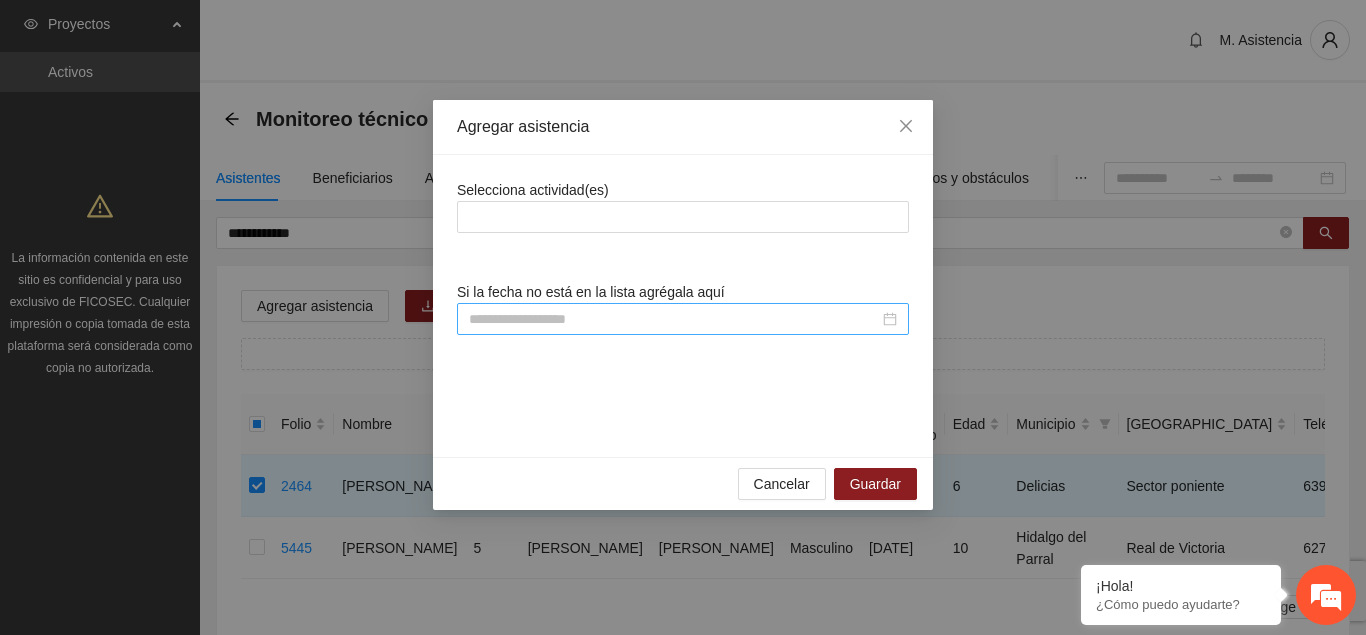 click at bounding box center (674, 319) 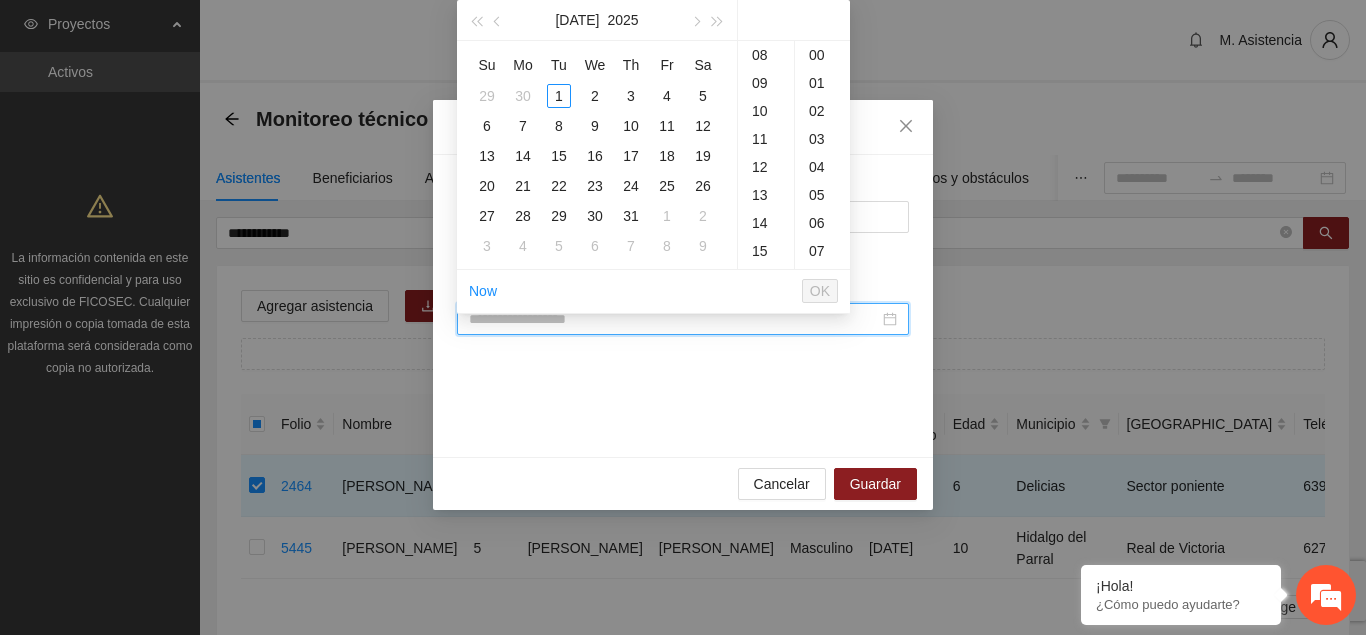 paste on "**********" 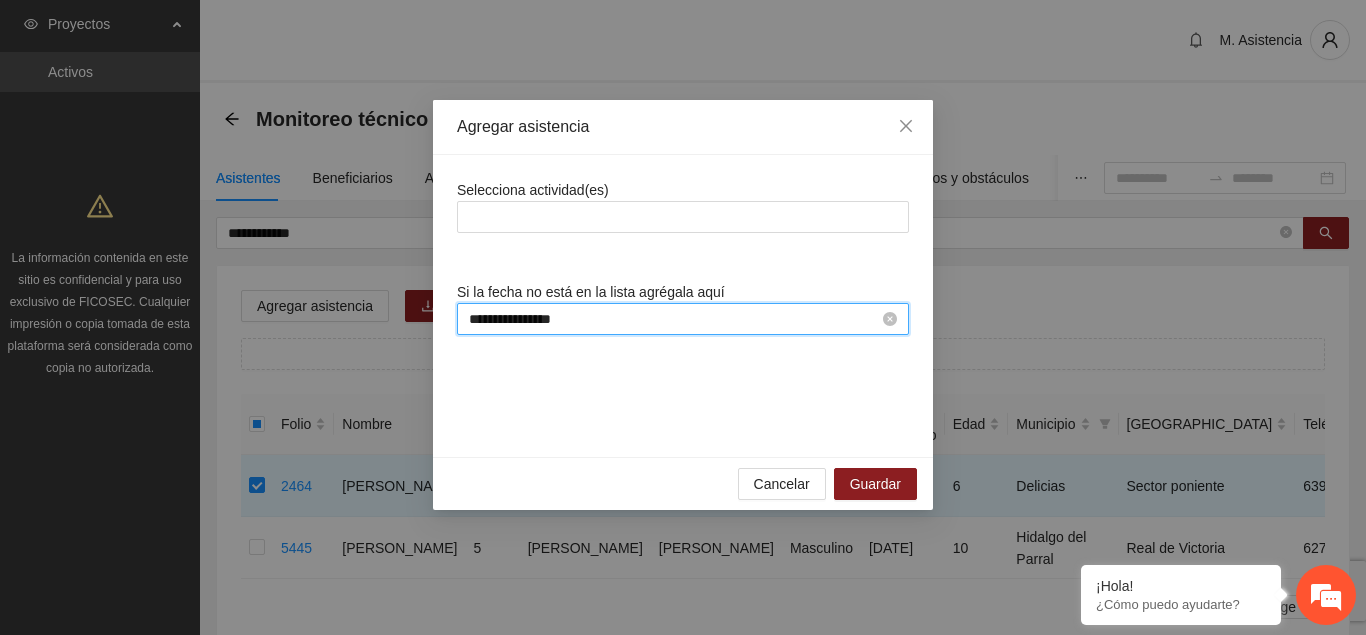 scroll, scrollTop: 0, scrollLeft: 0, axis: both 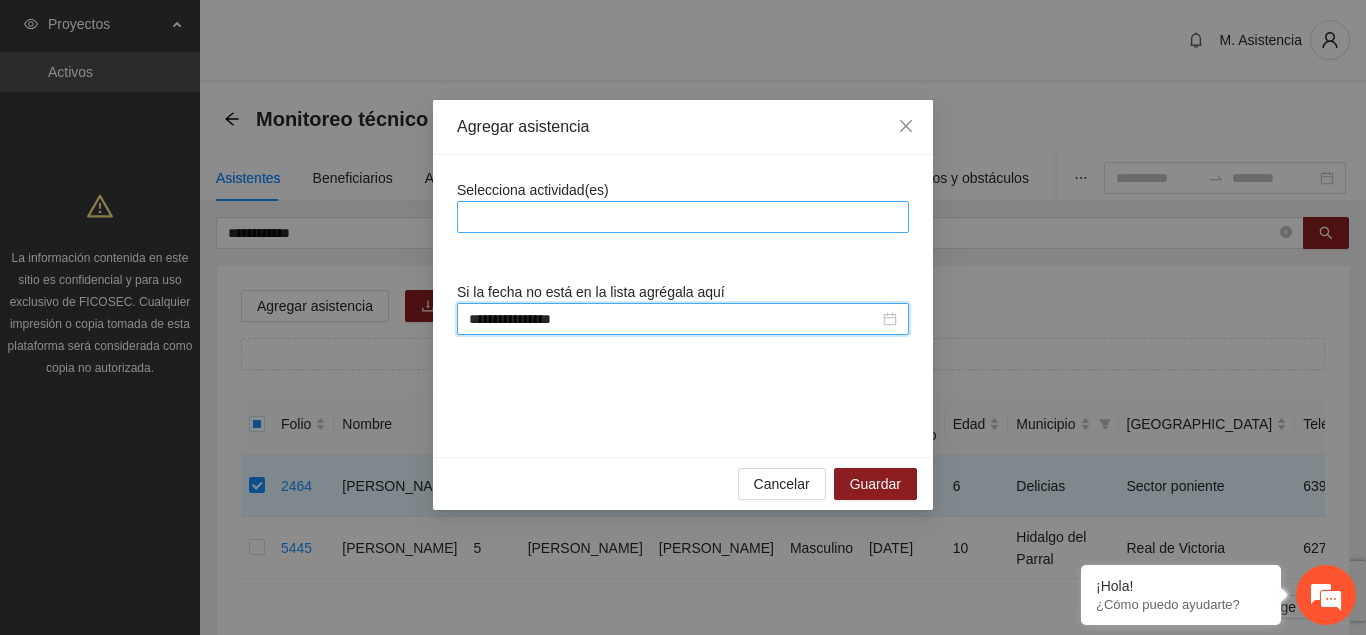 click at bounding box center [683, 217] 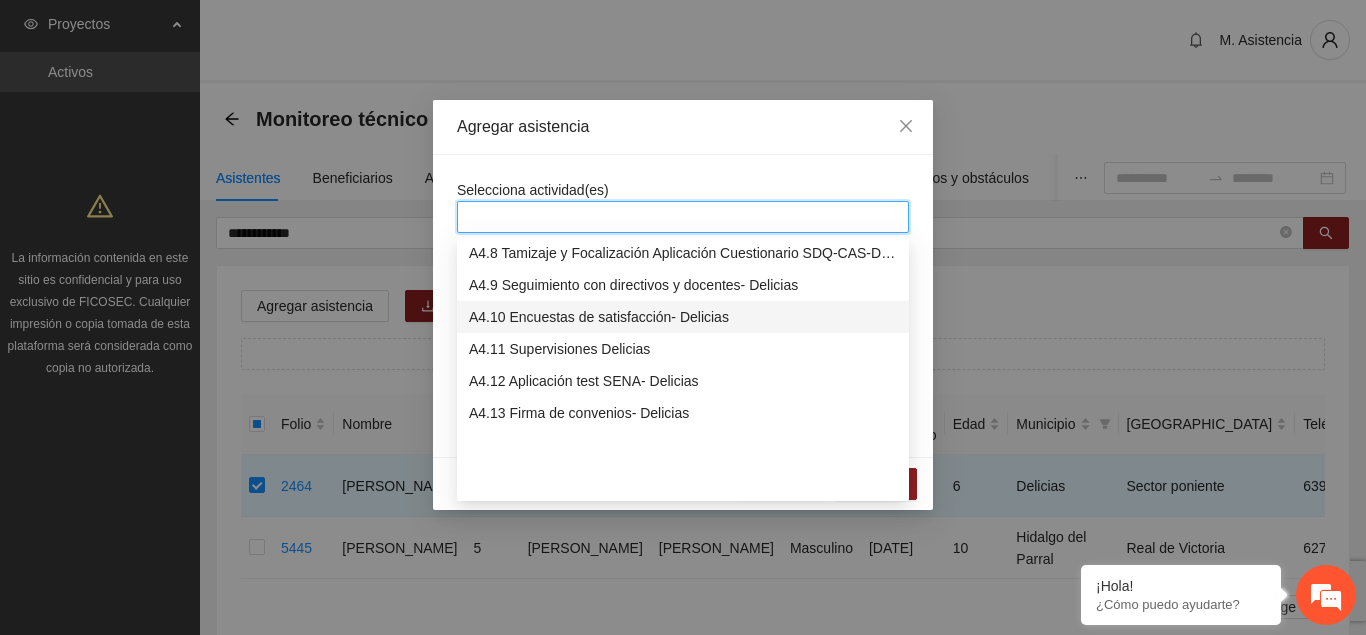 scroll, scrollTop: 1326, scrollLeft: 0, axis: vertical 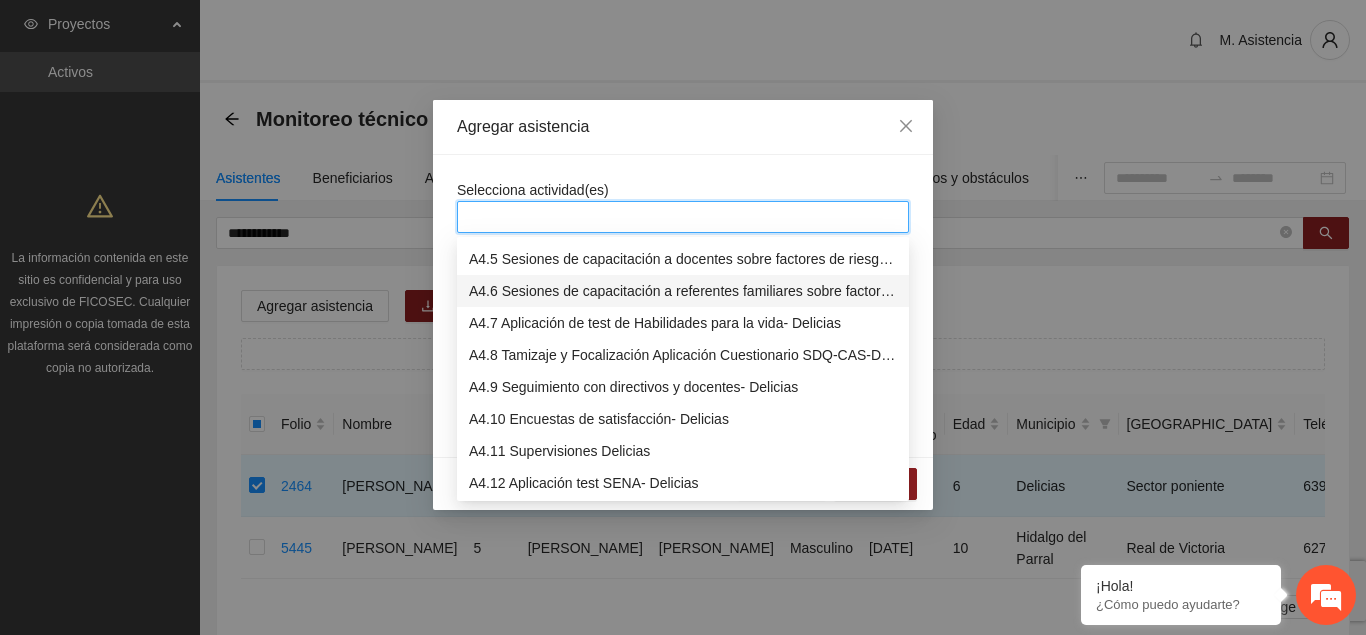 click on "A4.7 Aplicación de test de Habilidades para la vida- Delicias" at bounding box center [683, 323] 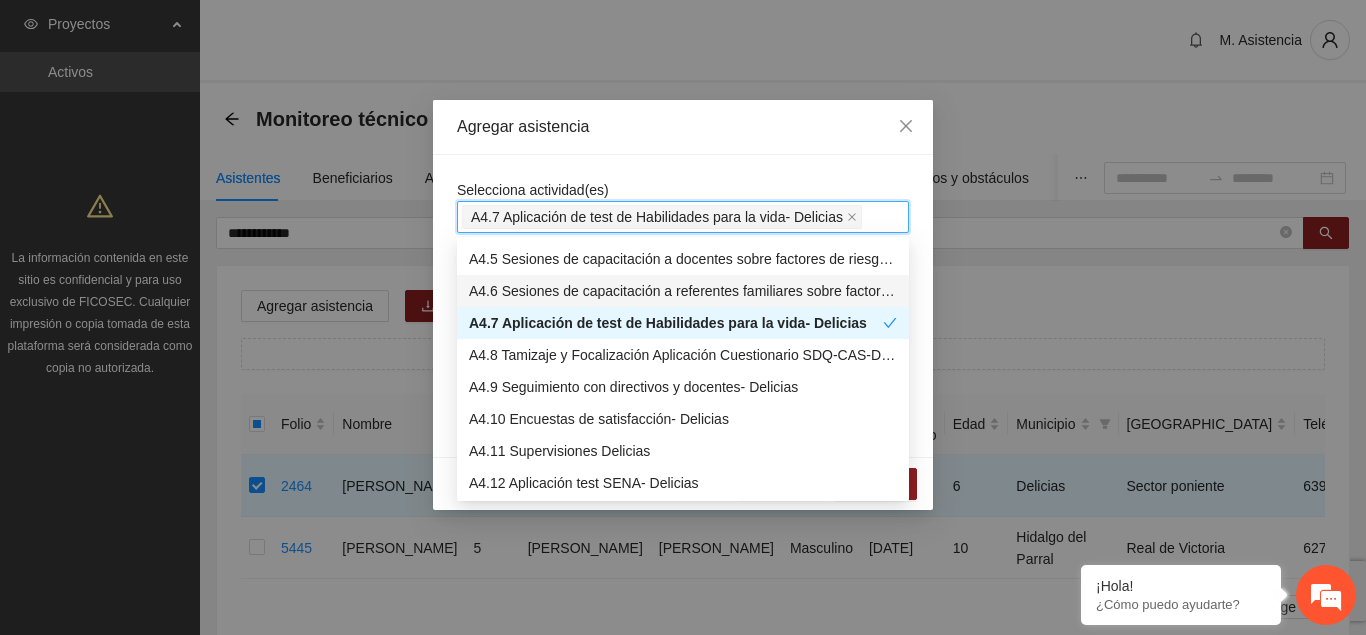 click on "**********" at bounding box center [683, 306] 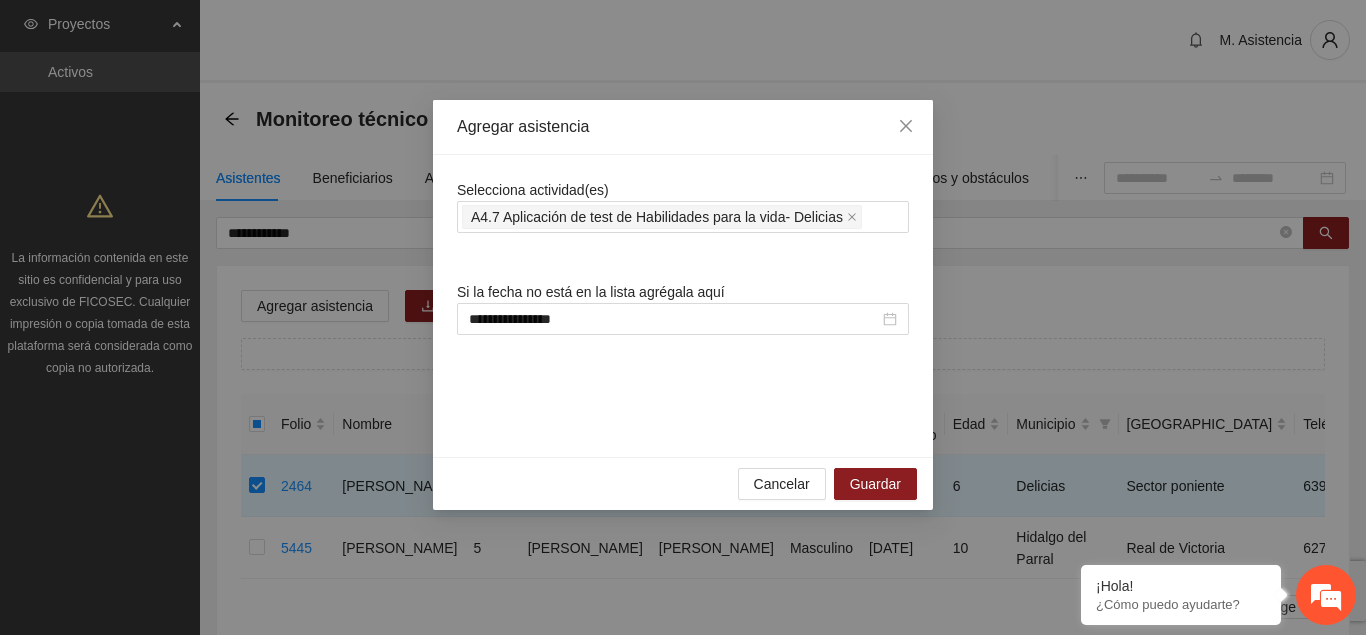 scroll, scrollTop: 0, scrollLeft: 0, axis: both 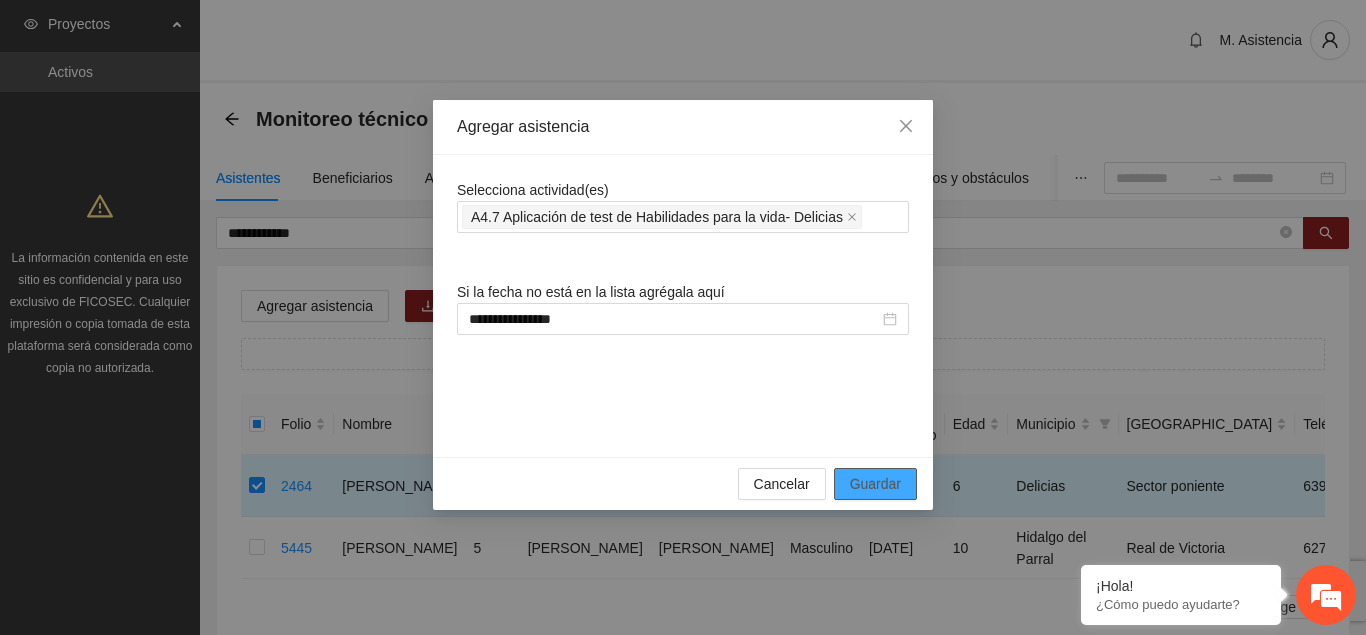 click on "Guardar" at bounding box center [875, 484] 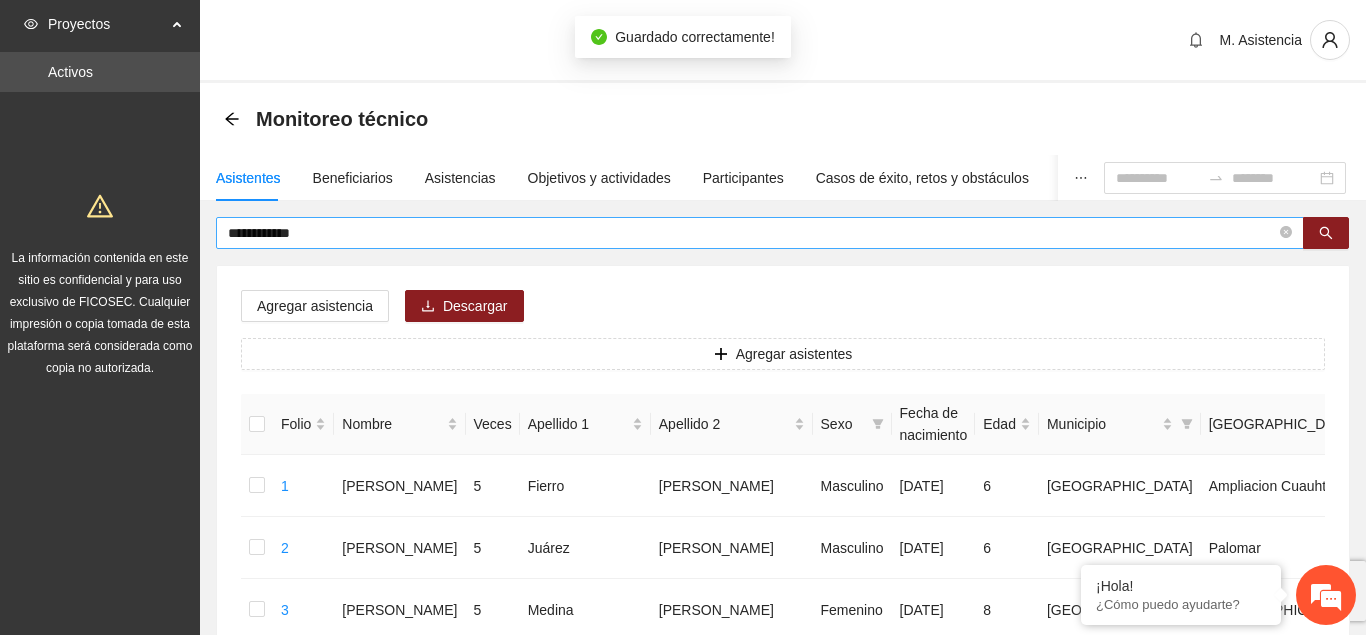 click on "**********" at bounding box center (760, 233) 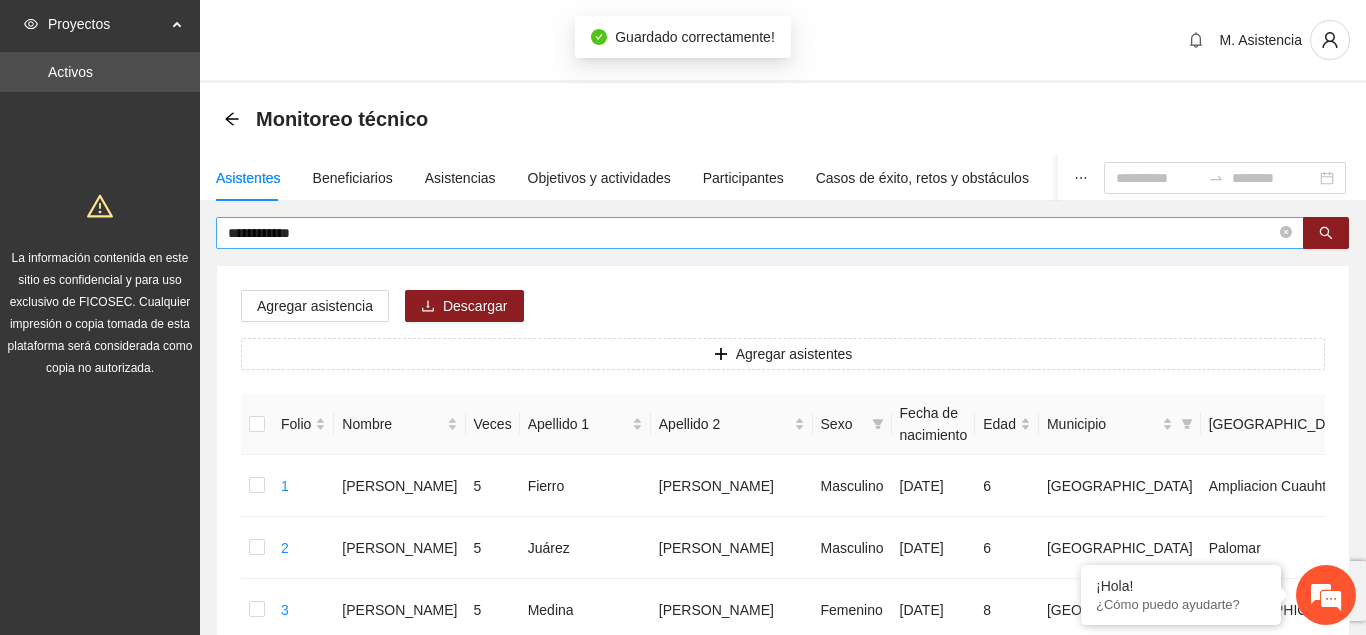 click on "**********" at bounding box center (752, 233) 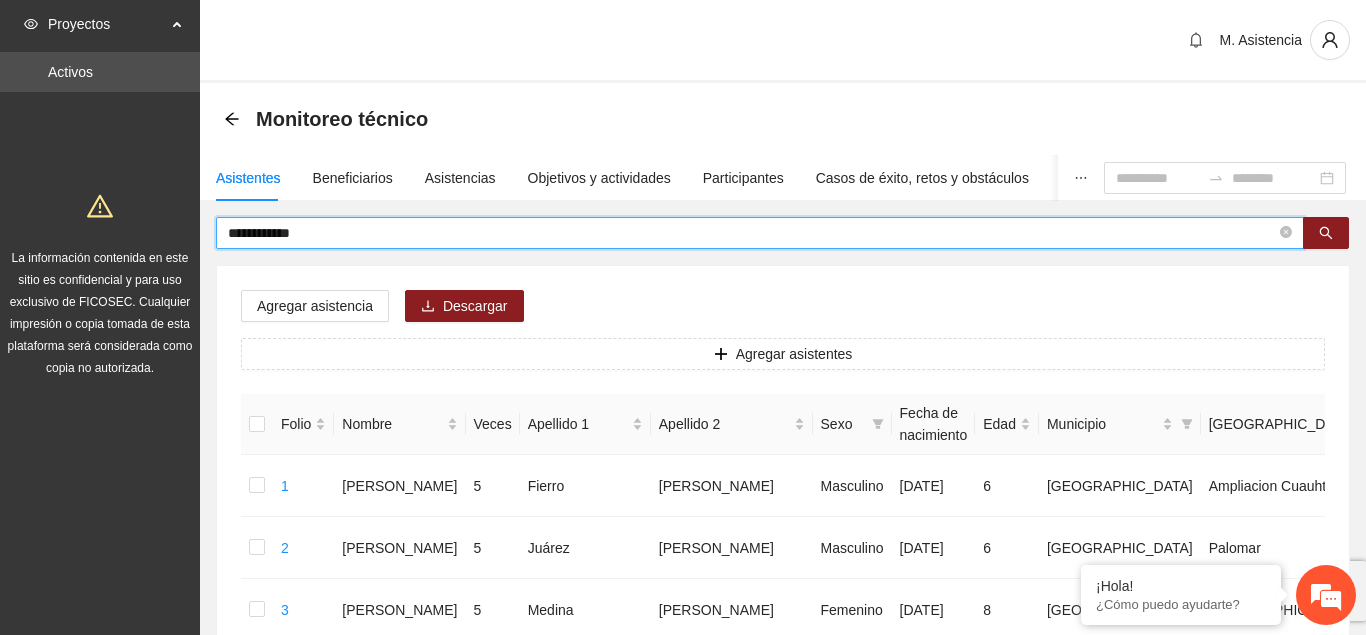 click on "**********" at bounding box center [752, 233] 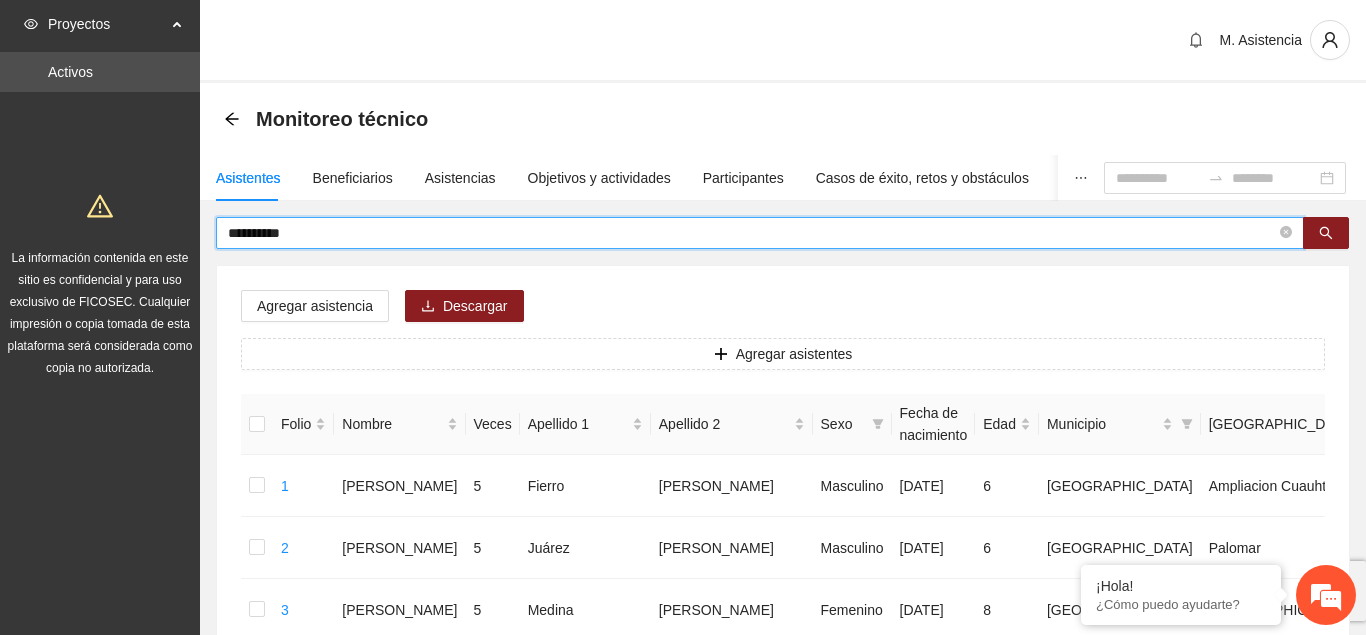 type on "**********" 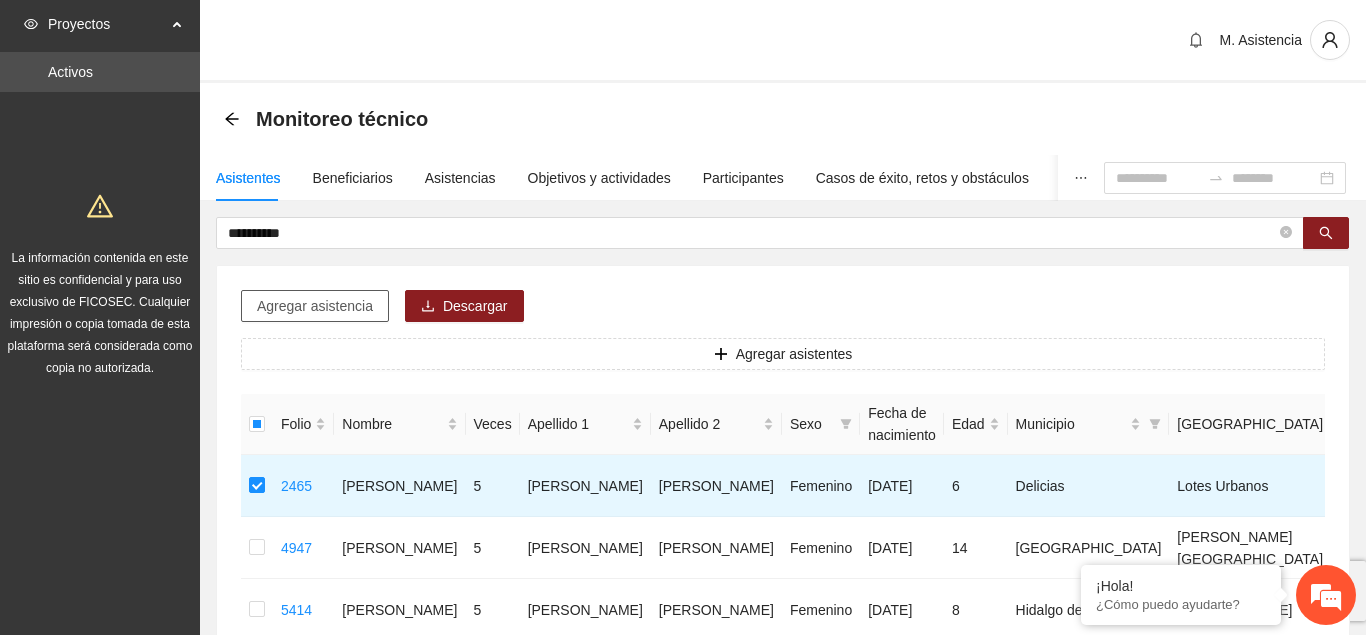 click on "Agregar asistencia" at bounding box center [315, 306] 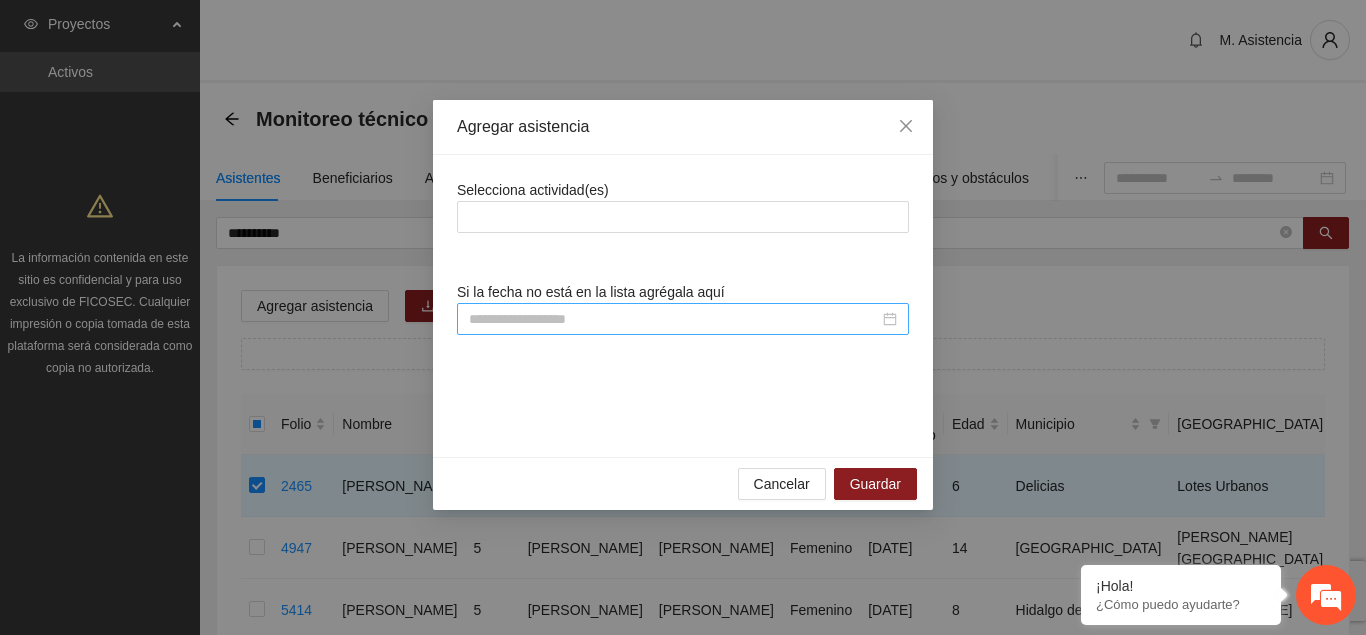 click at bounding box center [674, 319] 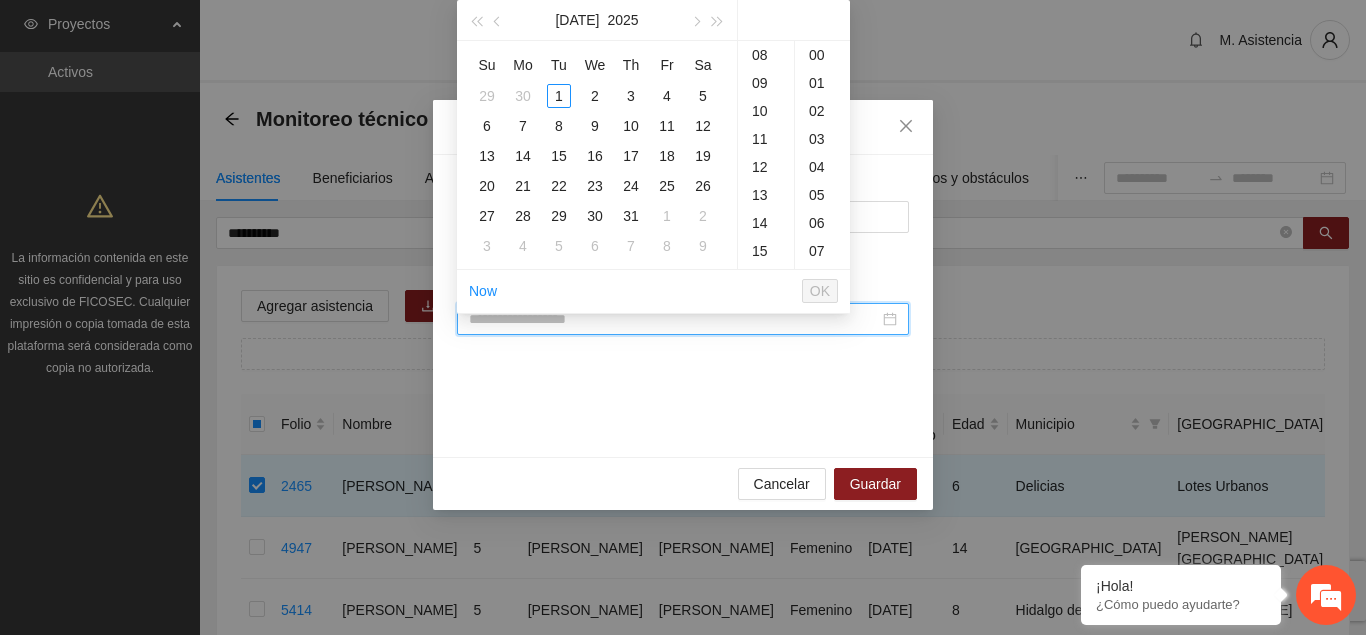 paste on "**********" 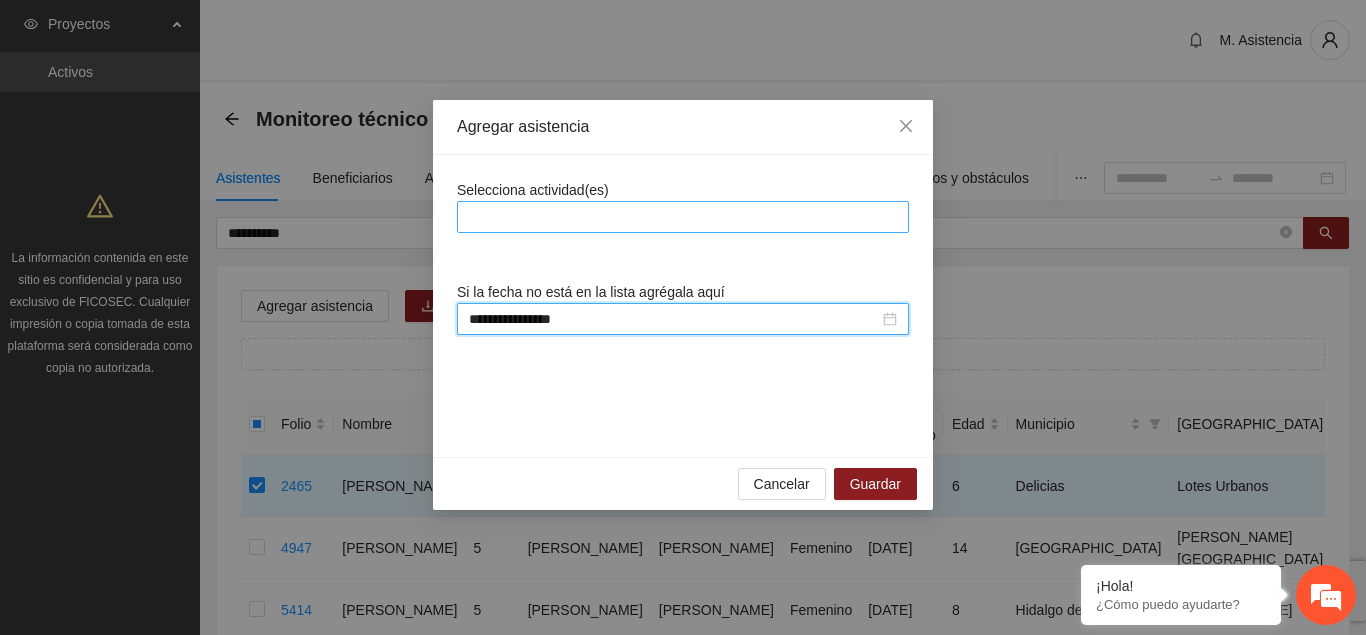 scroll, scrollTop: 0, scrollLeft: 0, axis: both 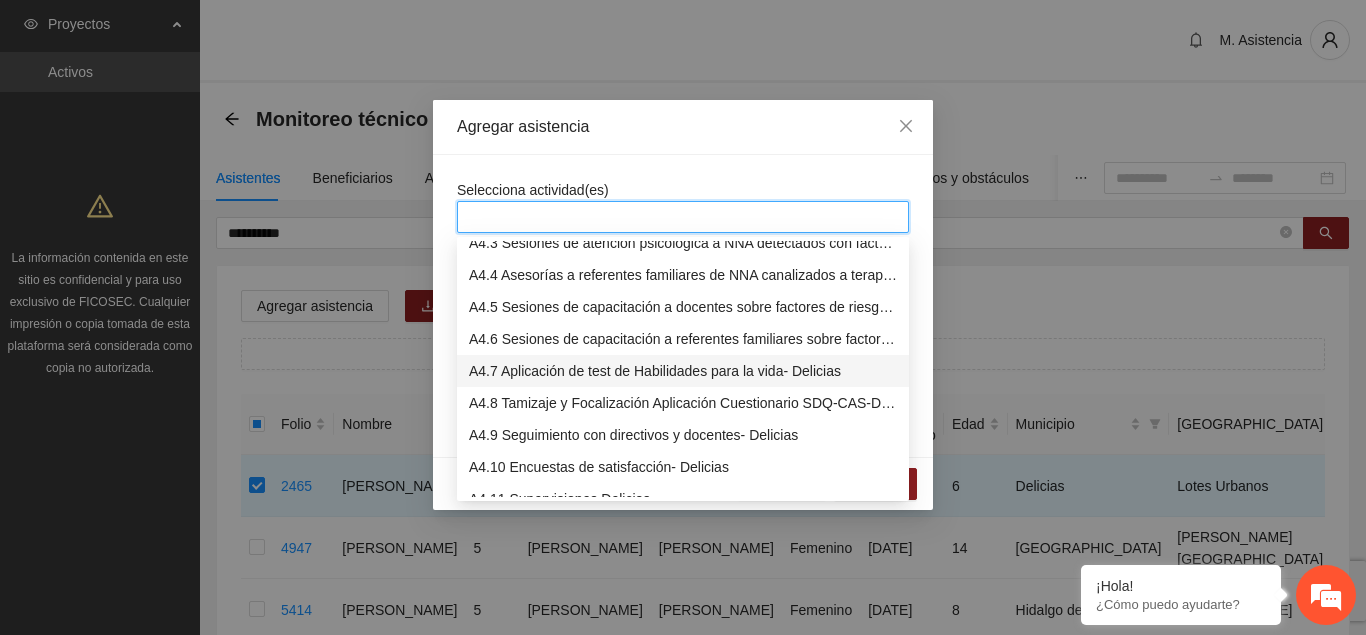 click on "A4.7 Aplicación de test de Habilidades para la vida- Delicias" at bounding box center (683, 371) 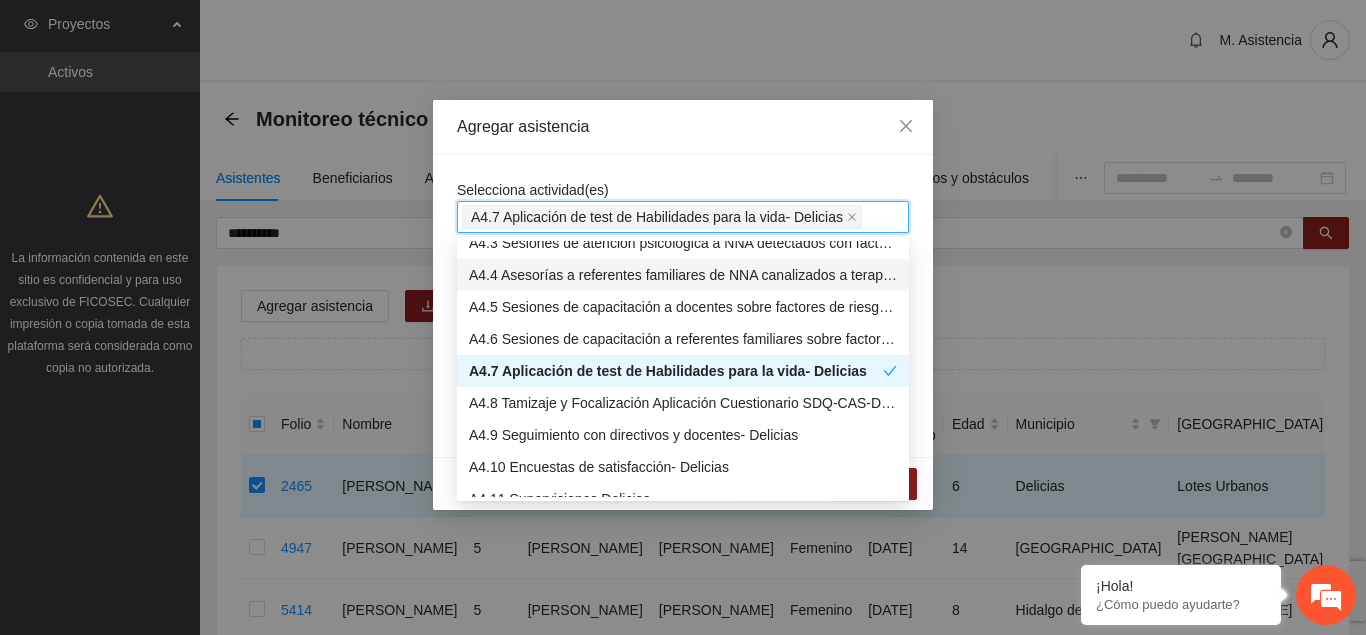 click on "**********" at bounding box center (683, 306) 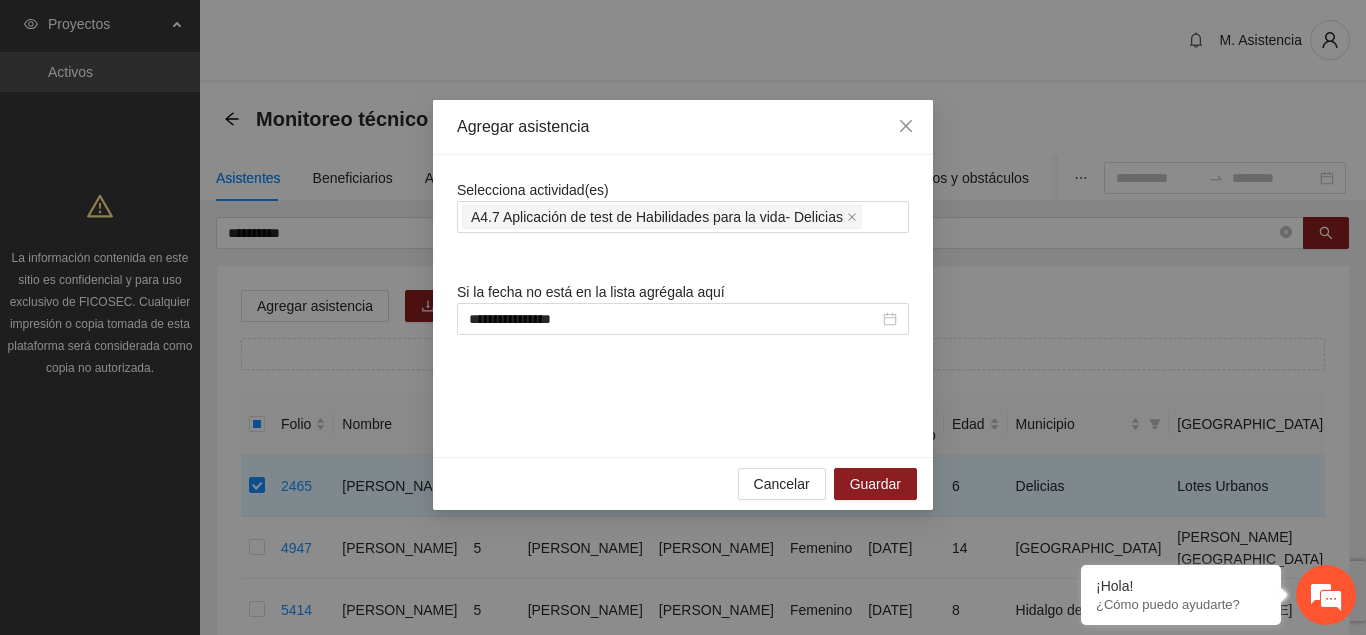 scroll, scrollTop: 0, scrollLeft: 0, axis: both 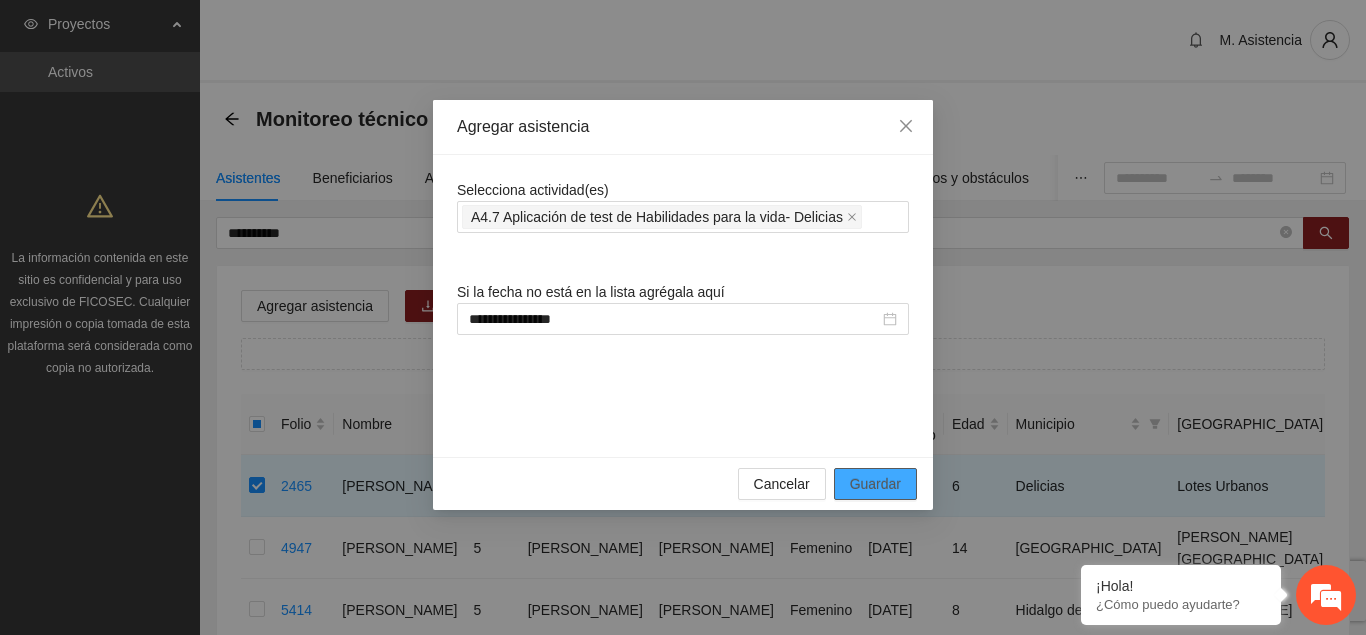 click on "Guardar" at bounding box center (875, 484) 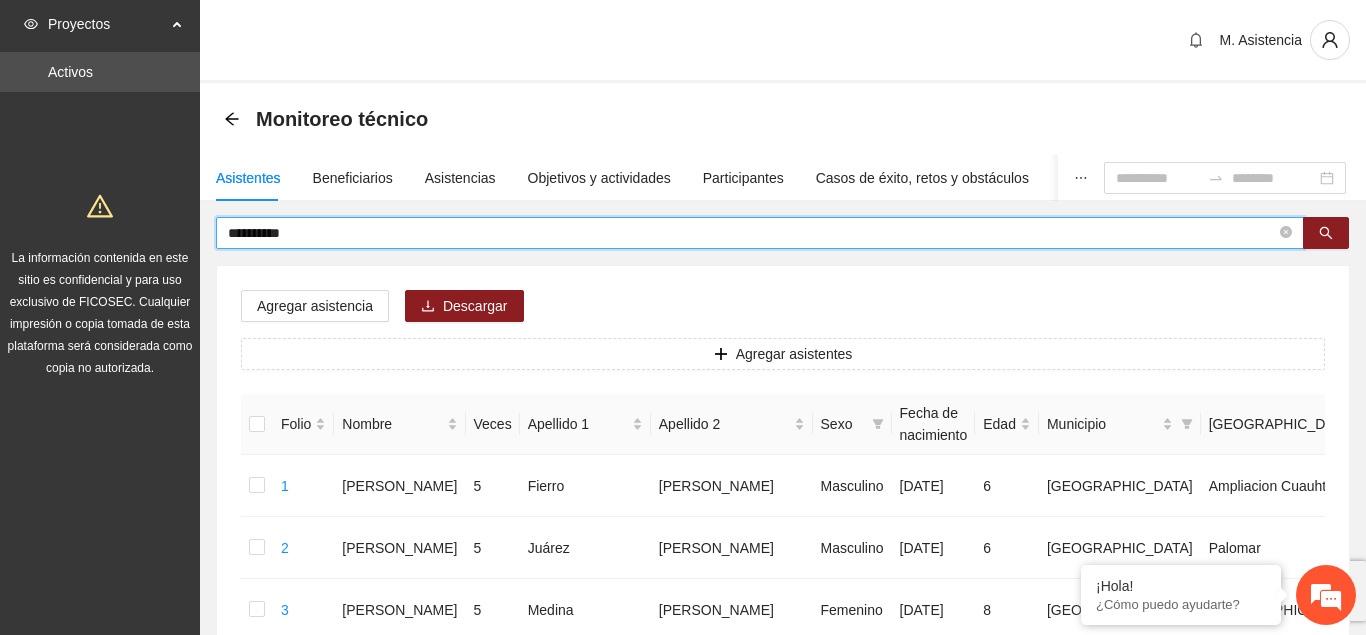 click on "**********" at bounding box center (752, 233) 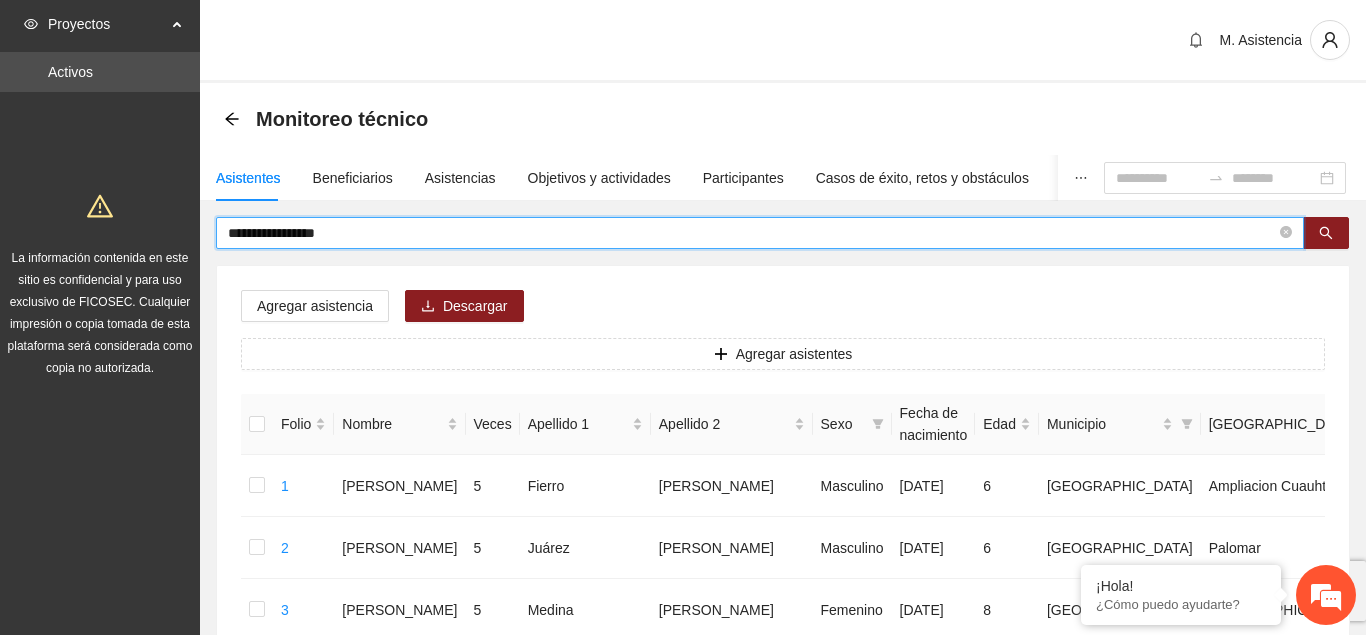 type on "**********" 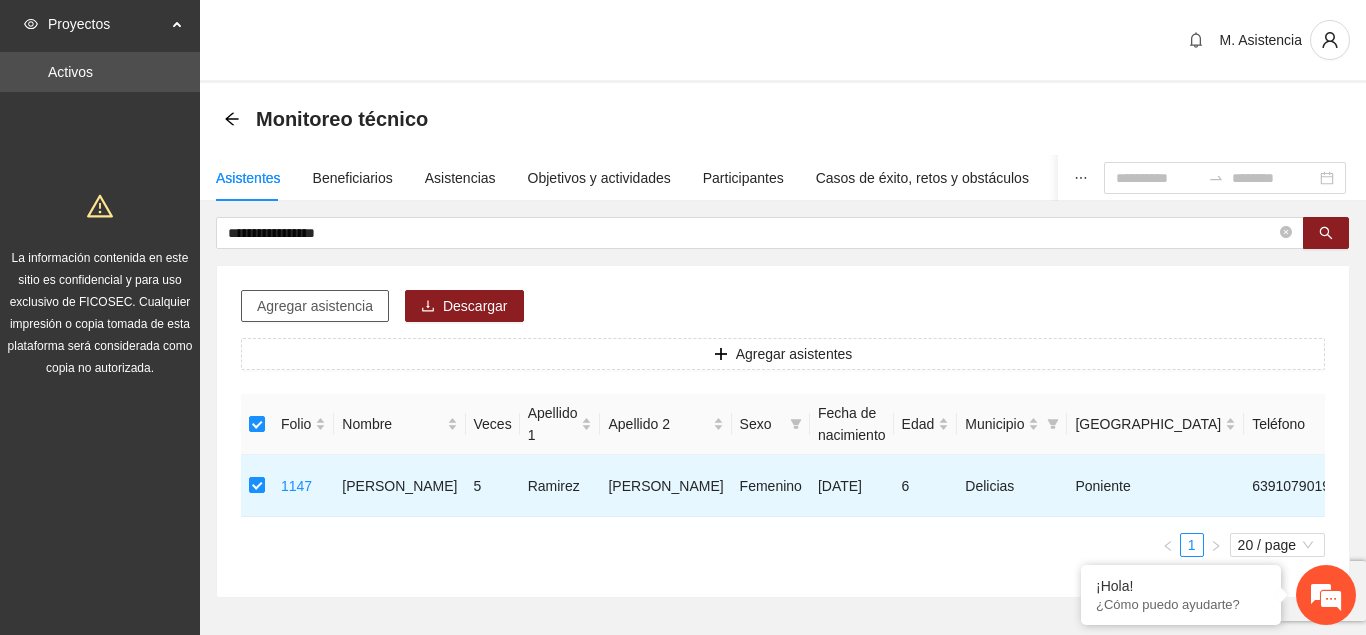 click on "Agregar asistencia" at bounding box center [315, 306] 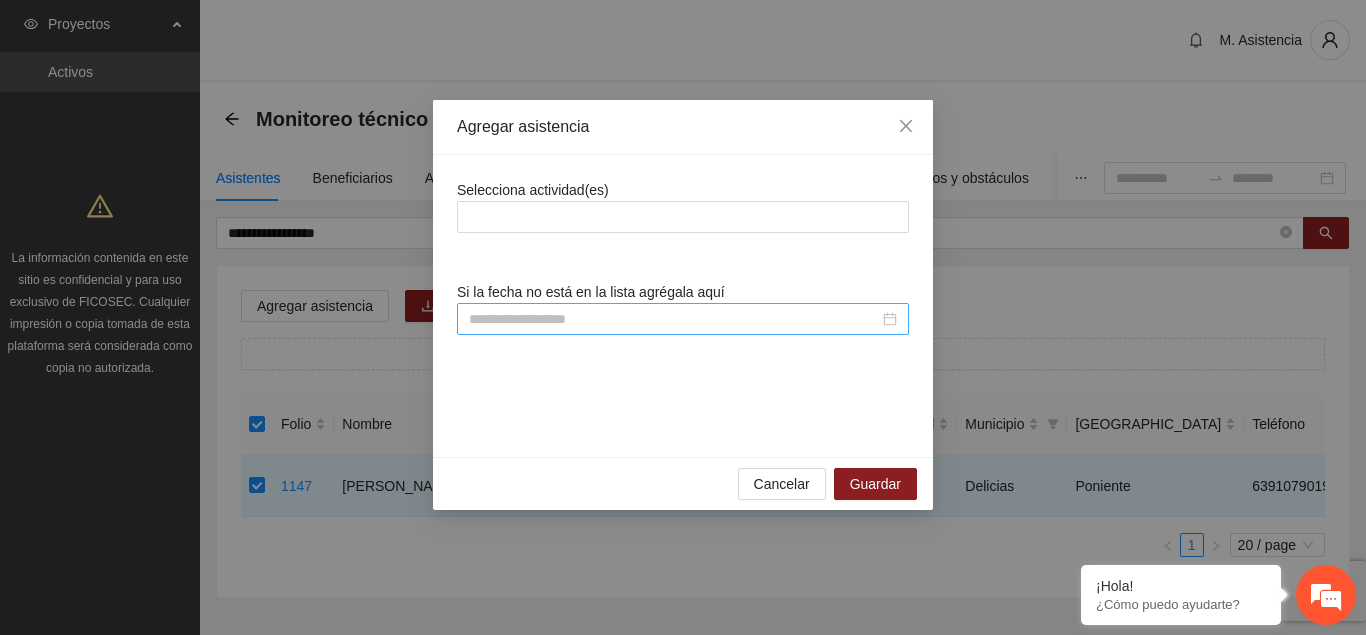 click at bounding box center [674, 319] 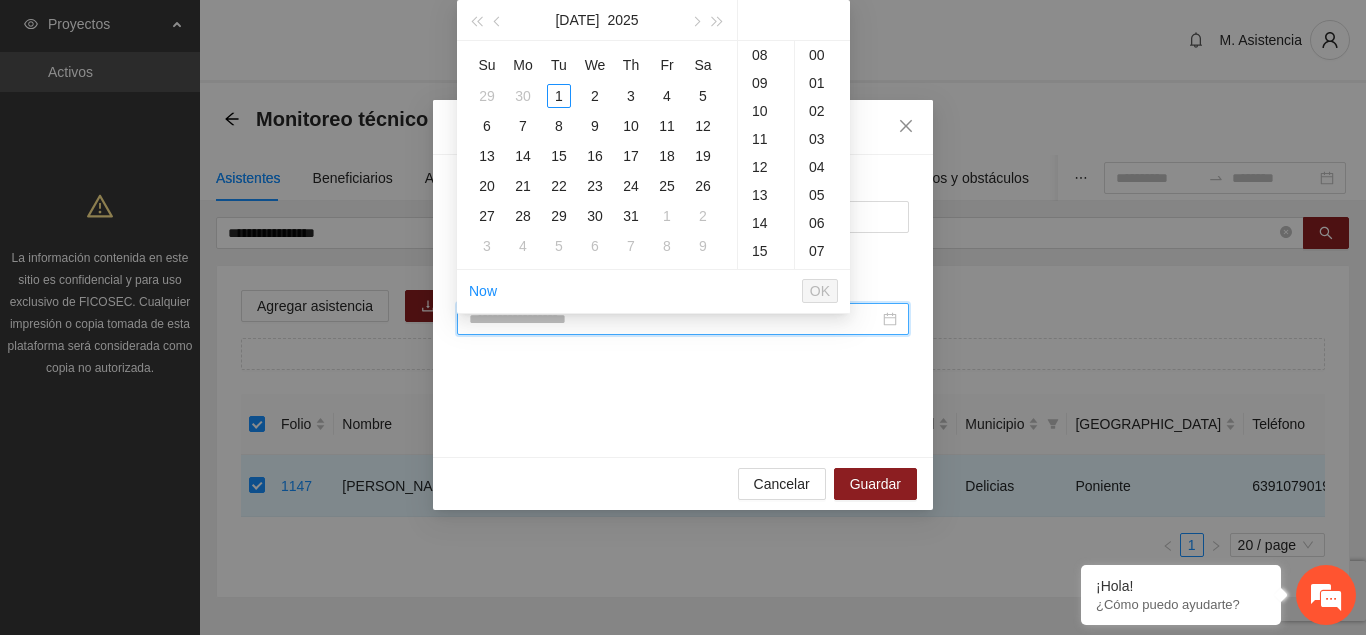 scroll, scrollTop: 224, scrollLeft: 0, axis: vertical 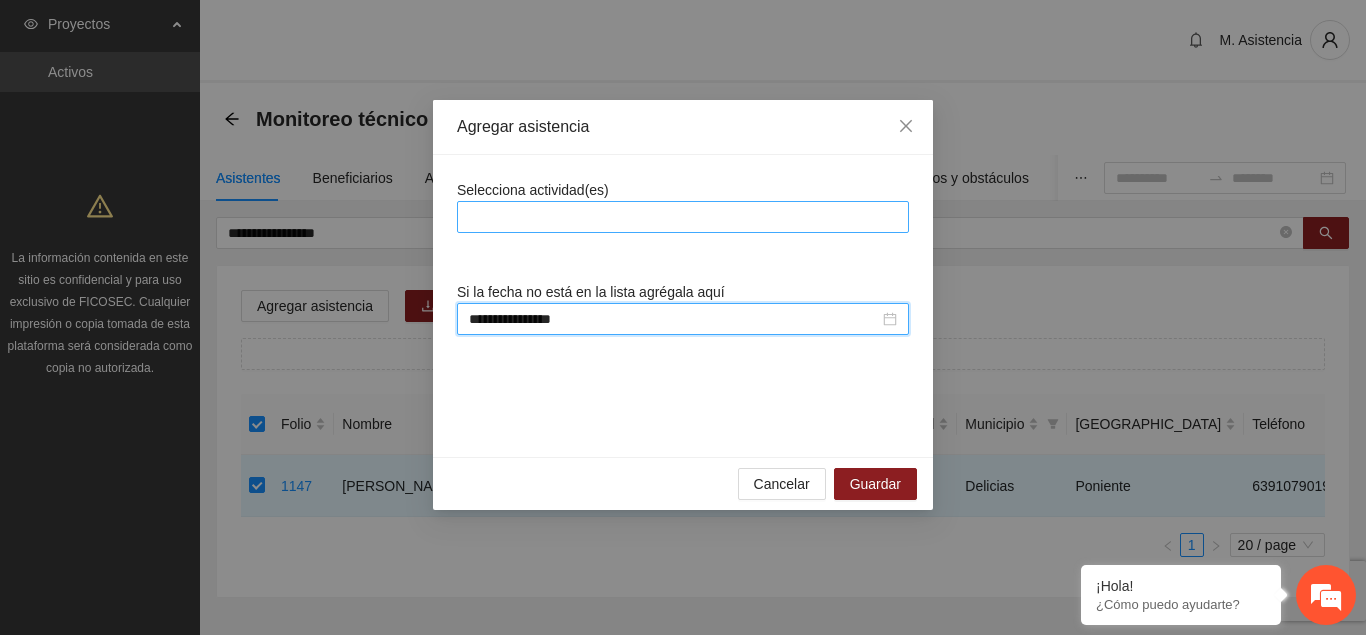 click at bounding box center (683, 217) 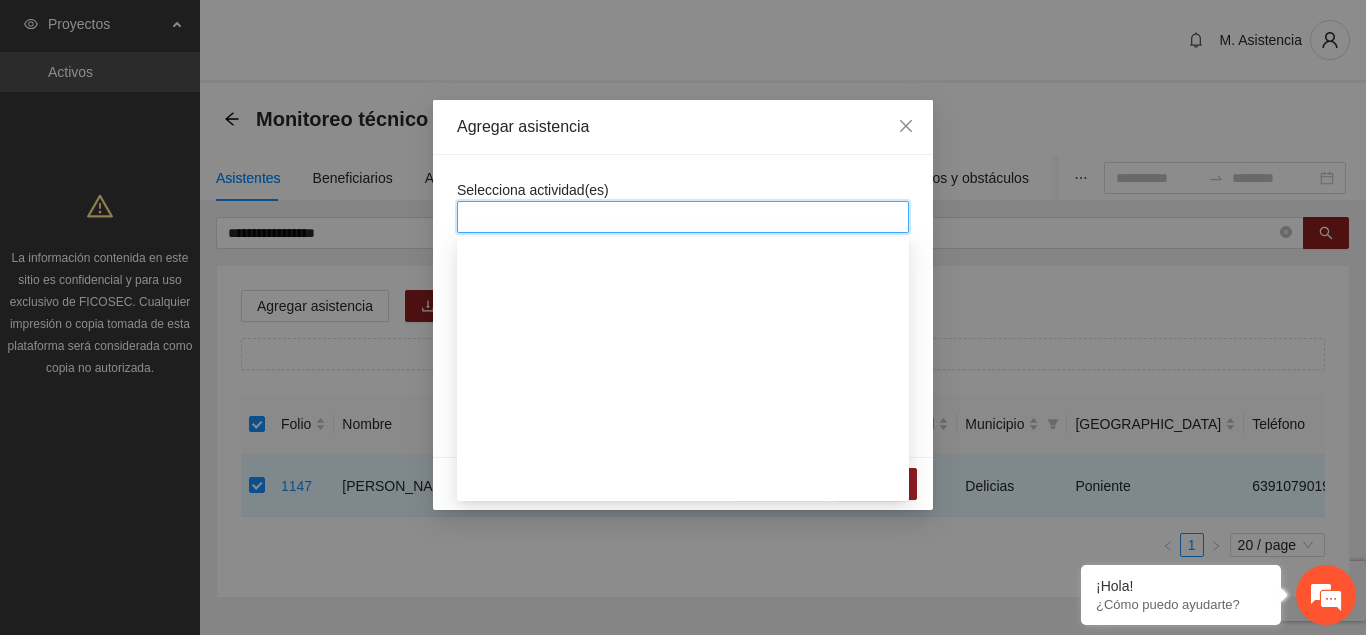 scroll, scrollTop: 1326, scrollLeft: 0, axis: vertical 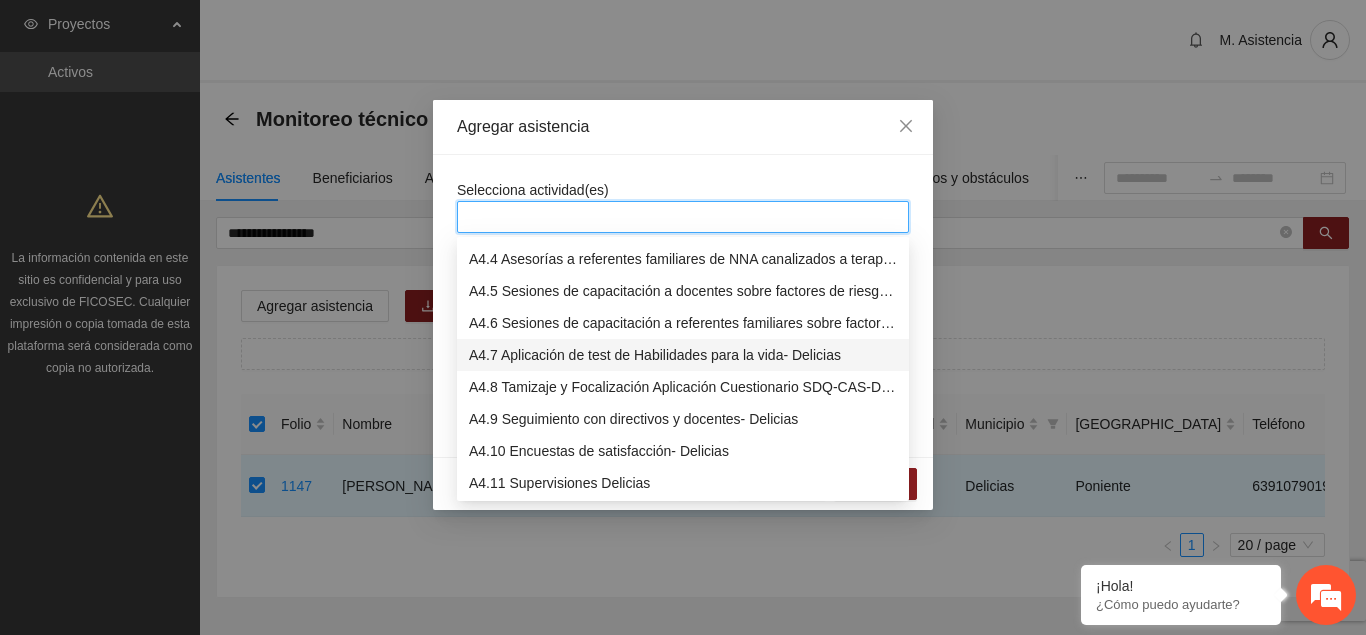 drag, startPoint x: 537, startPoint y: 358, endPoint x: 663, endPoint y: 155, distance: 238.92467 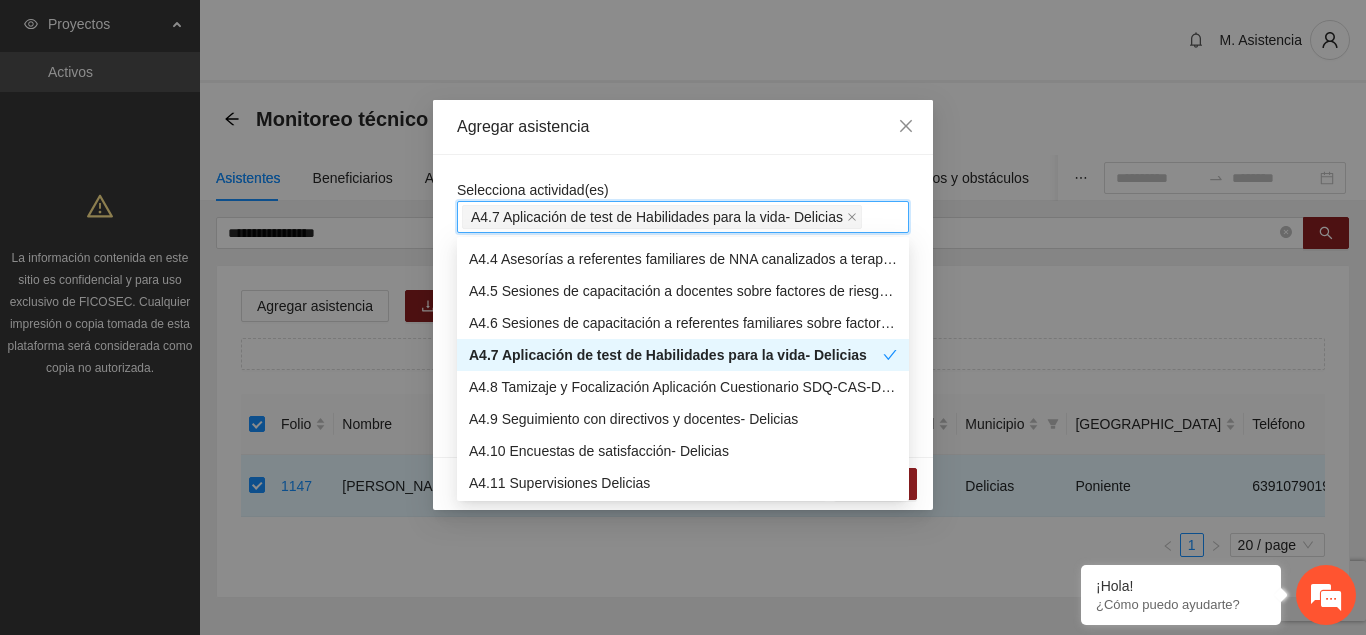 click on "Agregar asistencia" at bounding box center (683, 127) 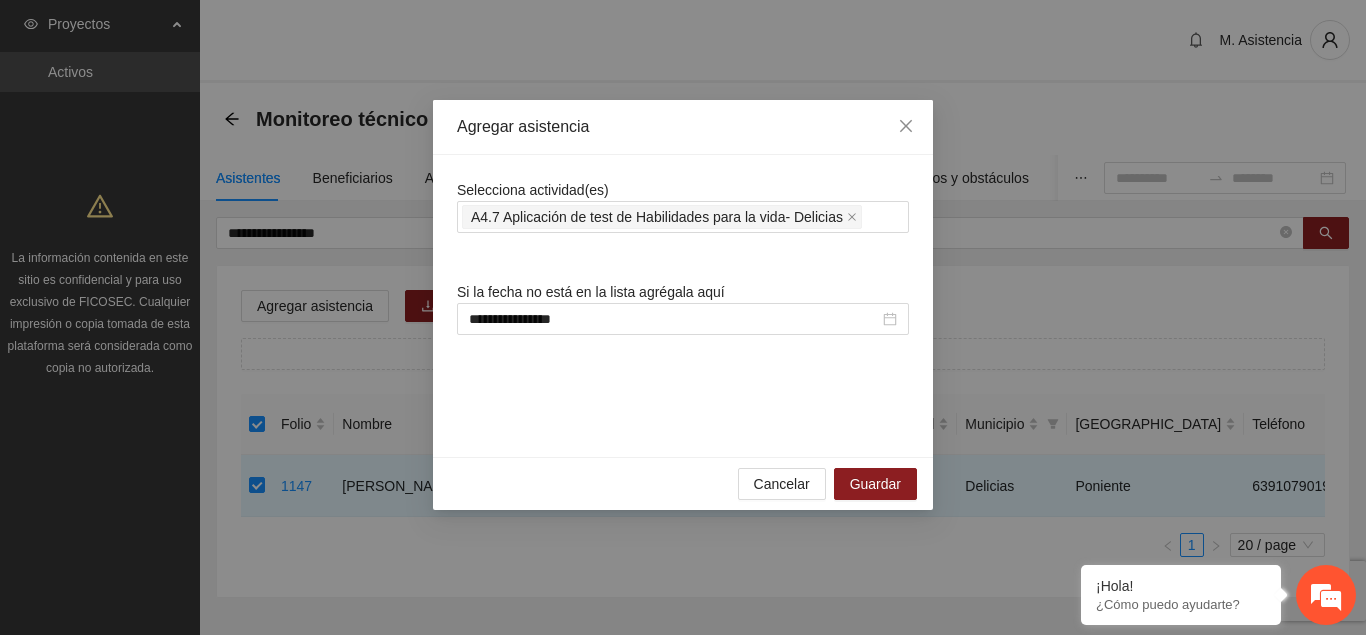 scroll, scrollTop: 1326, scrollLeft: 0, axis: vertical 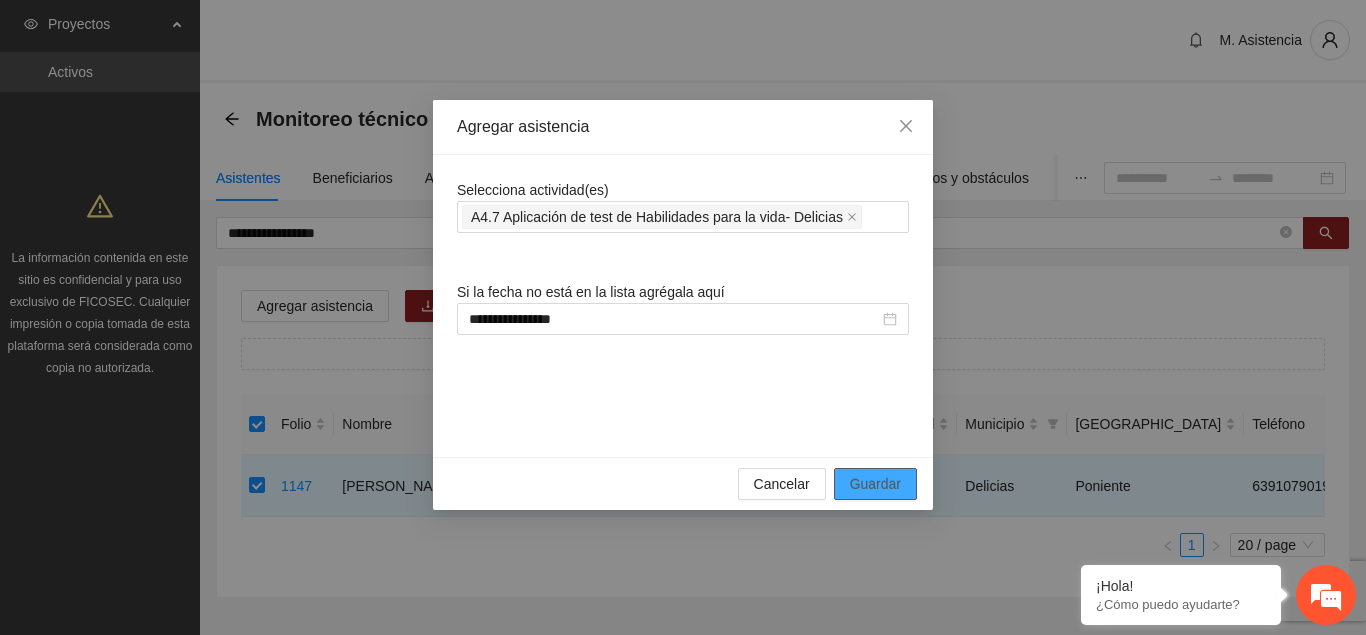 click on "Guardar" at bounding box center (875, 484) 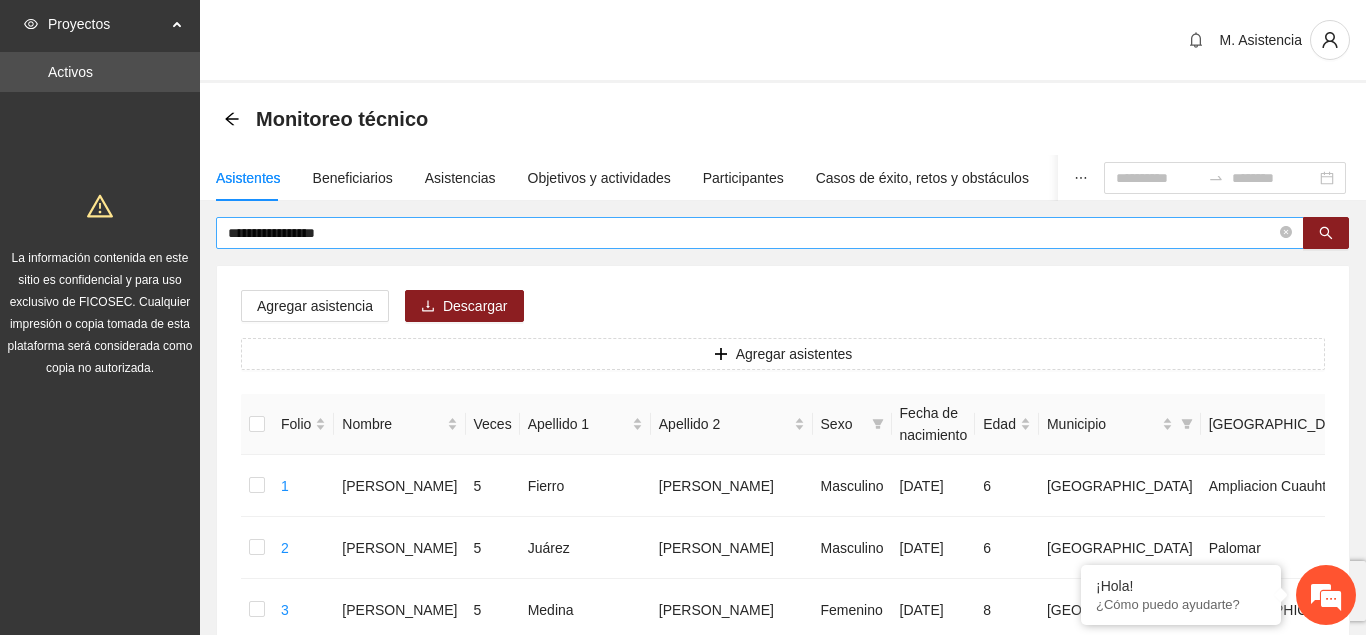click on "**********" at bounding box center (760, 233) 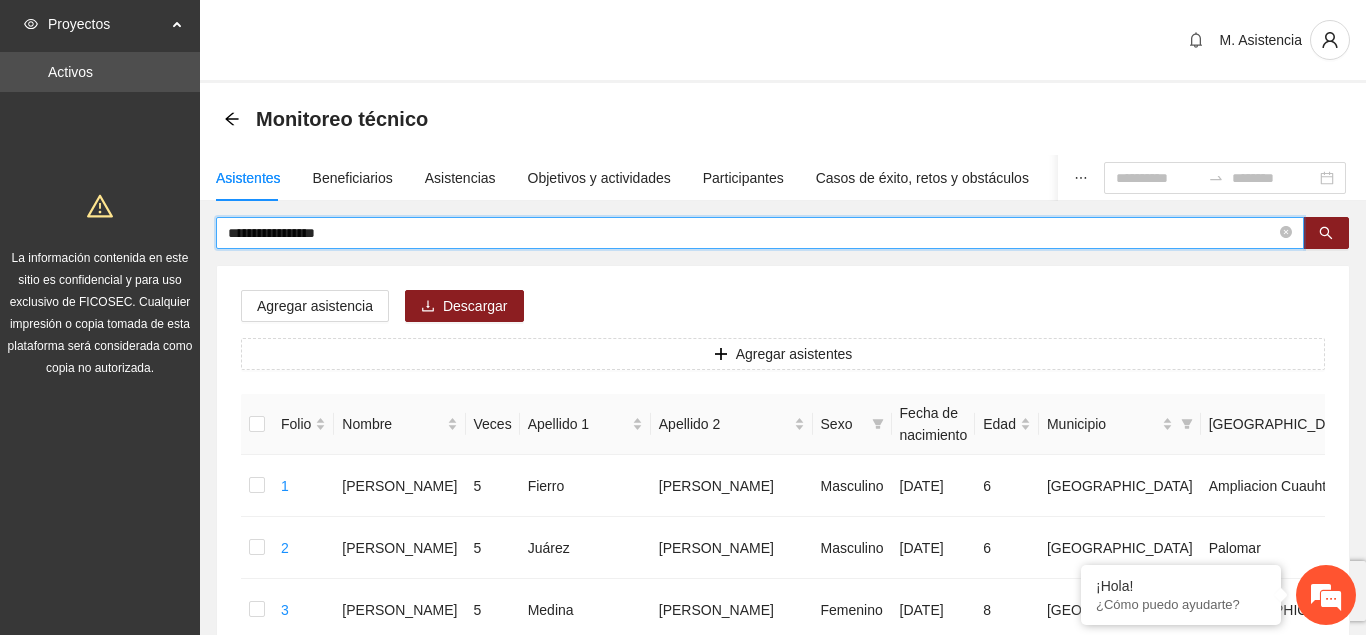 drag, startPoint x: 359, startPoint y: 229, endPoint x: 106, endPoint y: 262, distance: 255.1431 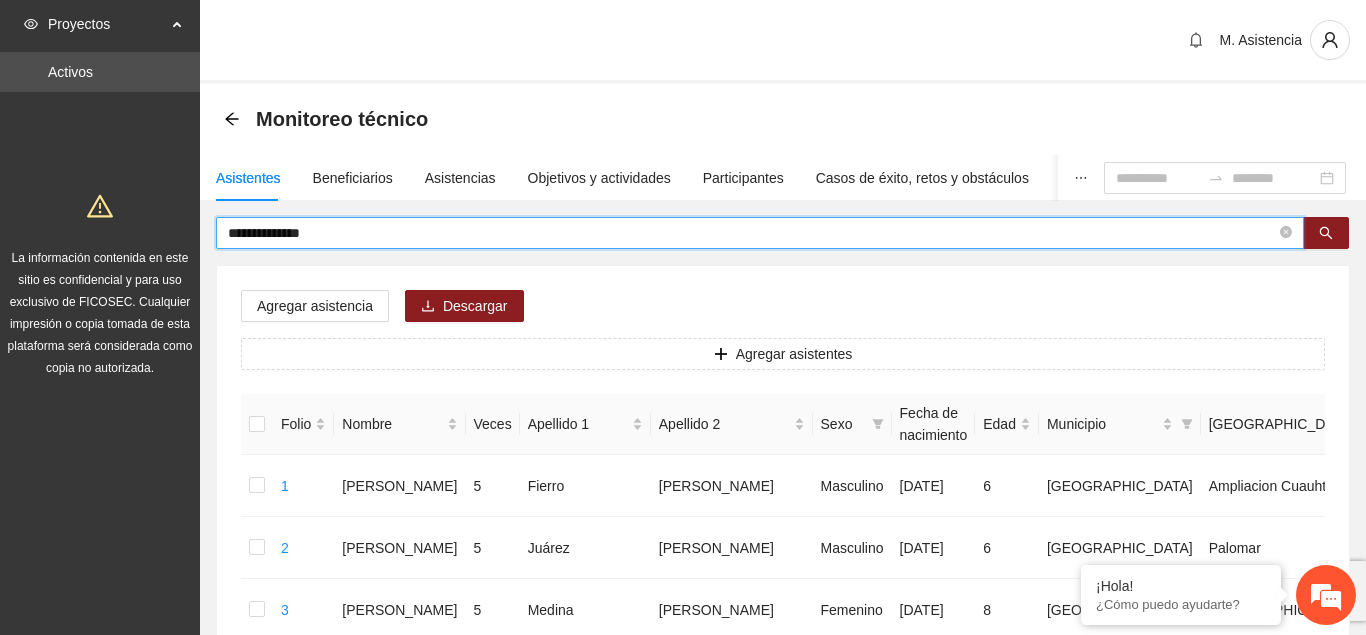 type on "**********" 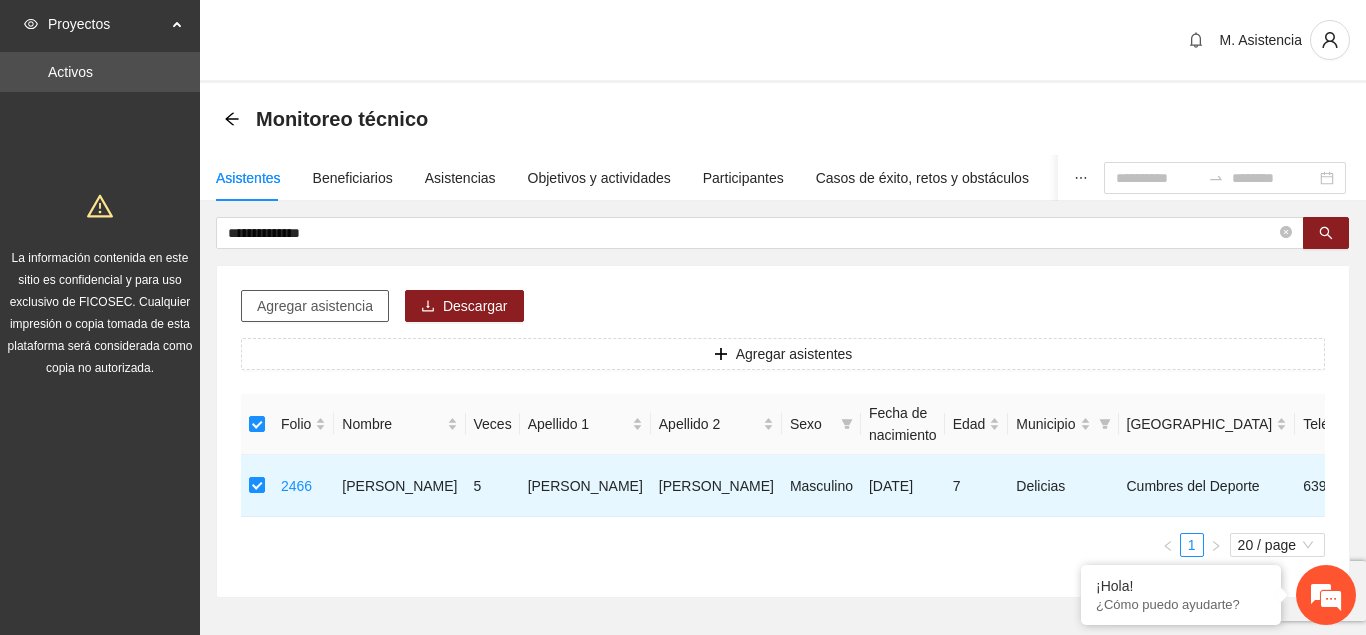 click on "Agregar asistencia" at bounding box center [315, 306] 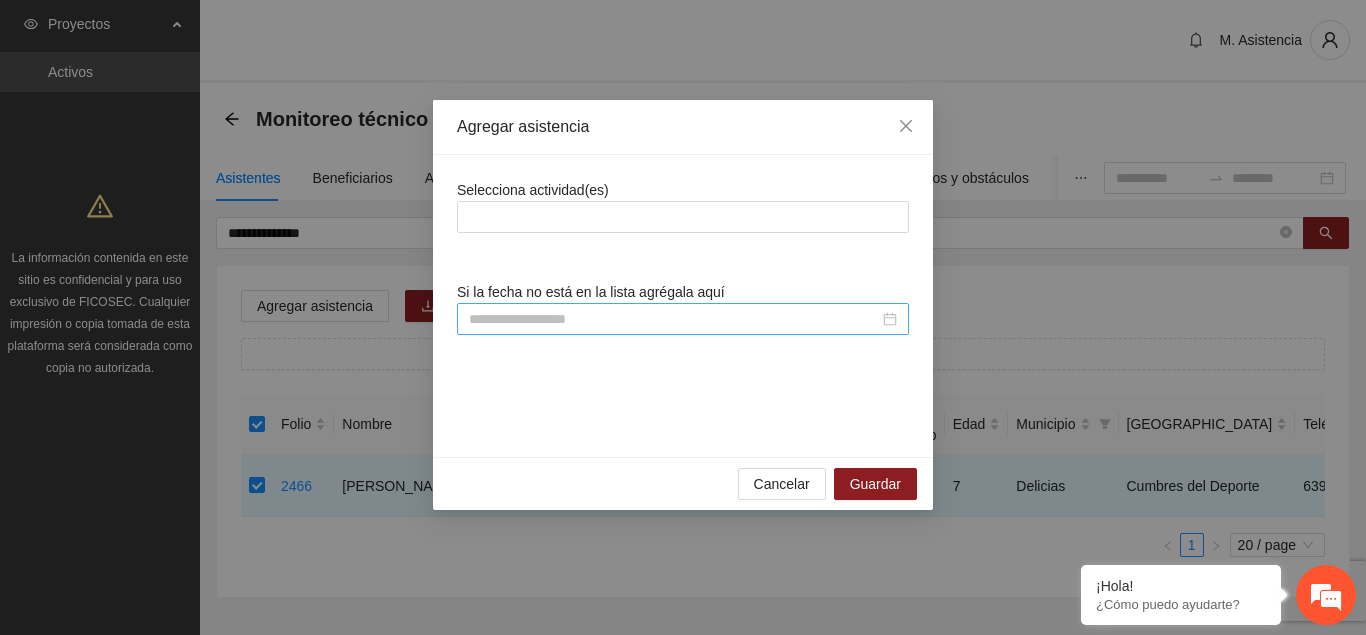 click on "Selecciona actividad(es)   Si la fecha no está en la lista agrégala aquí" at bounding box center (683, 306) 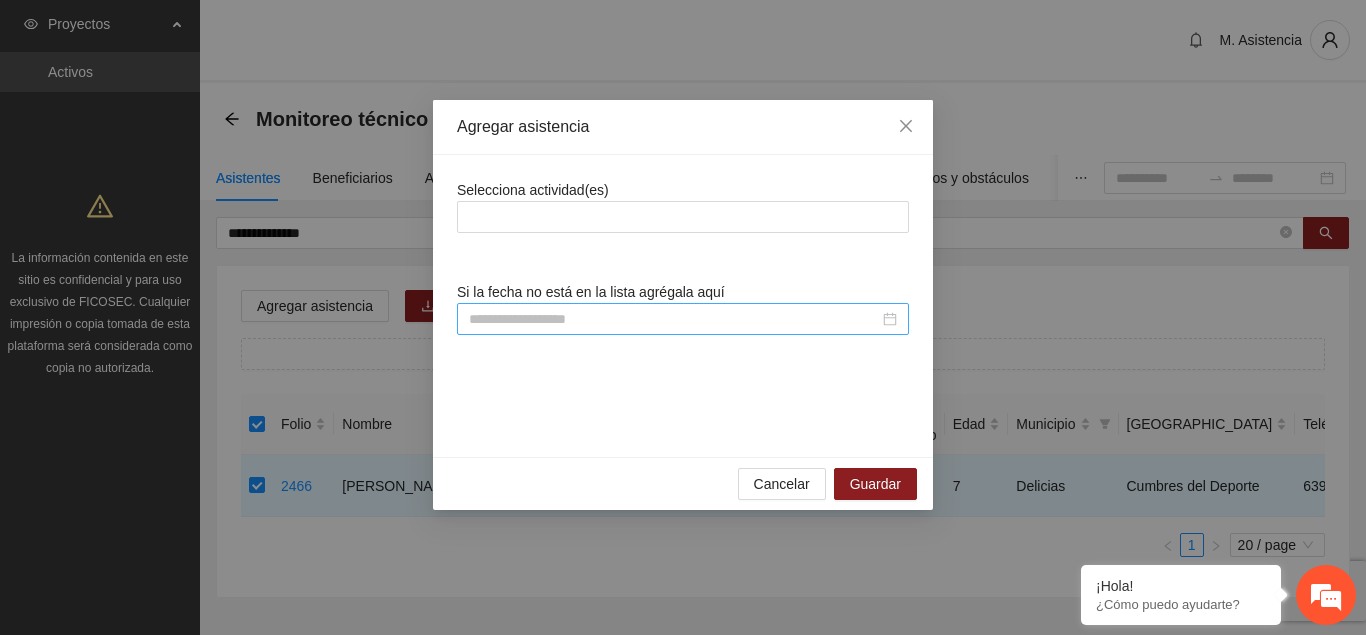 click at bounding box center (674, 319) 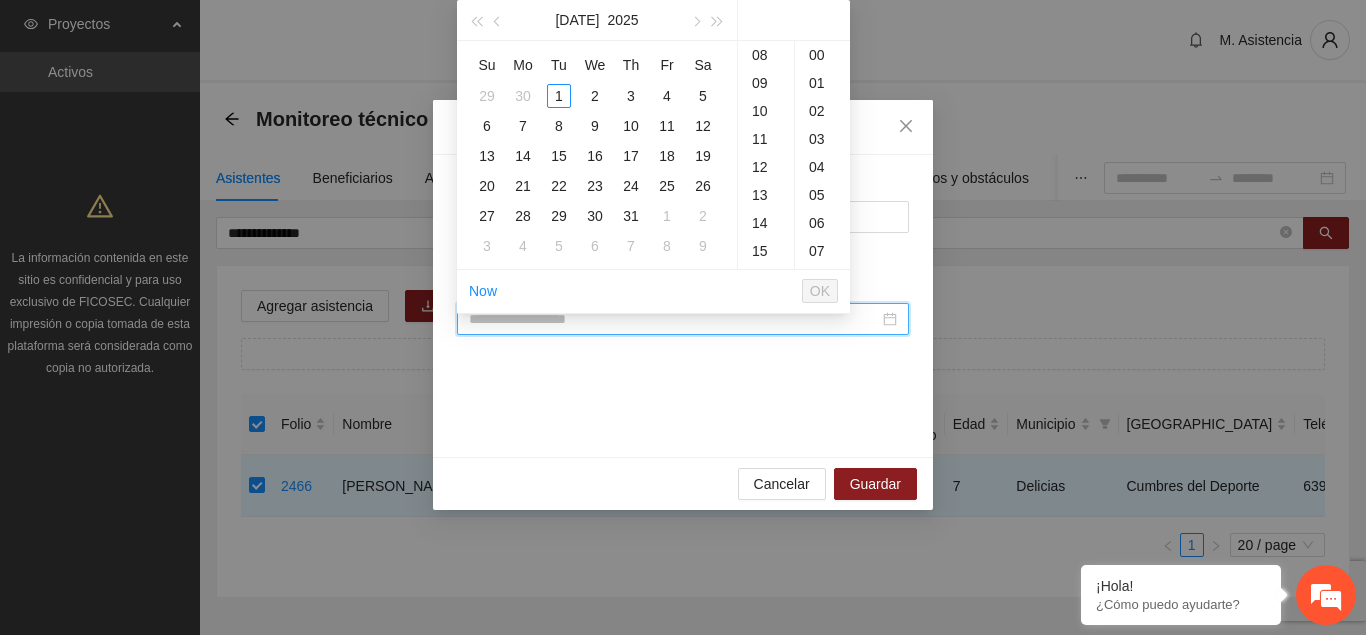 paste on "**********" 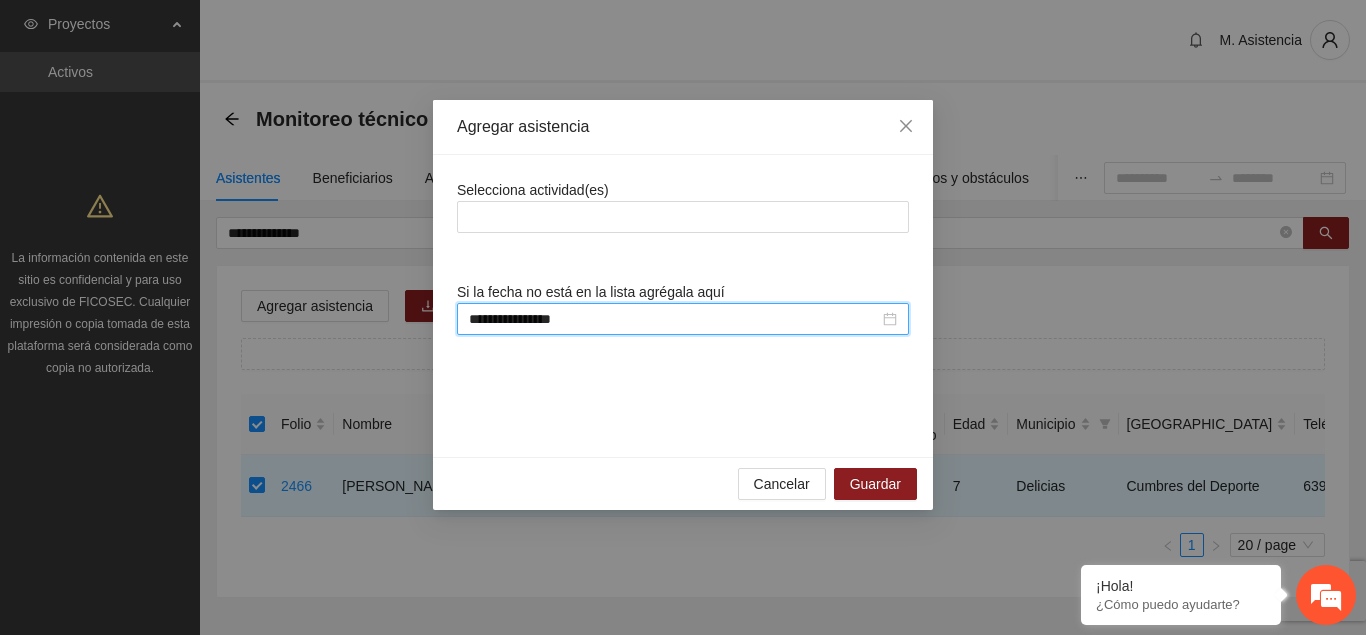 scroll, scrollTop: 0, scrollLeft: 0, axis: both 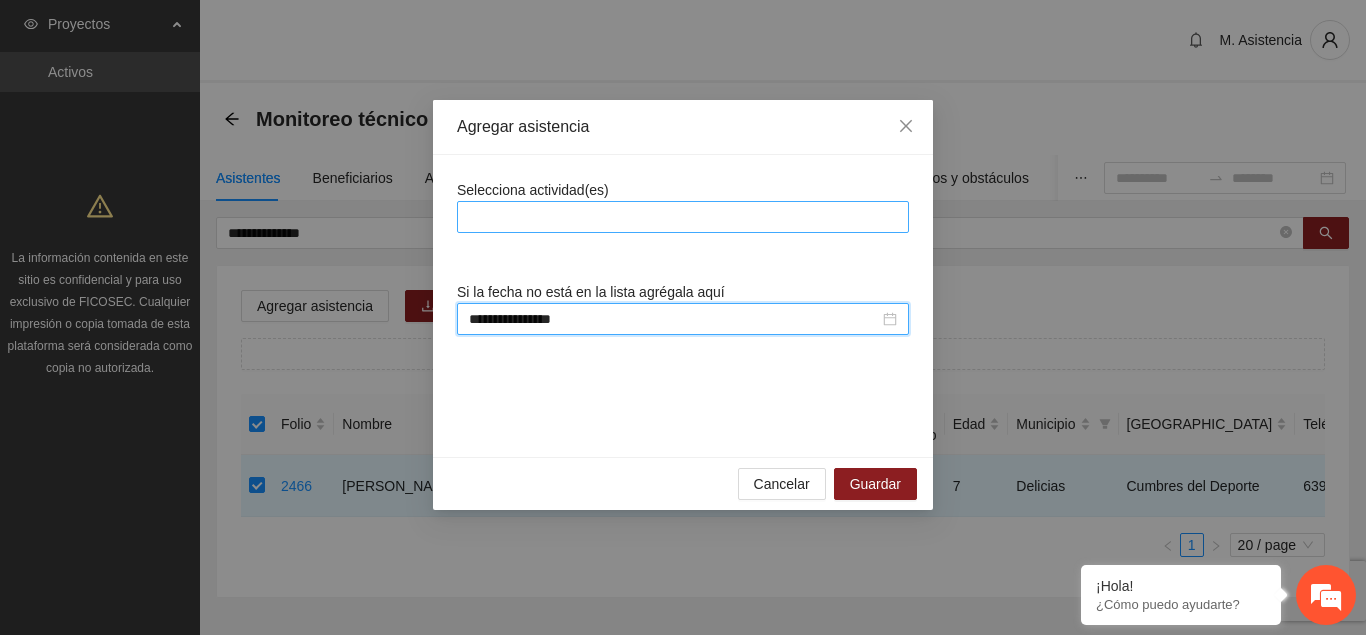 click at bounding box center (683, 217) 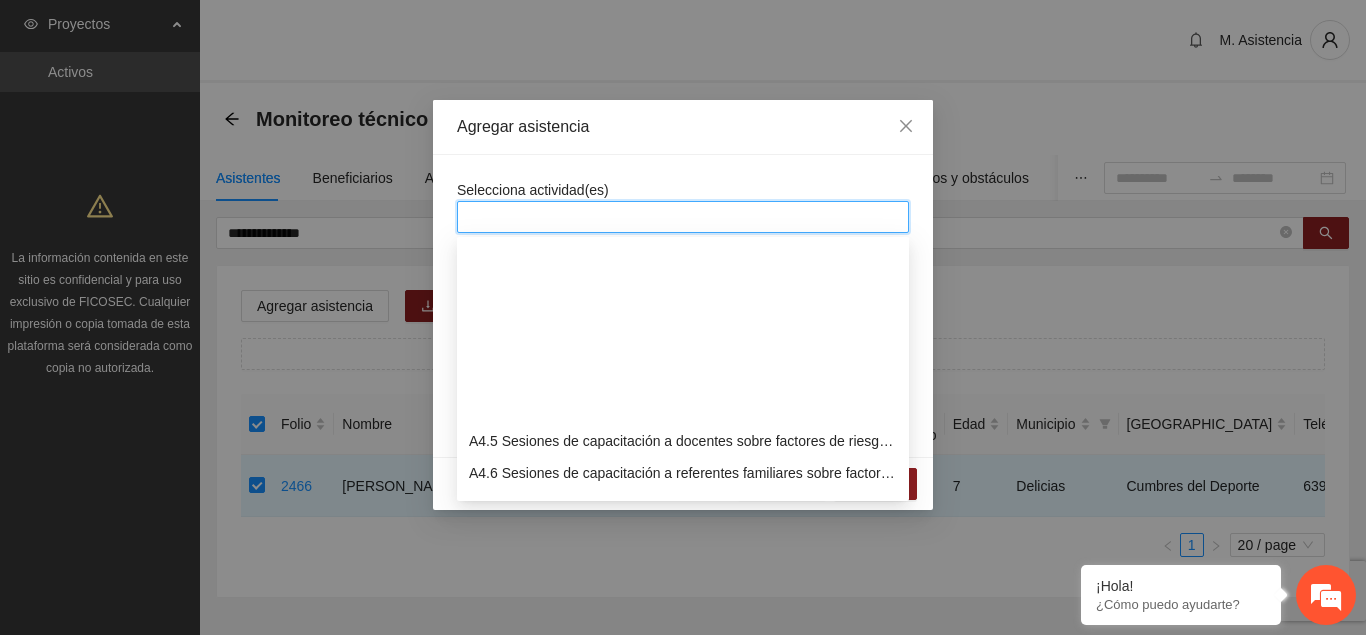 scroll, scrollTop: 1428, scrollLeft: 0, axis: vertical 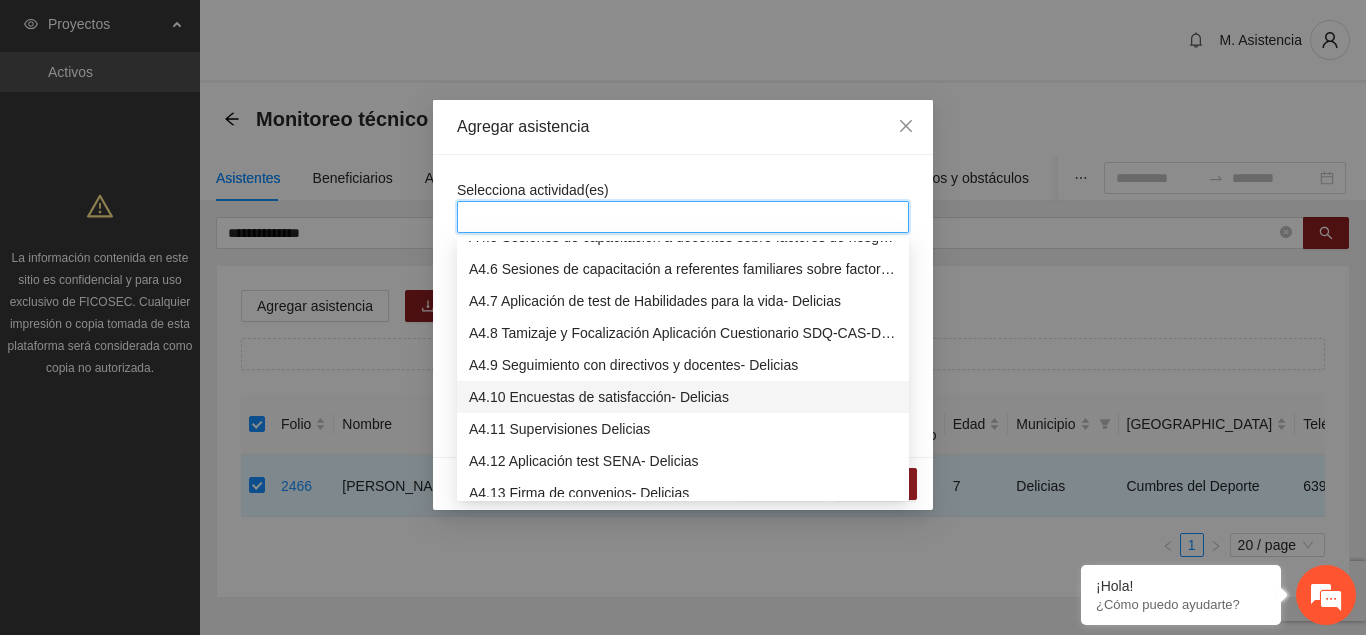 click on "A4.7 Aplicación de test de Habilidades para la vida- Delicias" at bounding box center [683, 301] 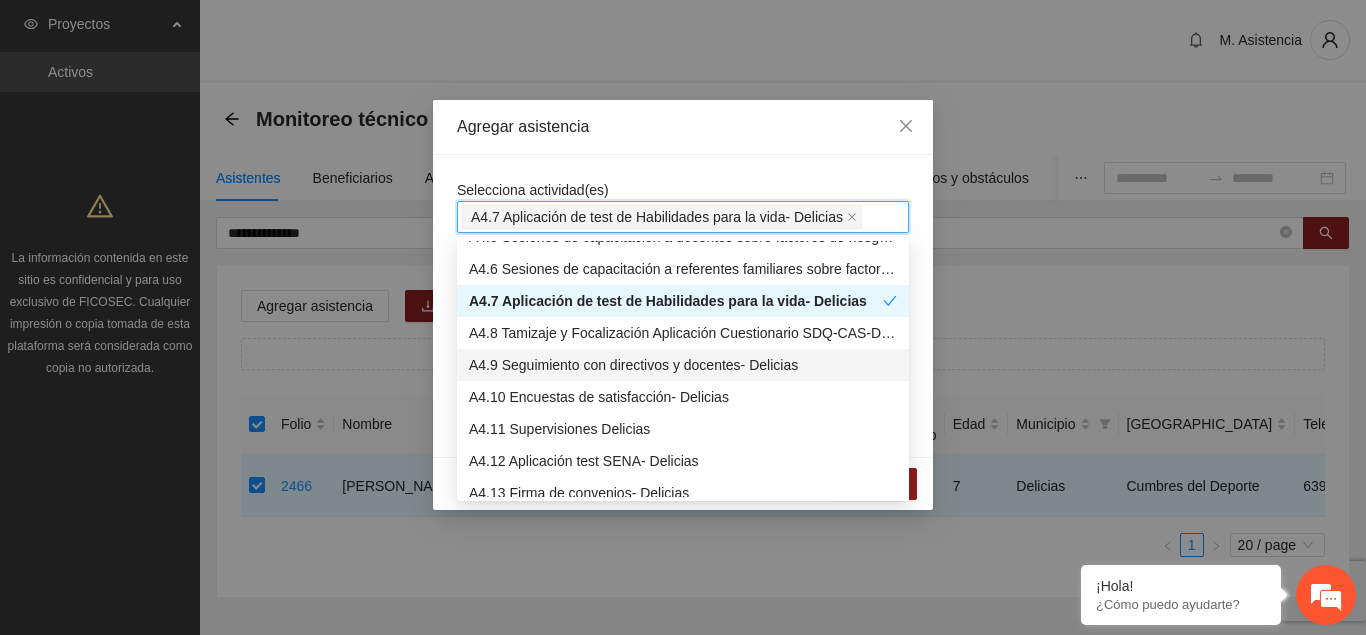 drag, startPoint x: 609, startPoint y: 163, endPoint x: 840, endPoint y: 414, distance: 341.11874 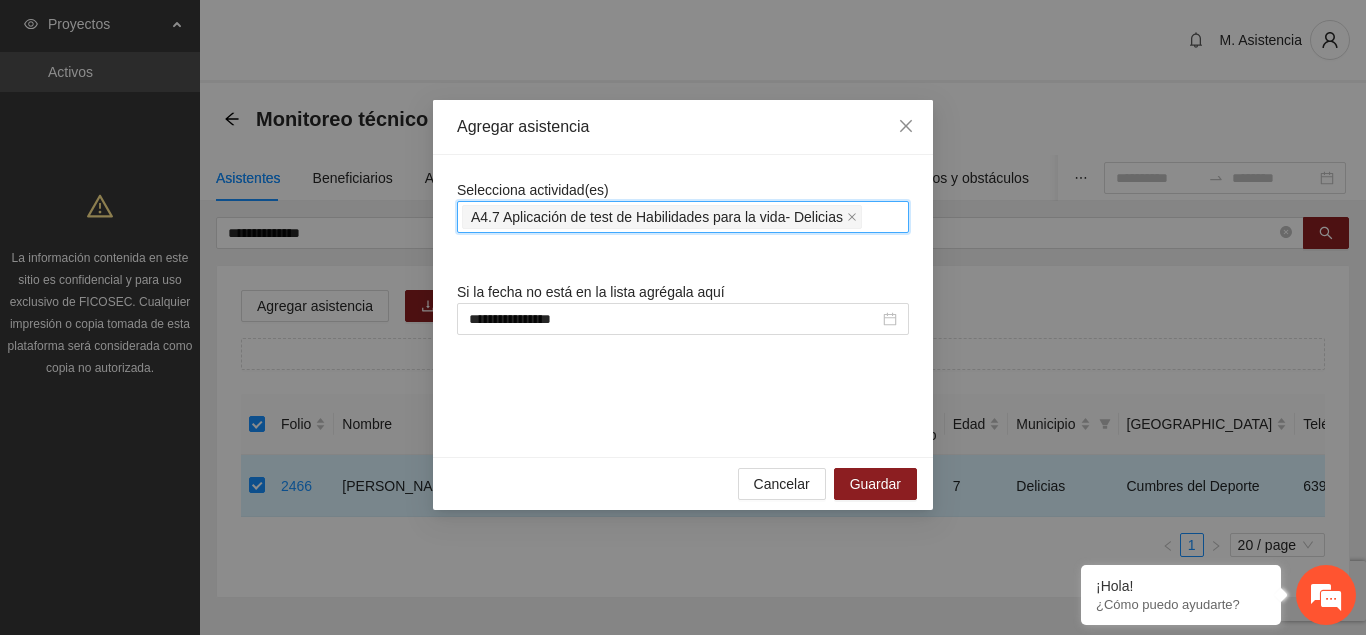 scroll, scrollTop: 0, scrollLeft: 0, axis: both 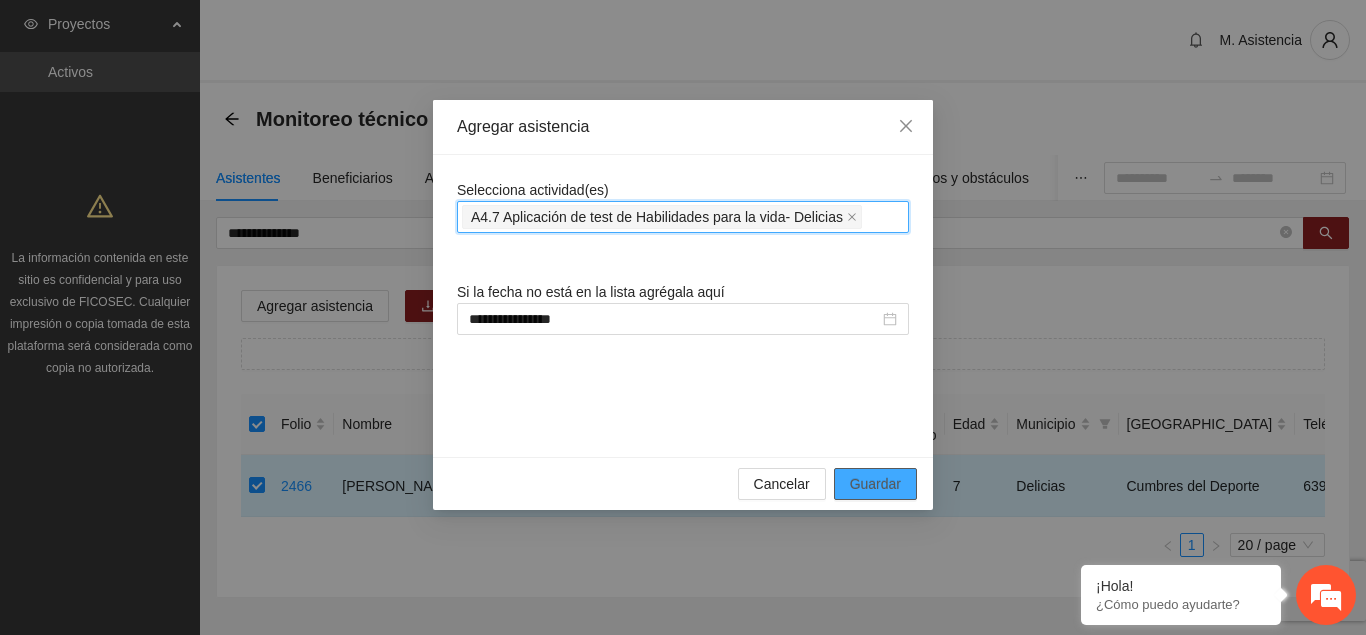 click on "Guardar" at bounding box center (875, 484) 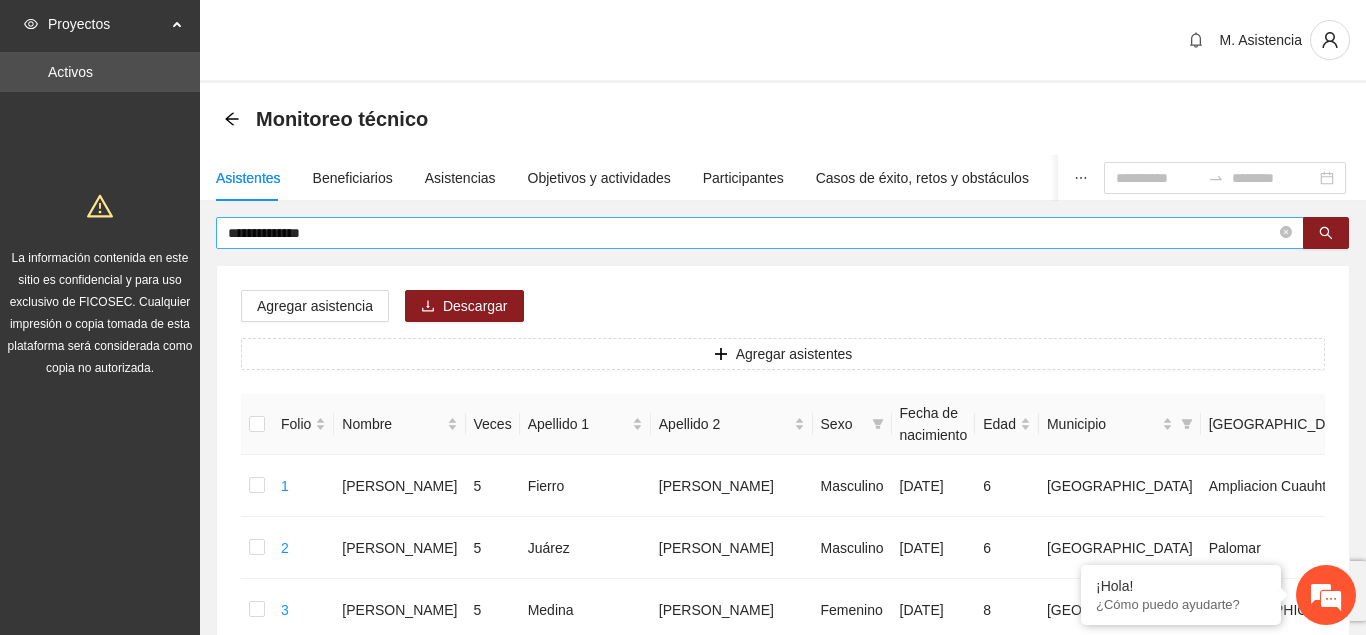 click on "**********" at bounding box center (752, 233) 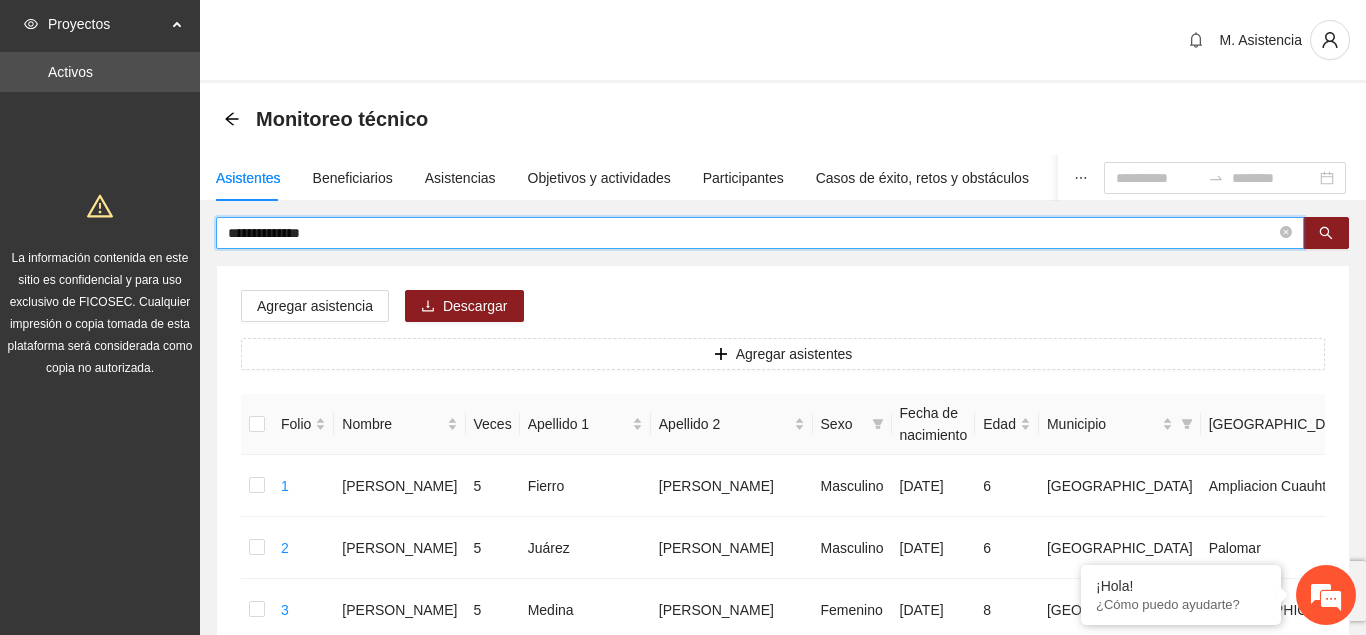 drag, startPoint x: 336, startPoint y: 230, endPoint x: 188, endPoint y: 238, distance: 148.21606 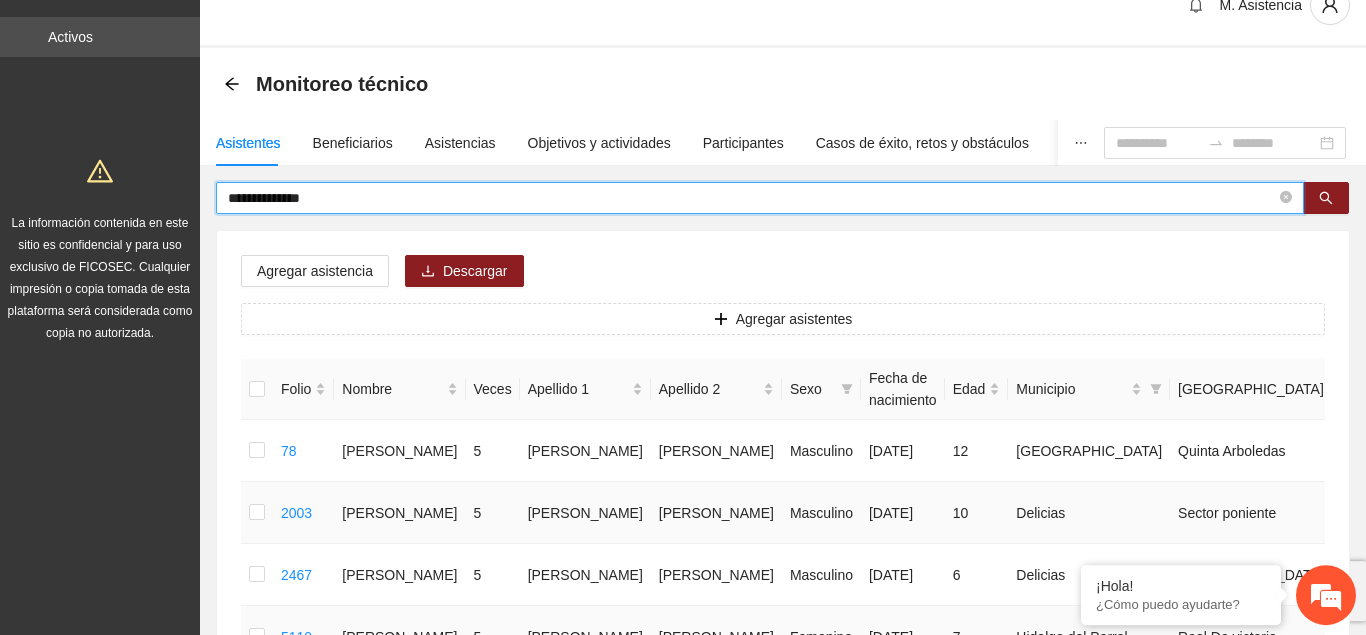 scroll, scrollTop: 102, scrollLeft: 0, axis: vertical 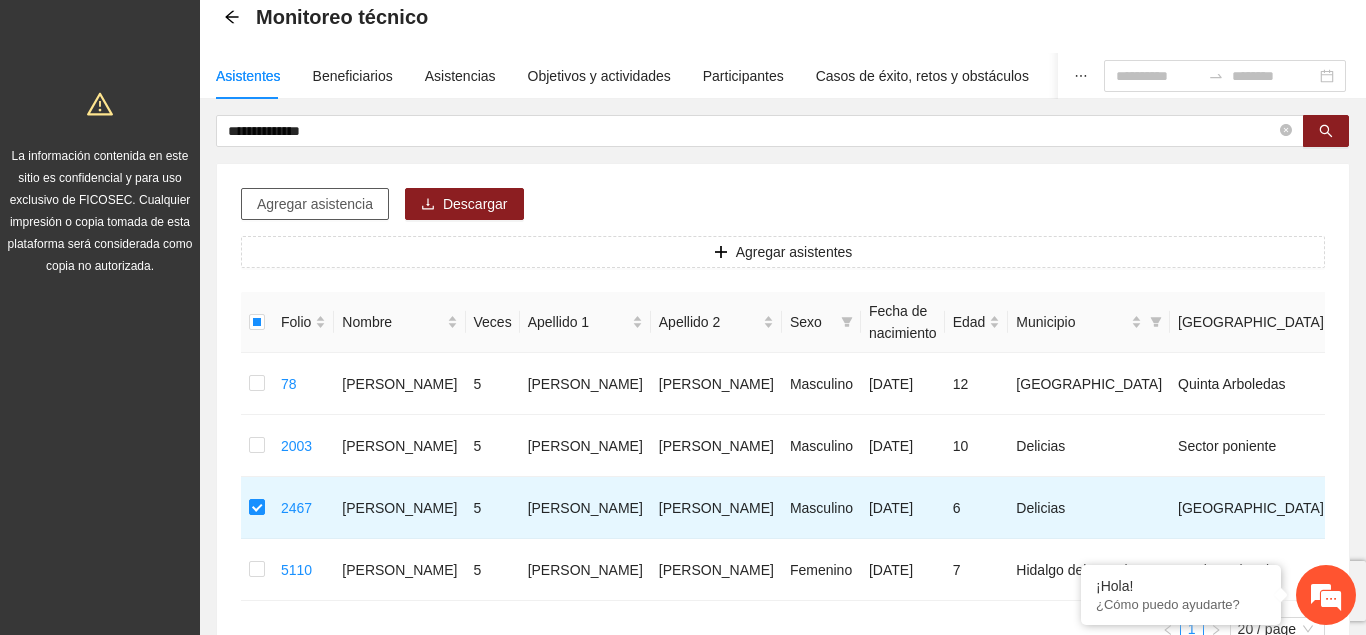 click on "Agregar asistencia" at bounding box center [315, 204] 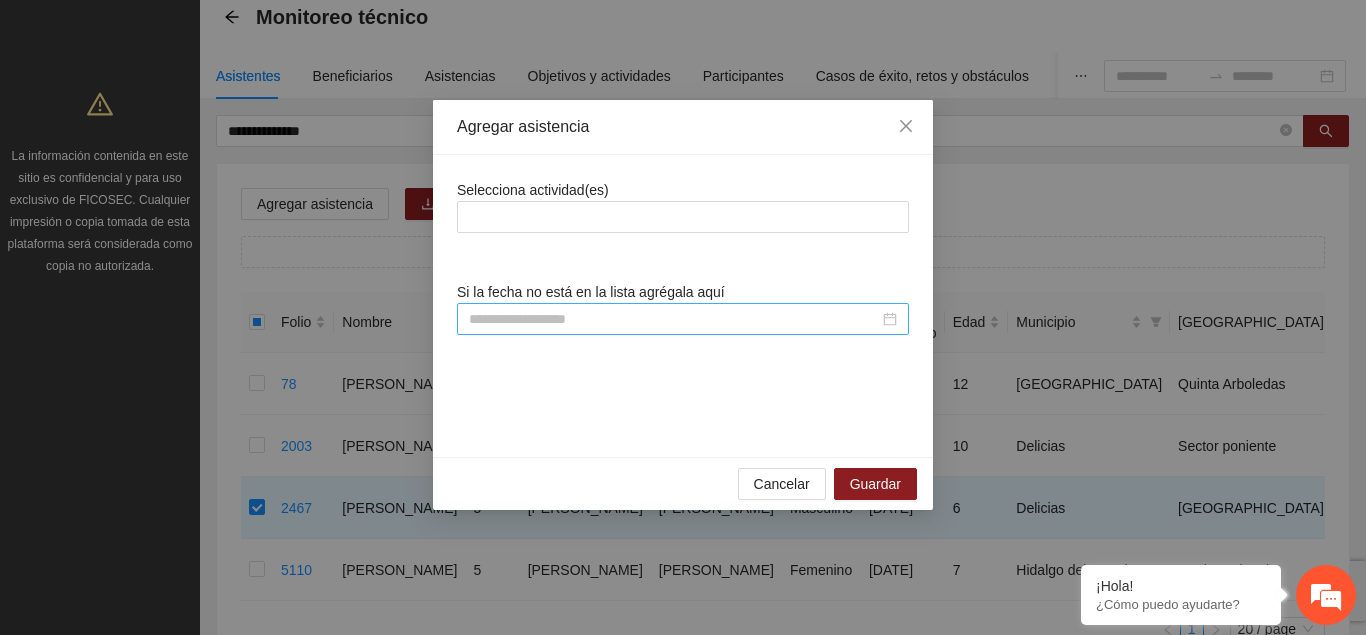 click at bounding box center [674, 319] 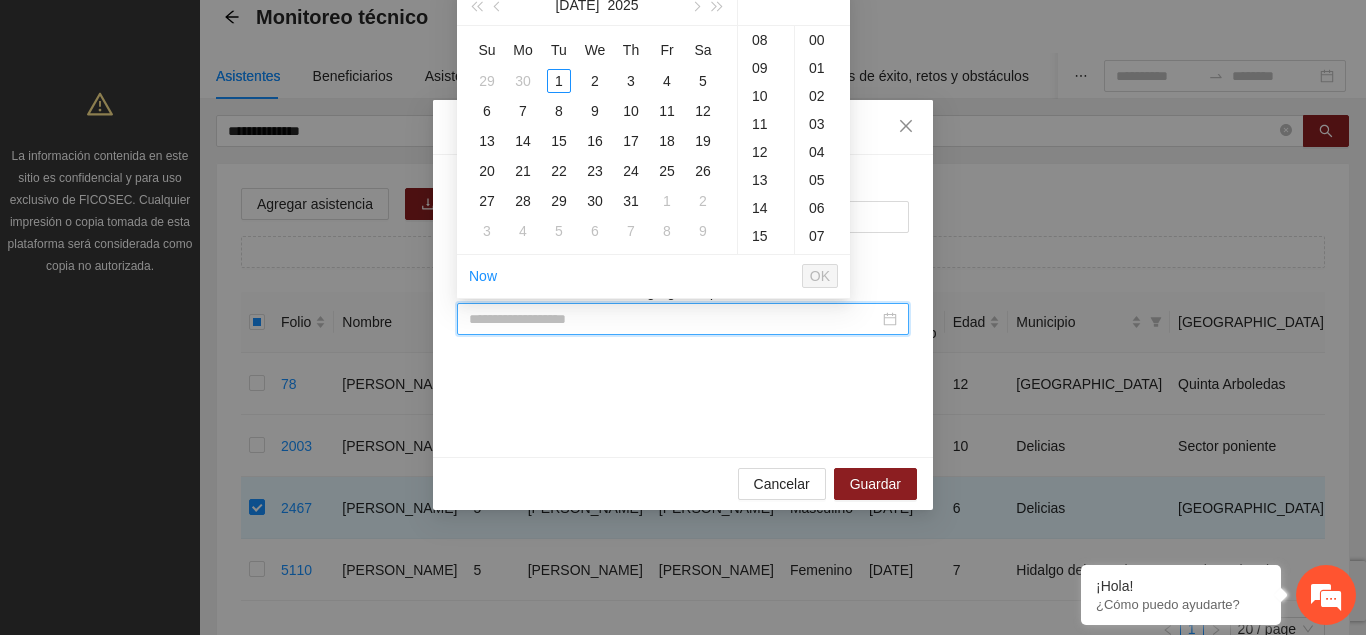 paste on "**********" 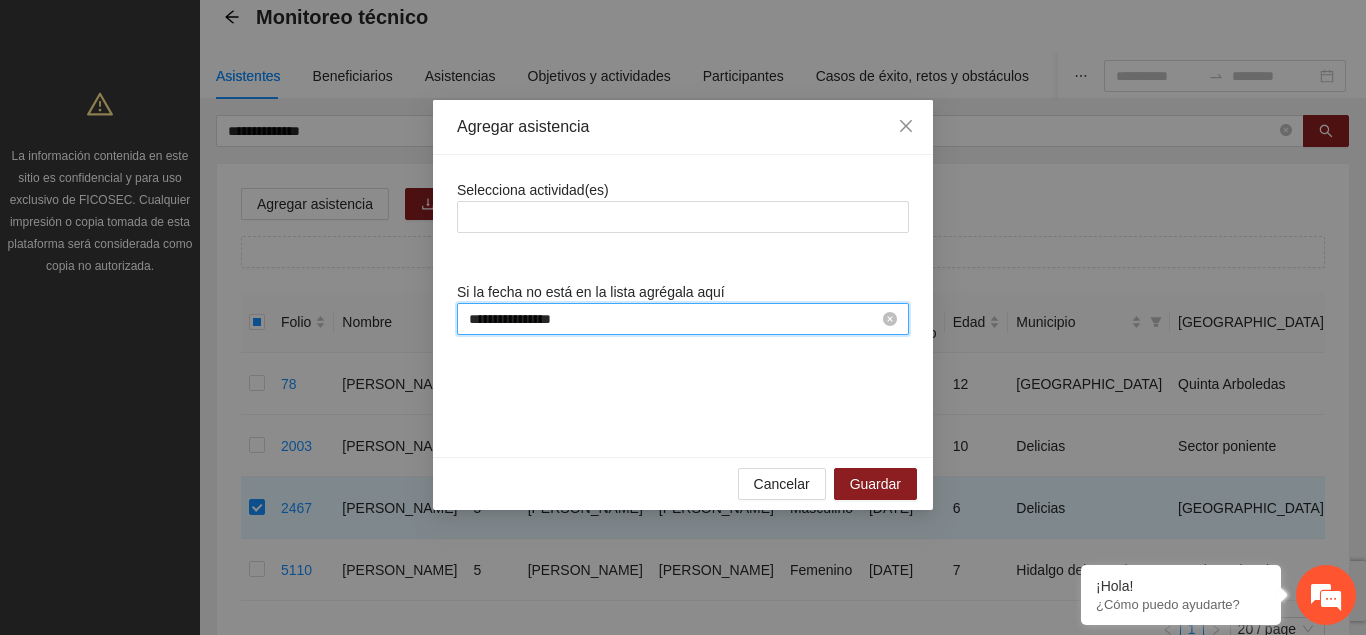 scroll, scrollTop: 224, scrollLeft: 0, axis: vertical 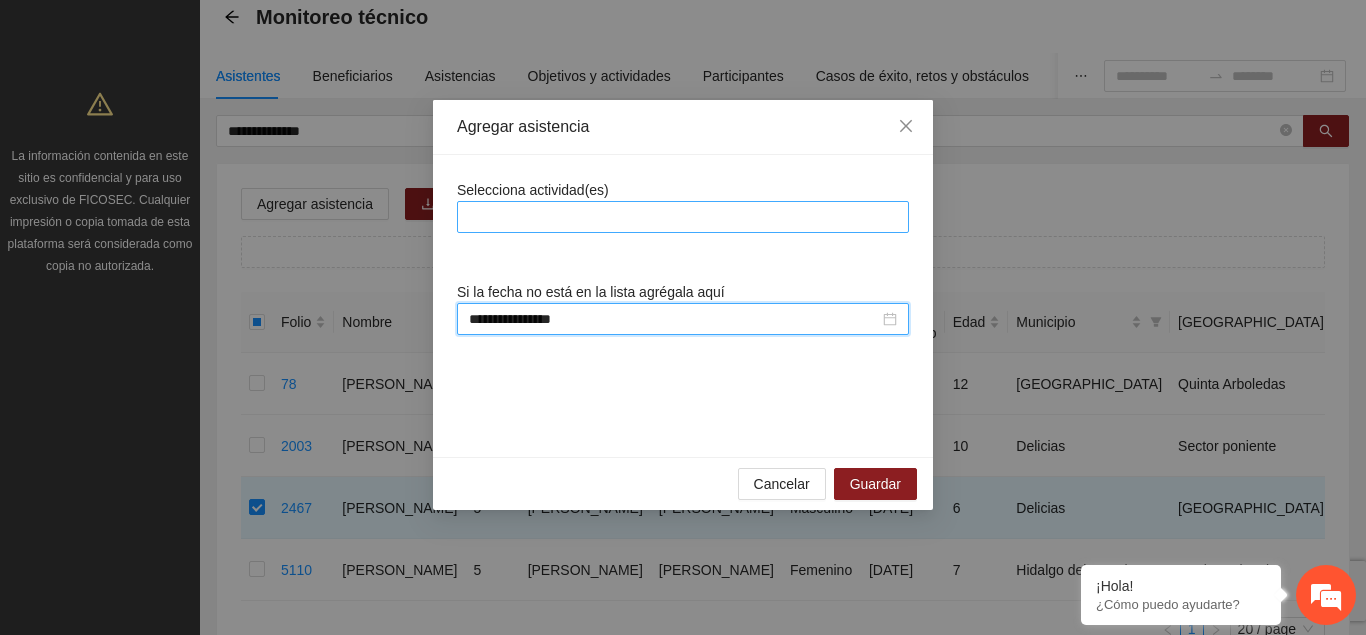 click at bounding box center [683, 217] 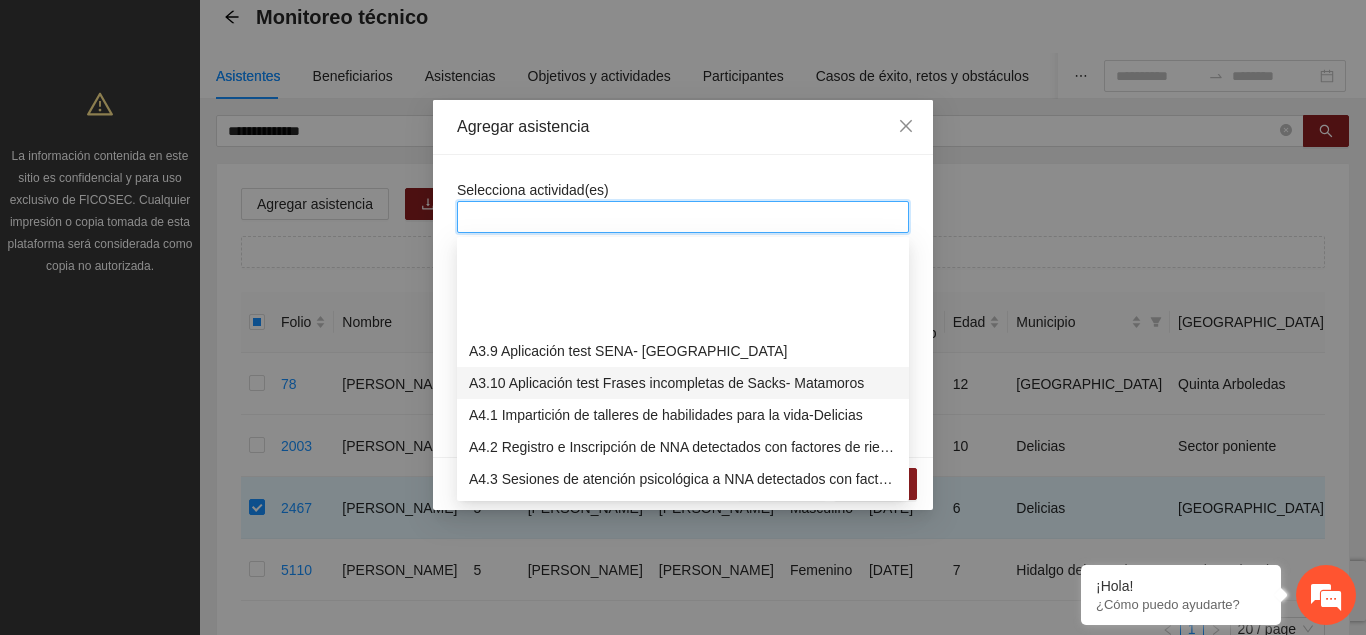 scroll, scrollTop: 1326, scrollLeft: 0, axis: vertical 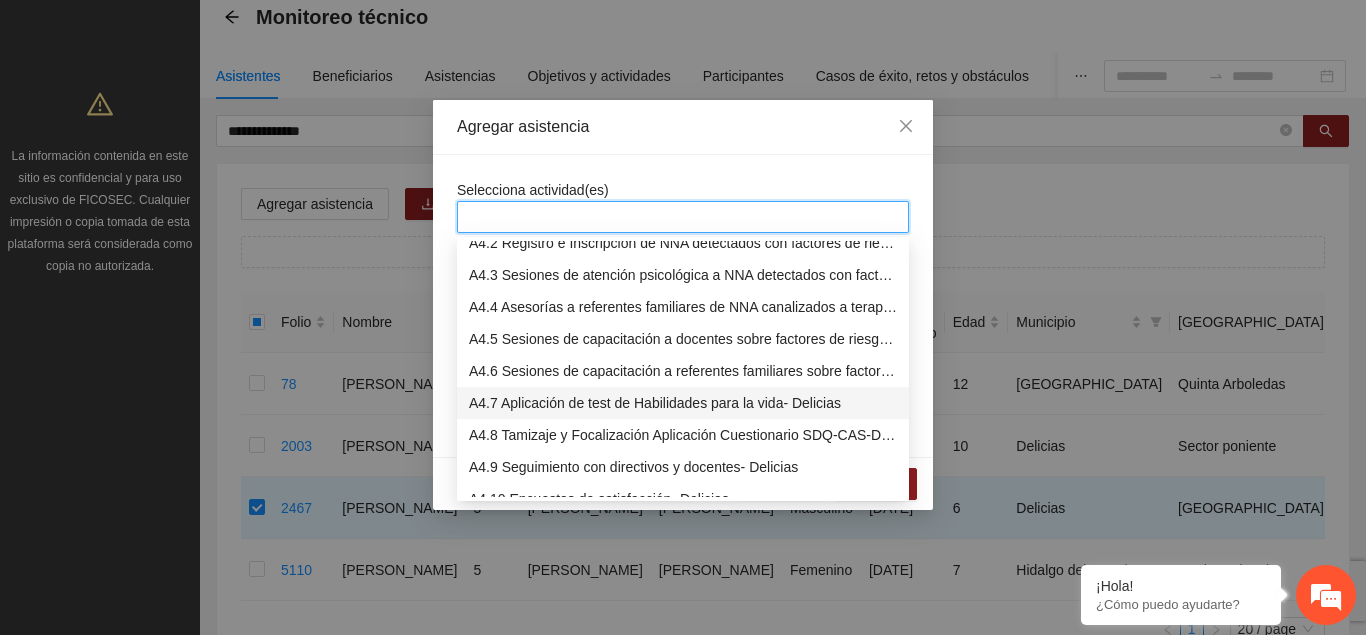 click on "A4.7 Aplicación de test de Habilidades para la vida- Delicias" at bounding box center (683, 403) 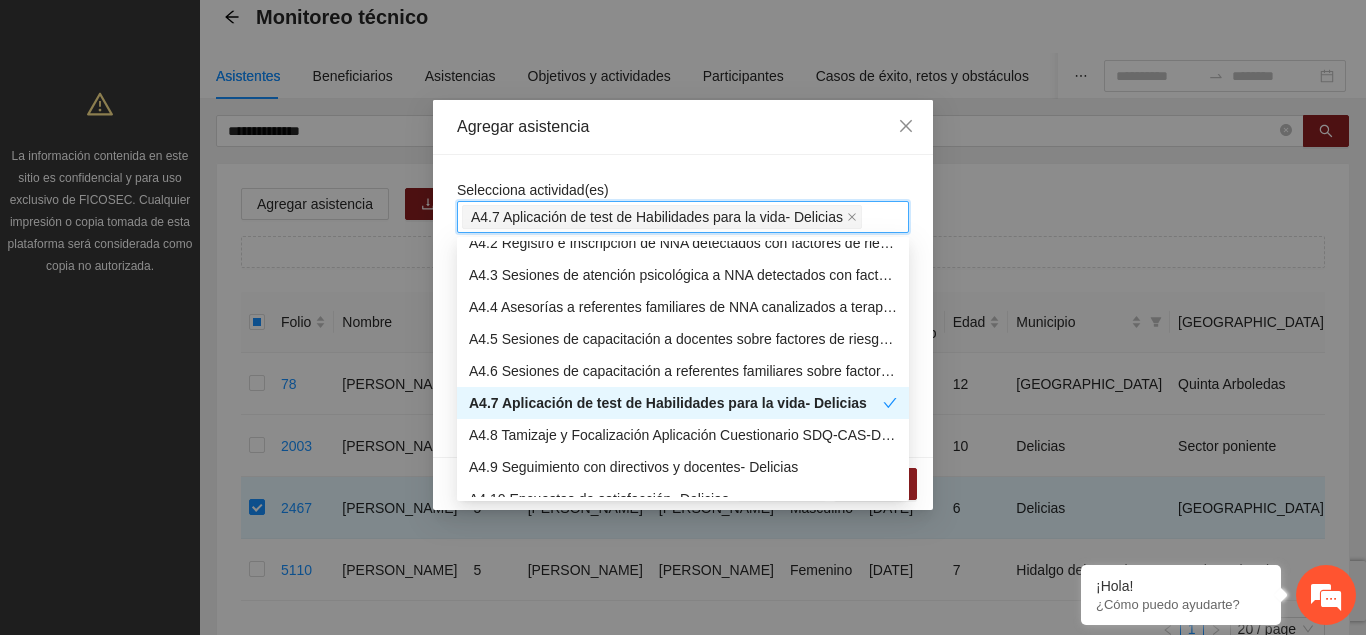 drag, startPoint x: 720, startPoint y: 148, endPoint x: 808, endPoint y: 281, distance: 159.47726 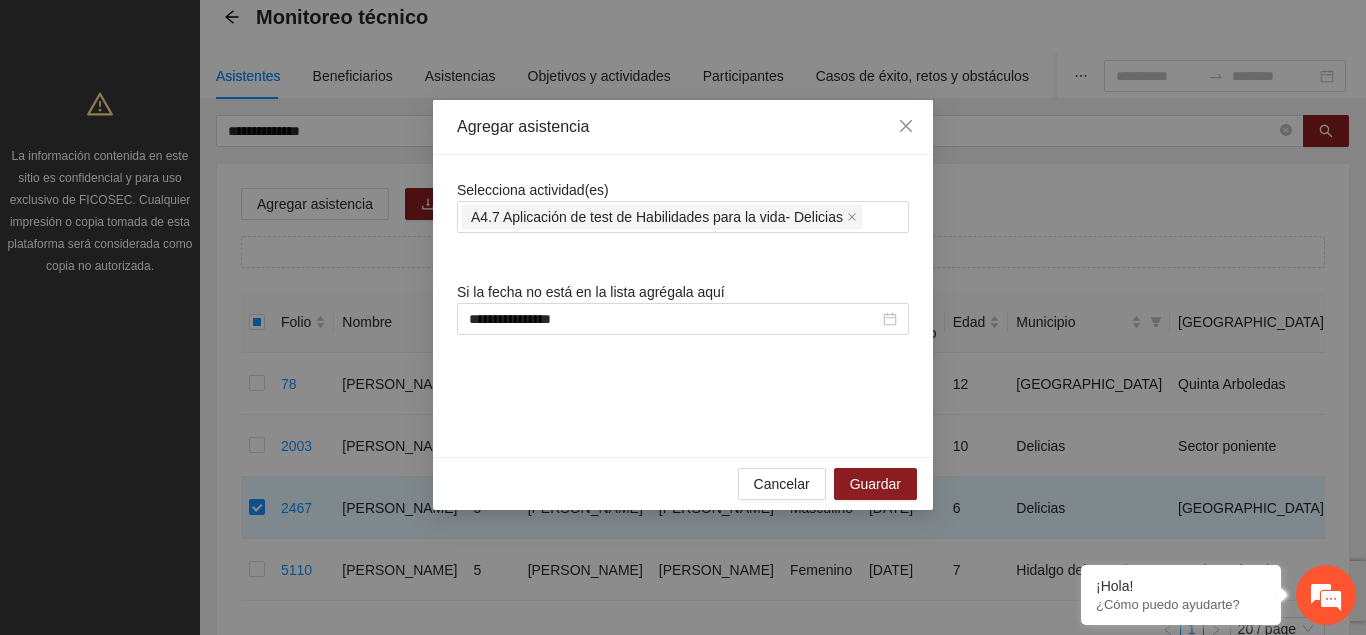 scroll, scrollTop: 1326, scrollLeft: 0, axis: vertical 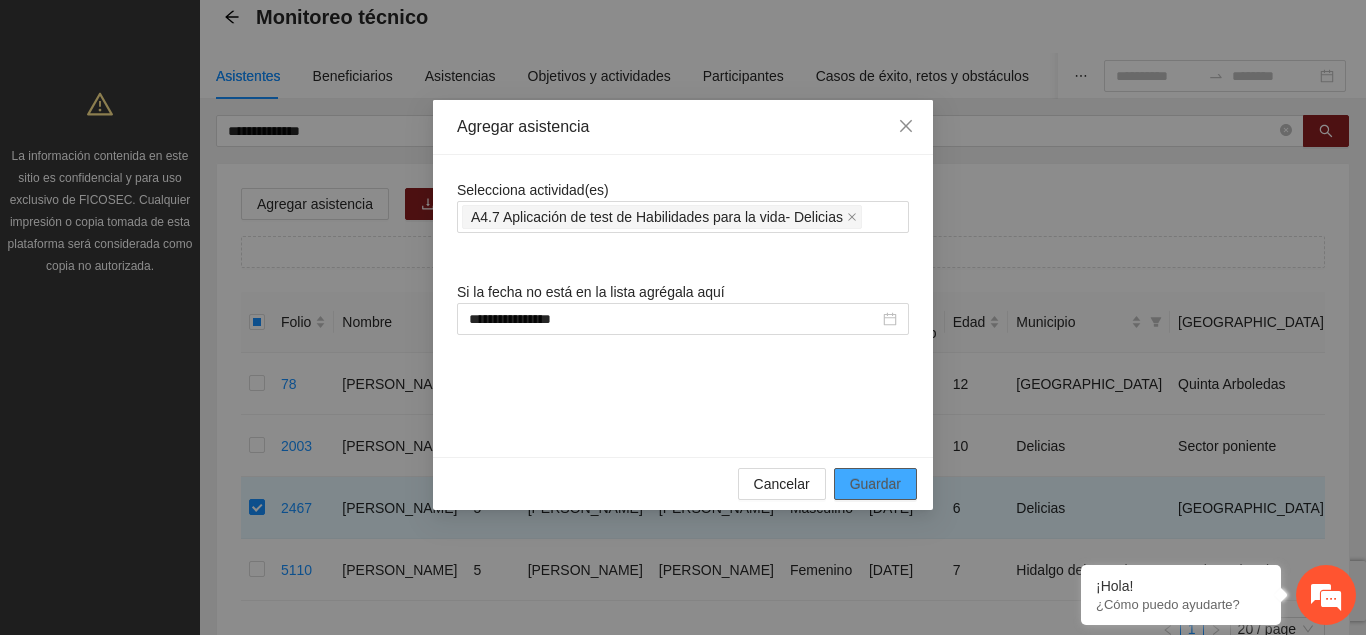 click on "Guardar" at bounding box center [875, 484] 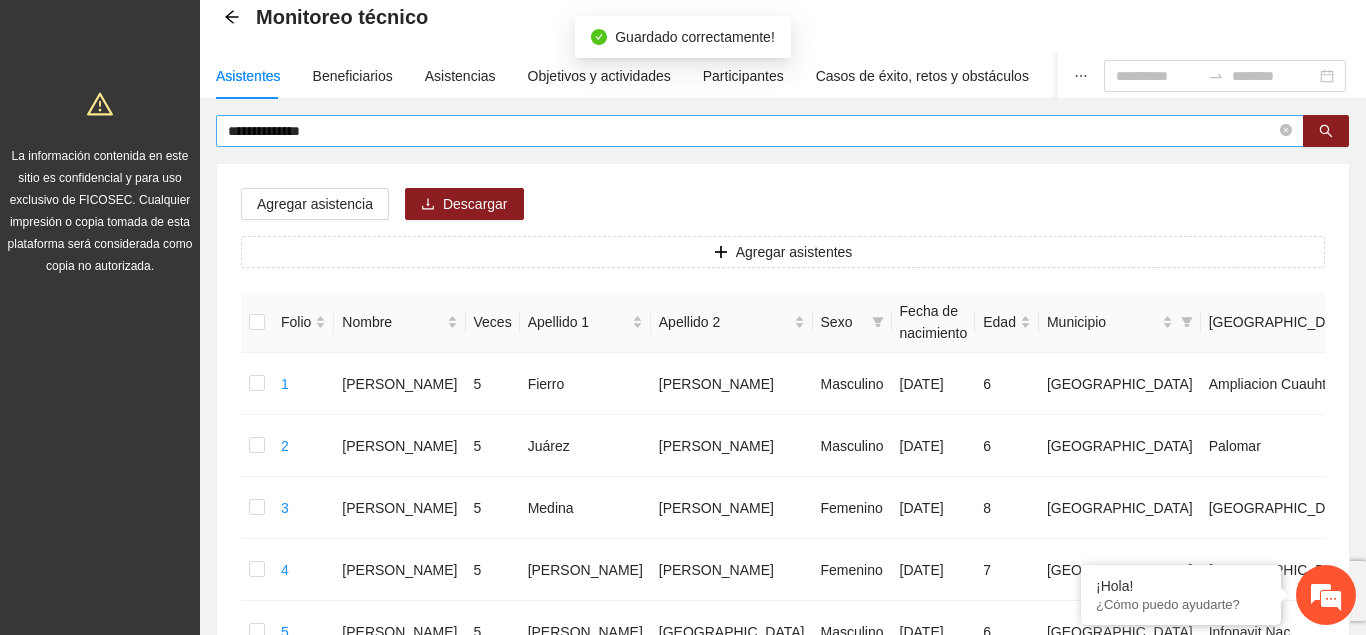click on "**********" at bounding box center [752, 131] 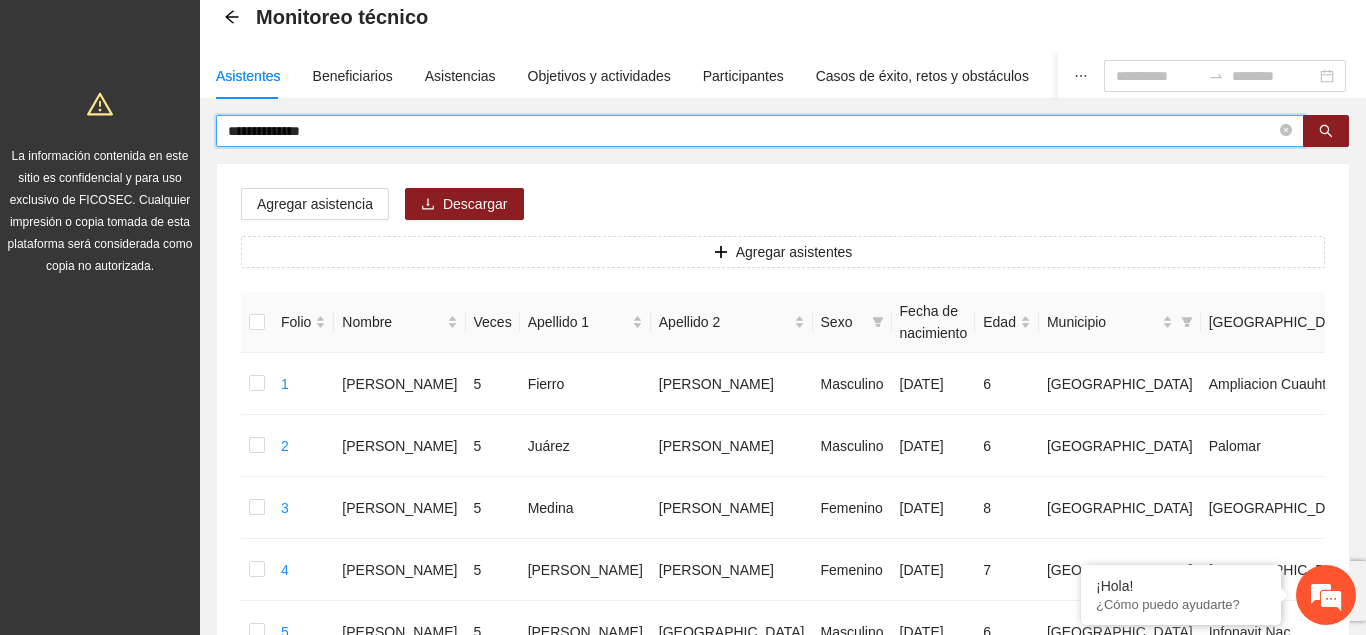 click on "**********" at bounding box center [752, 131] 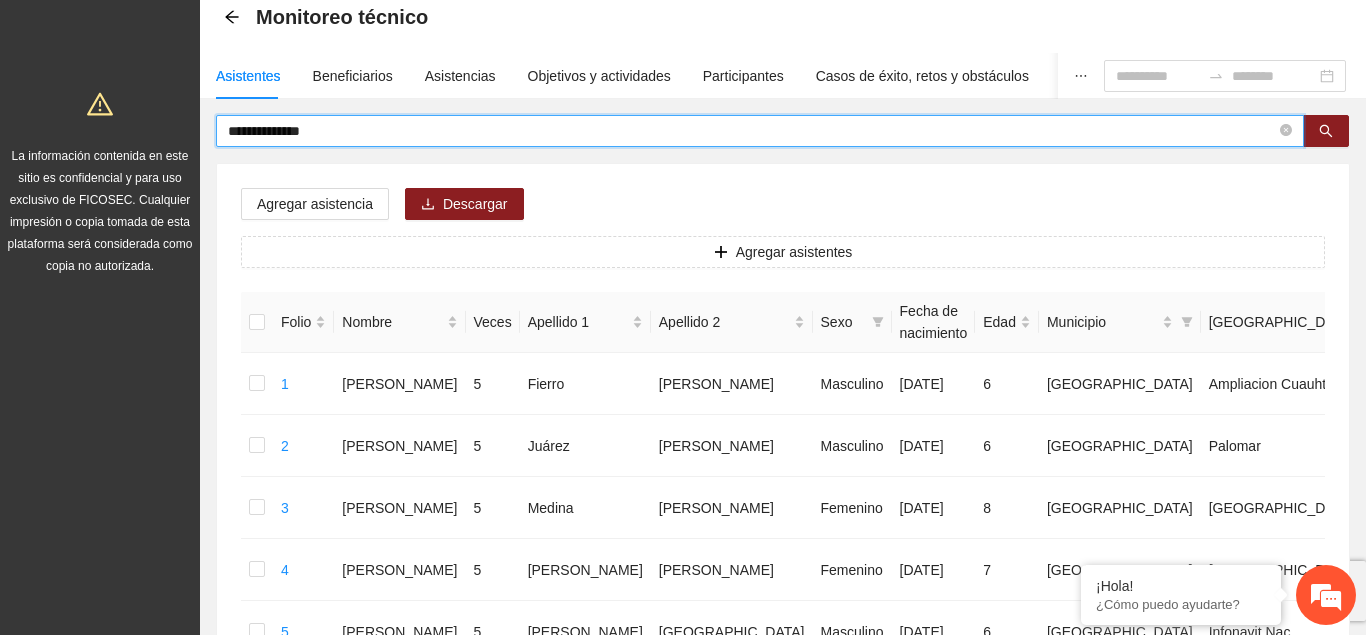 click on "**********" at bounding box center [752, 131] 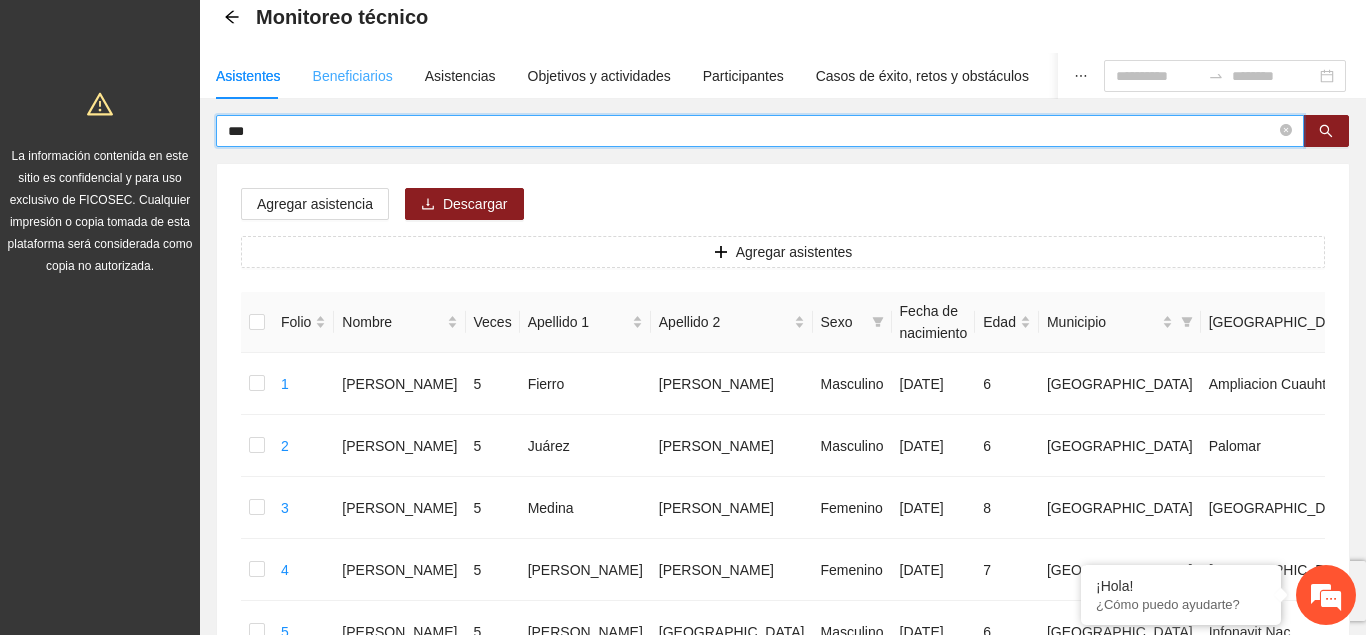 type on "***" 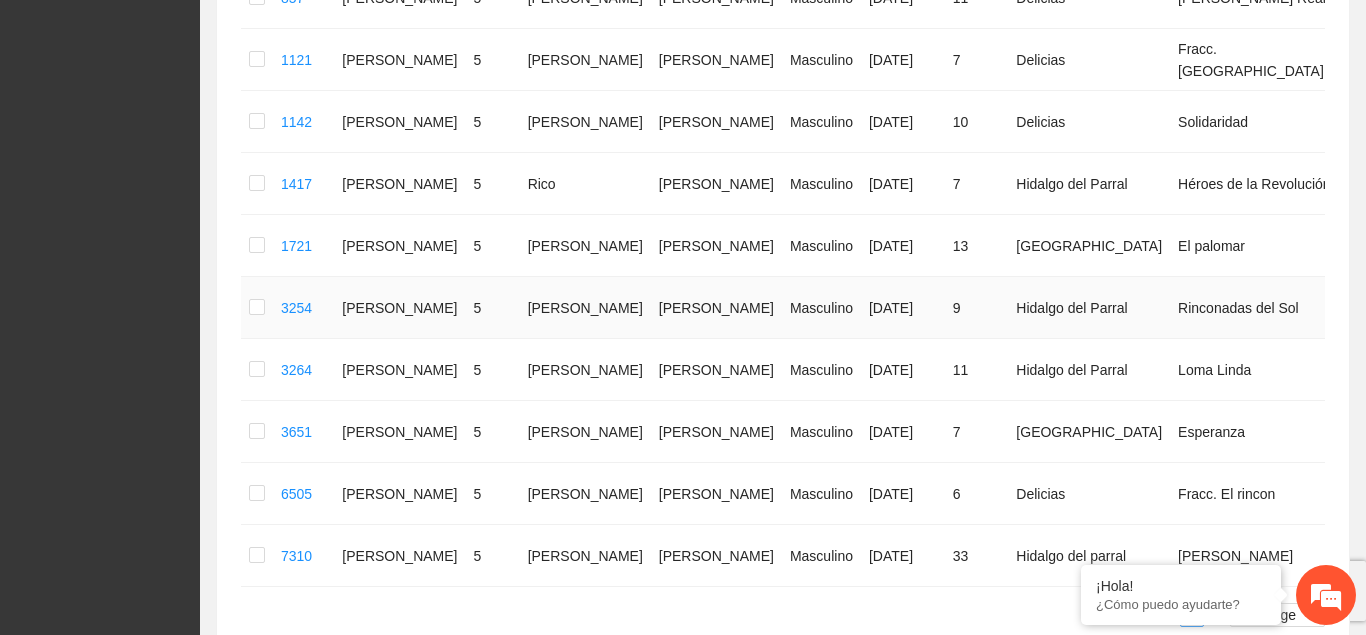 scroll, scrollTop: 802, scrollLeft: 0, axis: vertical 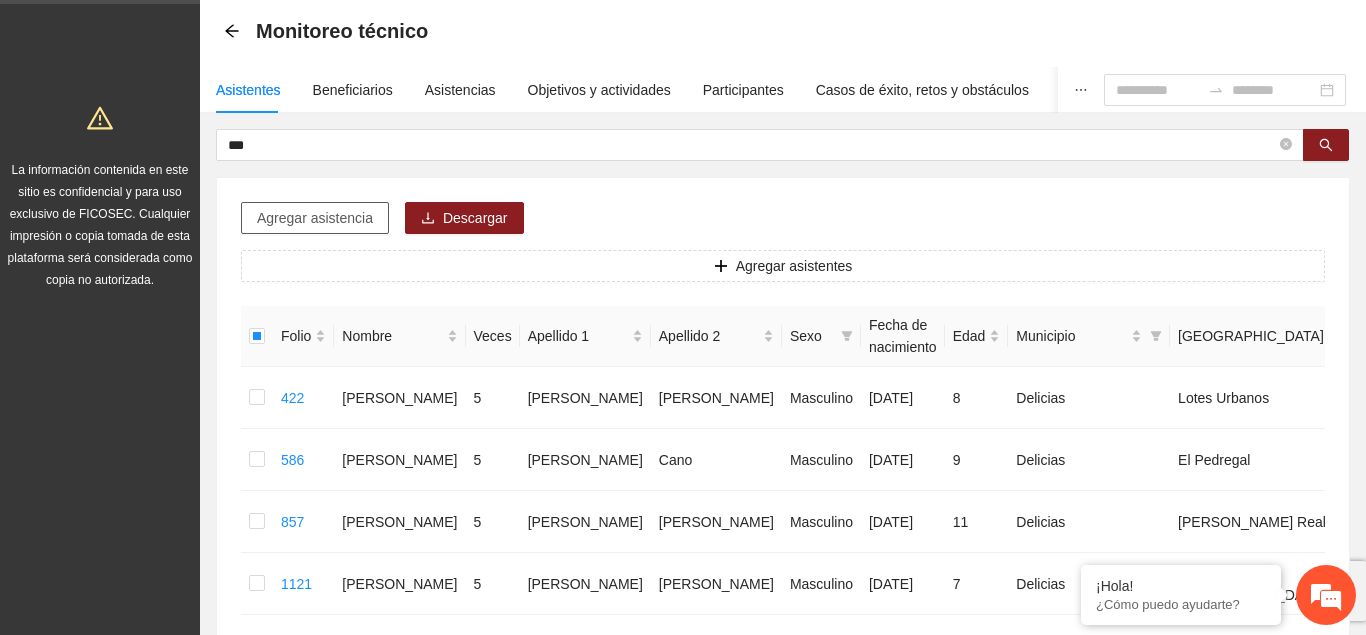 click on "Agregar asistencia" at bounding box center (315, 218) 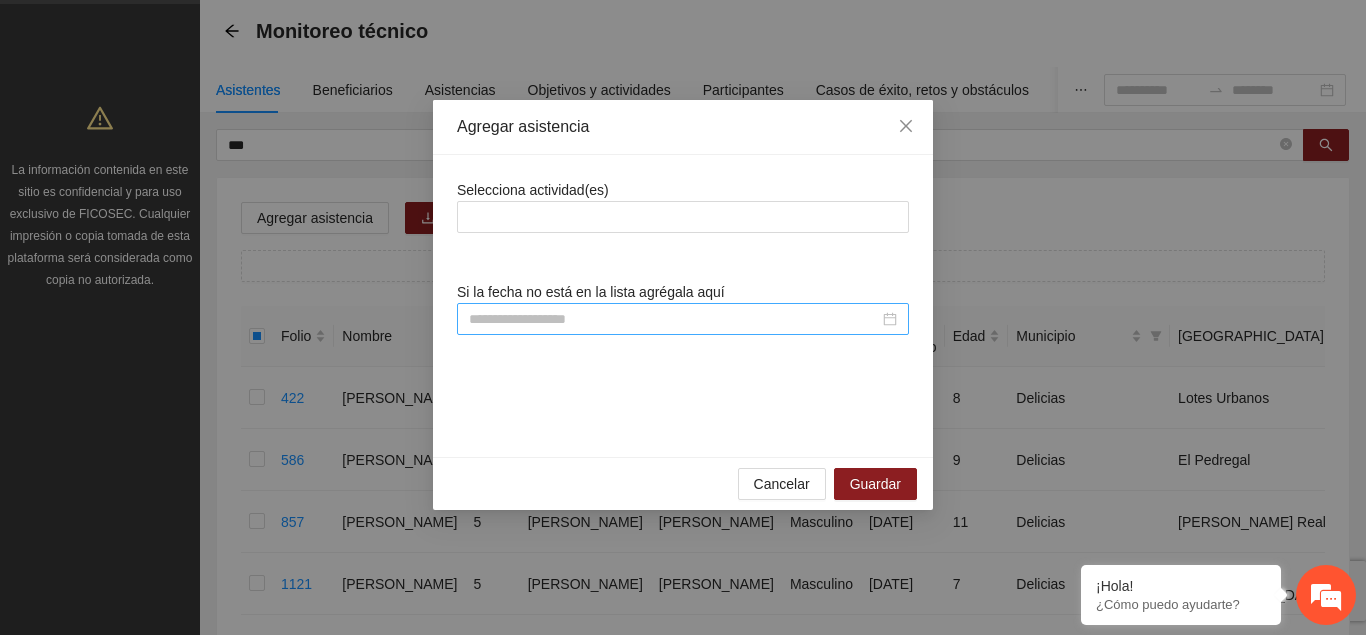 click at bounding box center (683, 319) 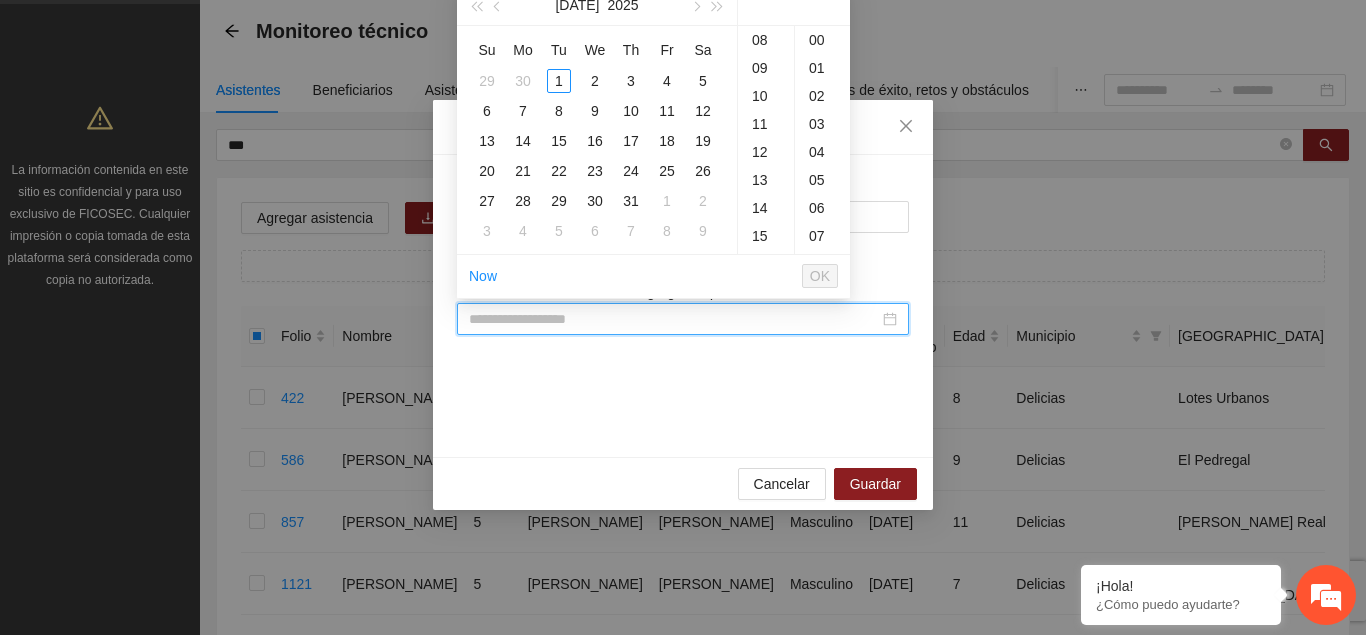 paste on "**********" 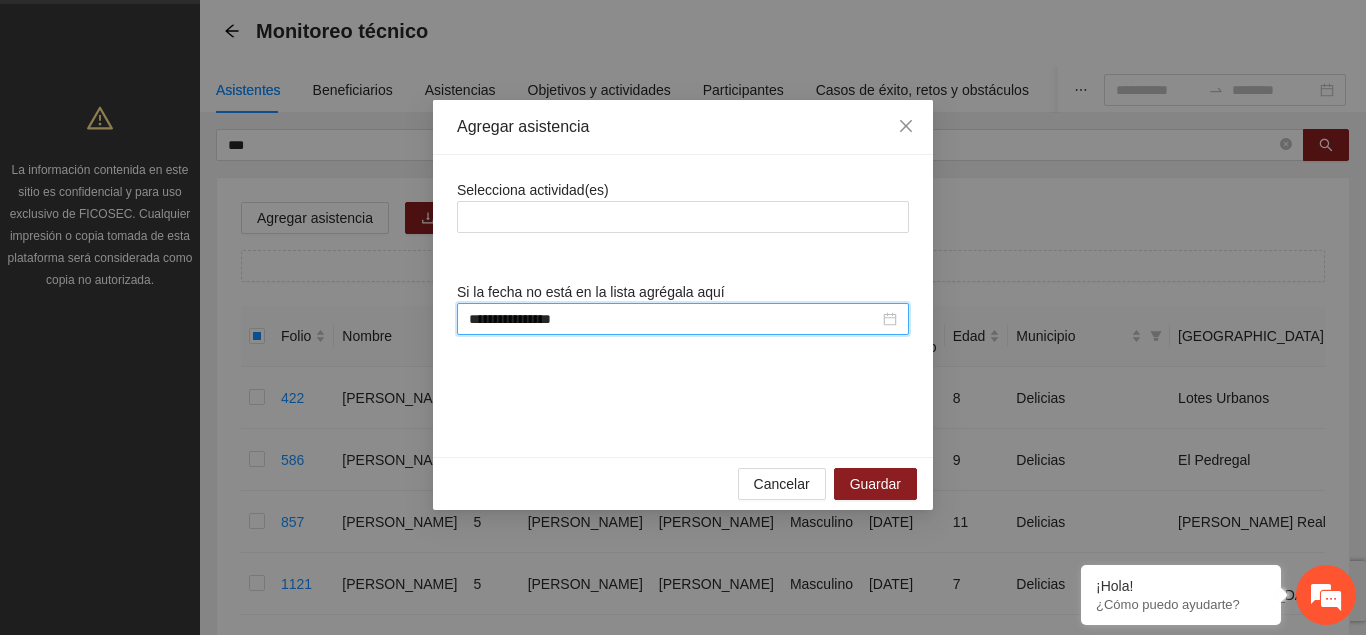 scroll, scrollTop: 224, scrollLeft: 0, axis: vertical 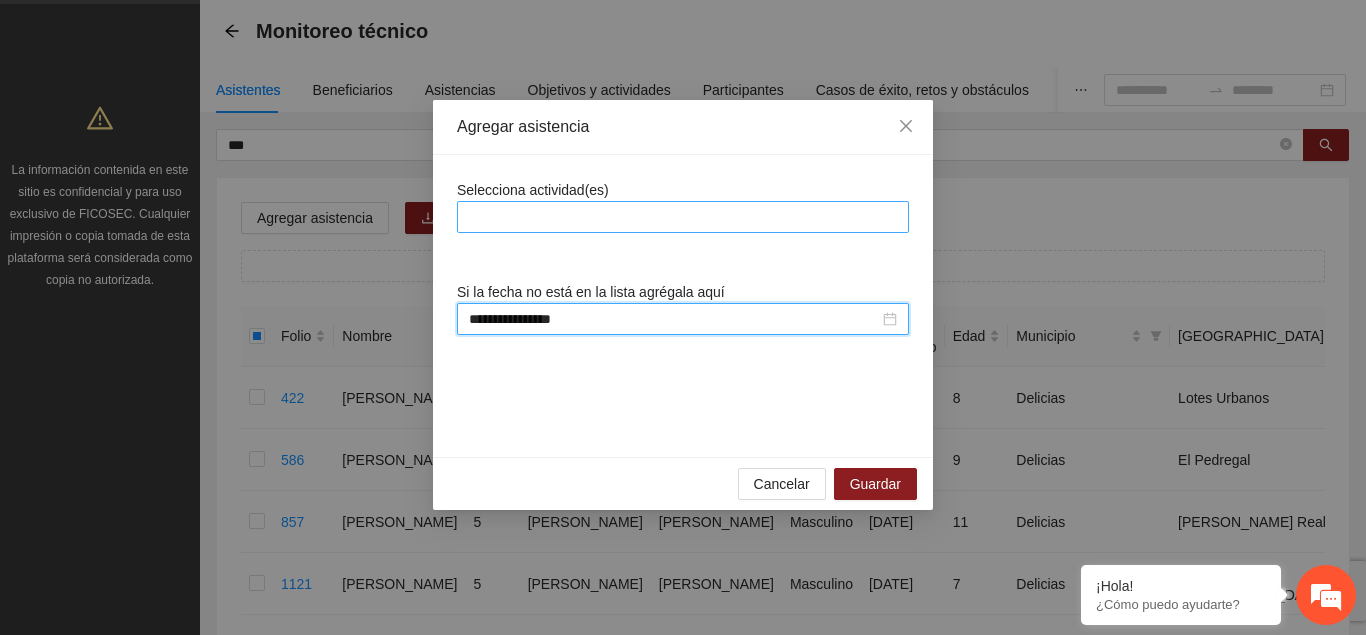 click at bounding box center (683, 217) 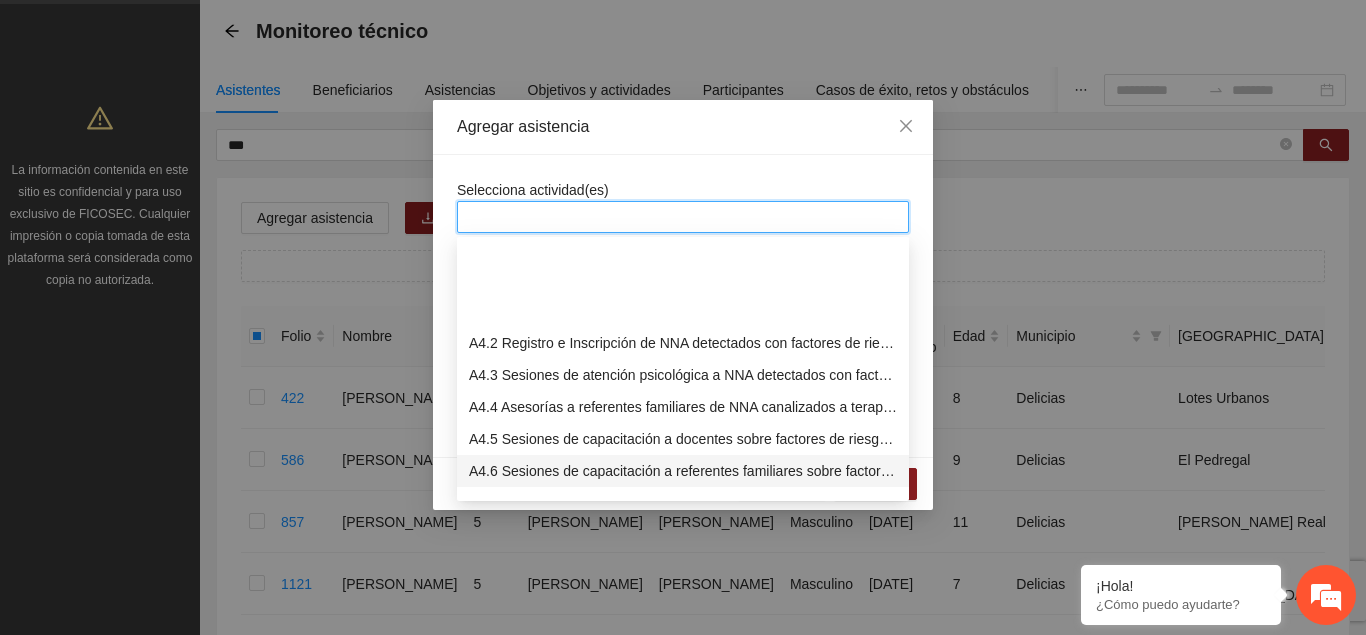 scroll, scrollTop: 1224, scrollLeft: 0, axis: vertical 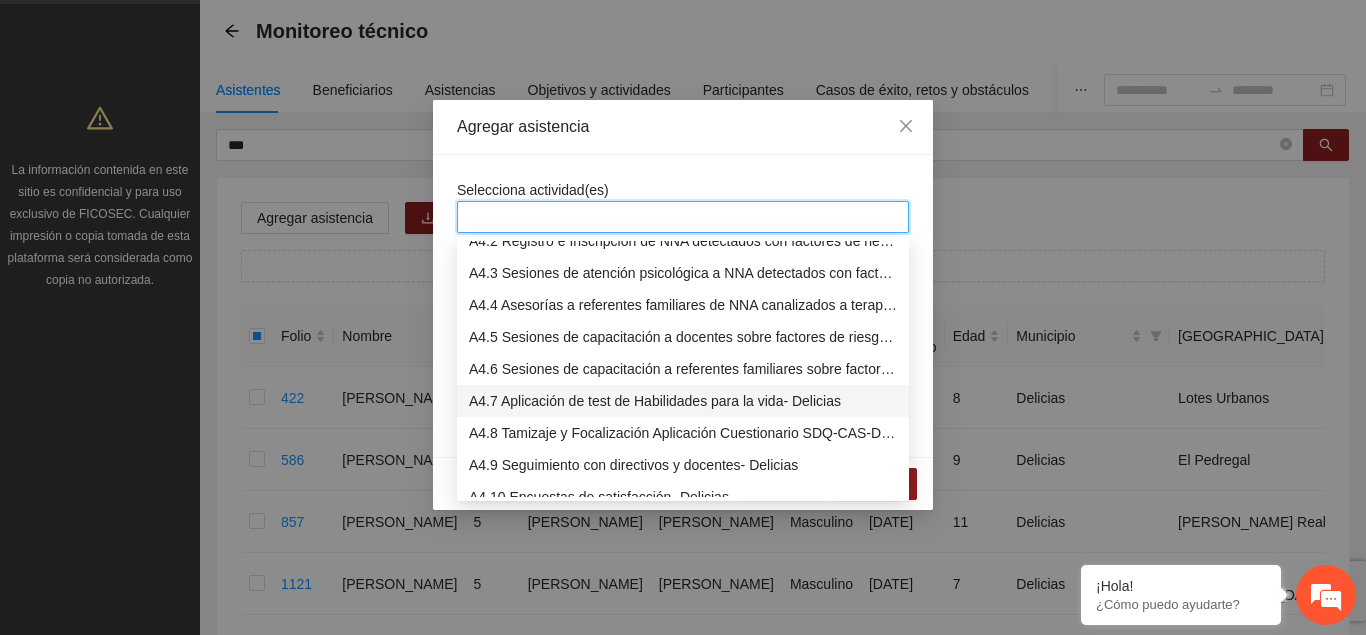 click on "A4.7 Aplicación de test de Habilidades para la vida- Delicias" at bounding box center (683, 401) 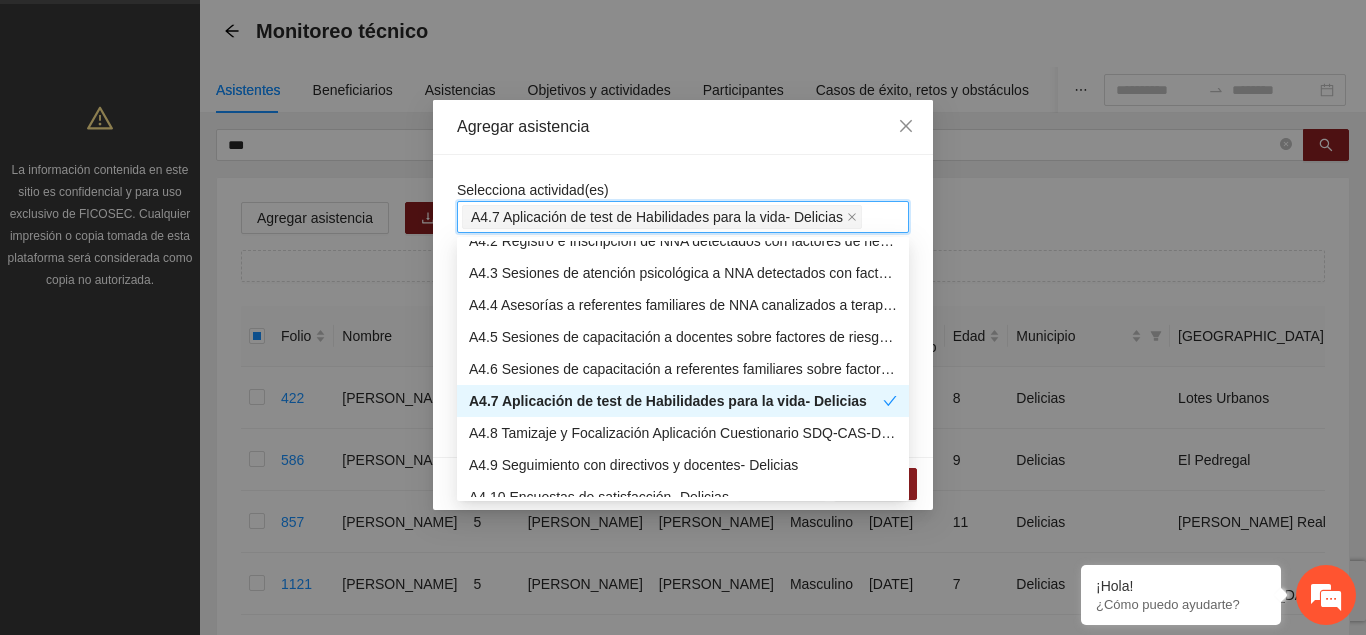 drag, startPoint x: 656, startPoint y: 158, endPoint x: 710, endPoint y: 206, distance: 72.249565 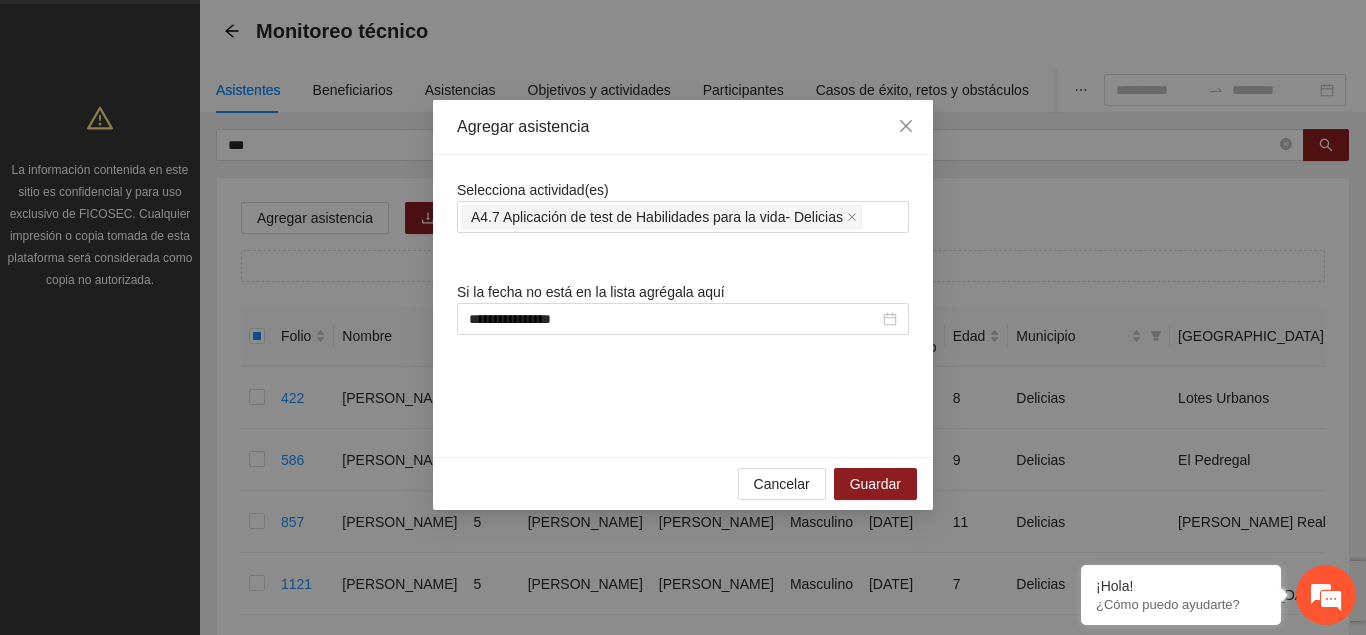 scroll, scrollTop: 0, scrollLeft: 0, axis: both 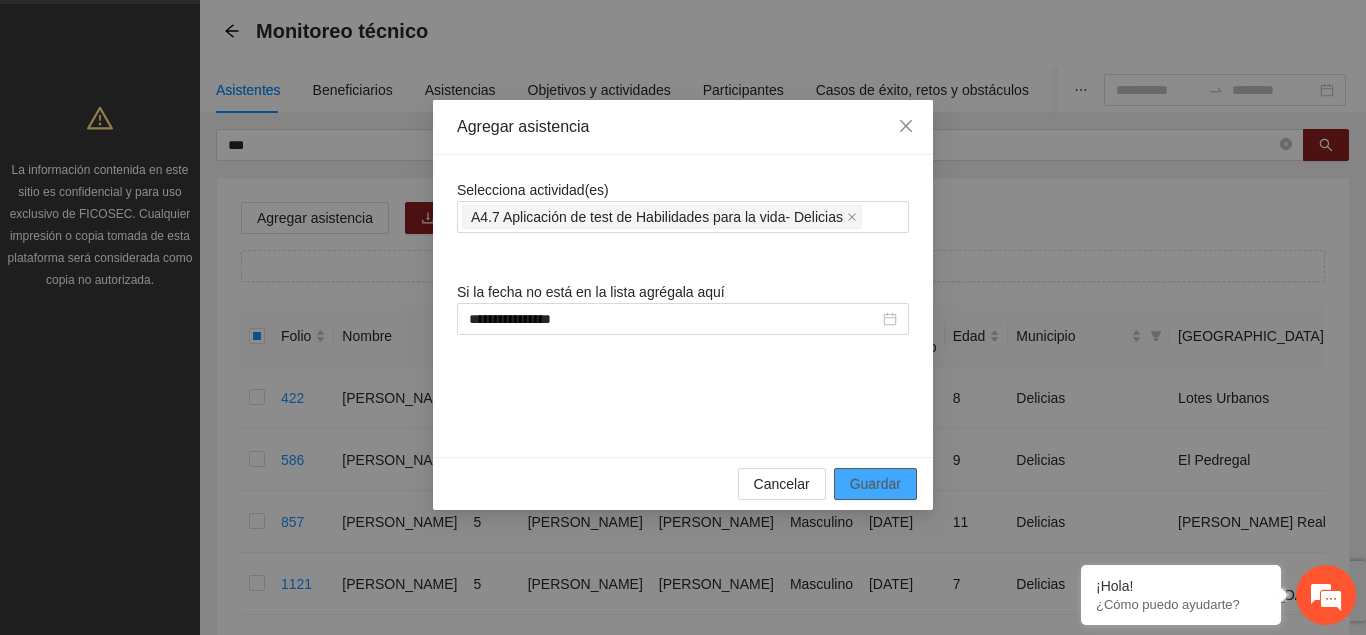 click on "Guardar" at bounding box center [875, 484] 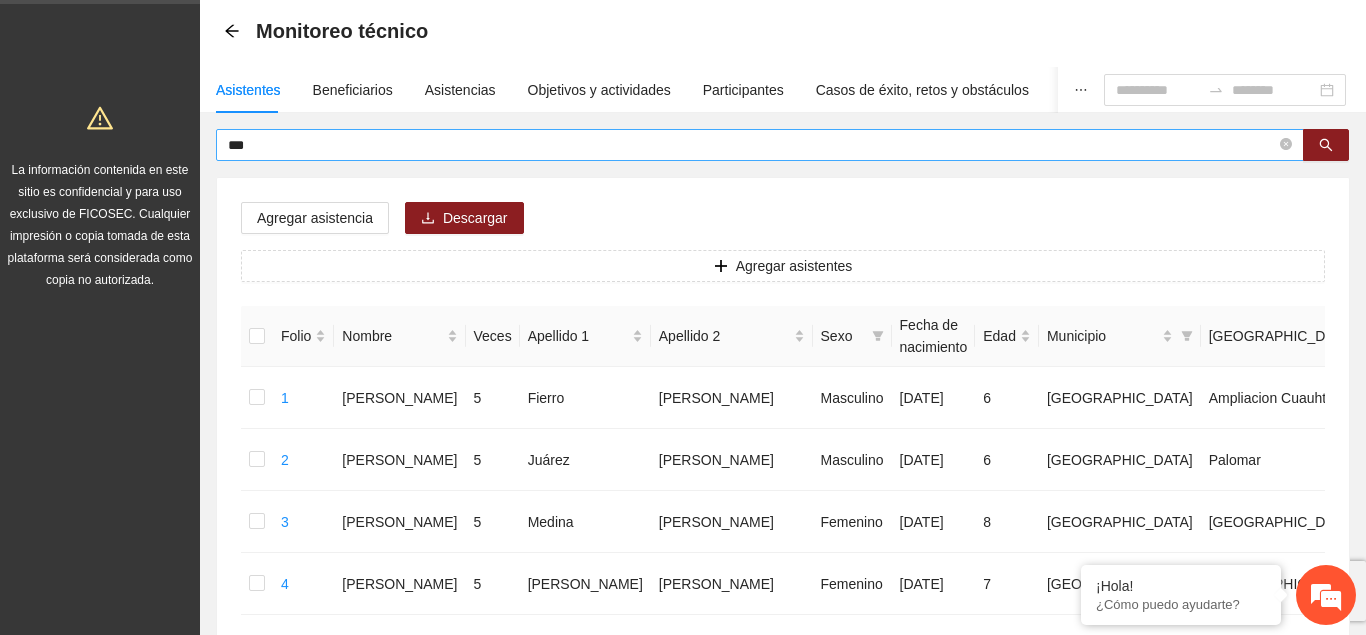 click on "***" at bounding box center [752, 145] 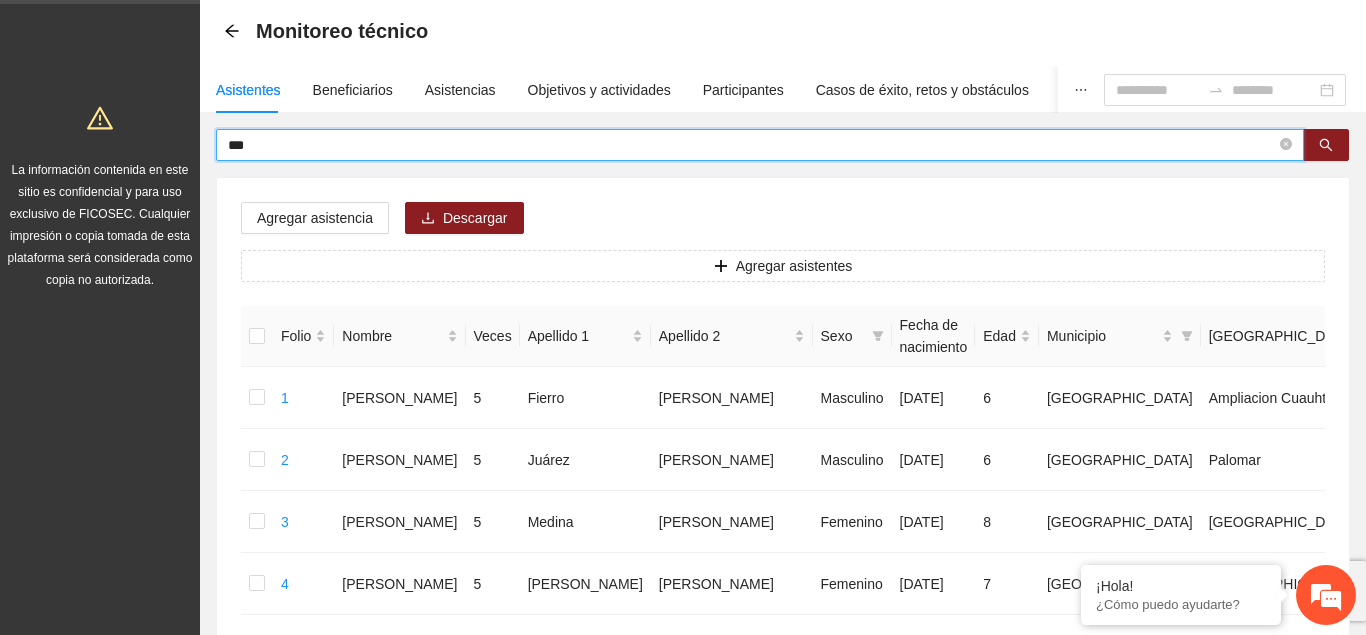 drag, startPoint x: 336, startPoint y: 149, endPoint x: 146, endPoint y: 141, distance: 190.16835 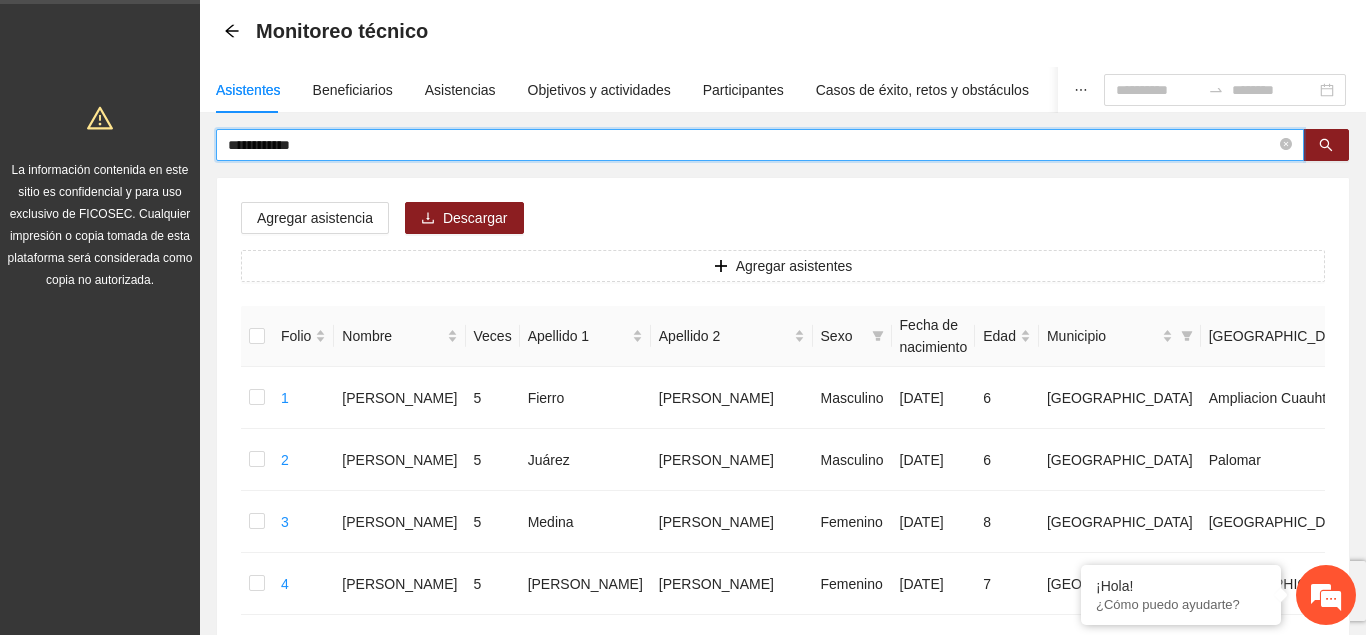 type on "**********" 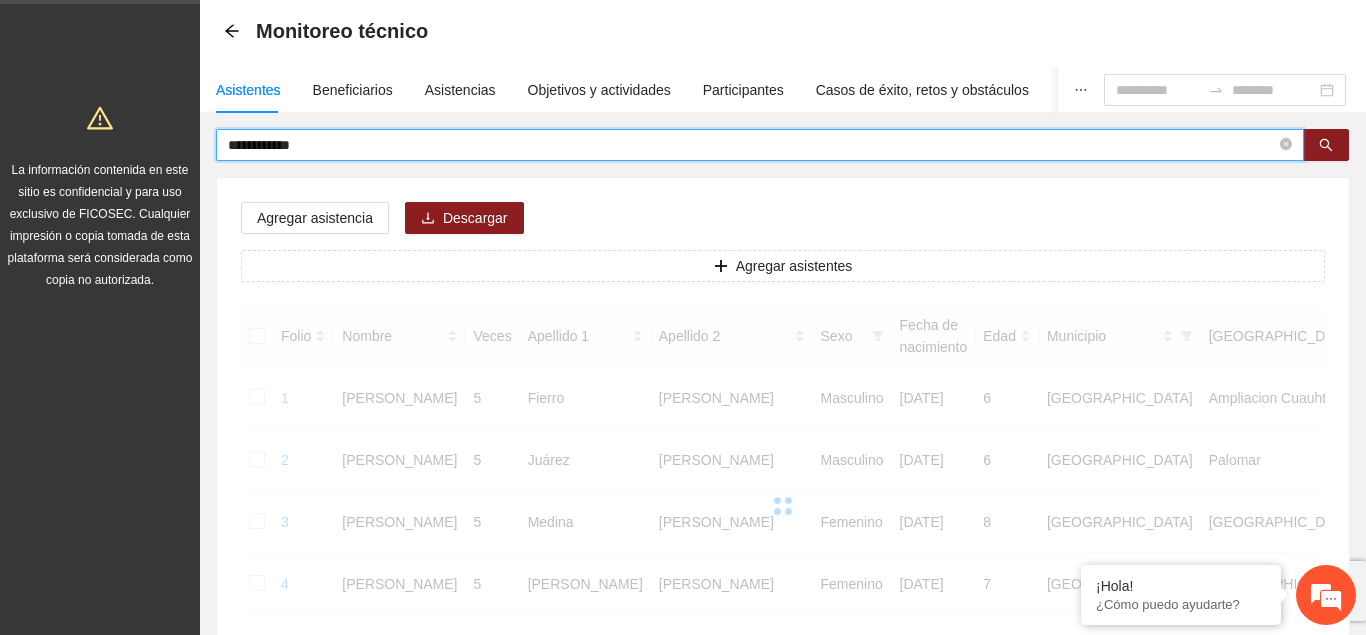 scroll, scrollTop: 83, scrollLeft: 0, axis: vertical 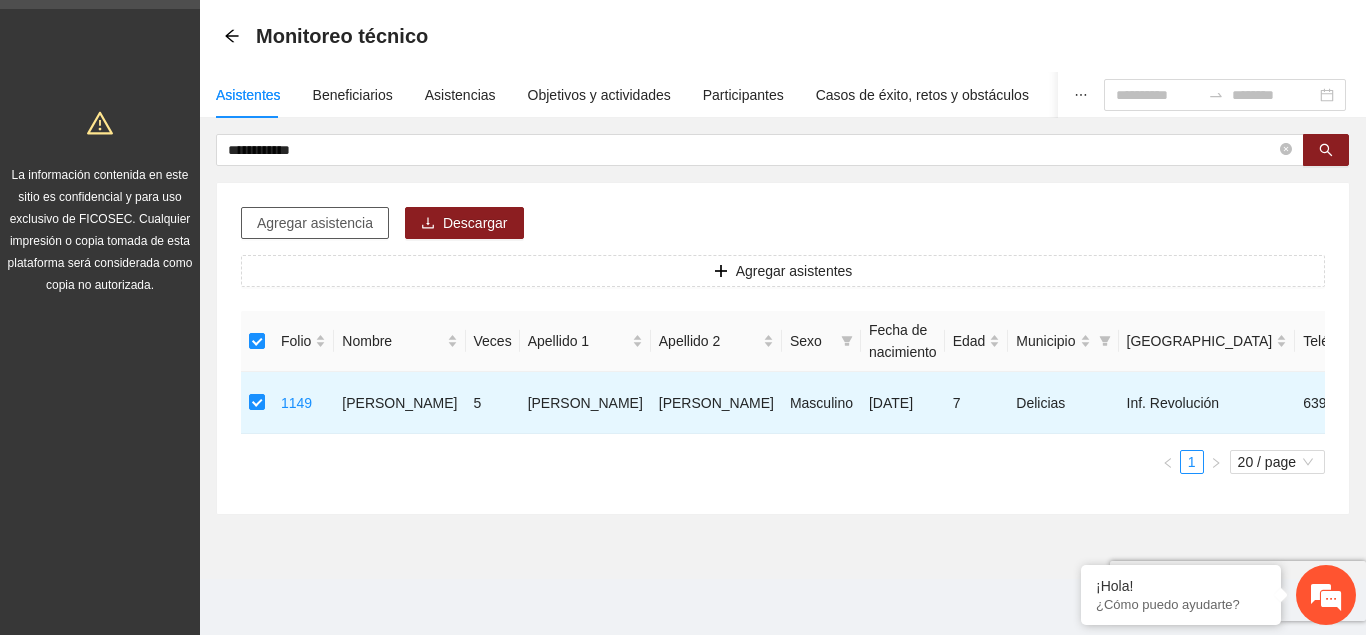 click on "Agregar asistencia" at bounding box center [315, 223] 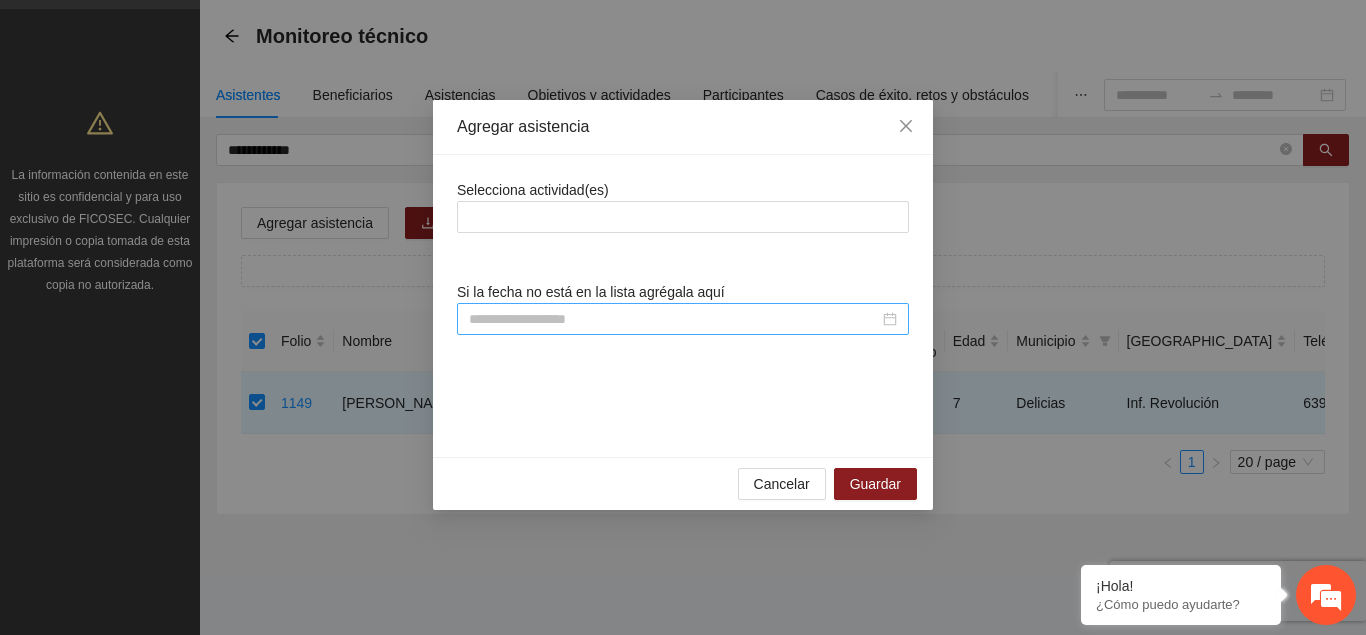 click at bounding box center (674, 319) 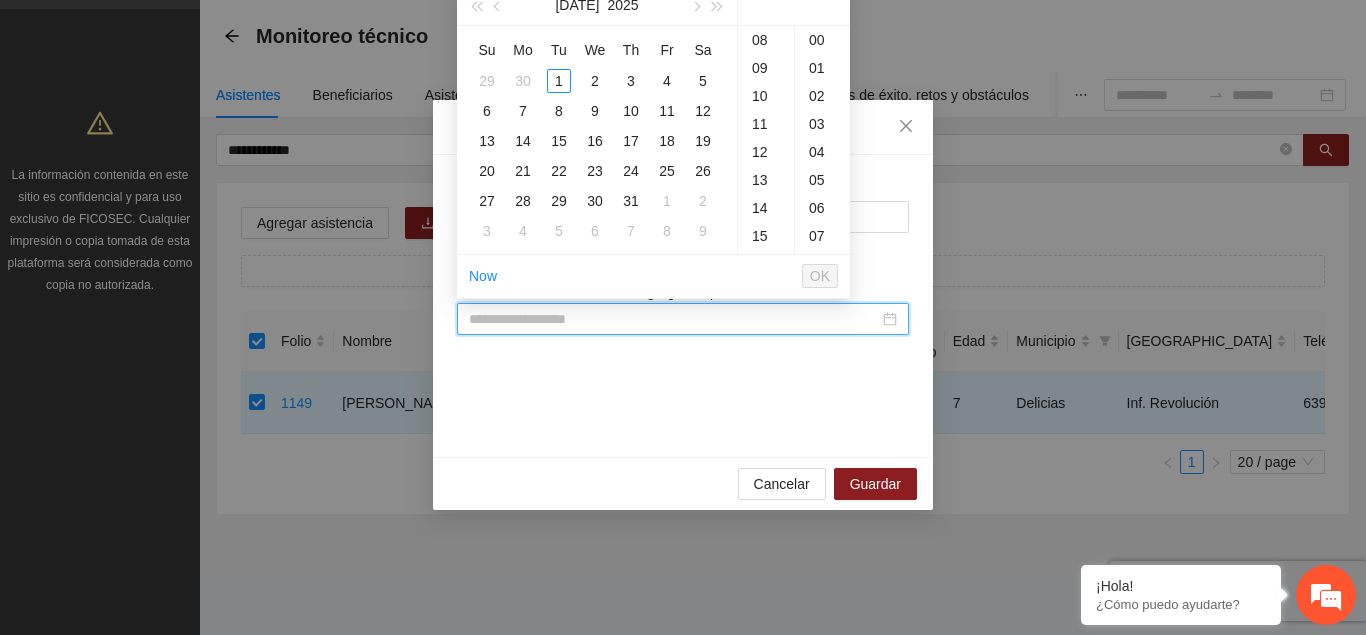 paste on "**********" 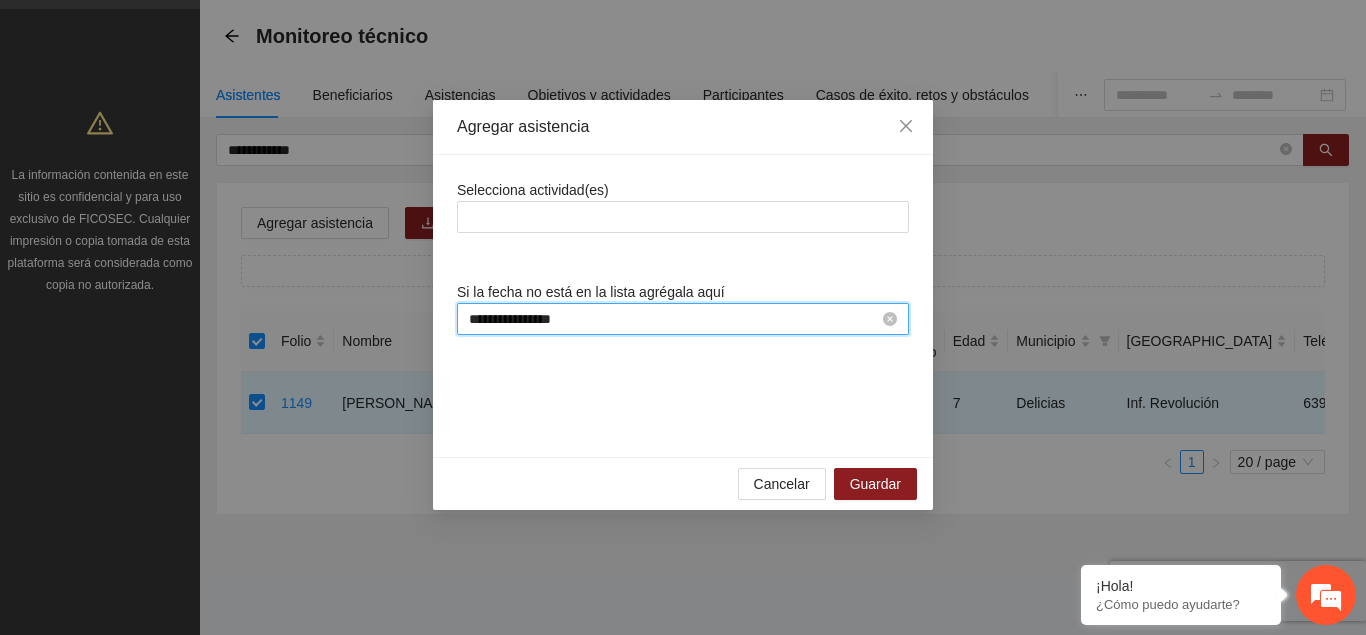 scroll, scrollTop: 0, scrollLeft: 0, axis: both 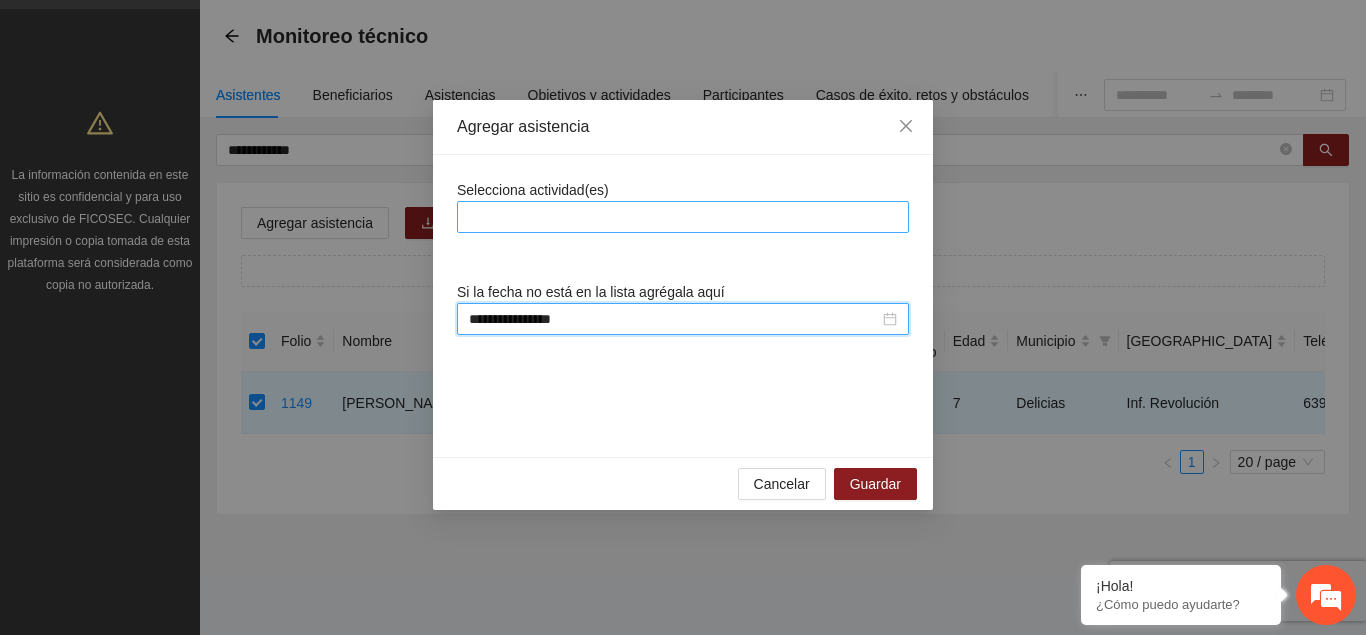 click at bounding box center (683, 217) 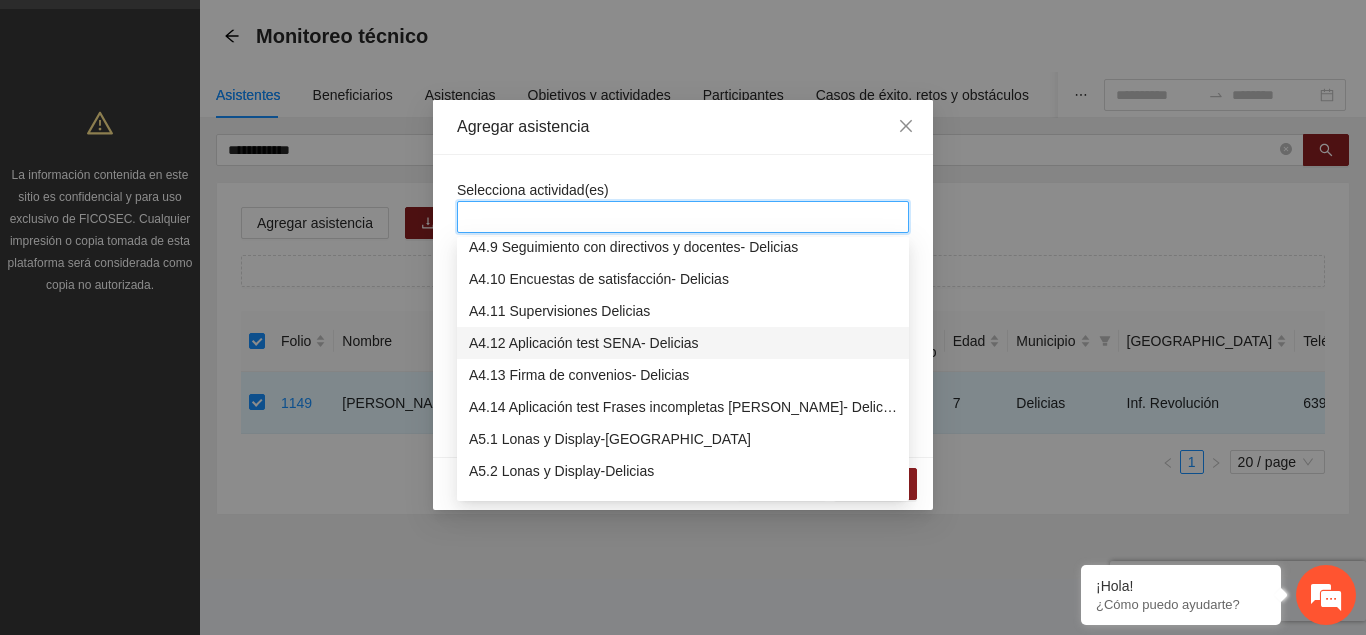 scroll, scrollTop: 1428, scrollLeft: 0, axis: vertical 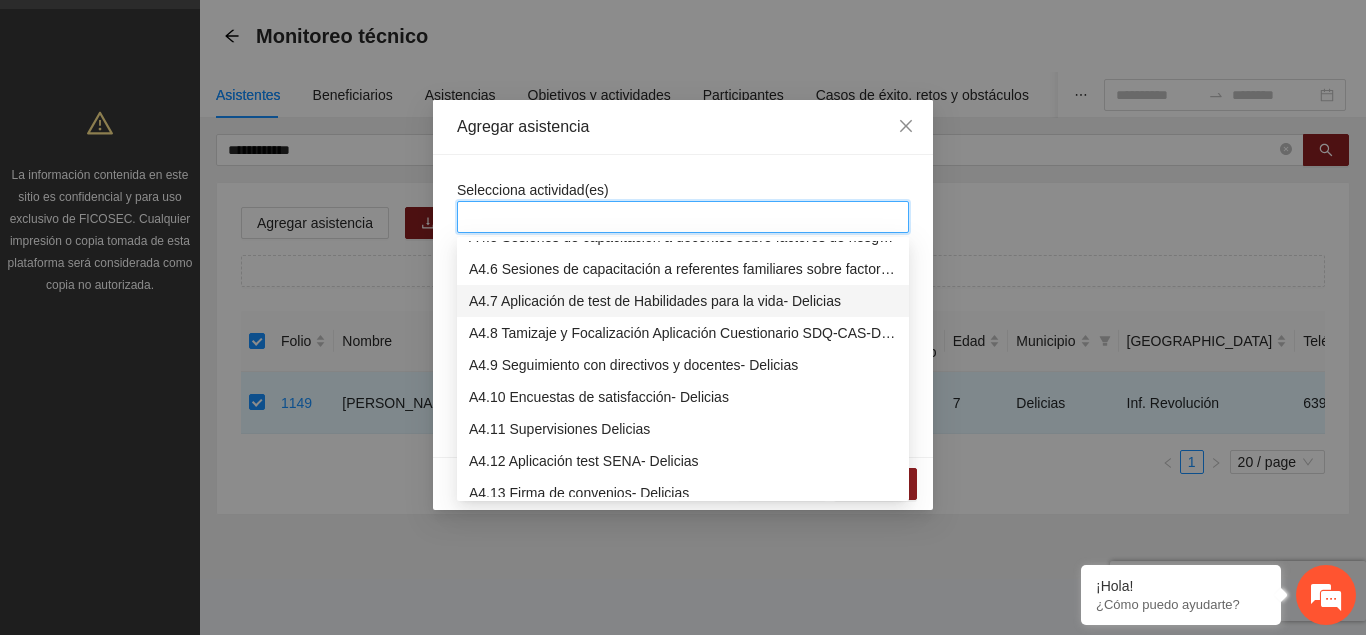 click on "A4.7 Aplicación de test de Habilidades para la vida- Delicias" at bounding box center (683, 301) 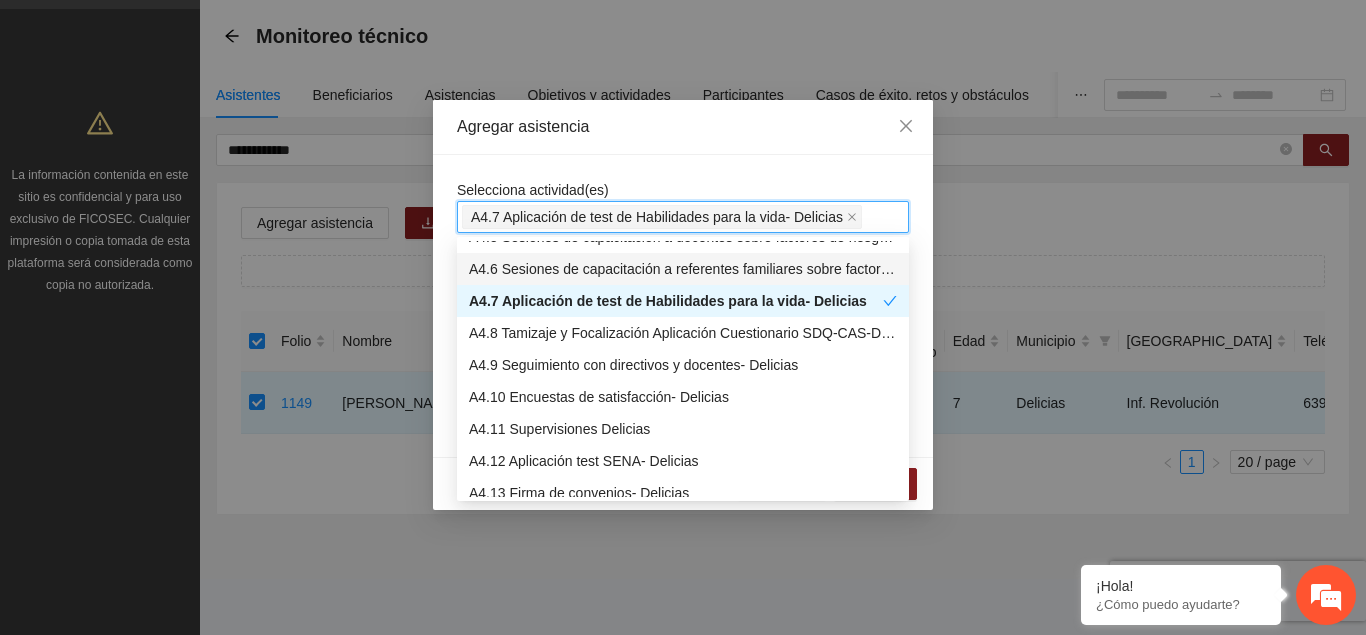 click on "Agregar asistencia" at bounding box center (683, 127) 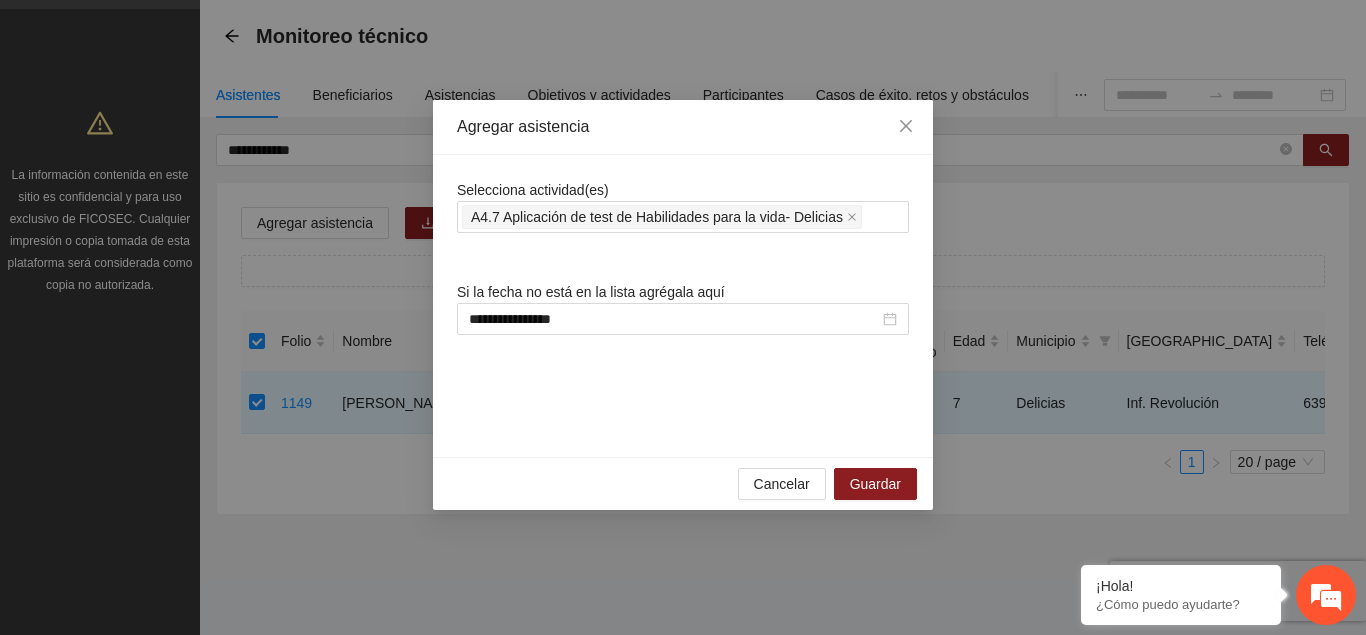 scroll, scrollTop: 0, scrollLeft: 0, axis: both 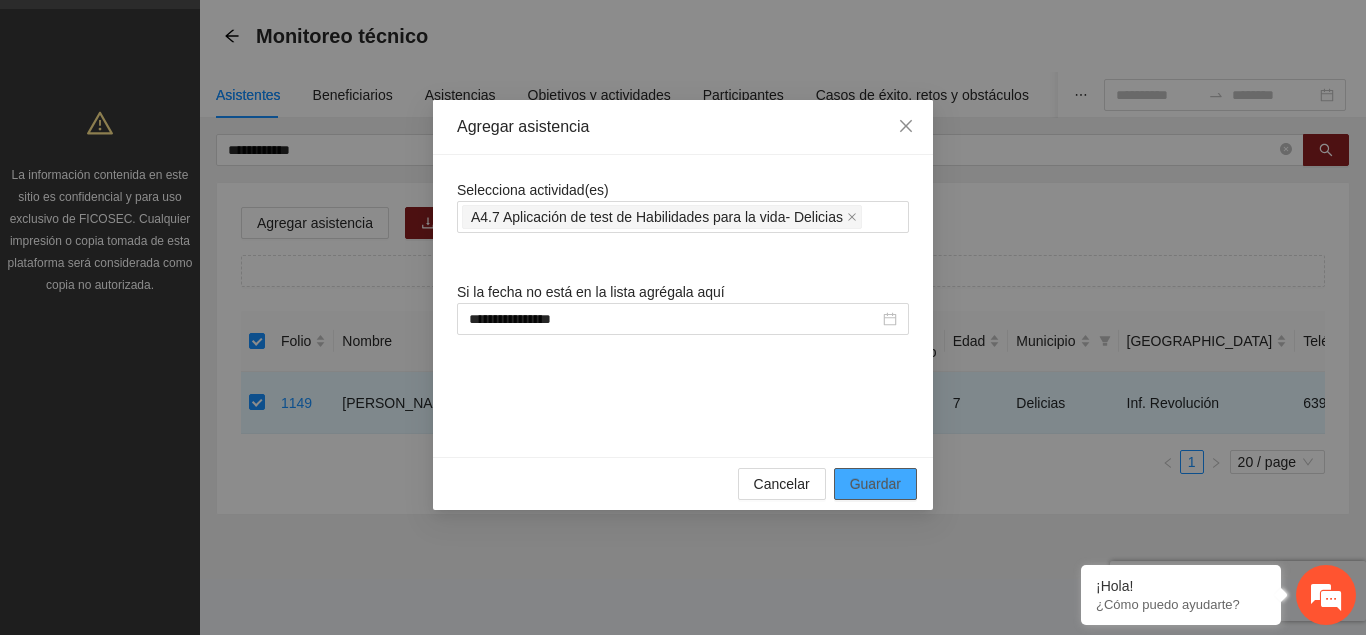 click on "Guardar" at bounding box center (875, 484) 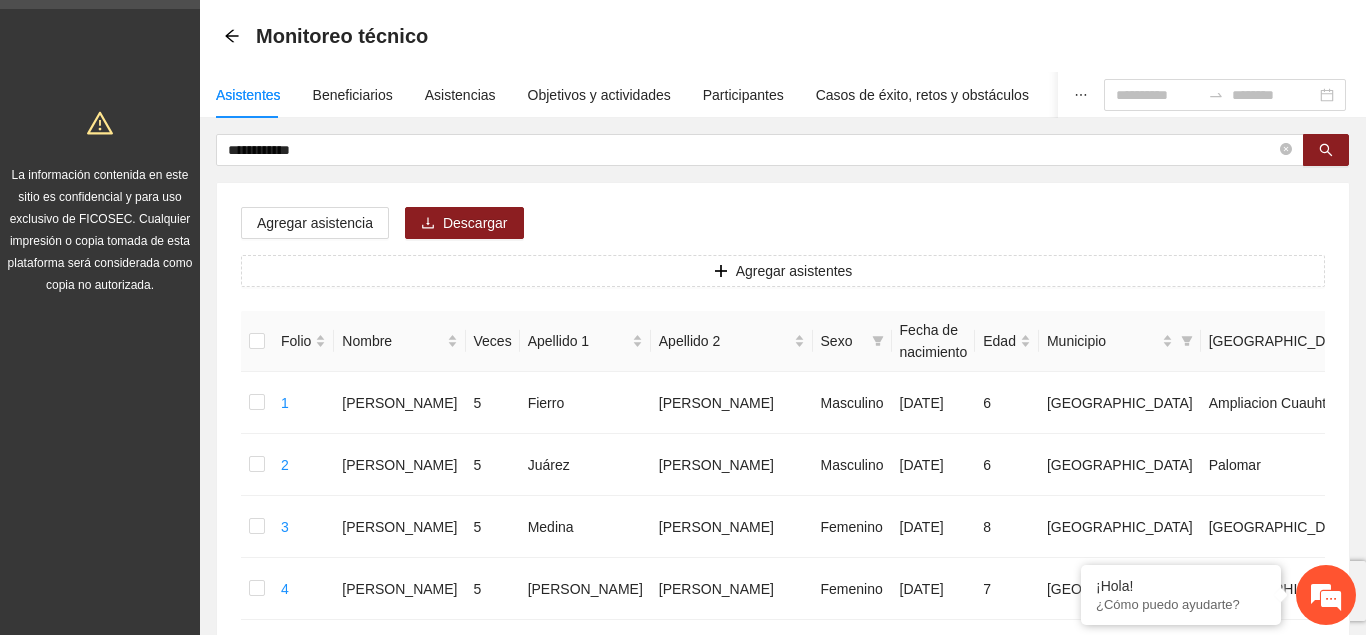 click on "**********" at bounding box center [752, 150] 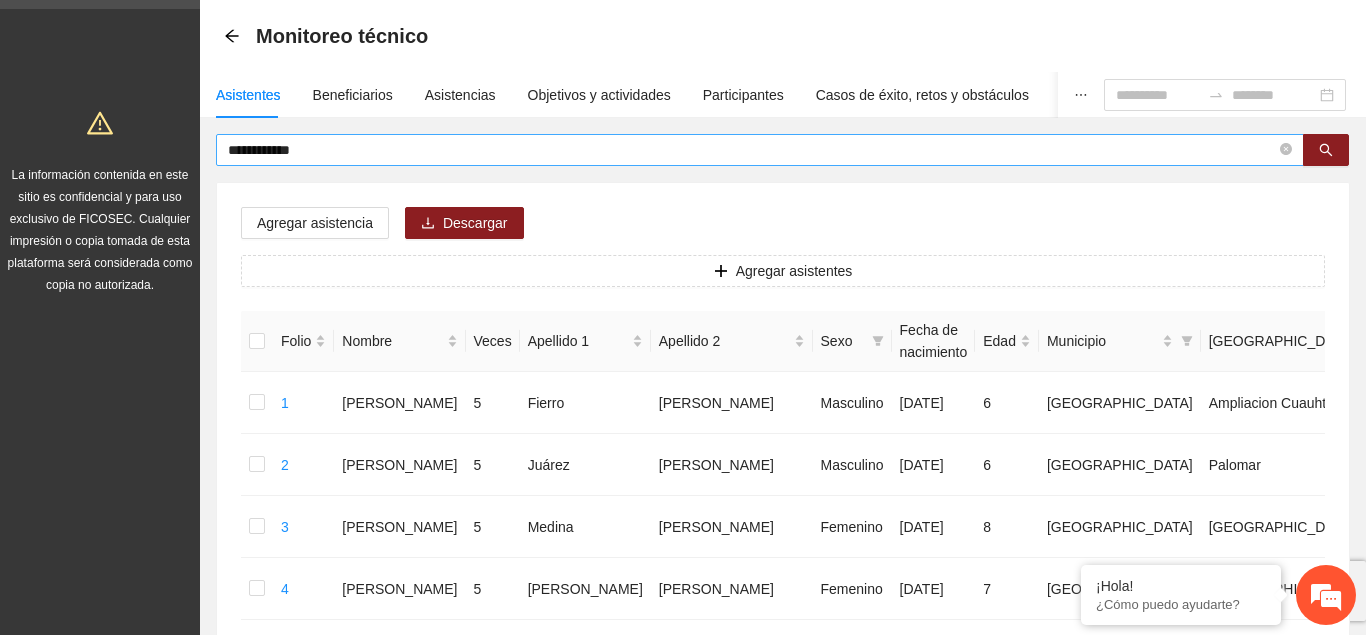 drag, startPoint x: 332, startPoint y: 163, endPoint x: 347, endPoint y: 156, distance: 16.552946 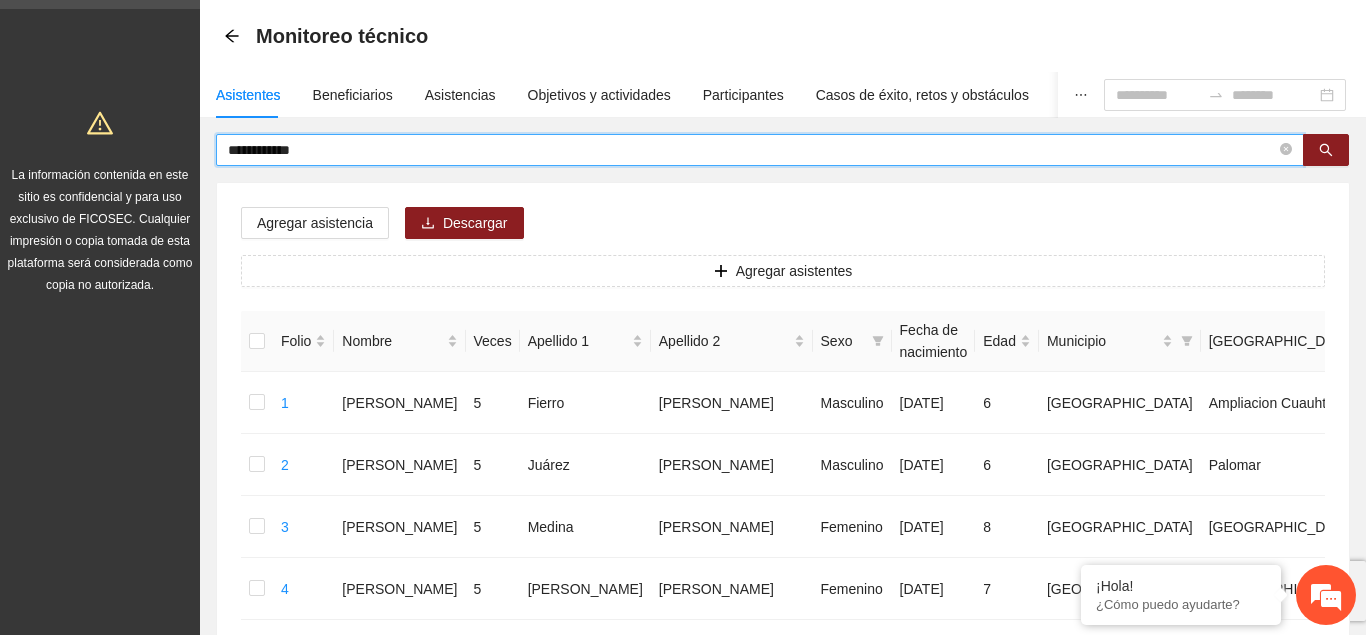 drag, startPoint x: 347, startPoint y: 156, endPoint x: 33, endPoint y: 147, distance: 314.12897 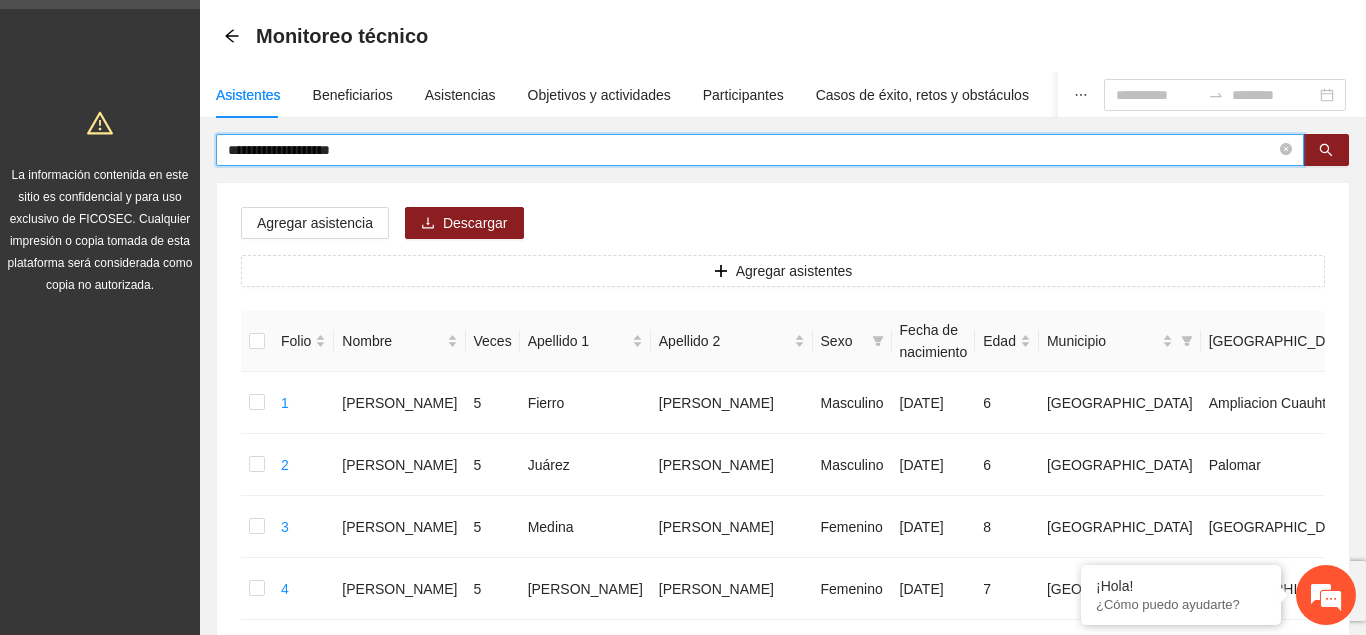 type on "**********" 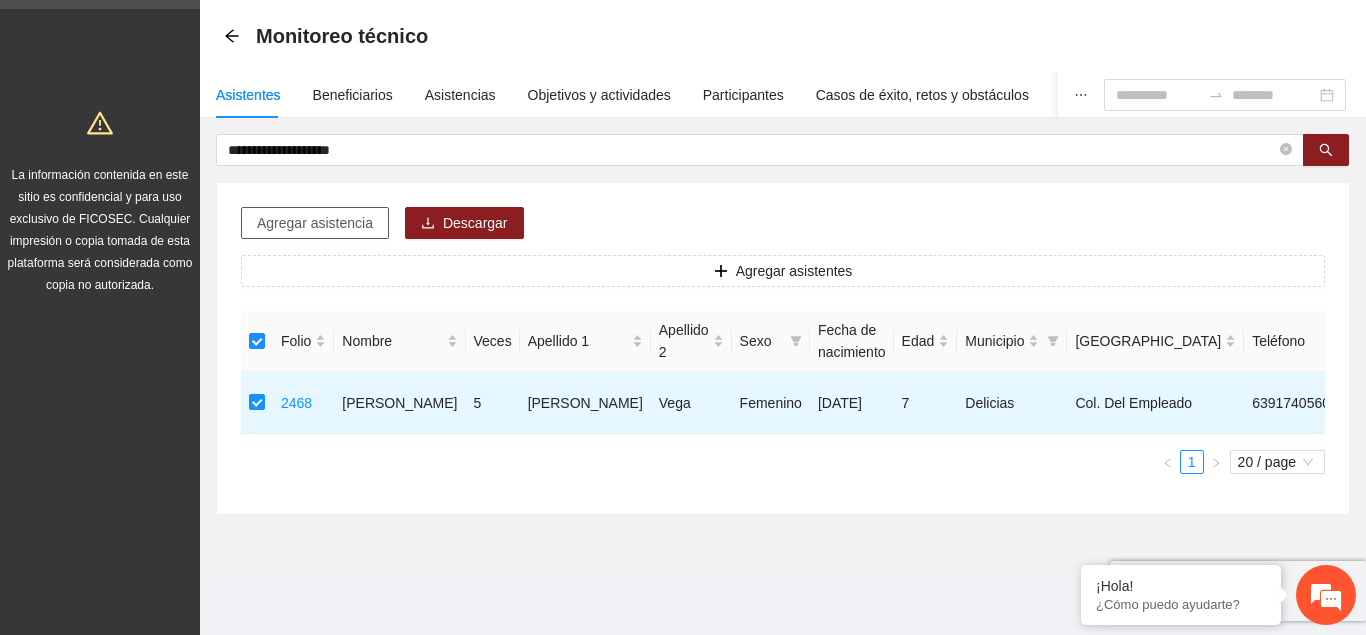 click on "Agregar asistencia" at bounding box center (315, 223) 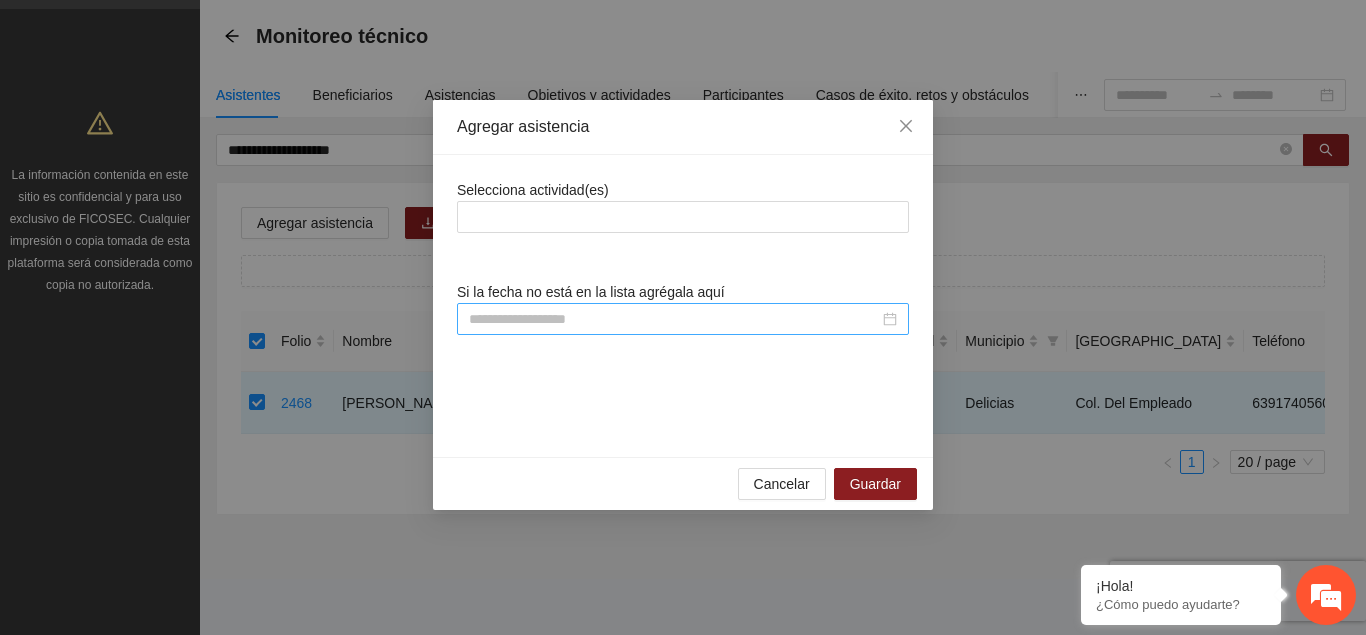 click at bounding box center (674, 319) 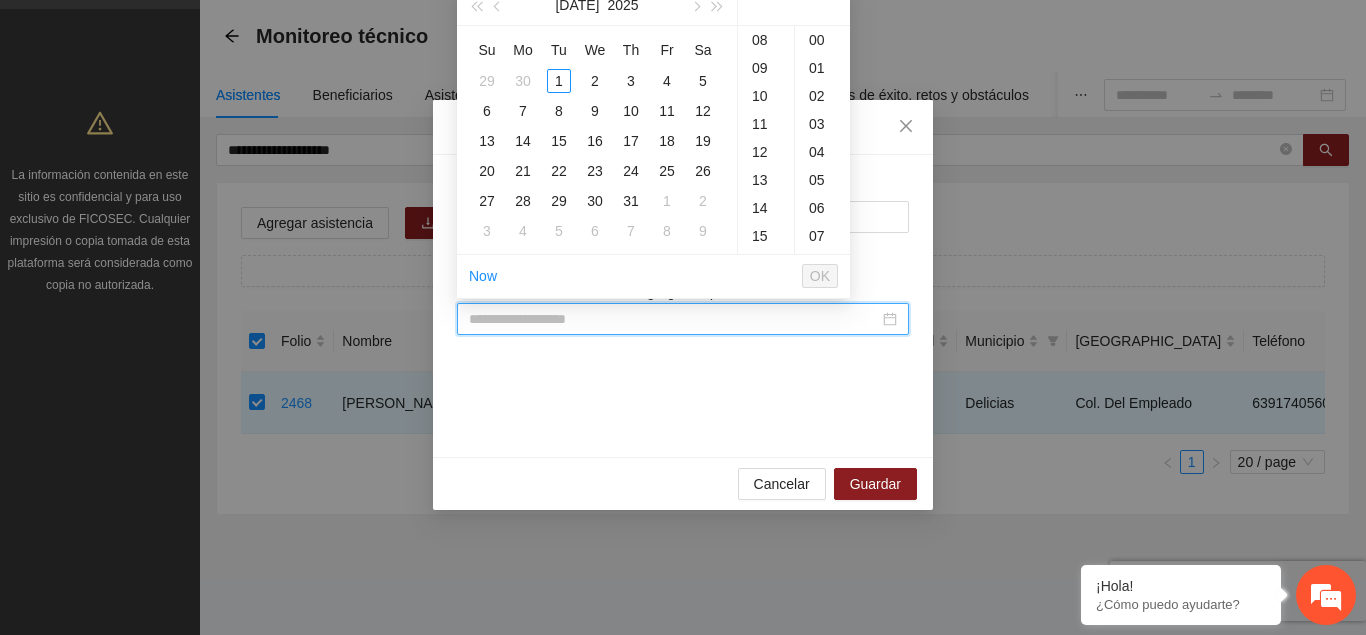 type on "*" 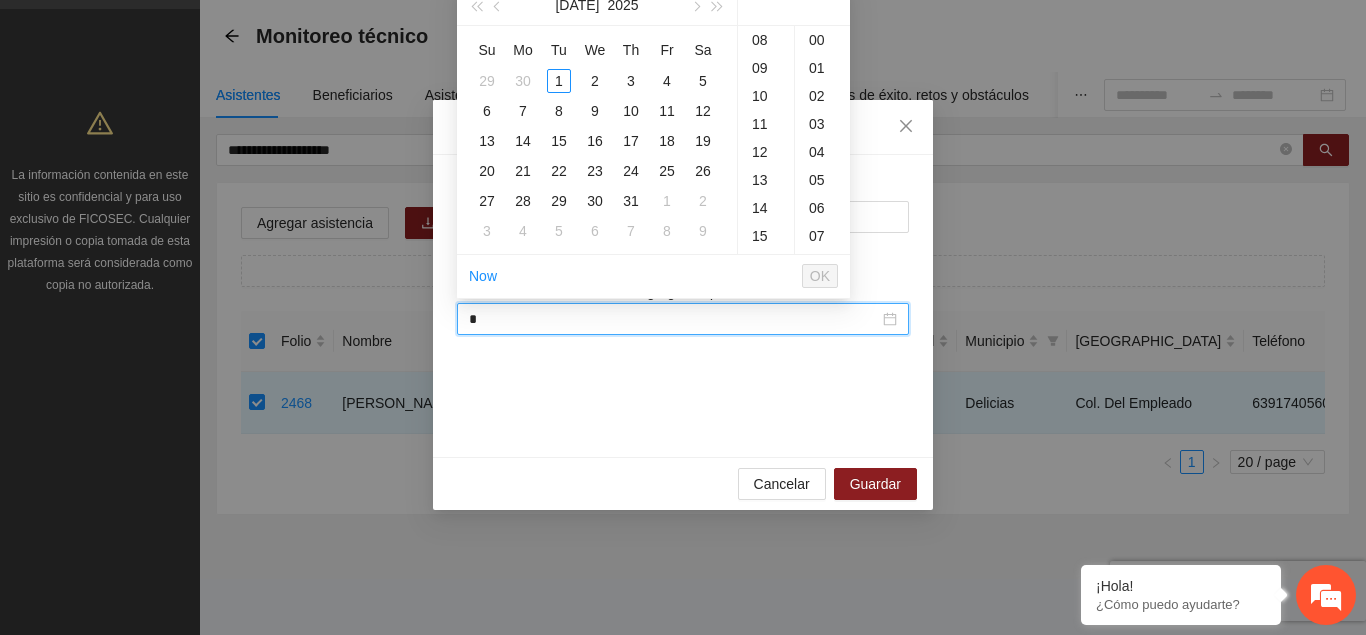 scroll, scrollTop: 224, scrollLeft: 0, axis: vertical 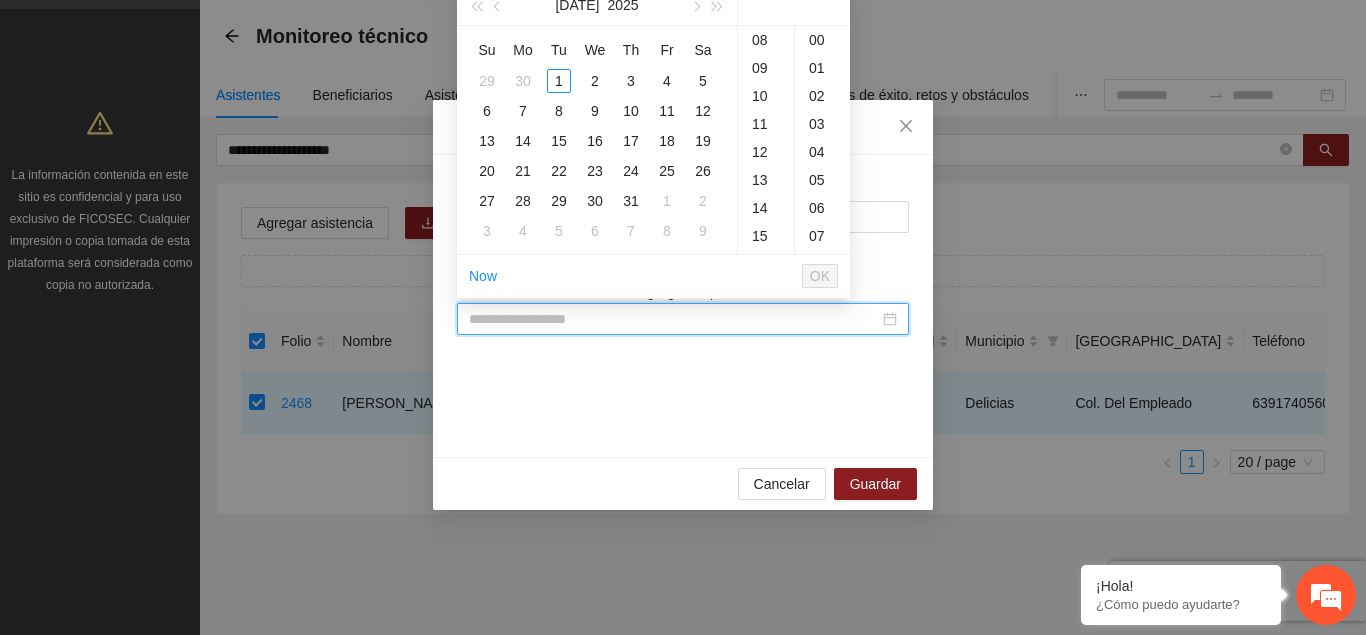 type on "*" 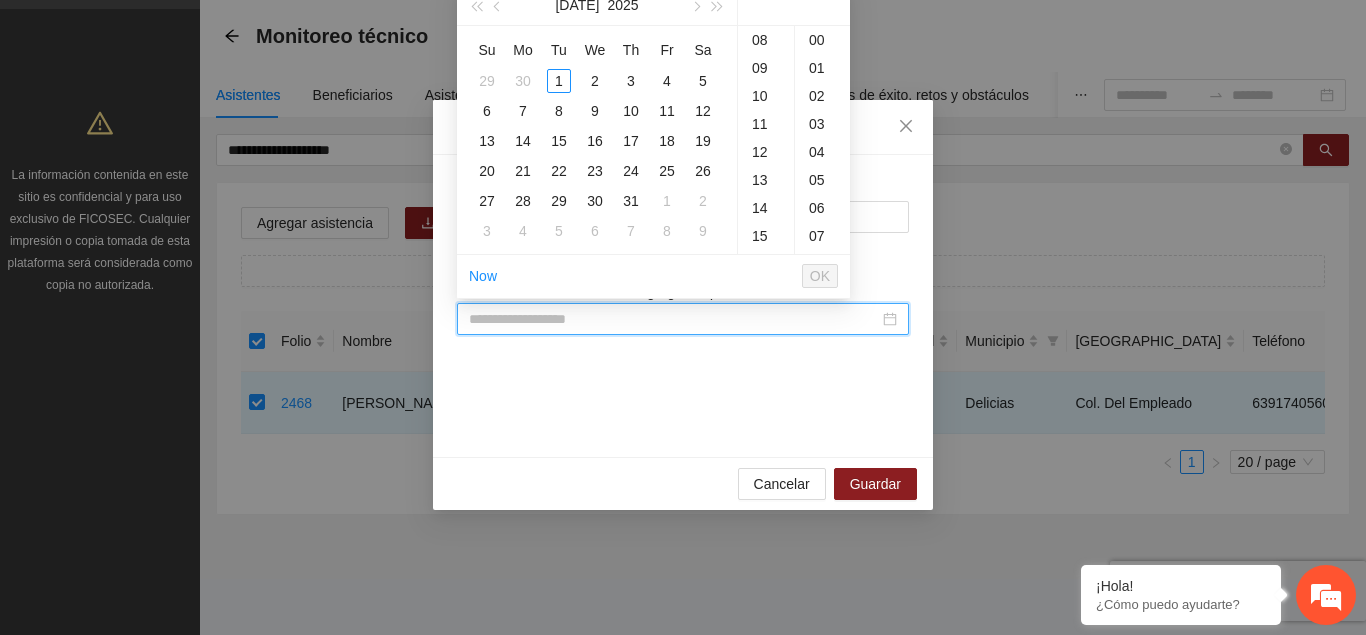 paste on "**********" 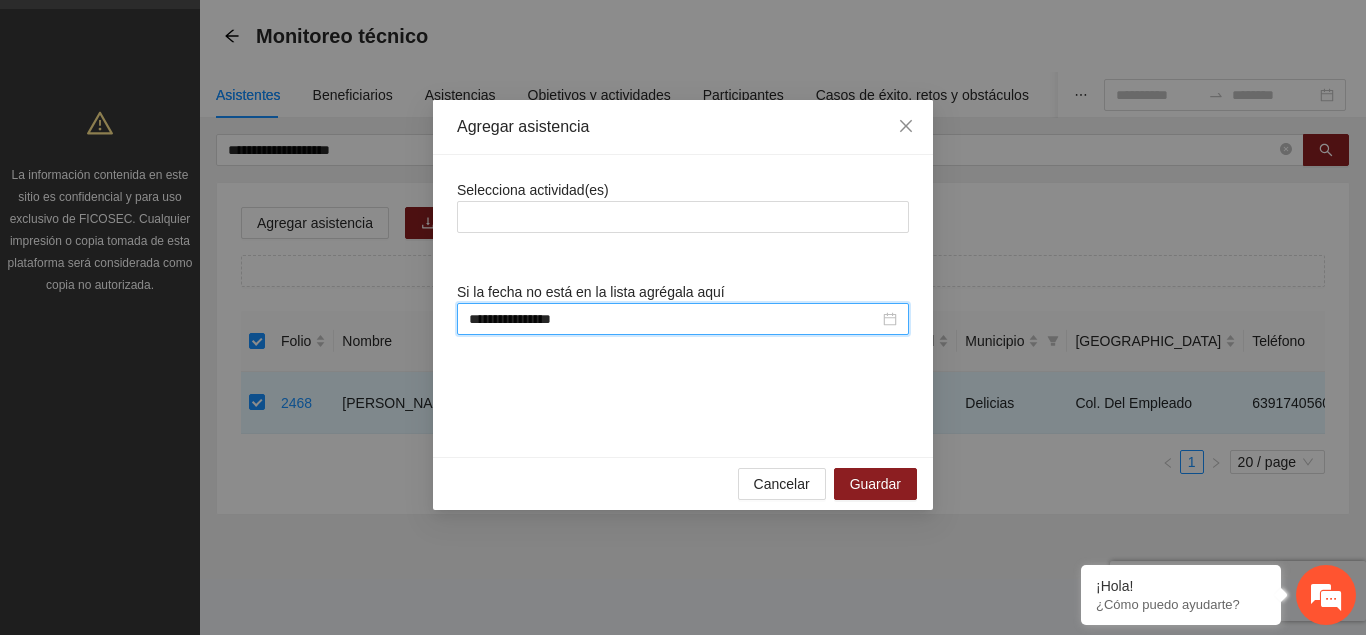 scroll, scrollTop: 0, scrollLeft: 0, axis: both 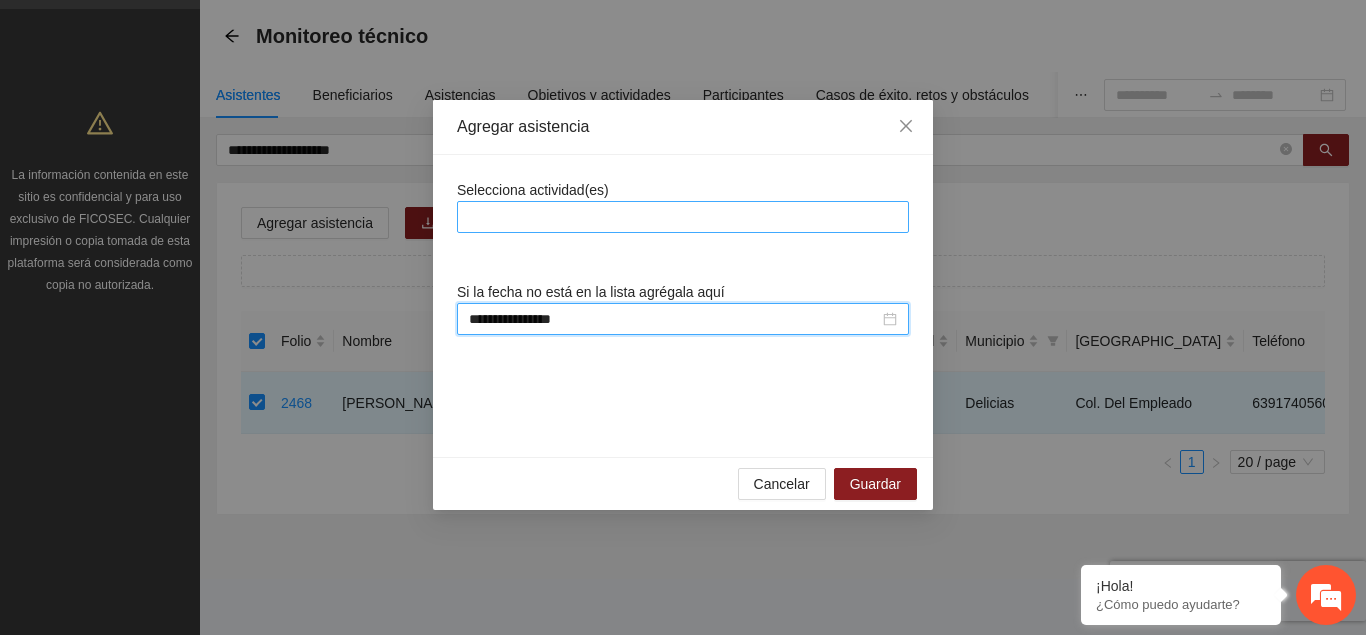 click at bounding box center [683, 217] 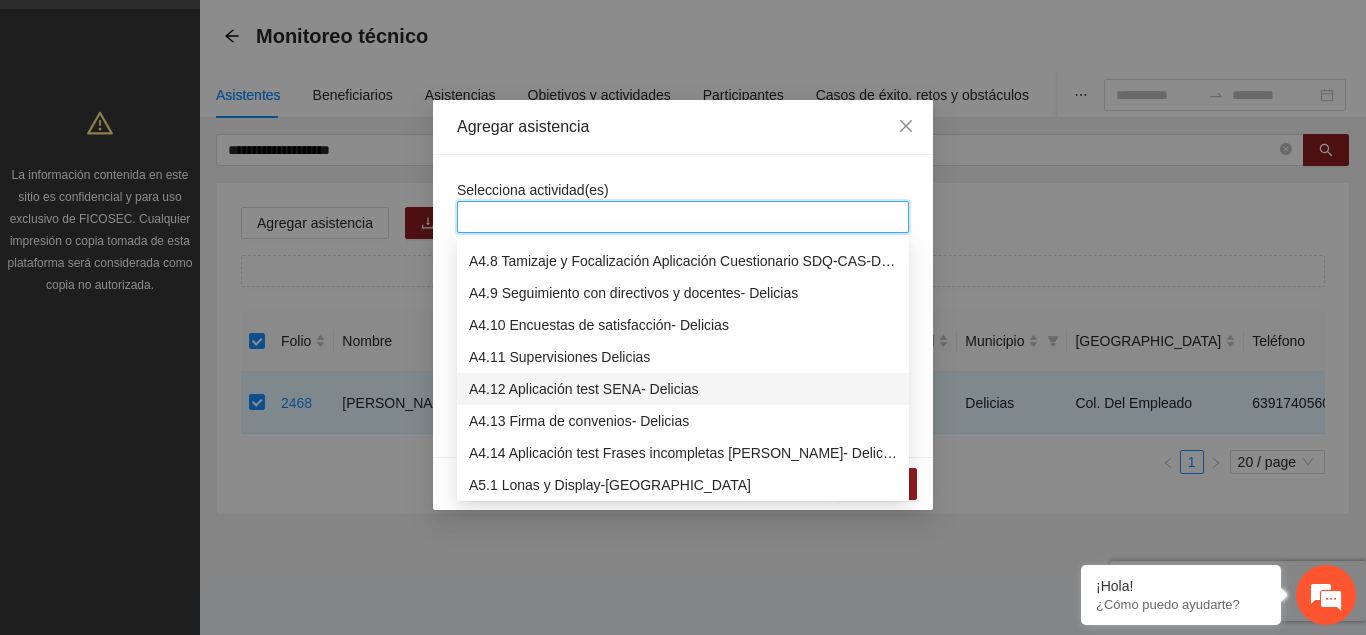 scroll, scrollTop: 1326, scrollLeft: 0, axis: vertical 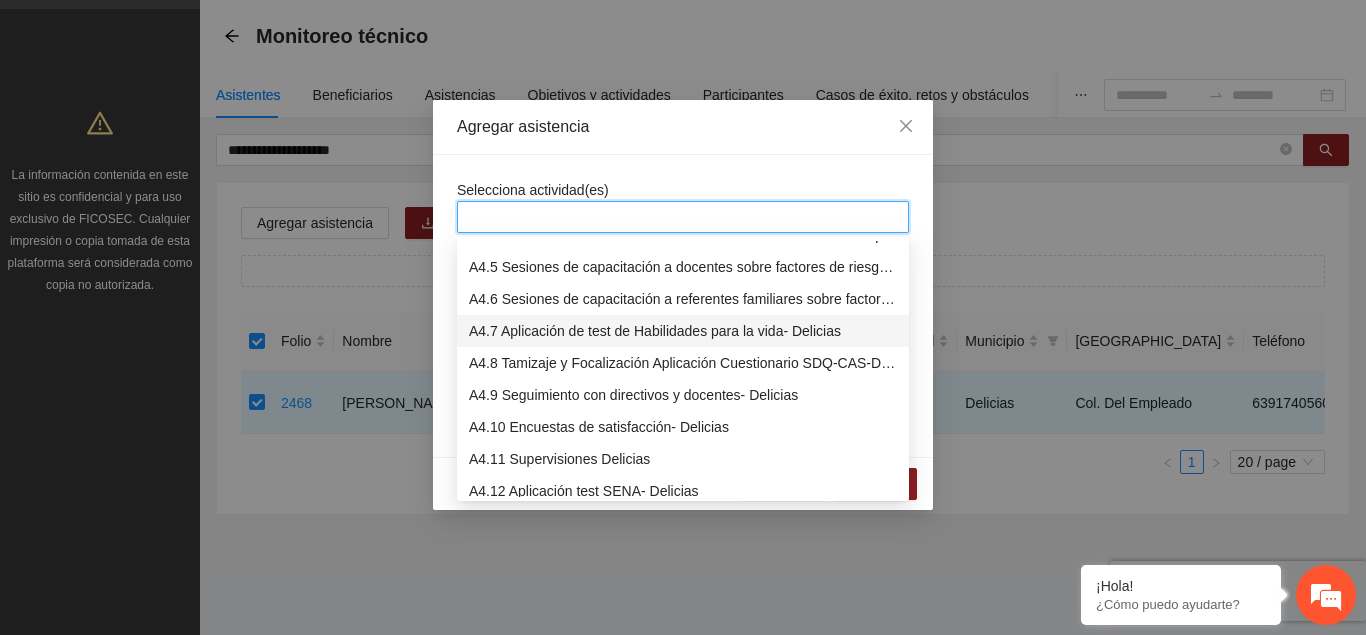click on "A4.7 Aplicación de test de Habilidades para la vida- Delicias" at bounding box center (683, 331) 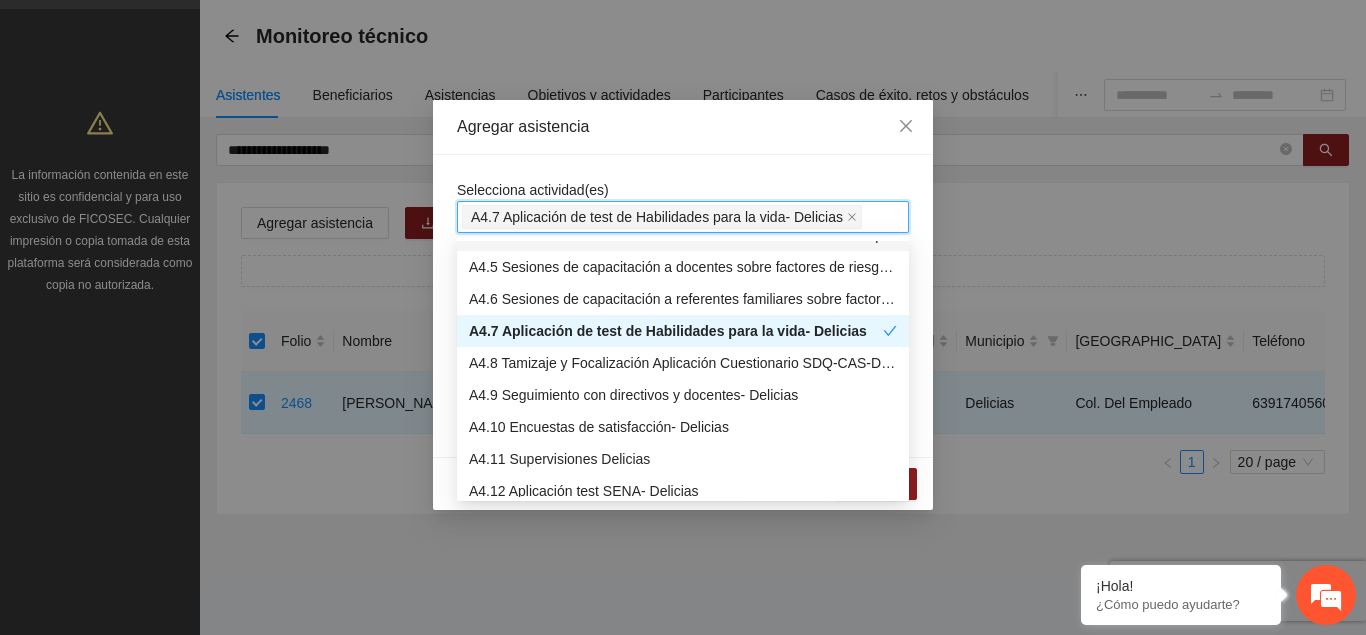 click on "**********" at bounding box center [683, 306] 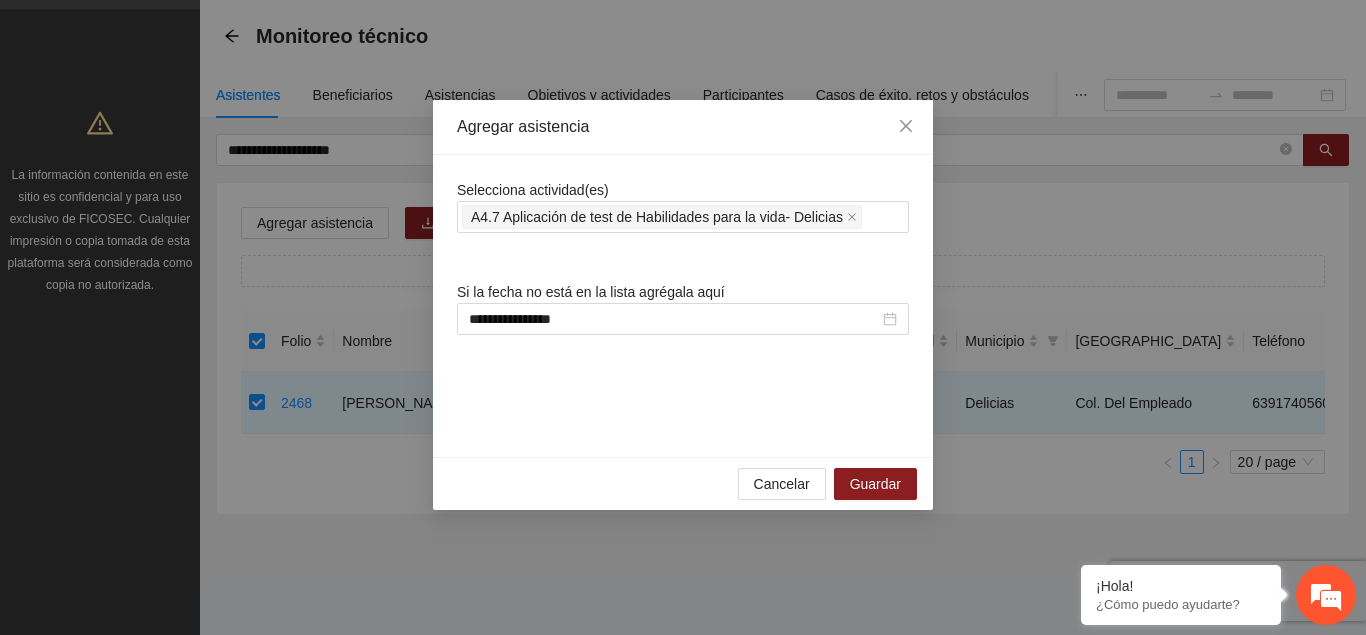 scroll, scrollTop: 0, scrollLeft: 0, axis: both 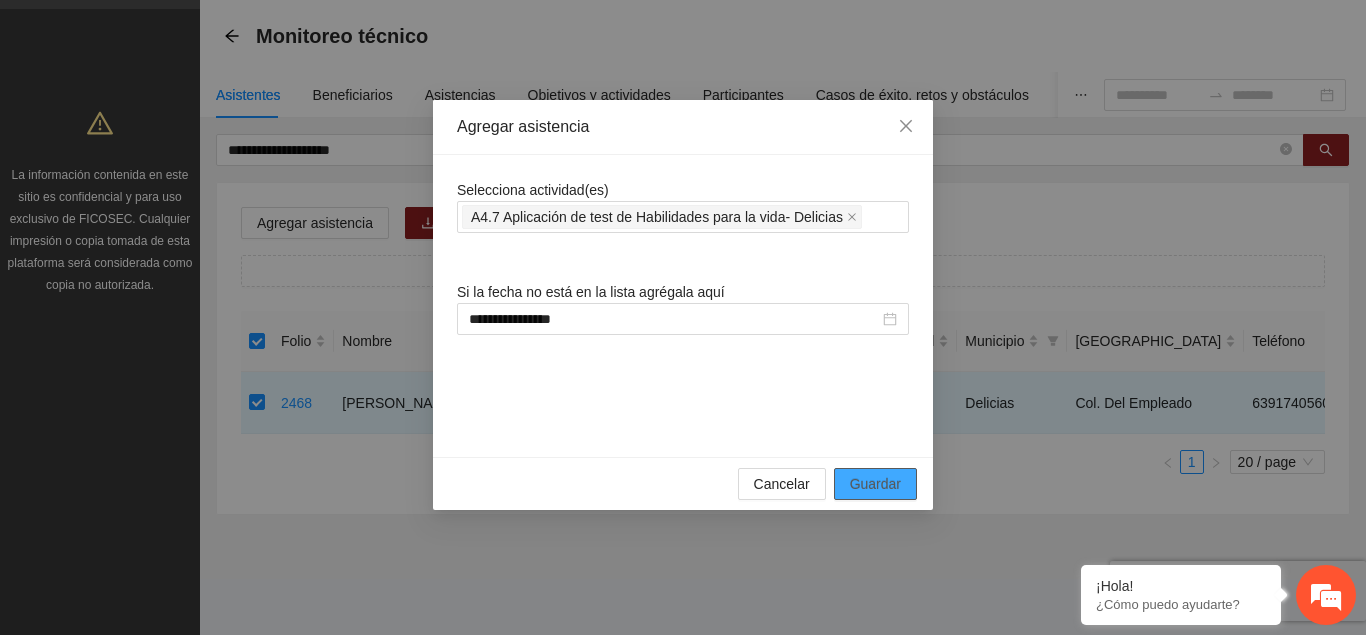 click on "Guardar" at bounding box center [875, 484] 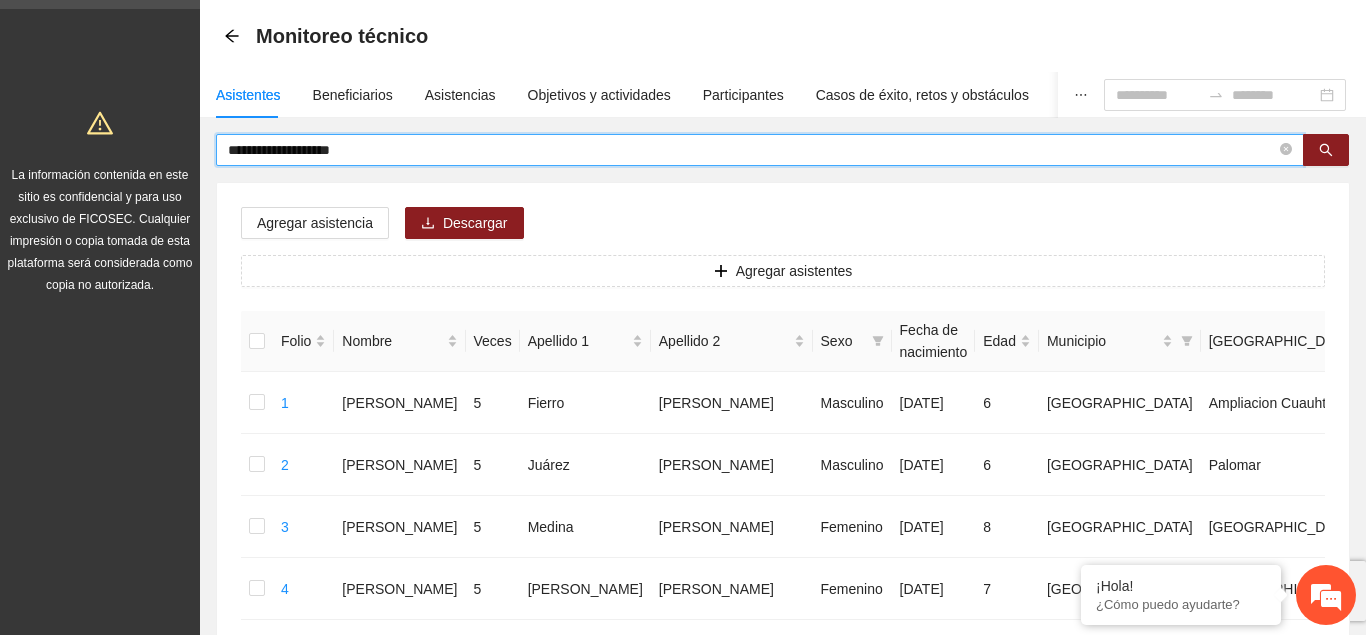 click on "**********" at bounding box center (752, 150) 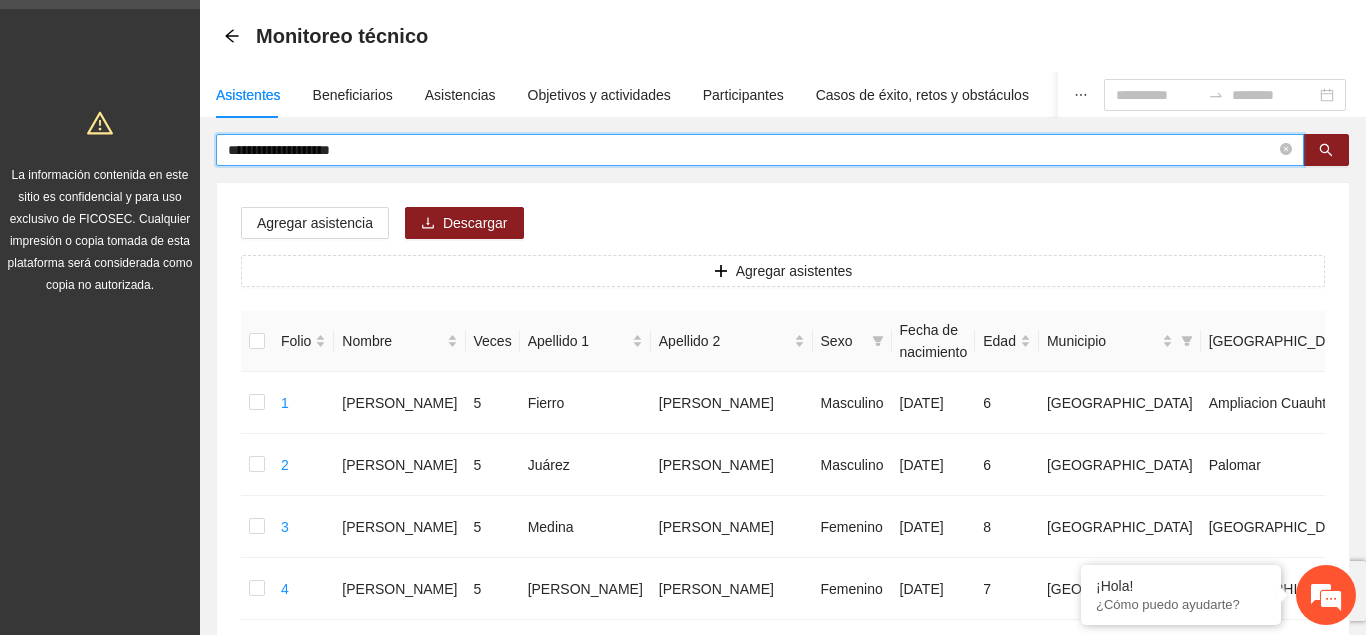 drag, startPoint x: 329, startPoint y: 150, endPoint x: 148, endPoint y: 150, distance: 181 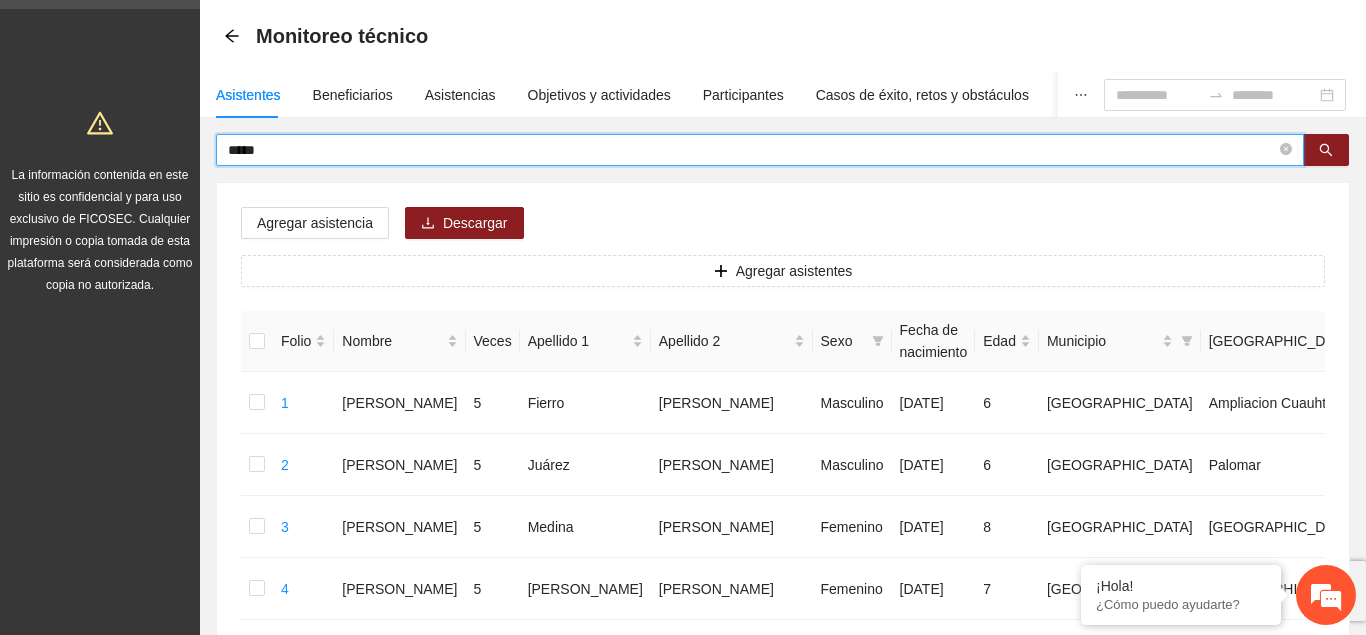 type on "*****" 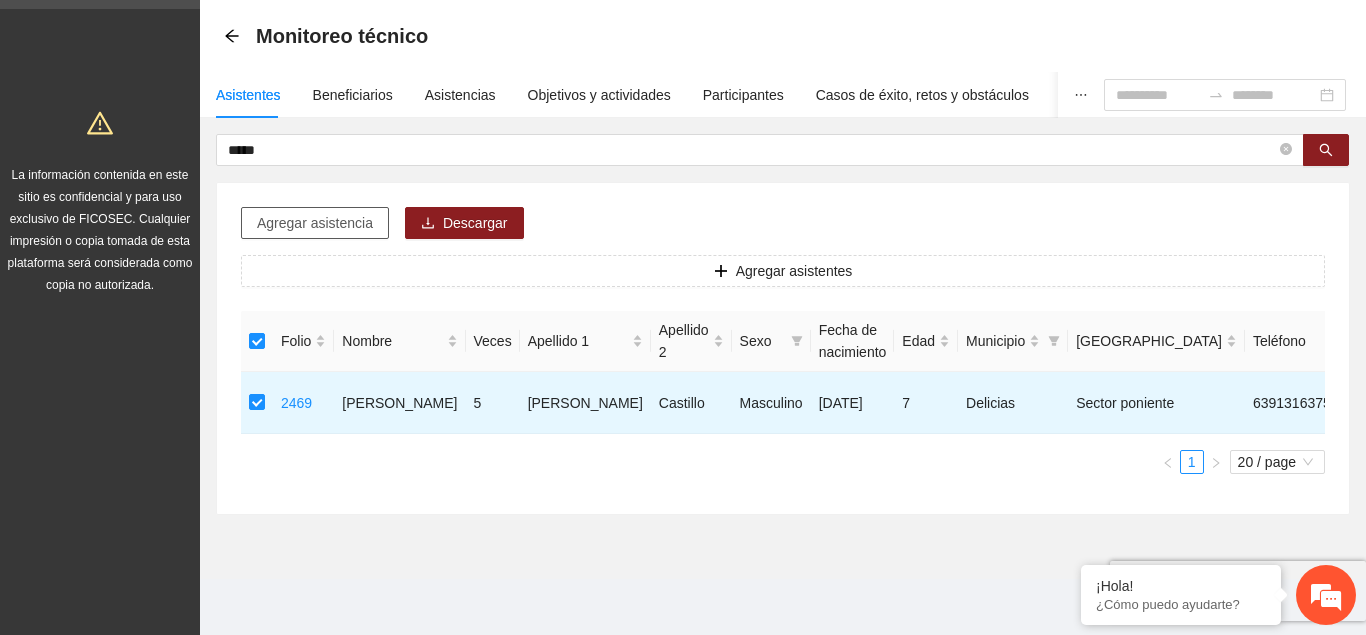 click on "Agregar asistencia" at bounding box center [315, 223] 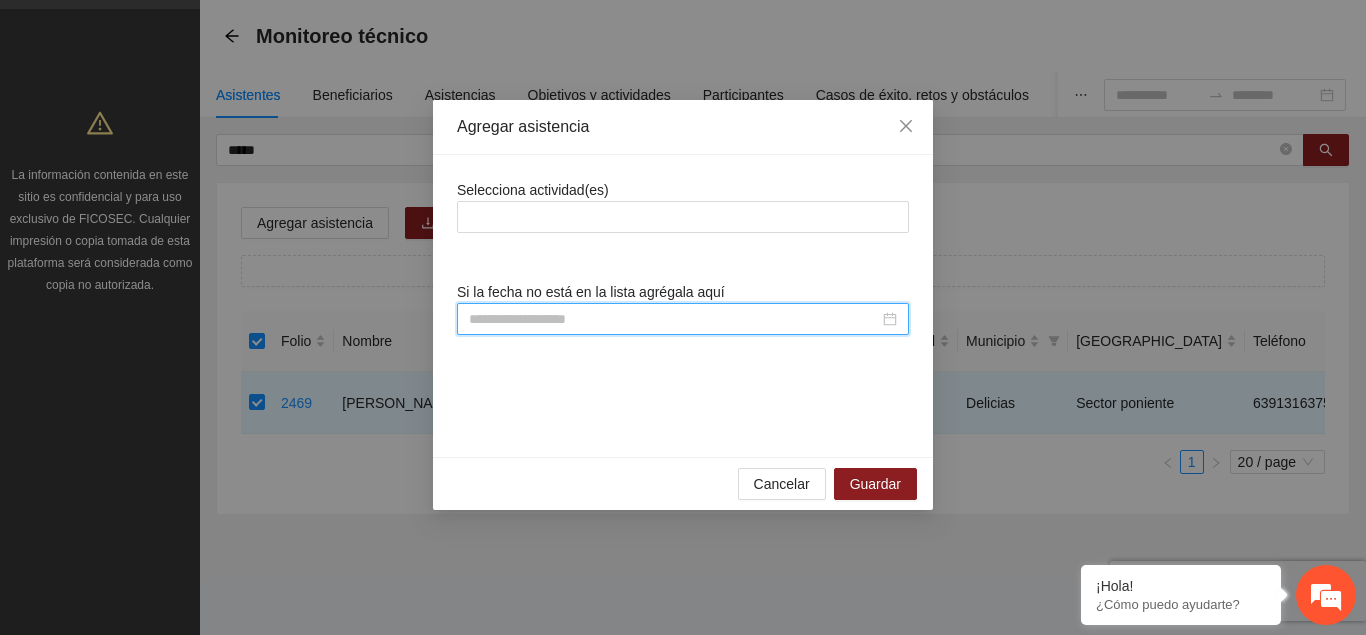 click at bounding box center [674, 319] 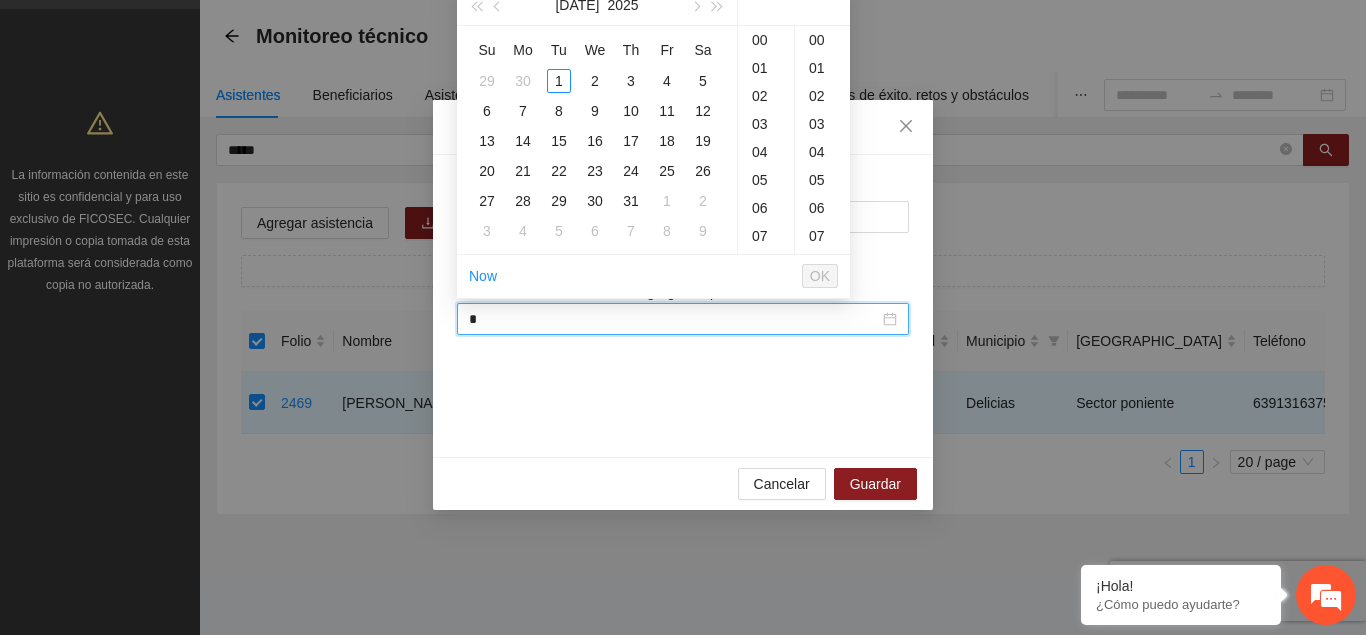 scroll, scrollTop: 224, scrollLeft: 0, axis: vertical 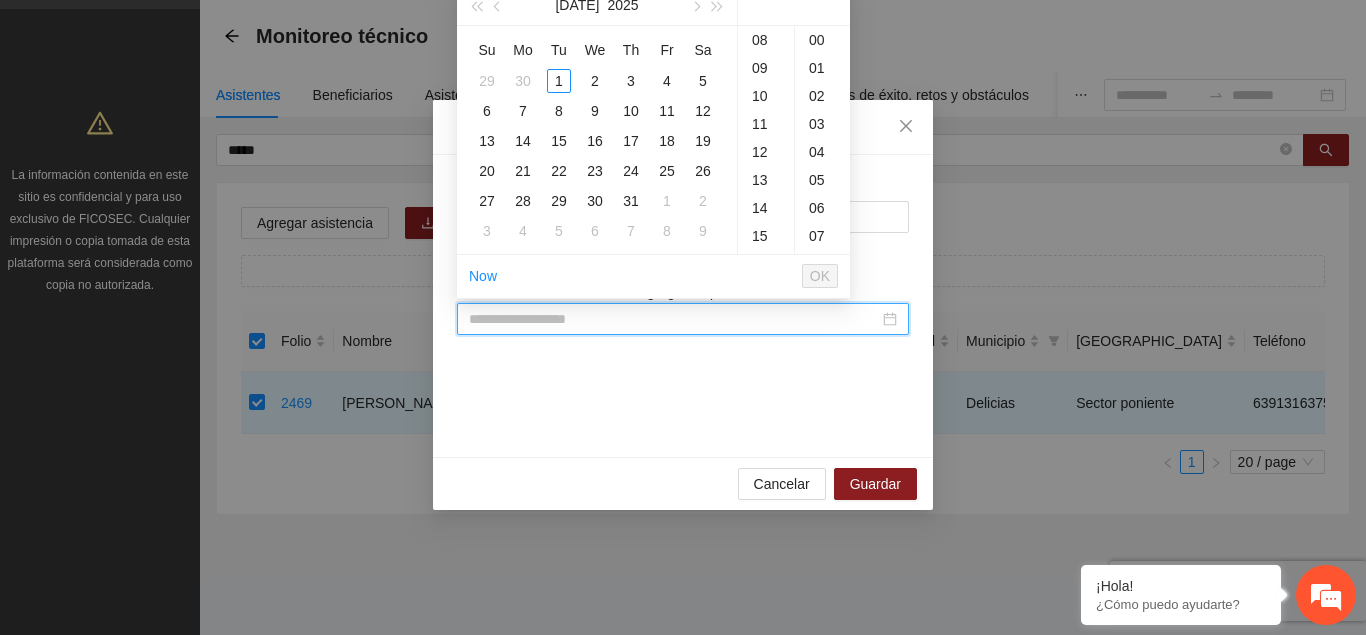 paste on "**********" 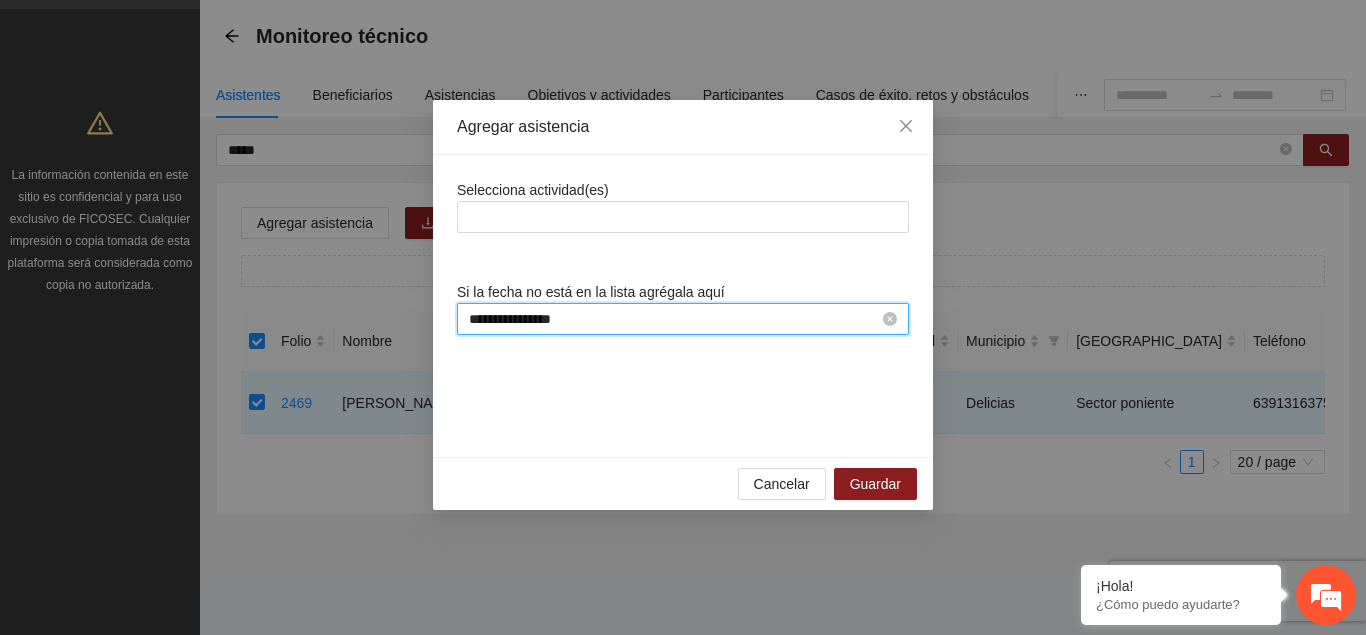 scroll, scrollTop: 224, scrollLeft: 0, axis: vertical 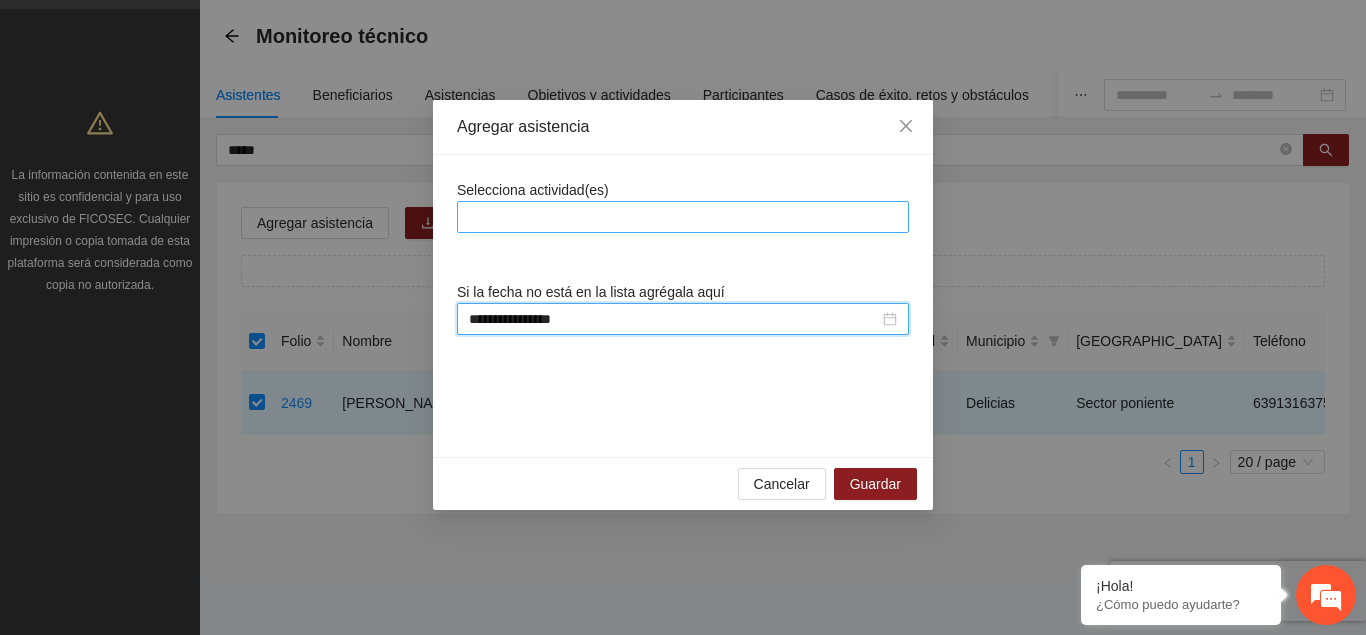click at bounding box center [683, 217] 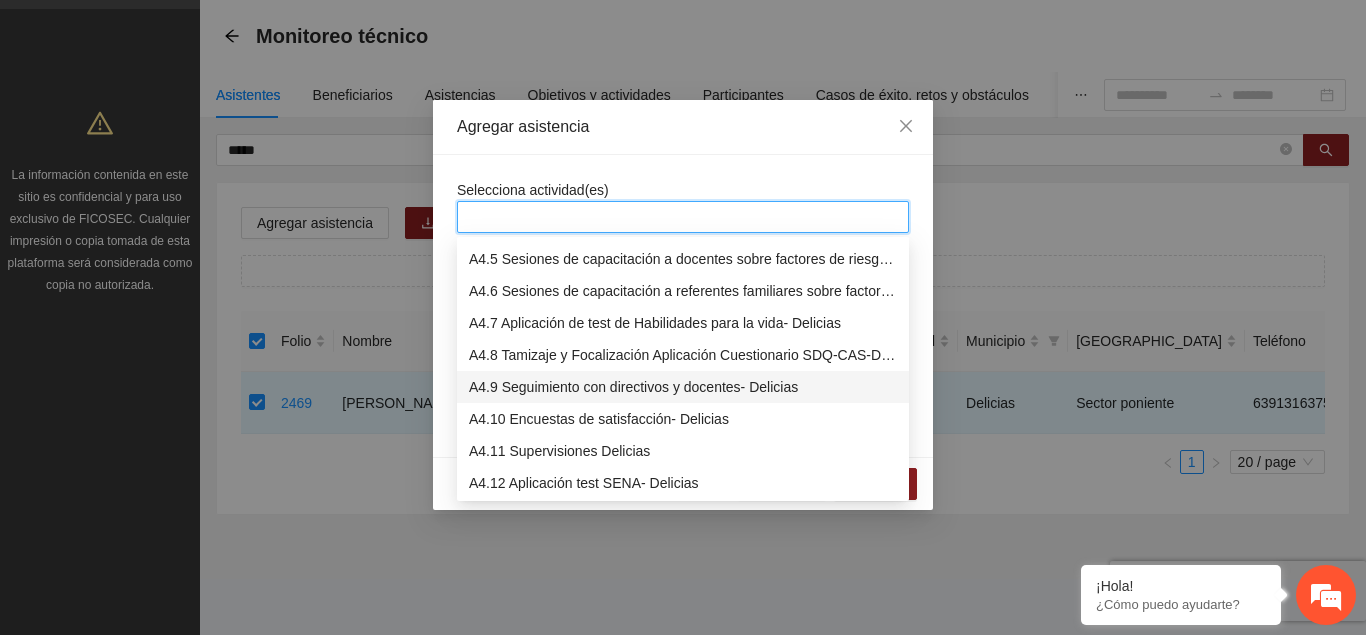 scroll, scrollTop: 1326, scrollLeft: 0, axis: vertical 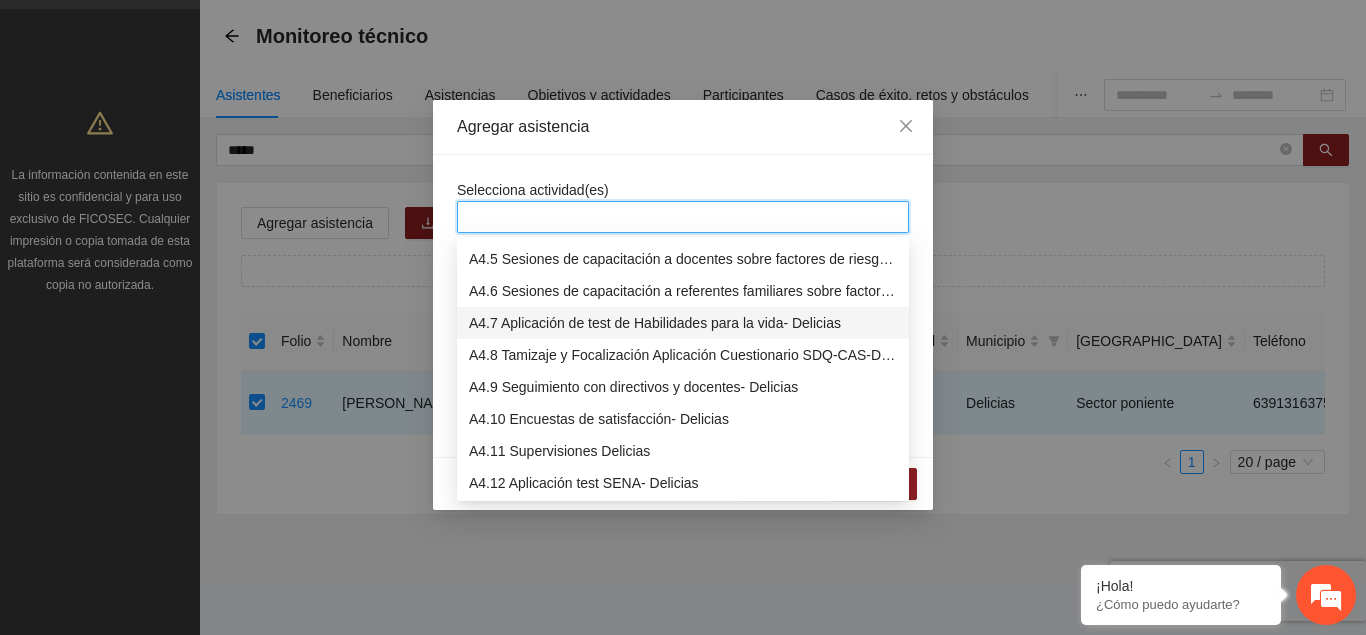 click on "A4.7 Aplicación de test de Habilidades para la vida- Delicias" at bounding box center (683, 323) 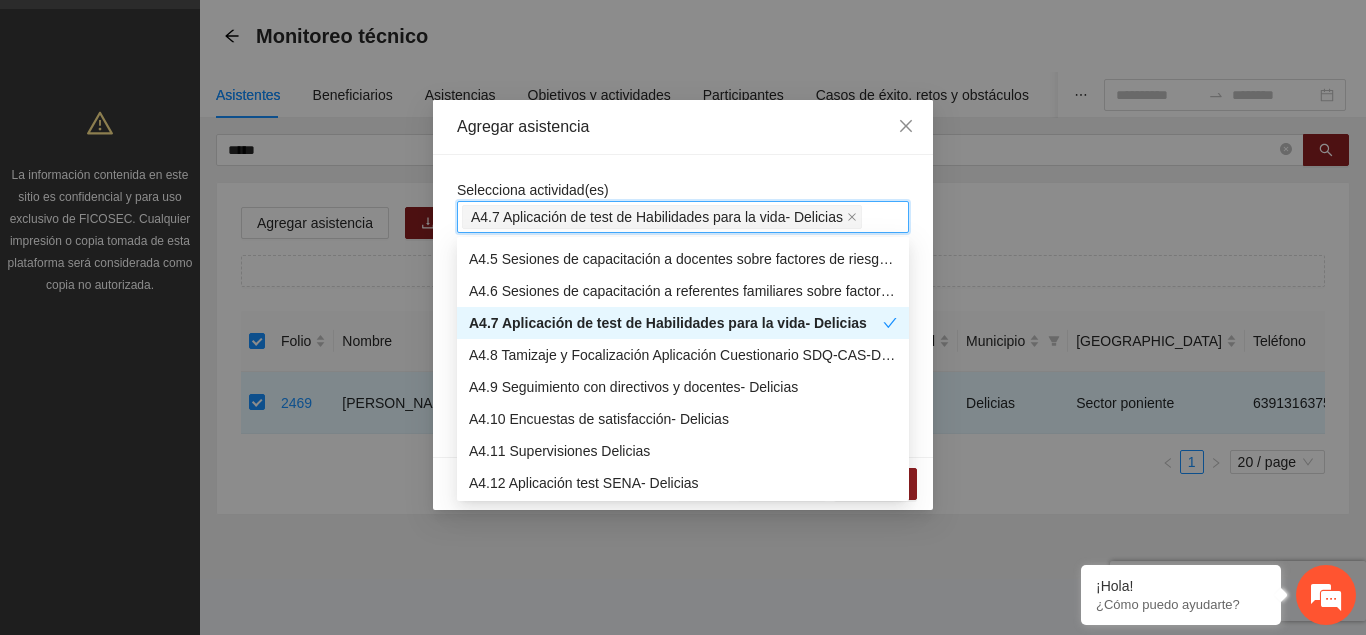 drag, startPoint x: 623, startPoint y: 146, endPoint x: 661, endPoint y: 184, distance: 53.740116 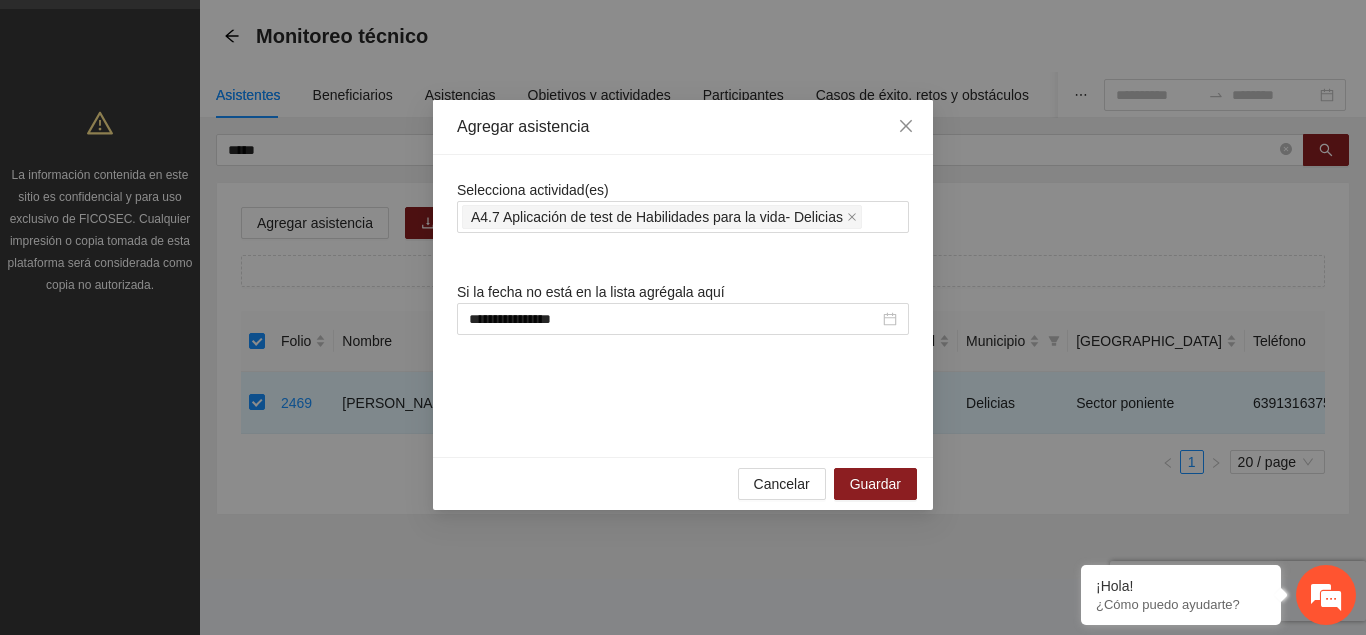 scroll, scrollTop: 0, scrollLeft: 0, axis: both 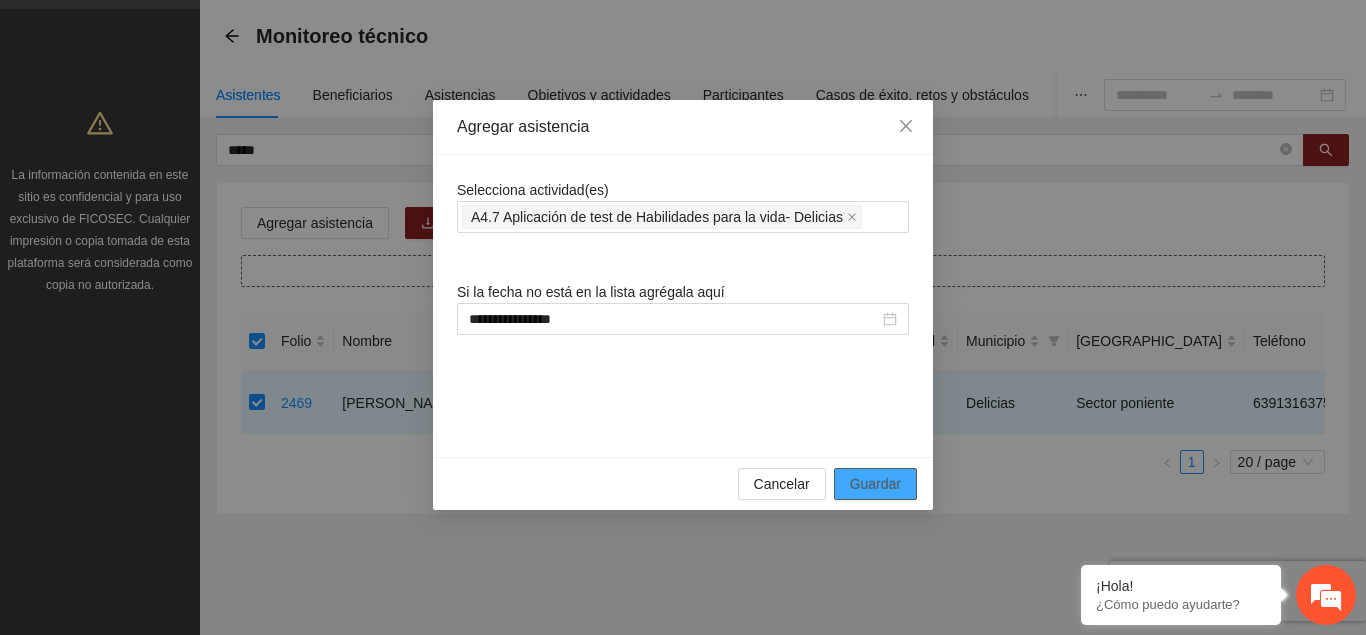 click on "Guardar" at bounding box center [875, 484] 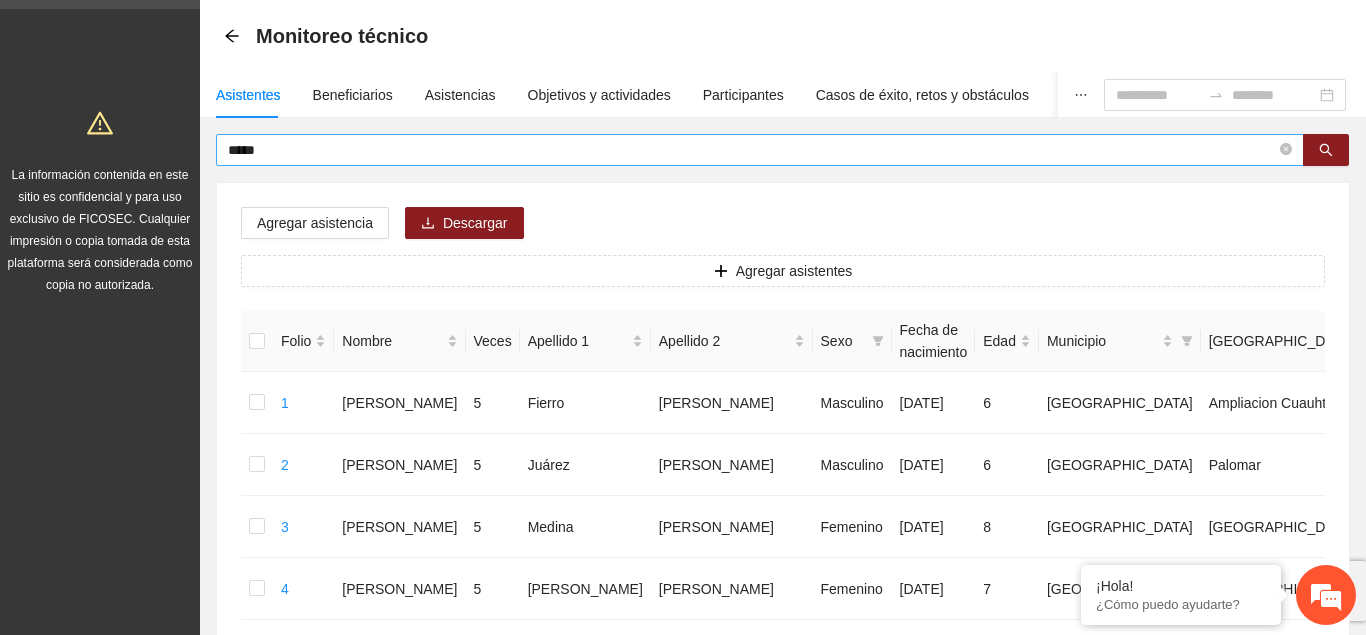 click on "*****" at bounding box center [752, 150] 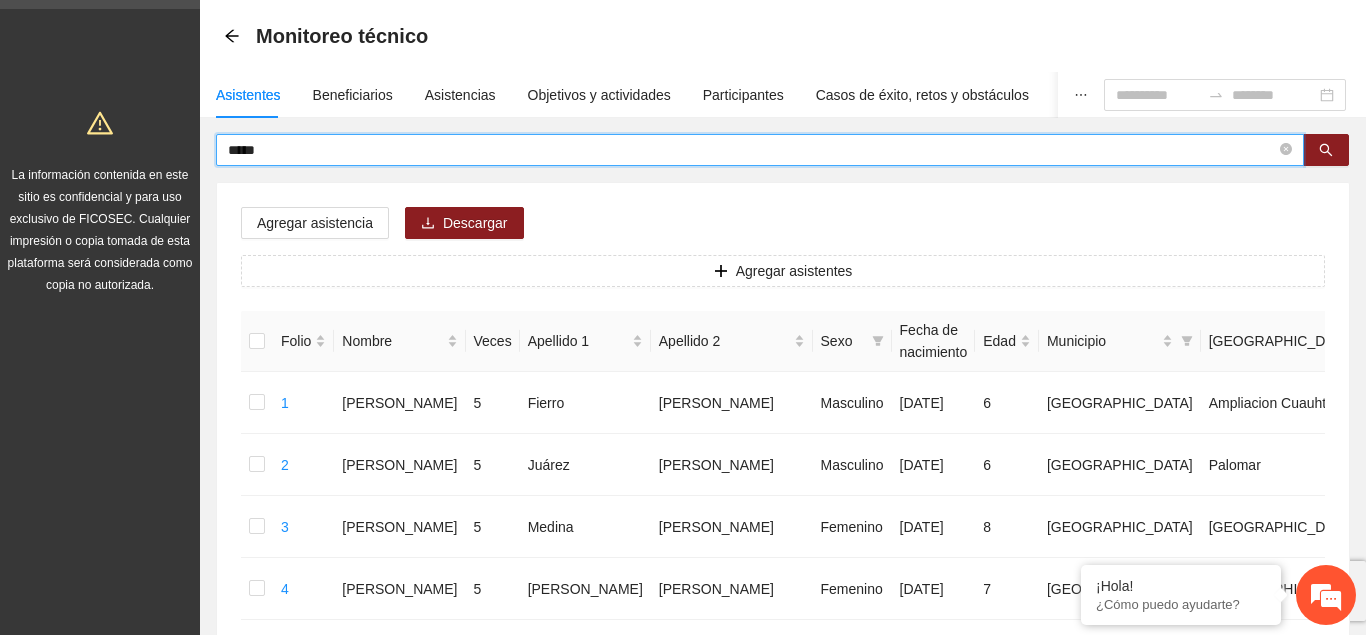drag, startPoint x: 341, startPoint y: 154, endPoint x: 100, endPoint y: 156, distance: 241.0083 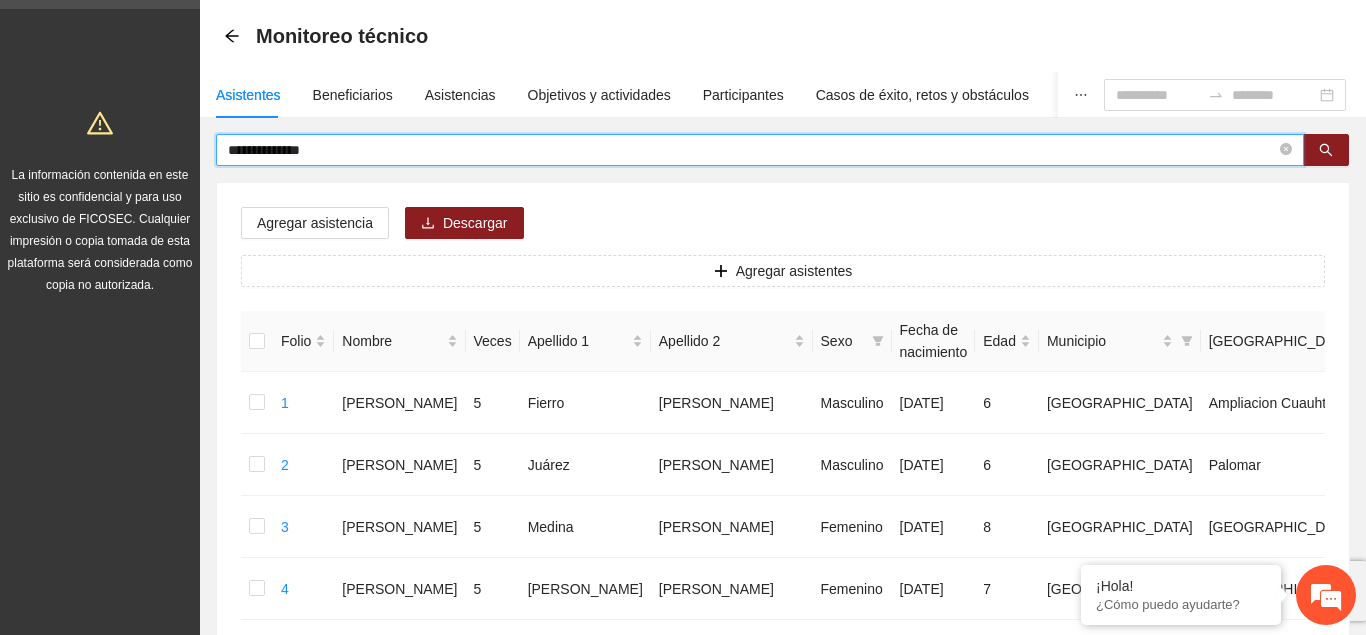 type on "**********" 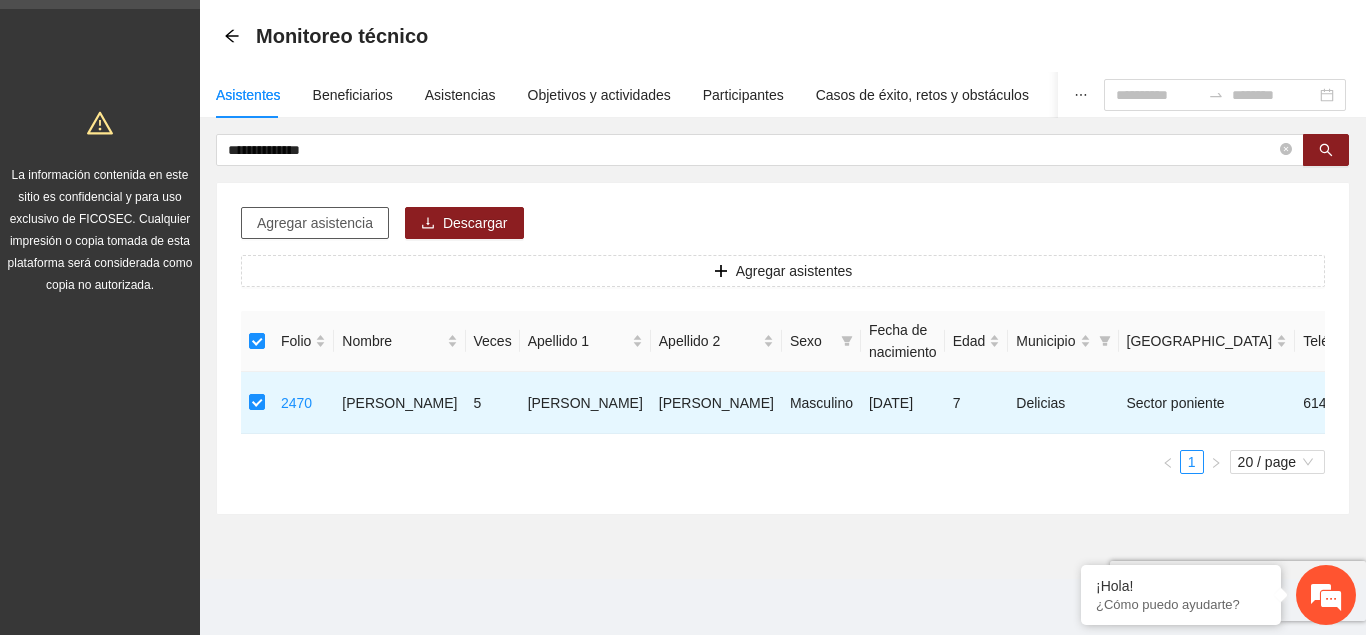 click on "Agregar asistencia" at bounding box center (315, 223) 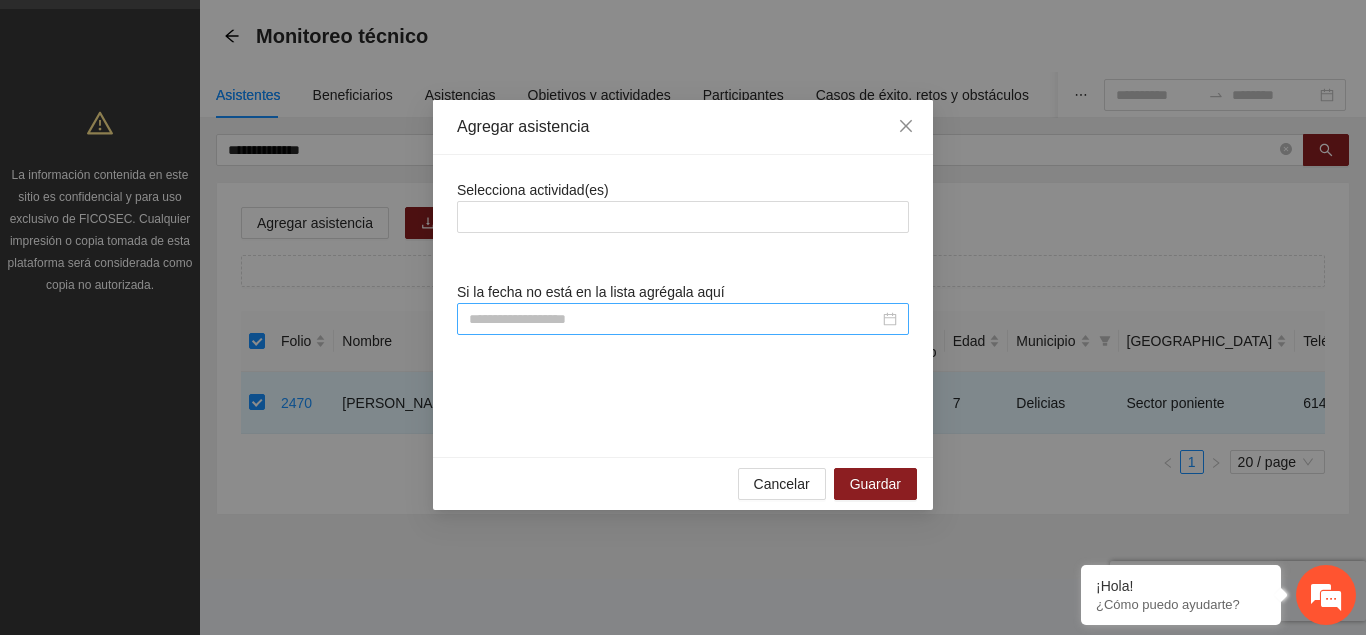 click at bounding box center (674, 319) 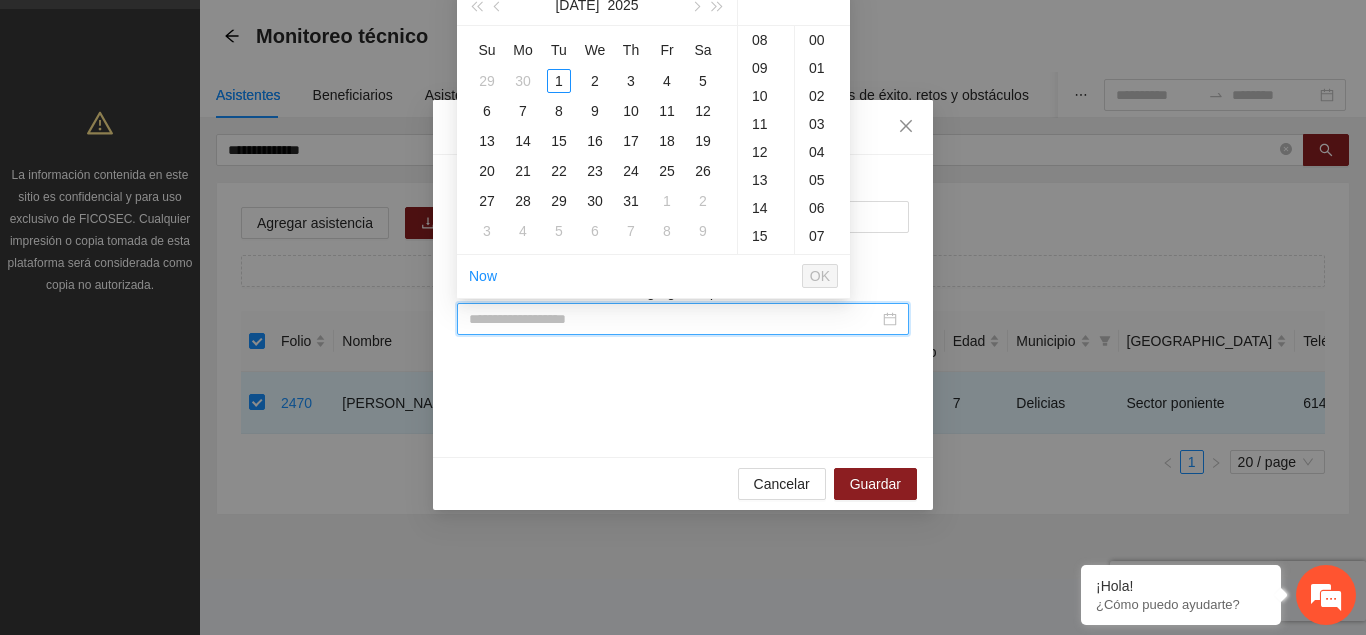 scroll, scrollTop: 224, scrollLeft: 0, axis: vertical 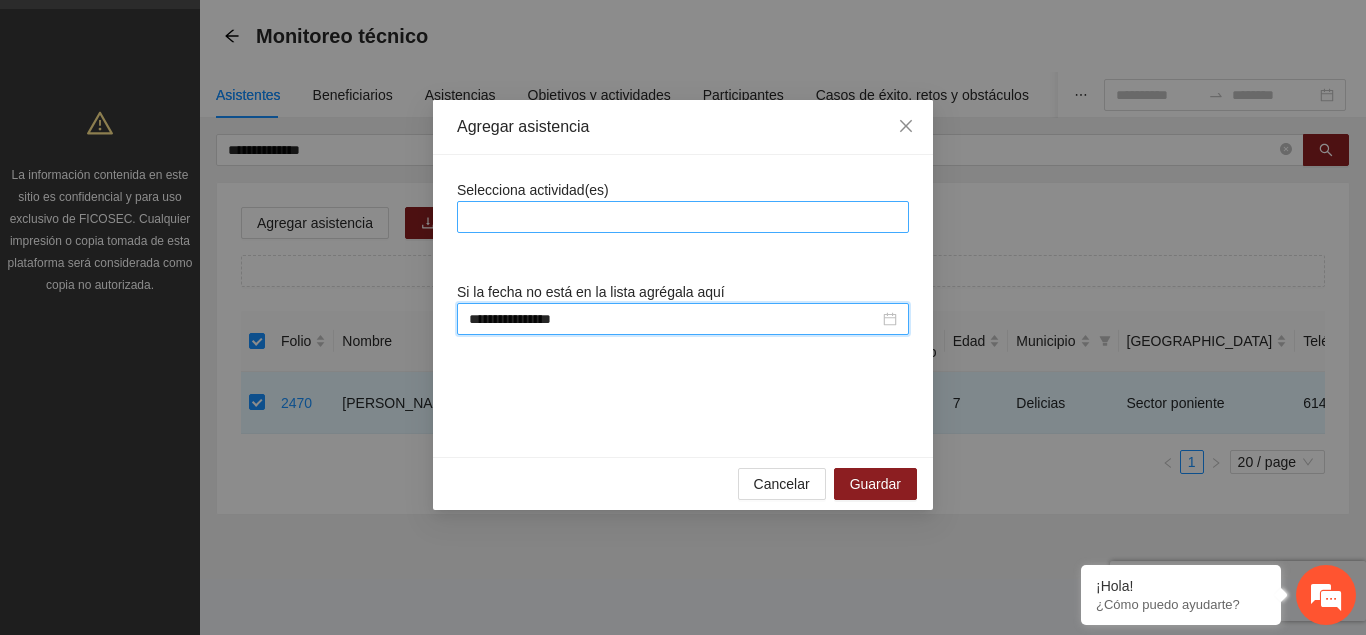 click at bounding box center (683, 217) 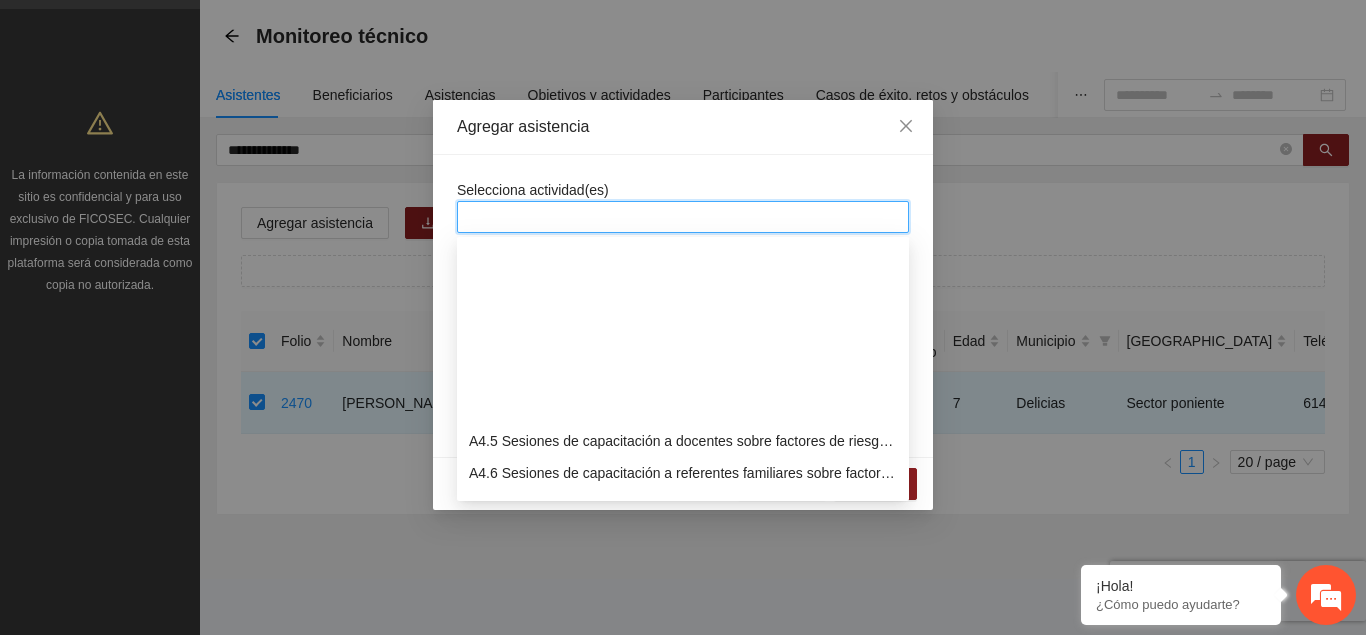 scroll, scrollTop: 1428, scrollLeft: 0, axis: vertical 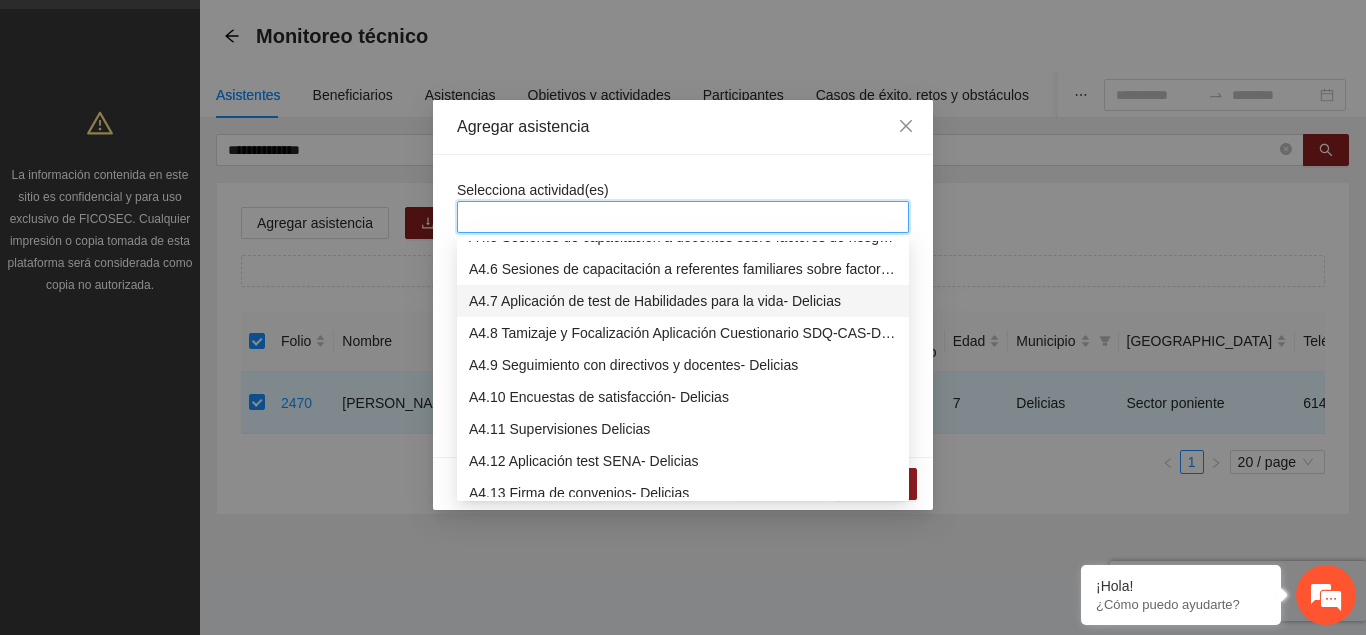 drag, startPoint x: 525, startPoint y: 302, endPoint x: 600, endPoint y: 227, distance: 106.06602 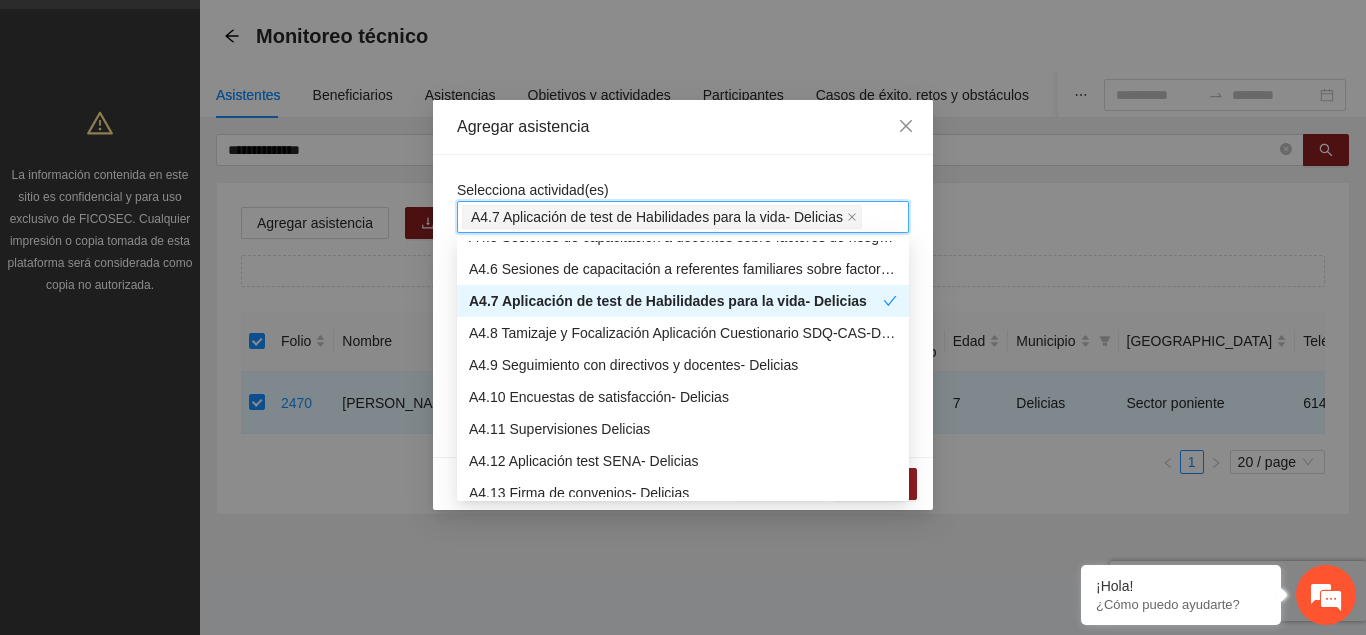 click on "**********" at bounding box center (683, 306) 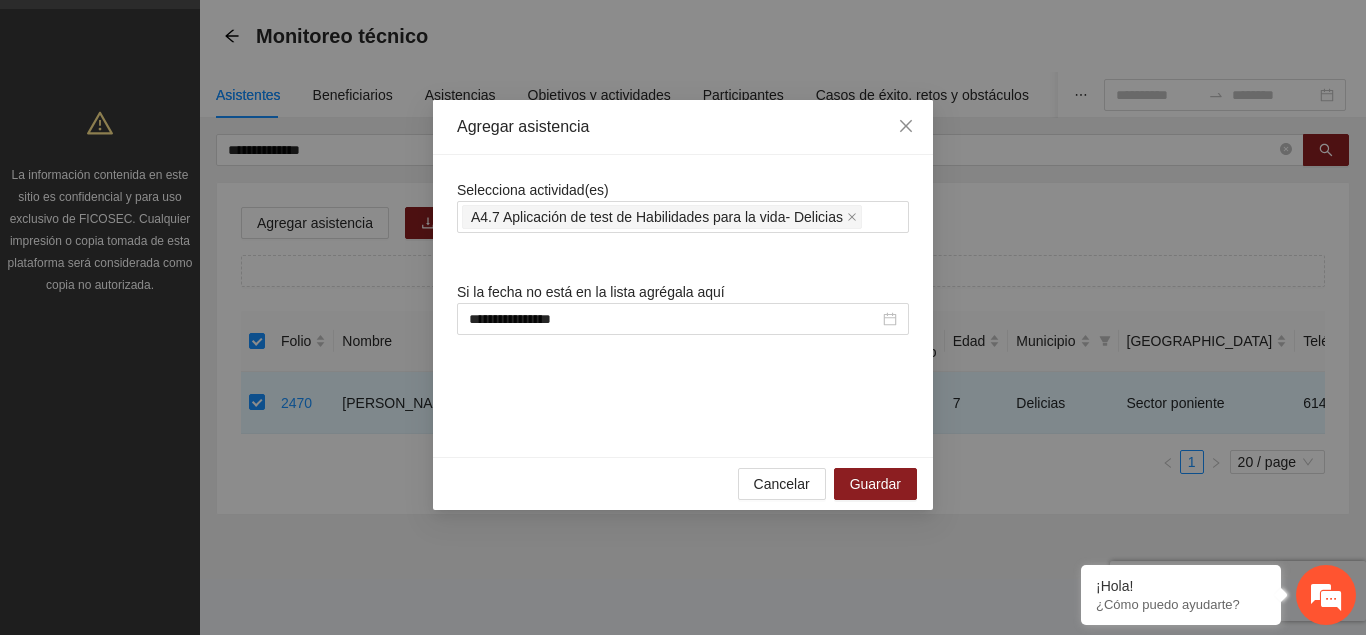 scroll, scrollTop: 1428, scrollLeft: 0, axis: vertical 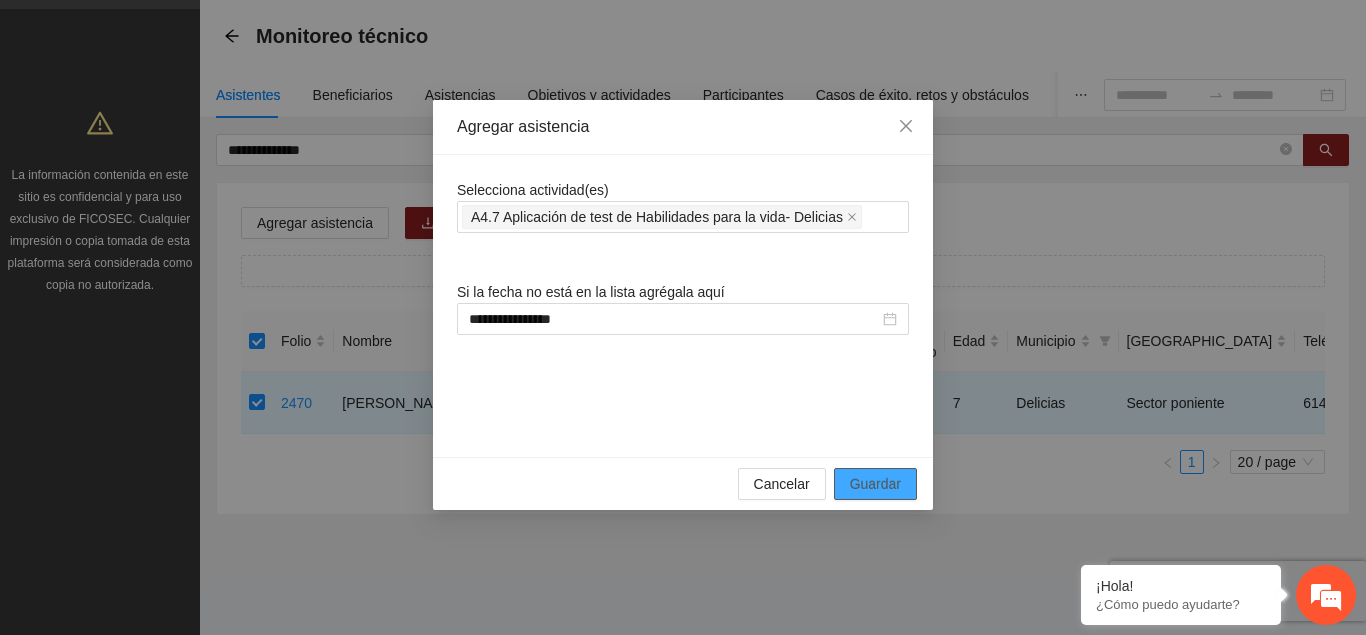 click on "Guardar" at bounding box center (875, 484) 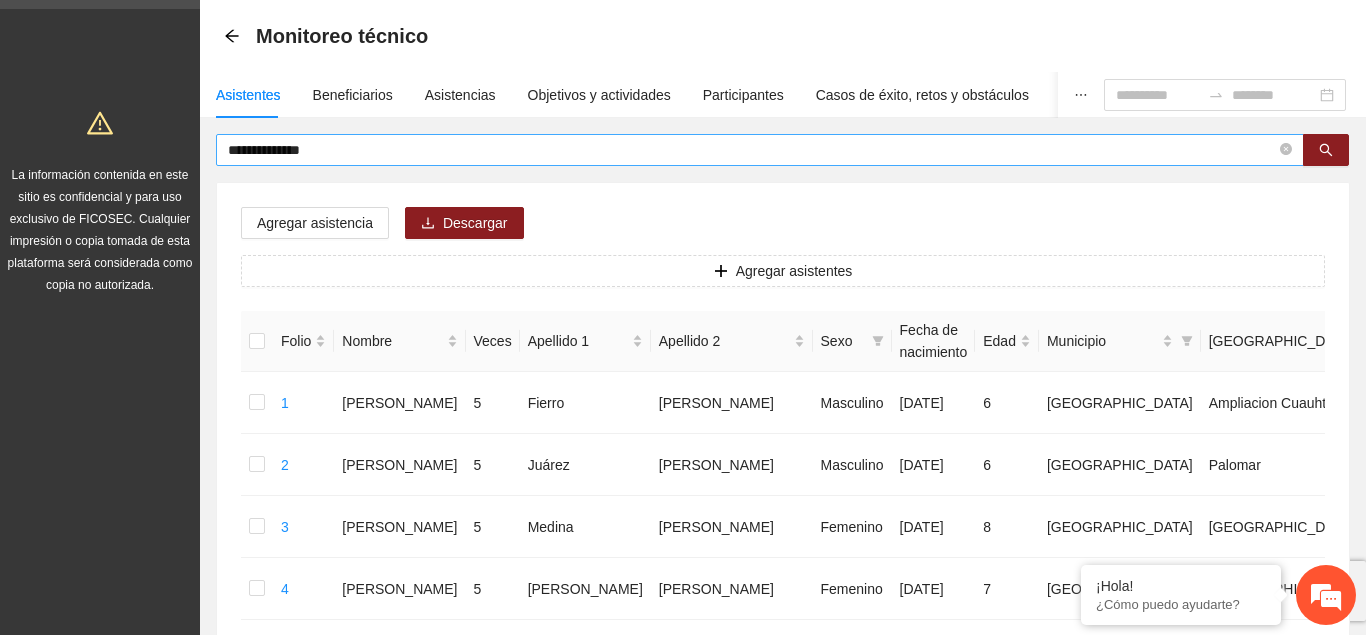 click on "**********" at bounding box center (752, 150) 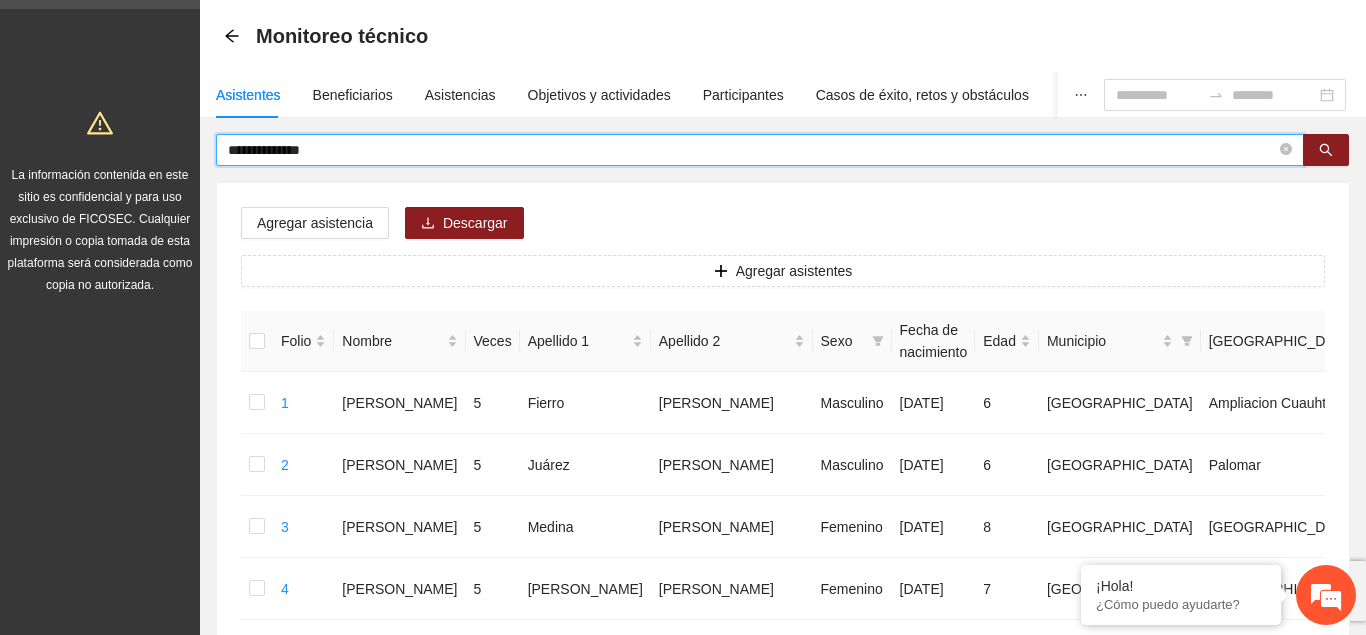 drag, startPoint x: 348, startPoint y: 152, endPoint x: 166, endPoint y: 152, distance: 182 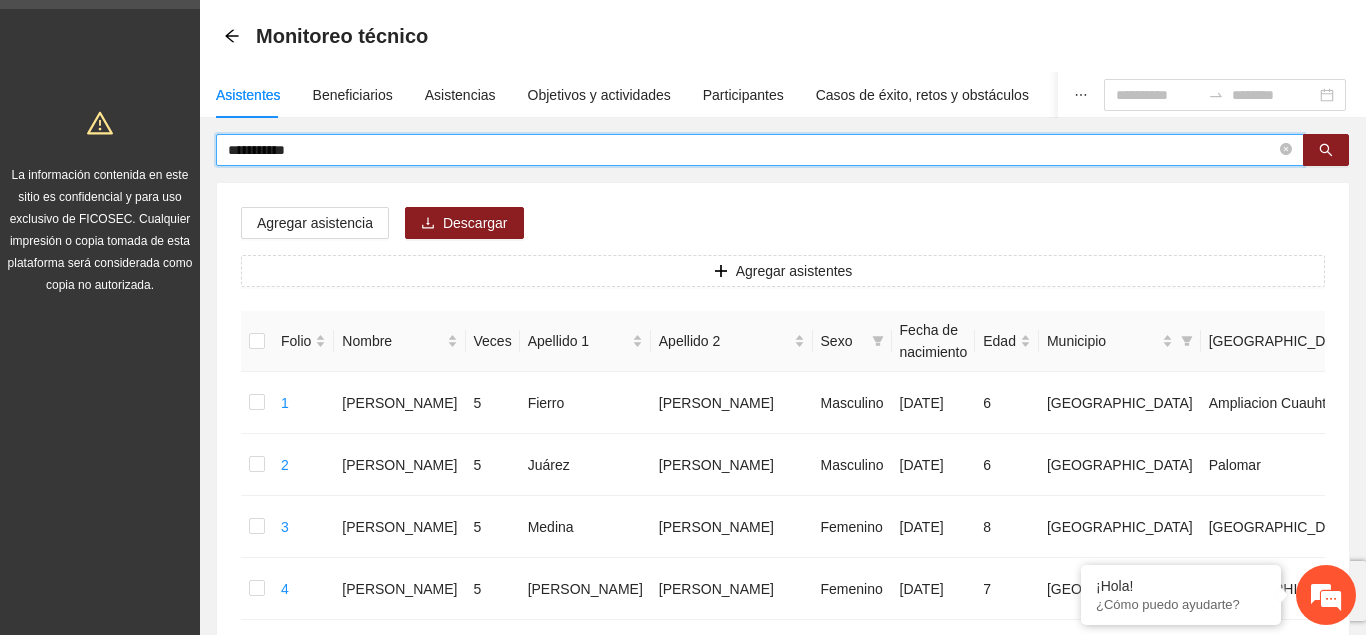 type on "**********" 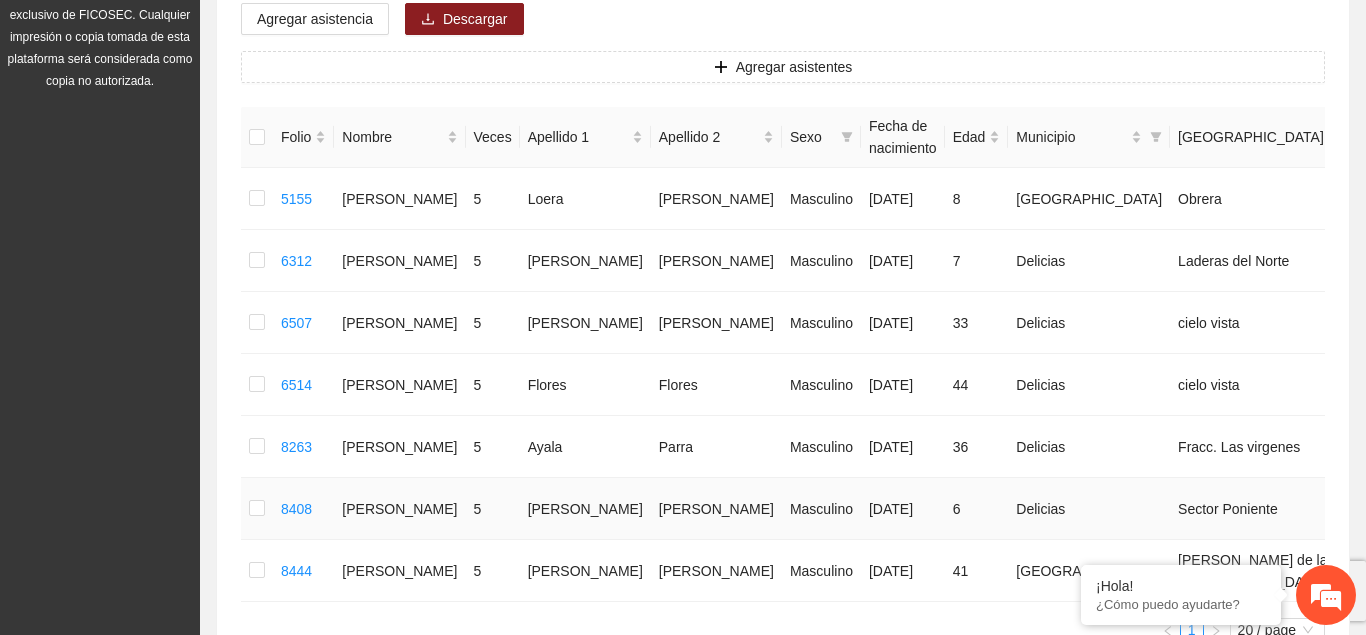 scroll, scrollTop: 389, scrollLeft: 0, axis: vertical 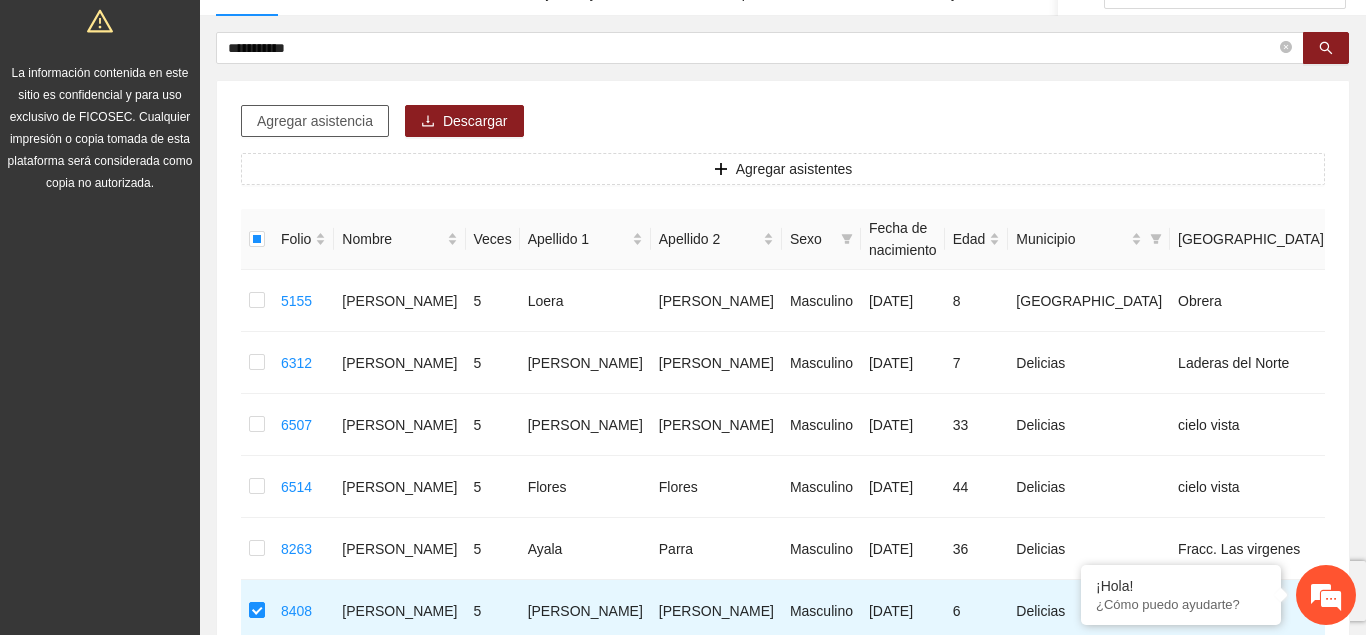 click on "Agregar asistencia" at bounding box center (315, 121) 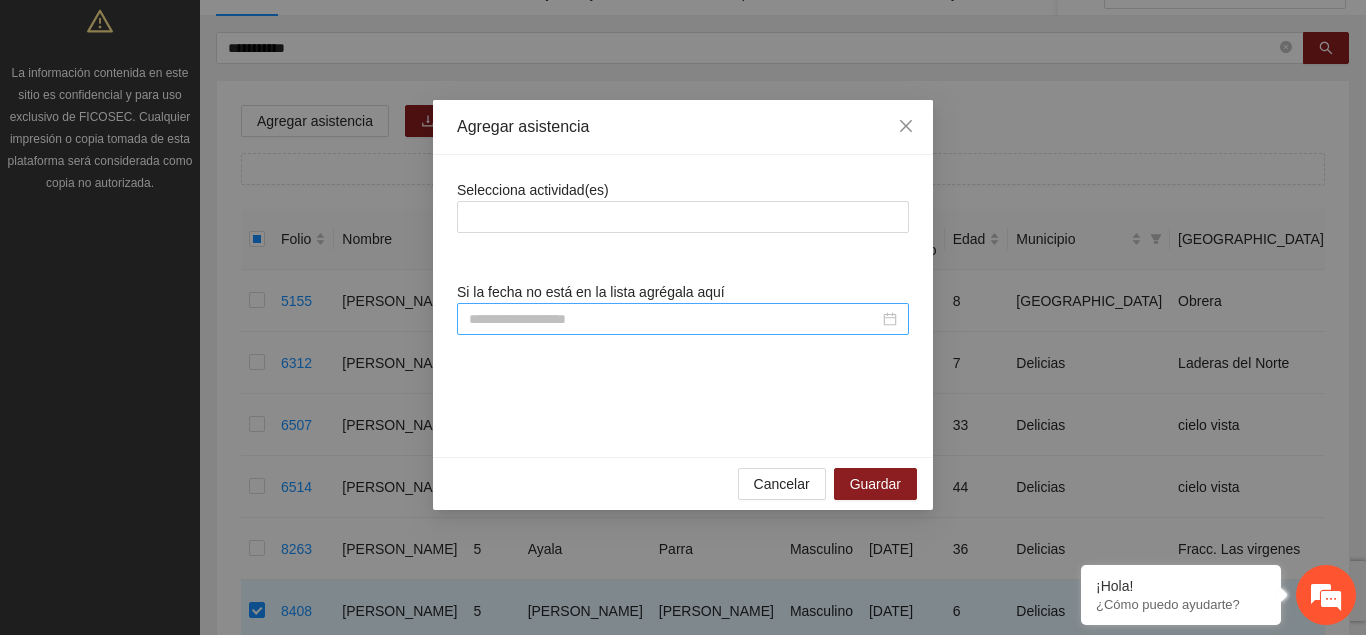 click at bounding box center [674, 319] 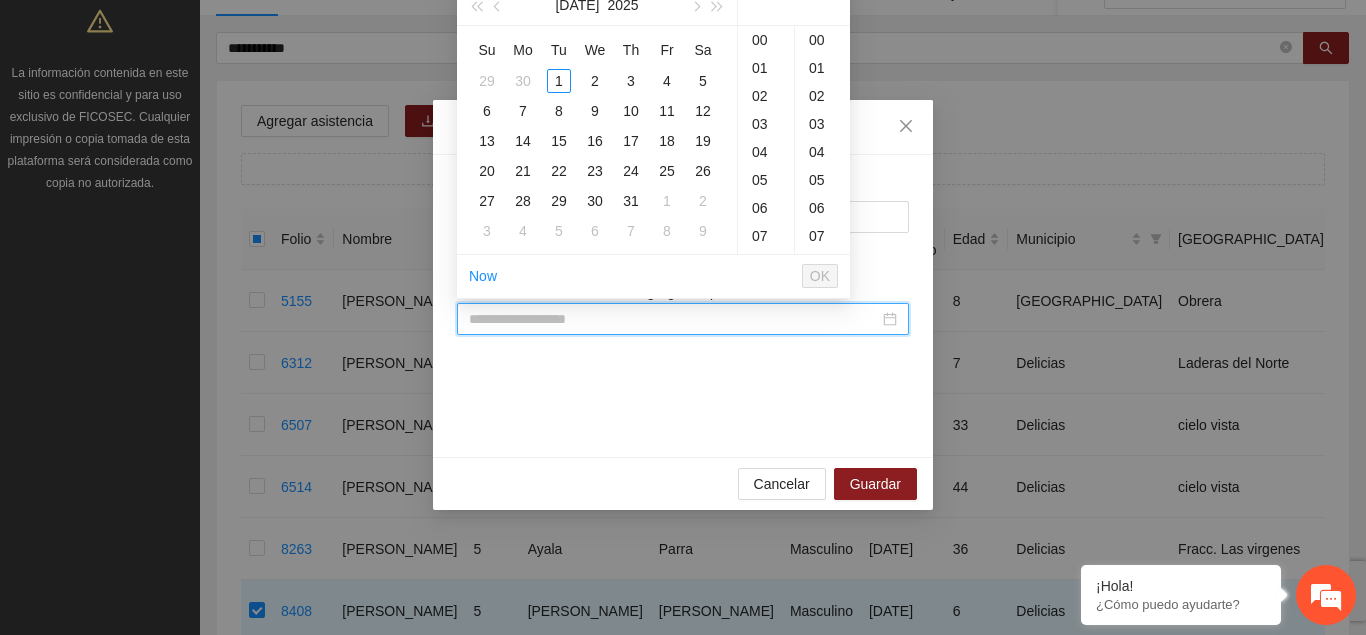 scroll, scrollTop: 224, scrollLeft: 0, axis: vertical 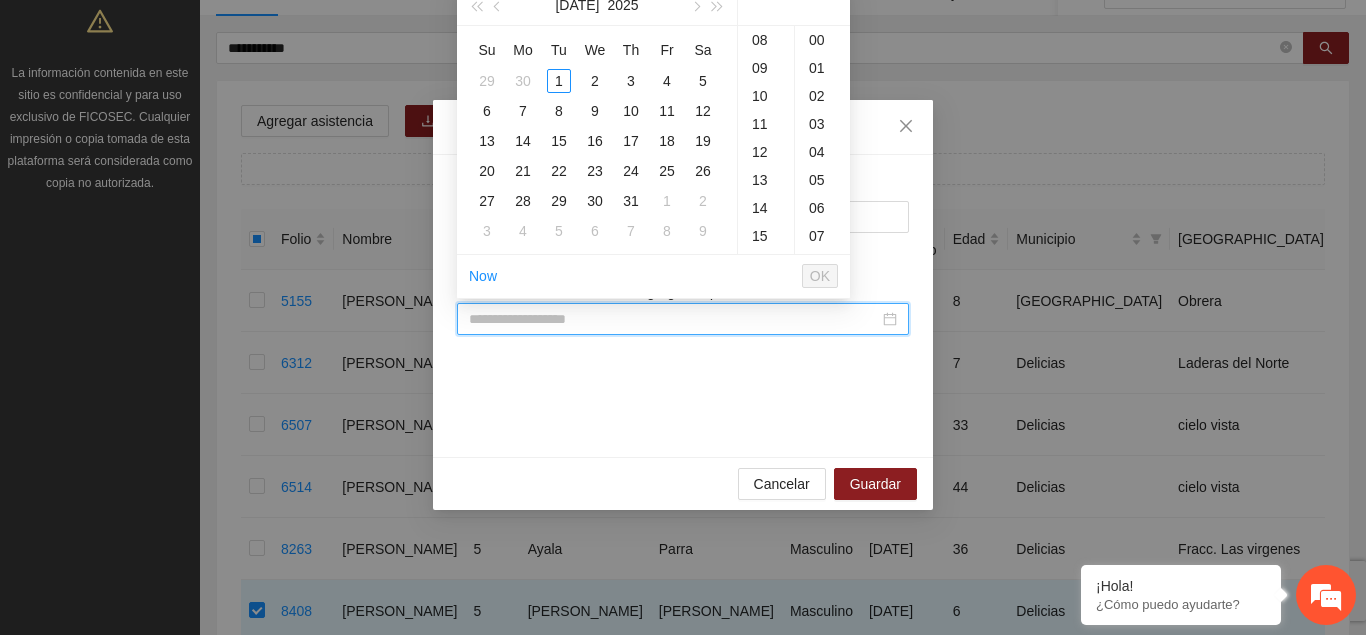 paste on "**********" 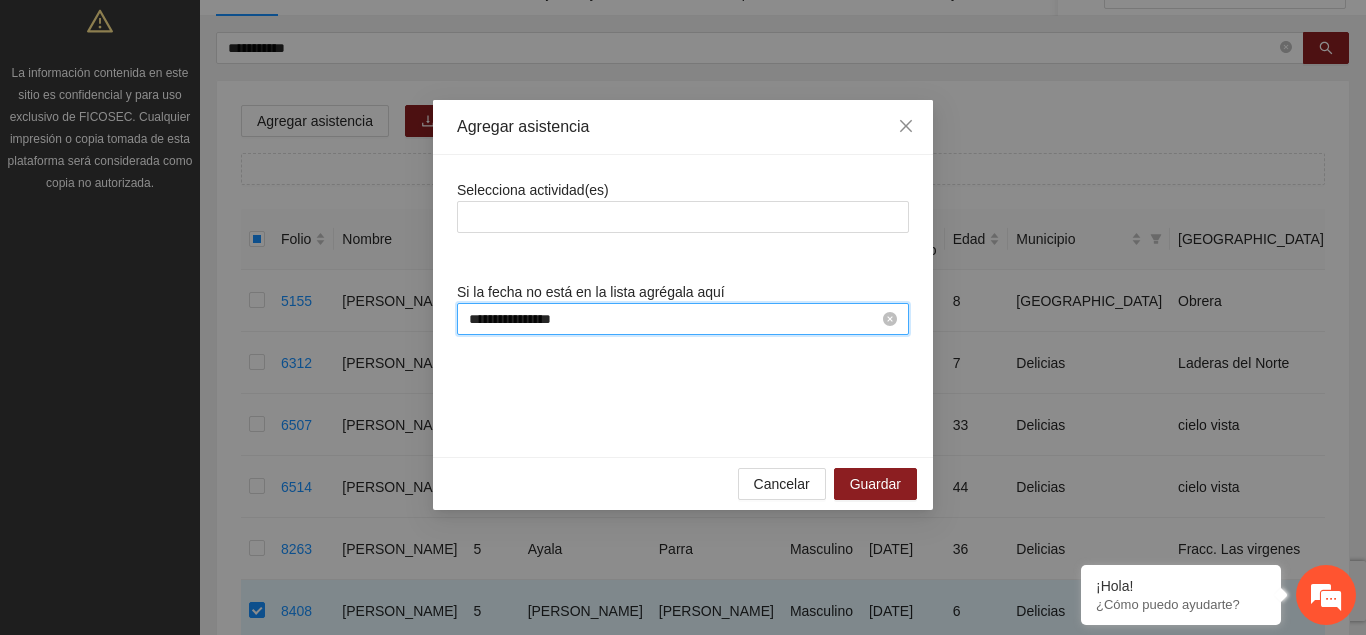 scroll, scrollTop: 0, scrollLeft: 0, axis: both 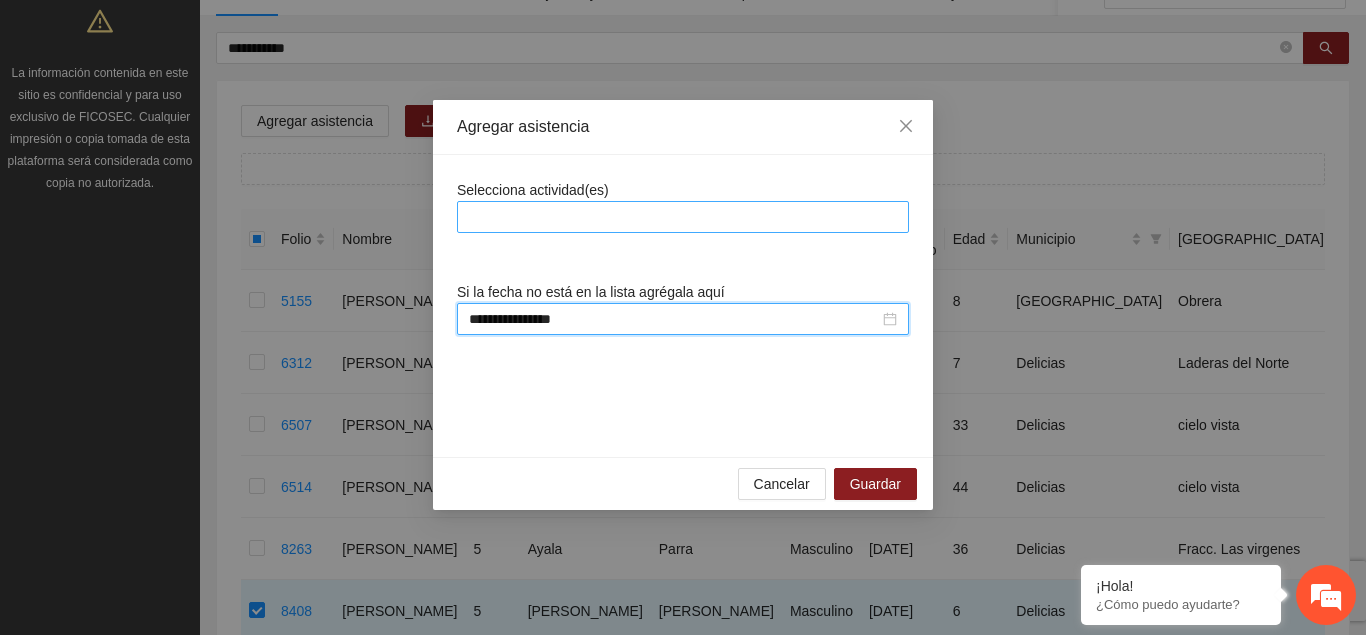 click at bounding box center (683, 217) 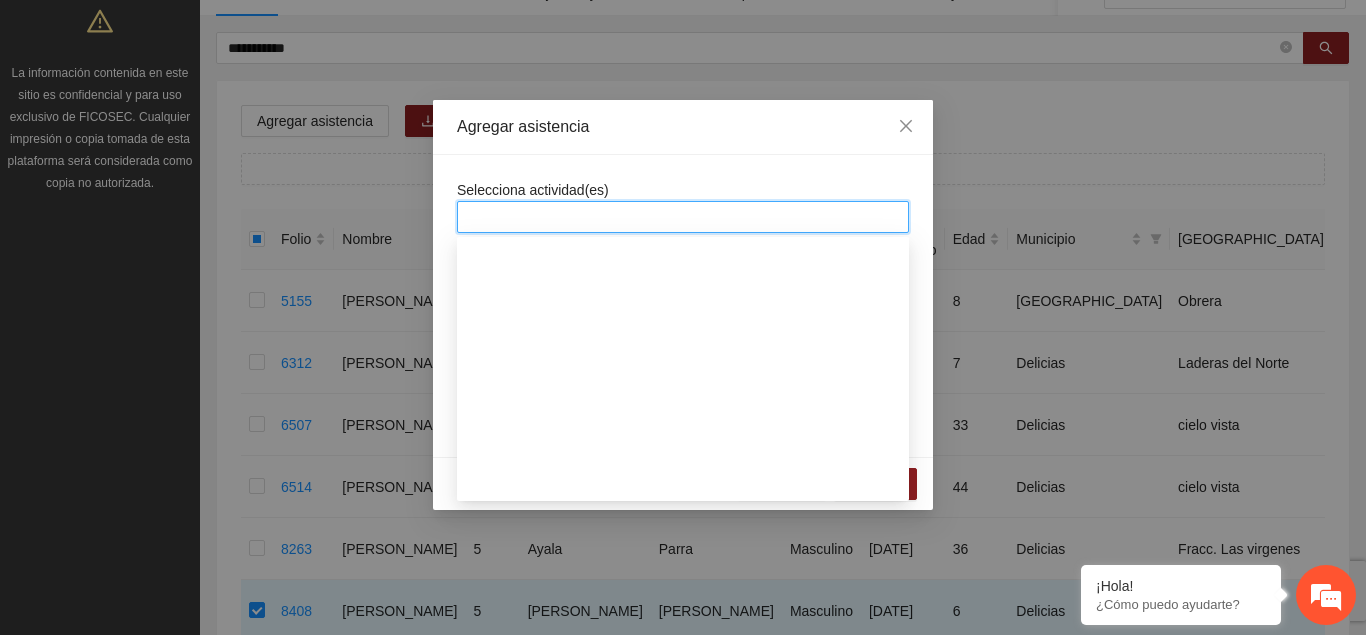 scroll, scrollTop: 1326, scrollLeft: 0, axis: vertical 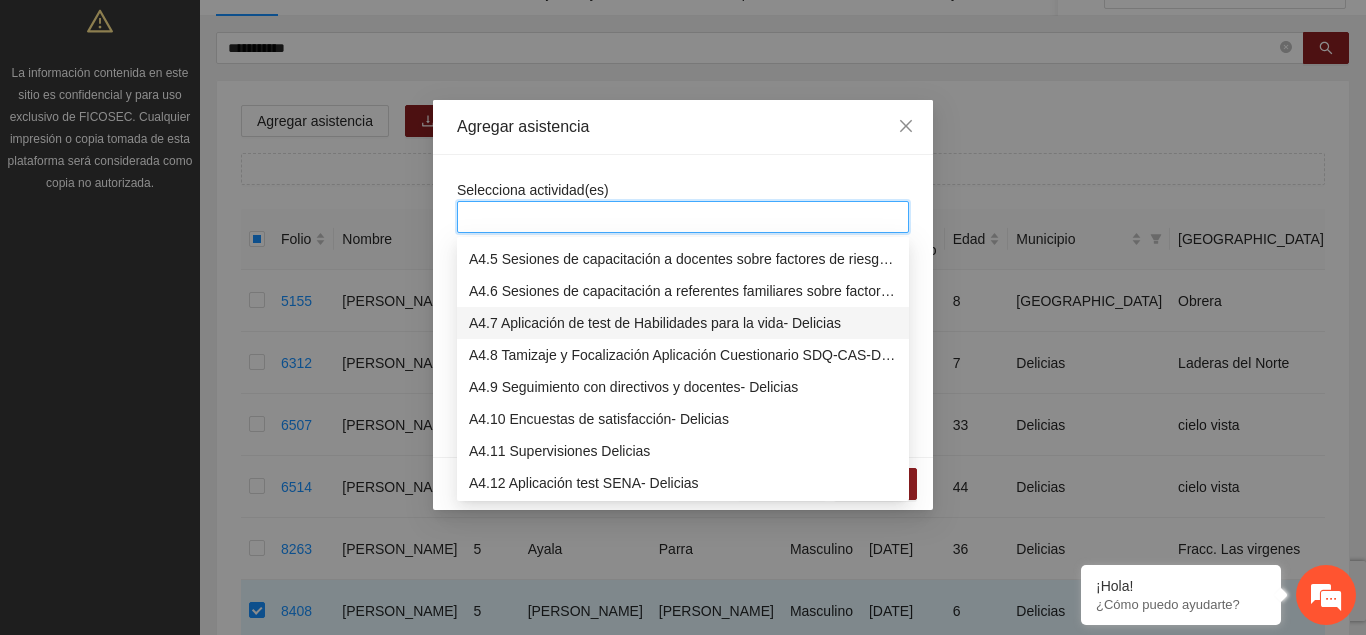 click on "A4.7 Aplicación de test de Habilidades para la vida- Delicias" at bounding box center [683, 323] 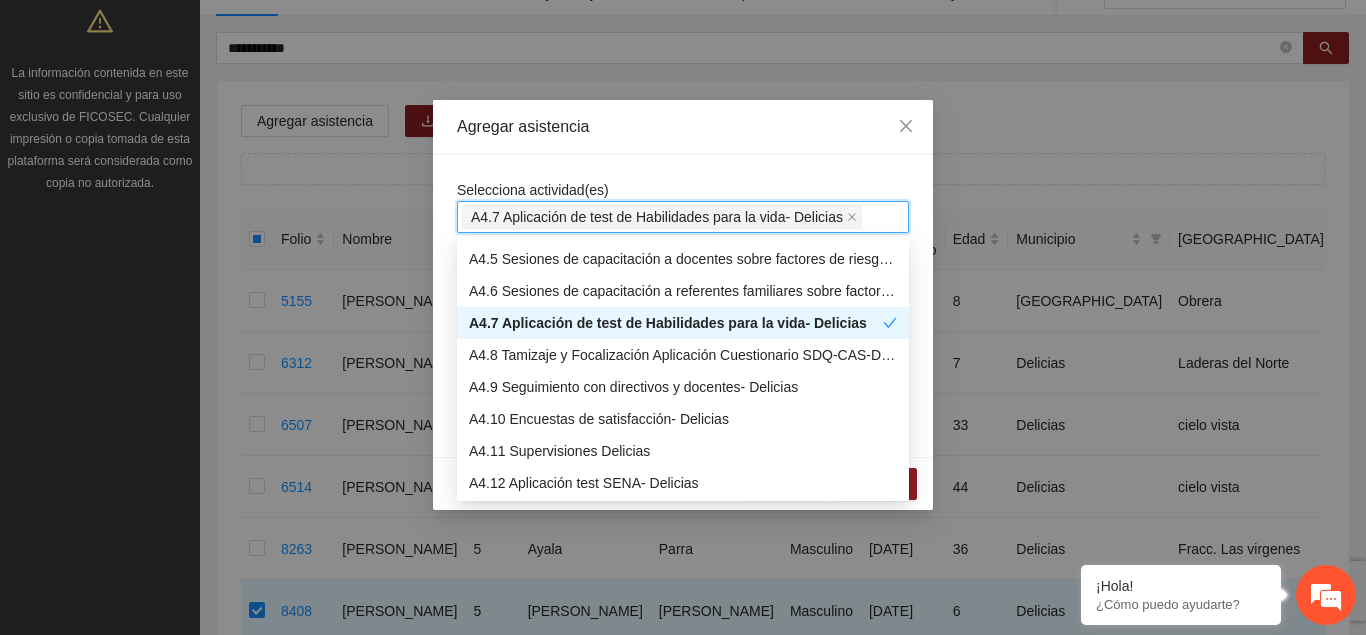 click on "**********" at bounding box center [683, 306] 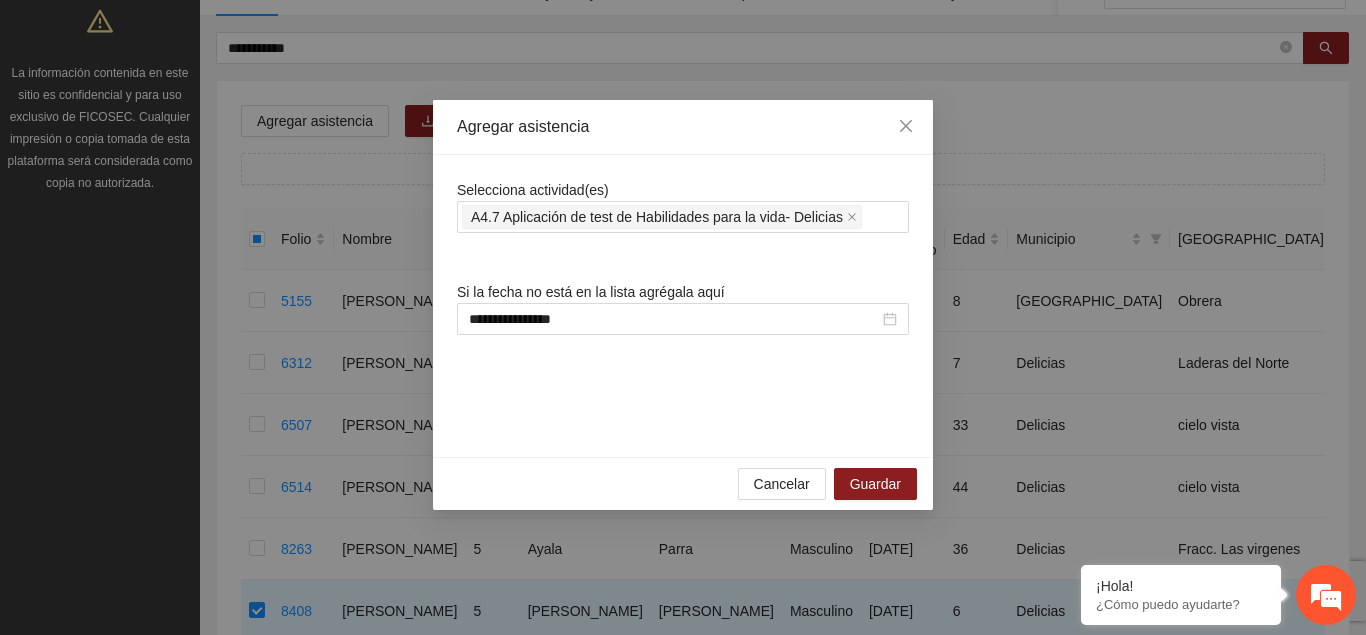 scroll, scrollTop: 1326, scrollLeft: 0, axis: vertical 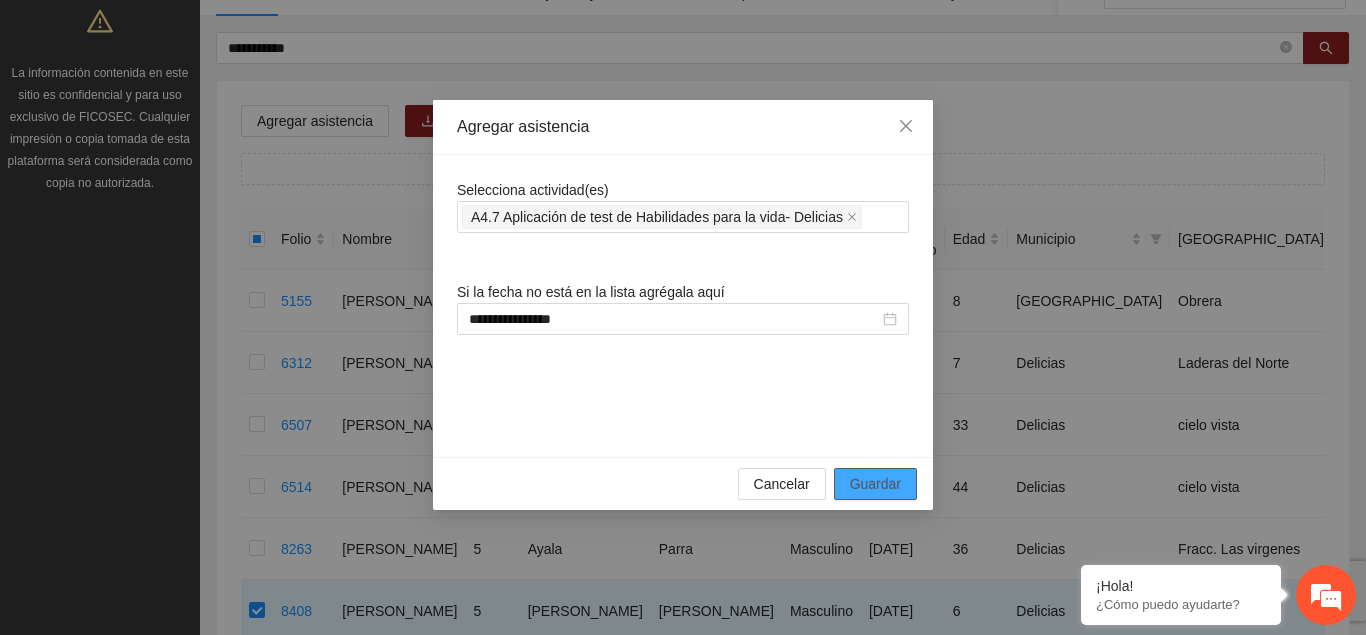 click on "Guardar" at bounding box center (875, 484) 